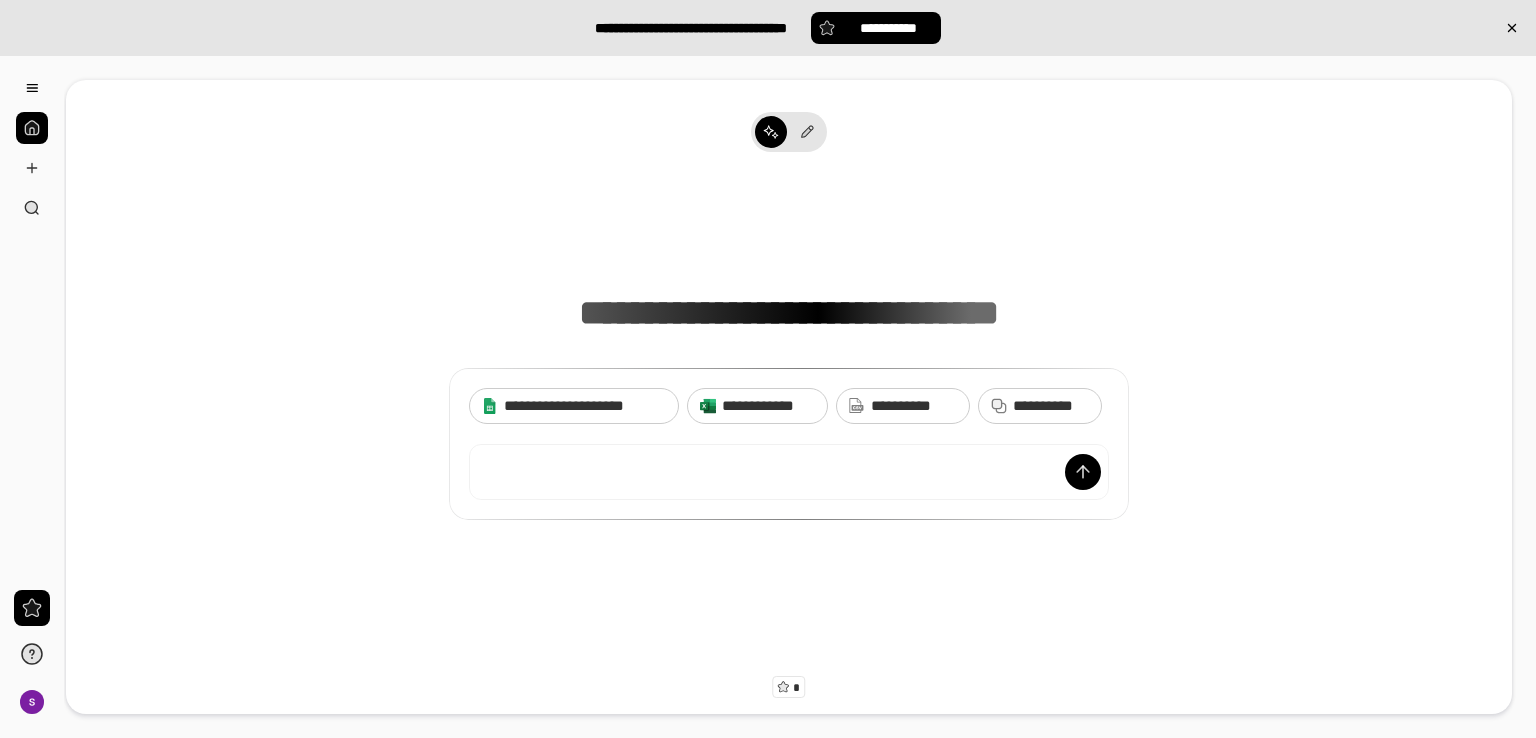 scroll, scrollTop: 0, scrollLeft: 0, axis: both 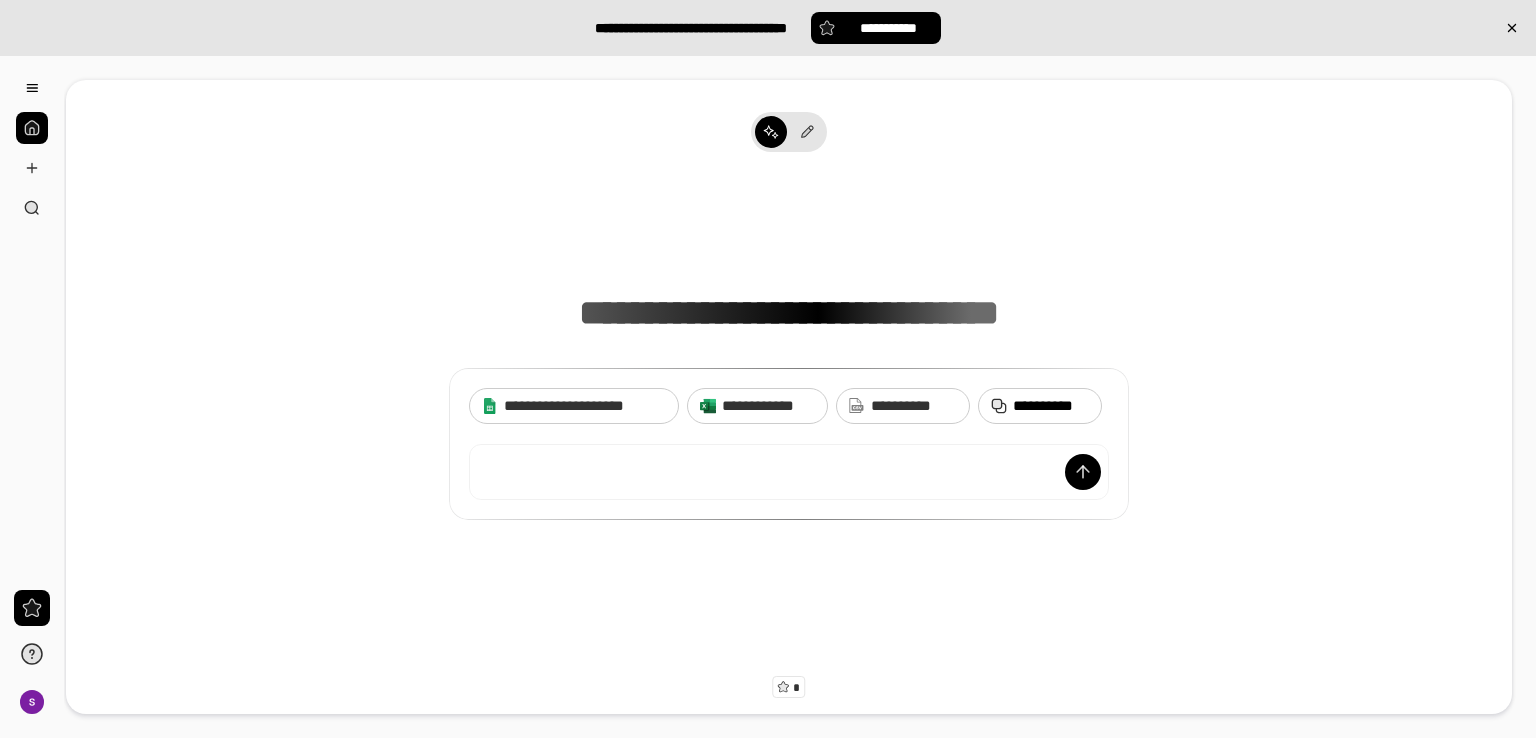 click on "**********" at bounding box center (1051, 406) 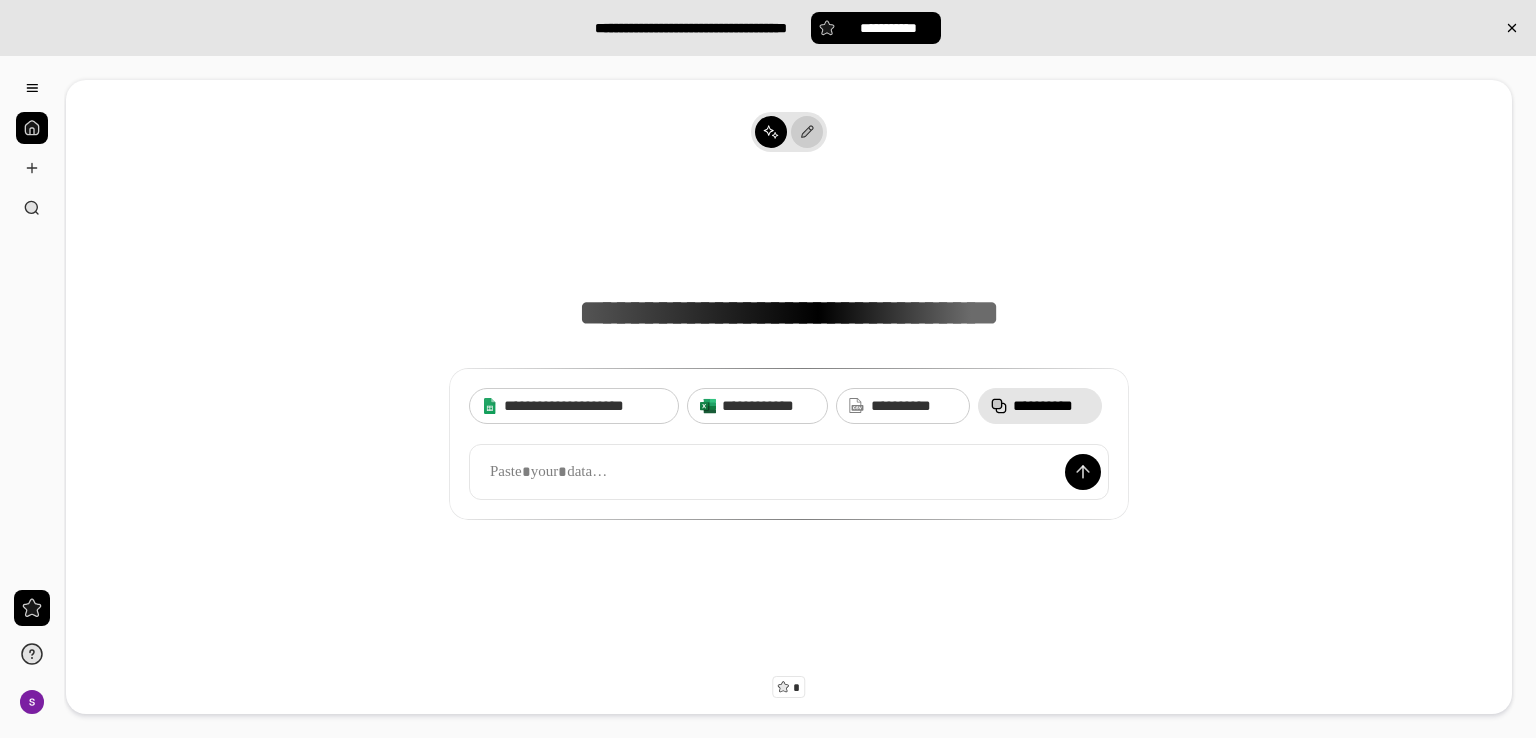 click at bounding box center [807, 132] 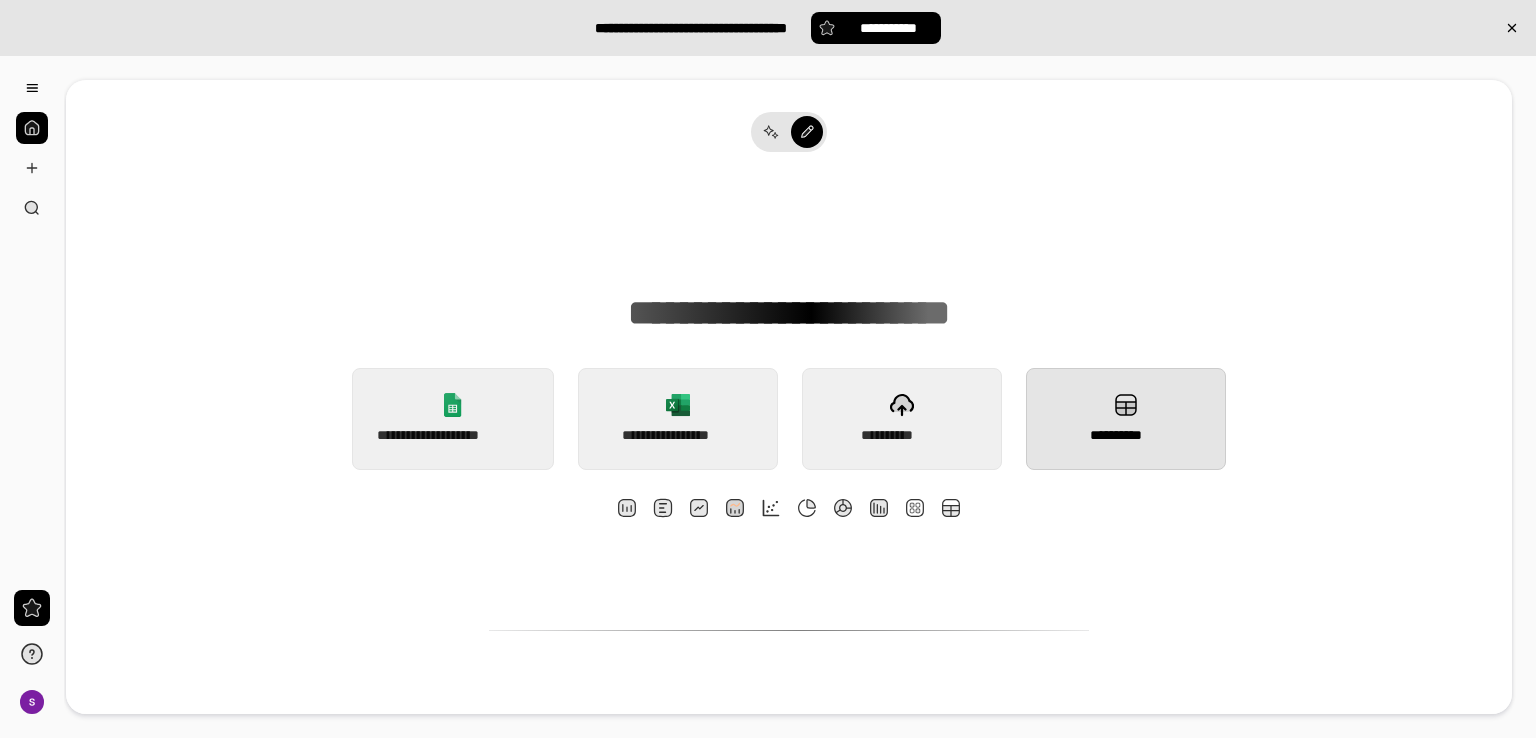 click on "**********" at bounding box center (1126, 419) 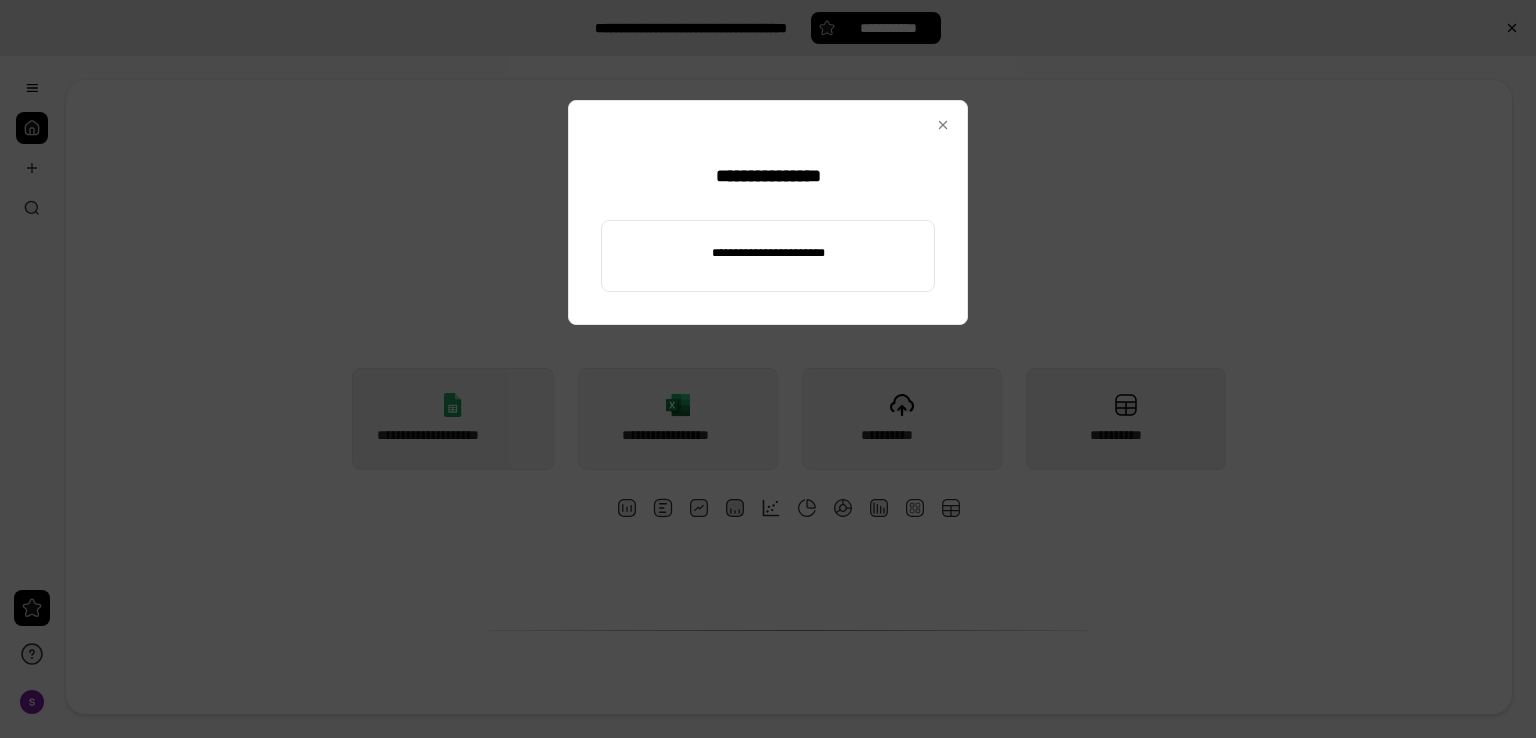 click at bounding box center [768, 253] 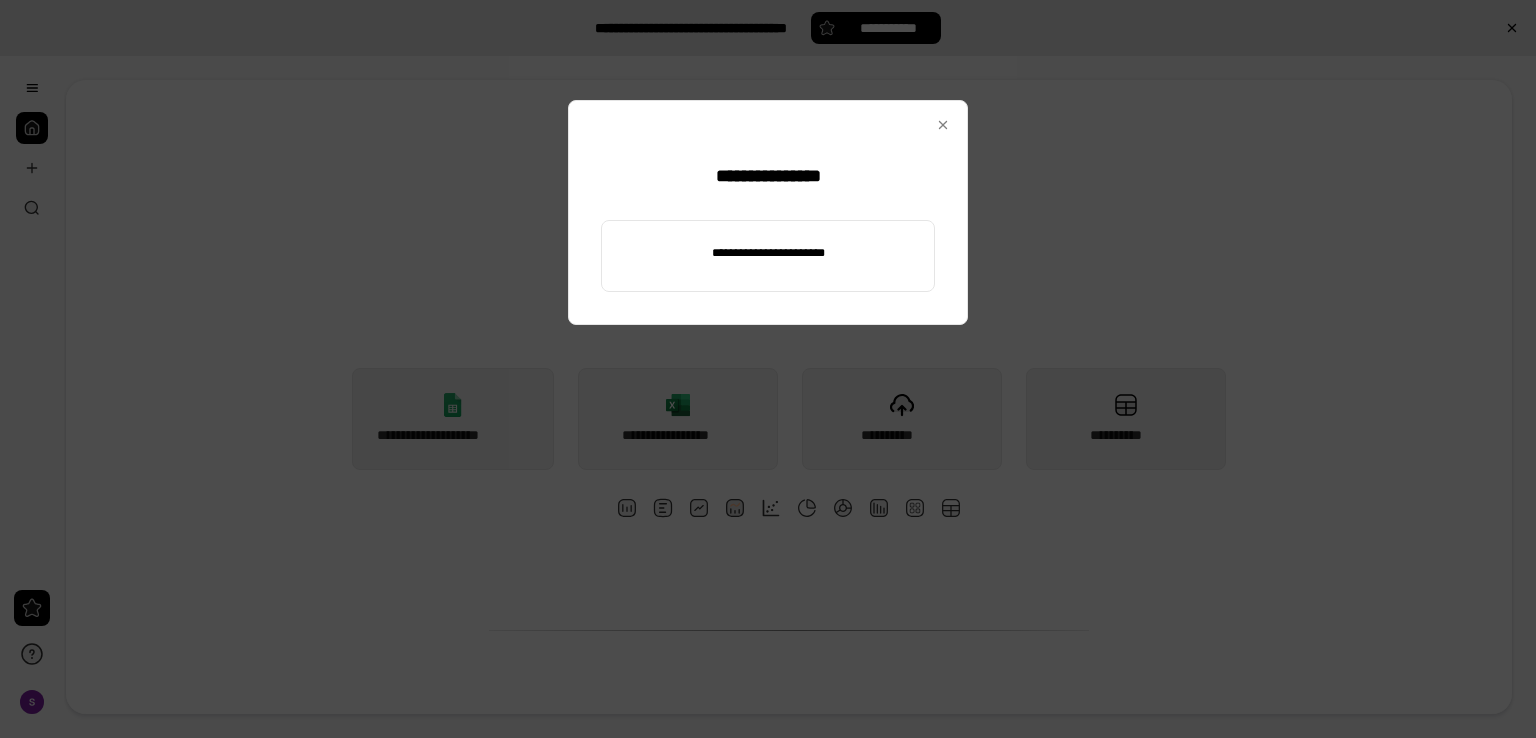click at bounding box center [768, 253] 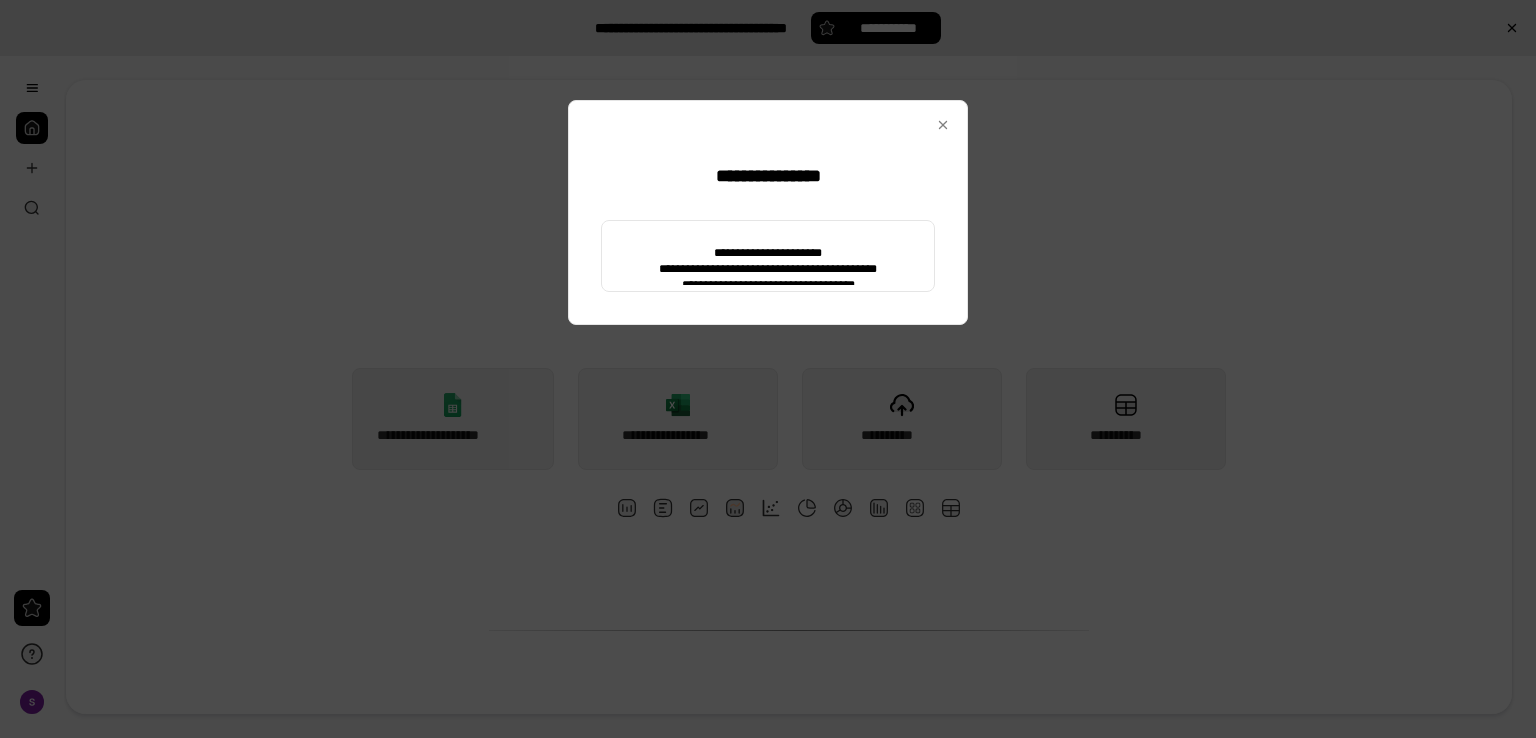 type on "**********" 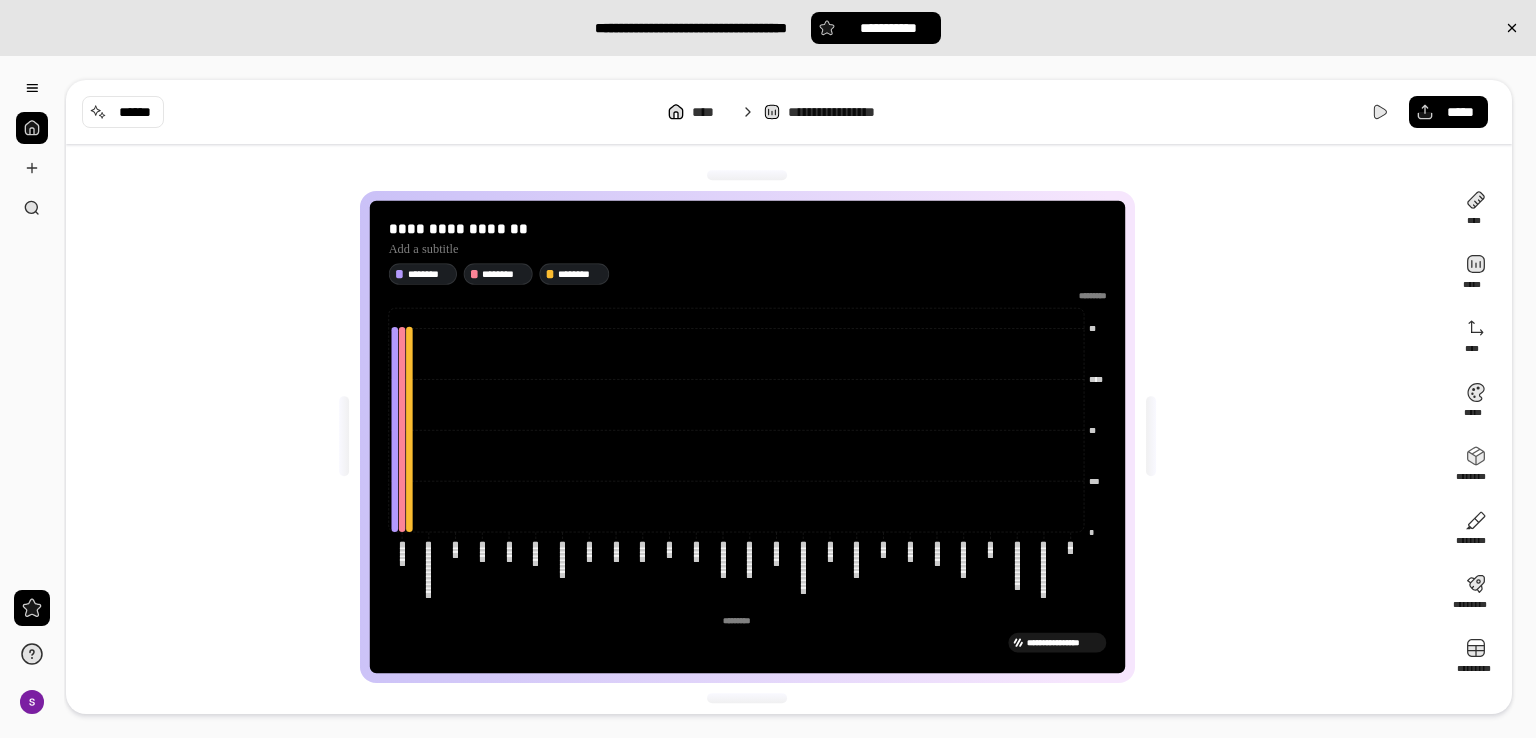 click on "**********" at bounding box center (755, 437) 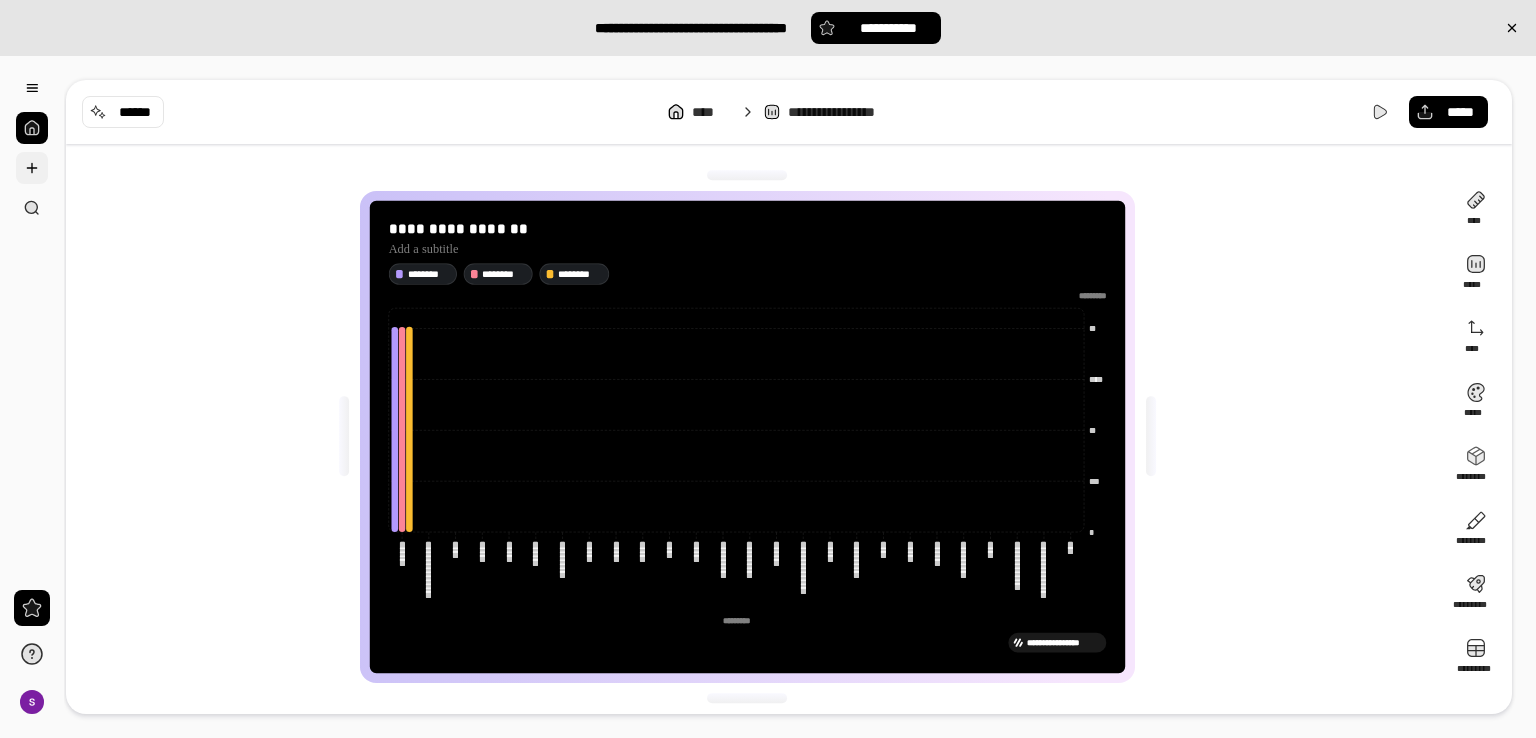 click at bounding box center (32, 168) 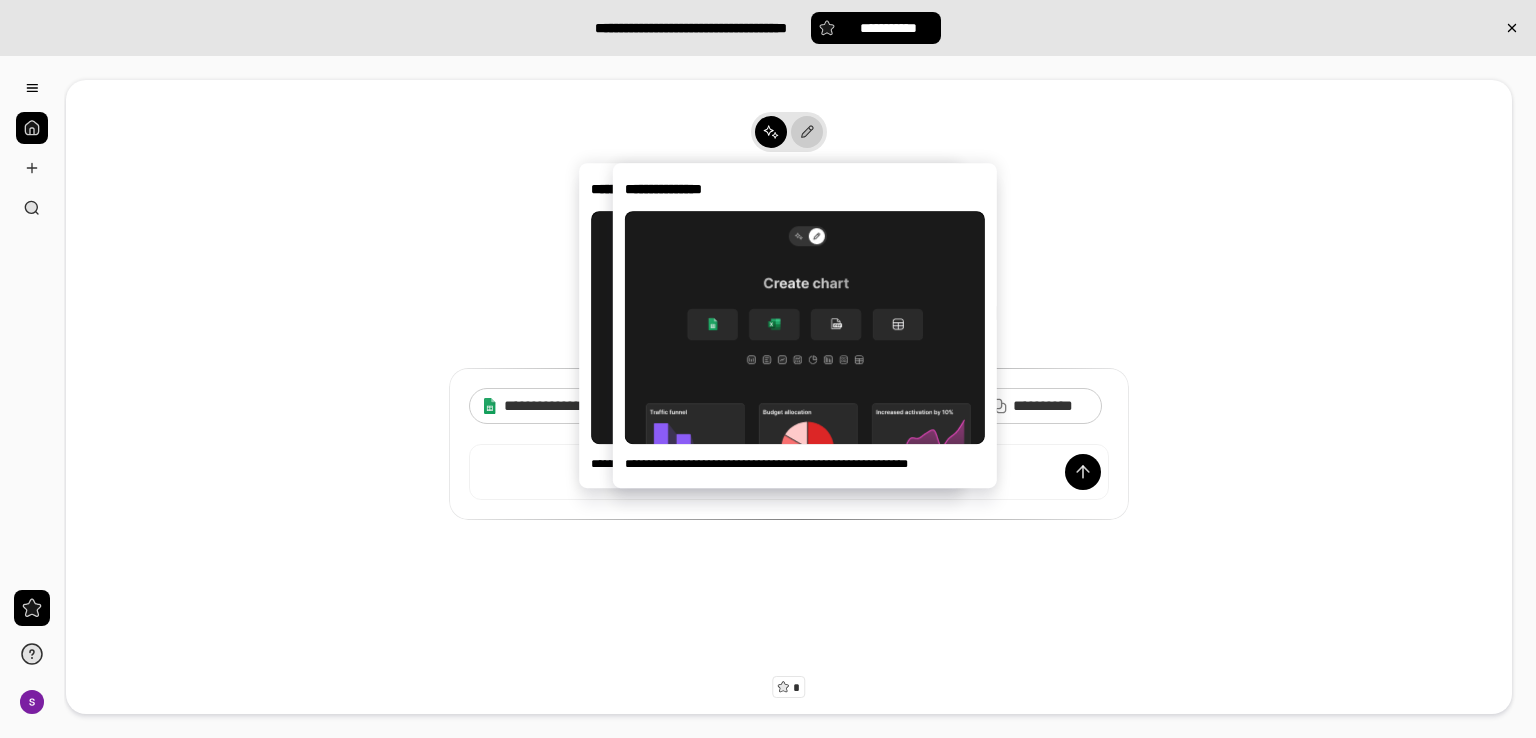 click at bounding box center [807, 132] 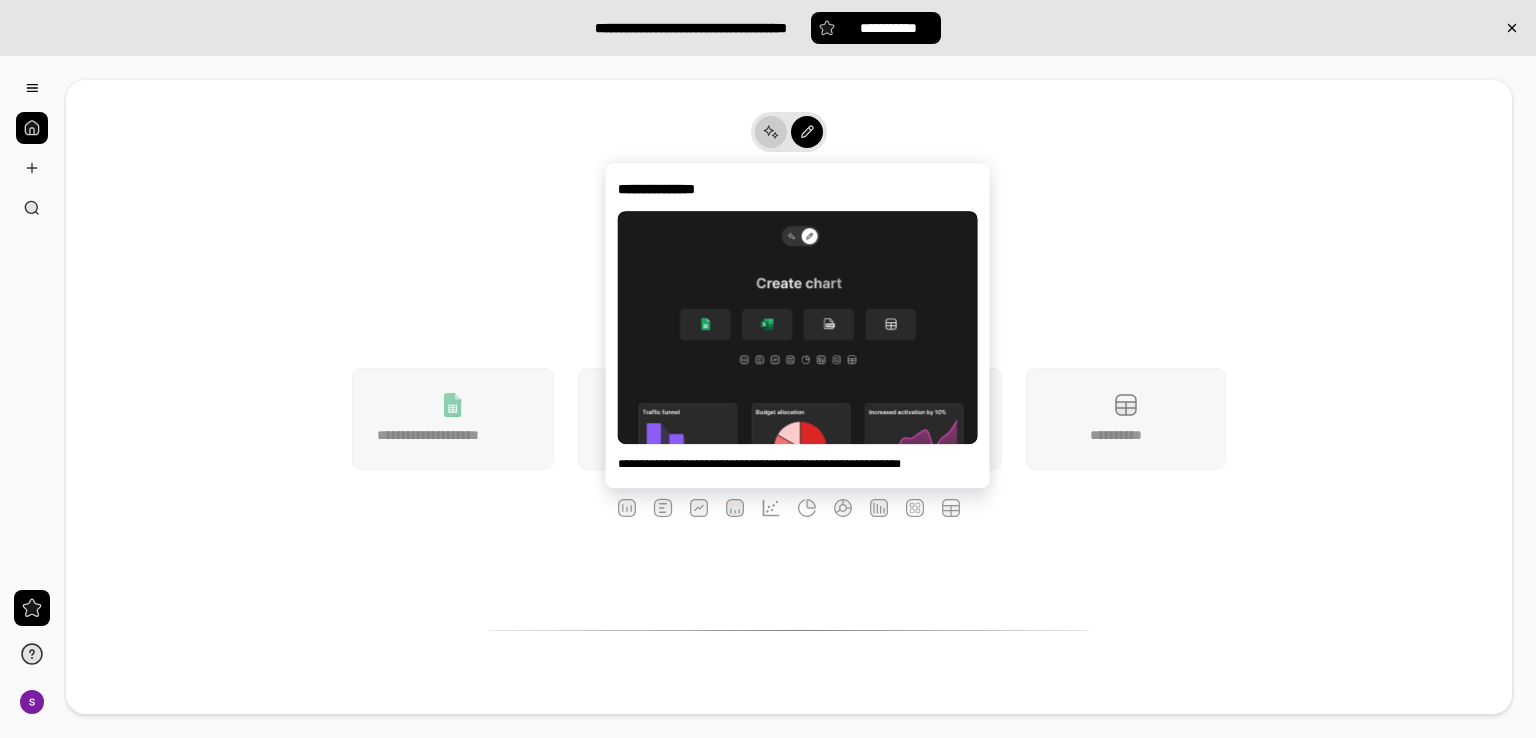 click 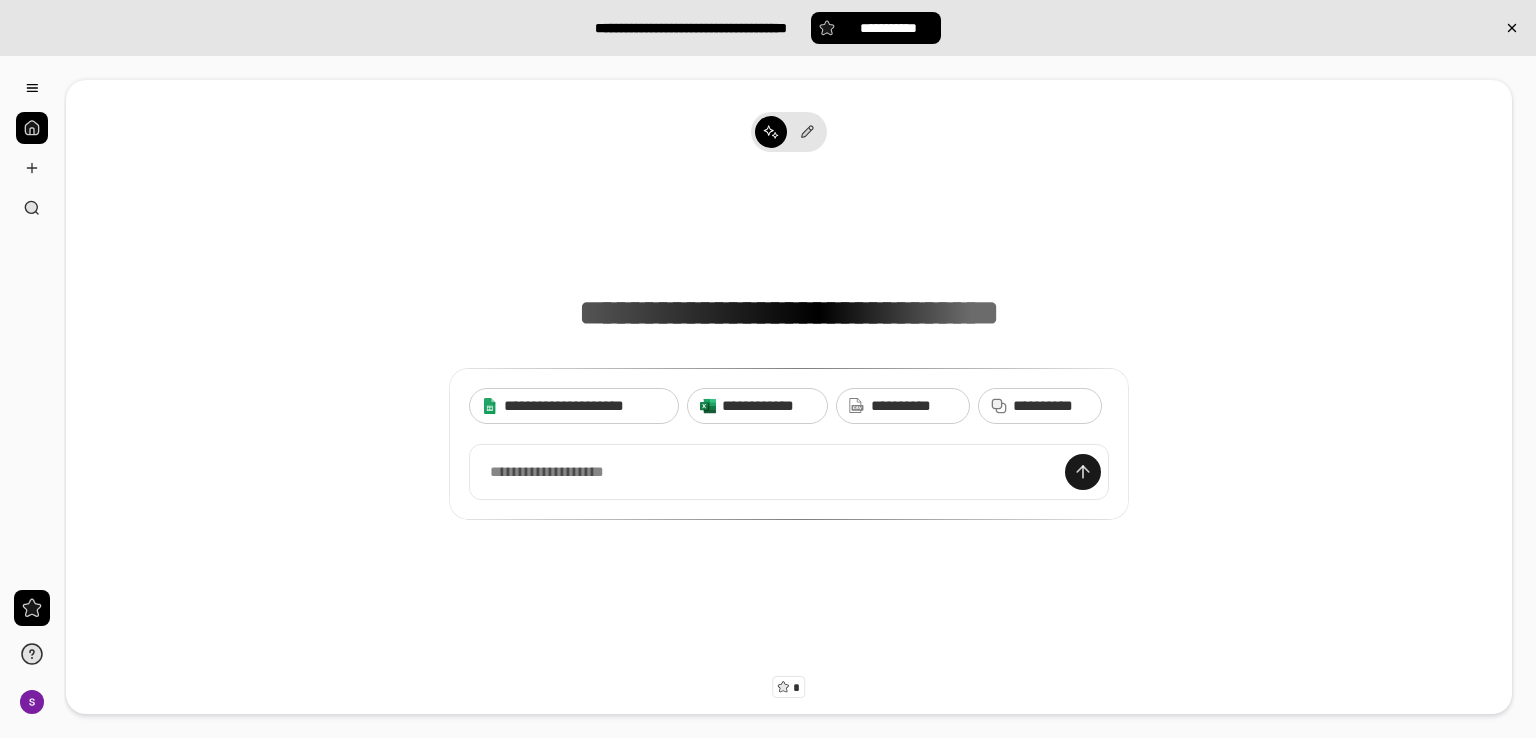 click at bounding box center (1083, 472) 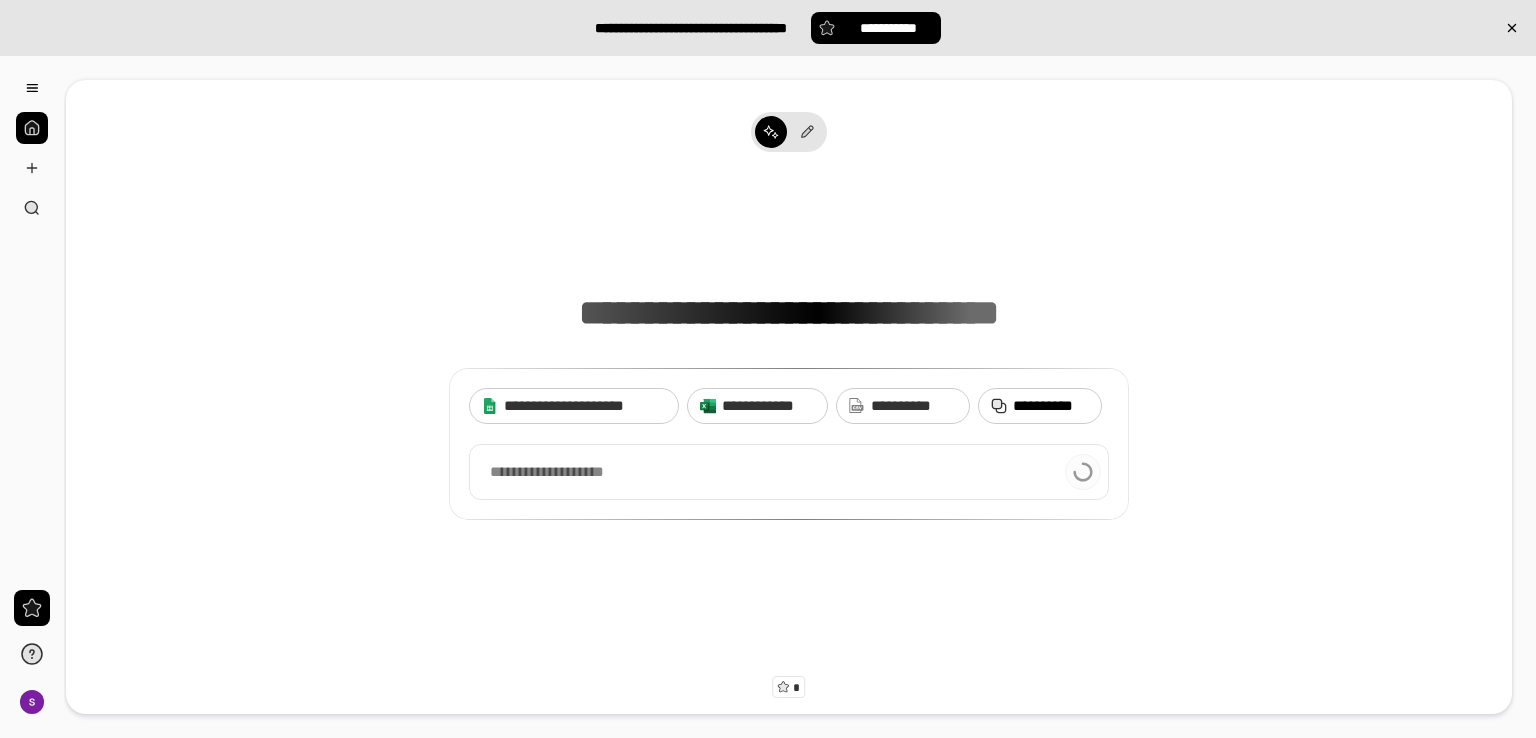 click on "**********" at bounding box center [1051, 406] 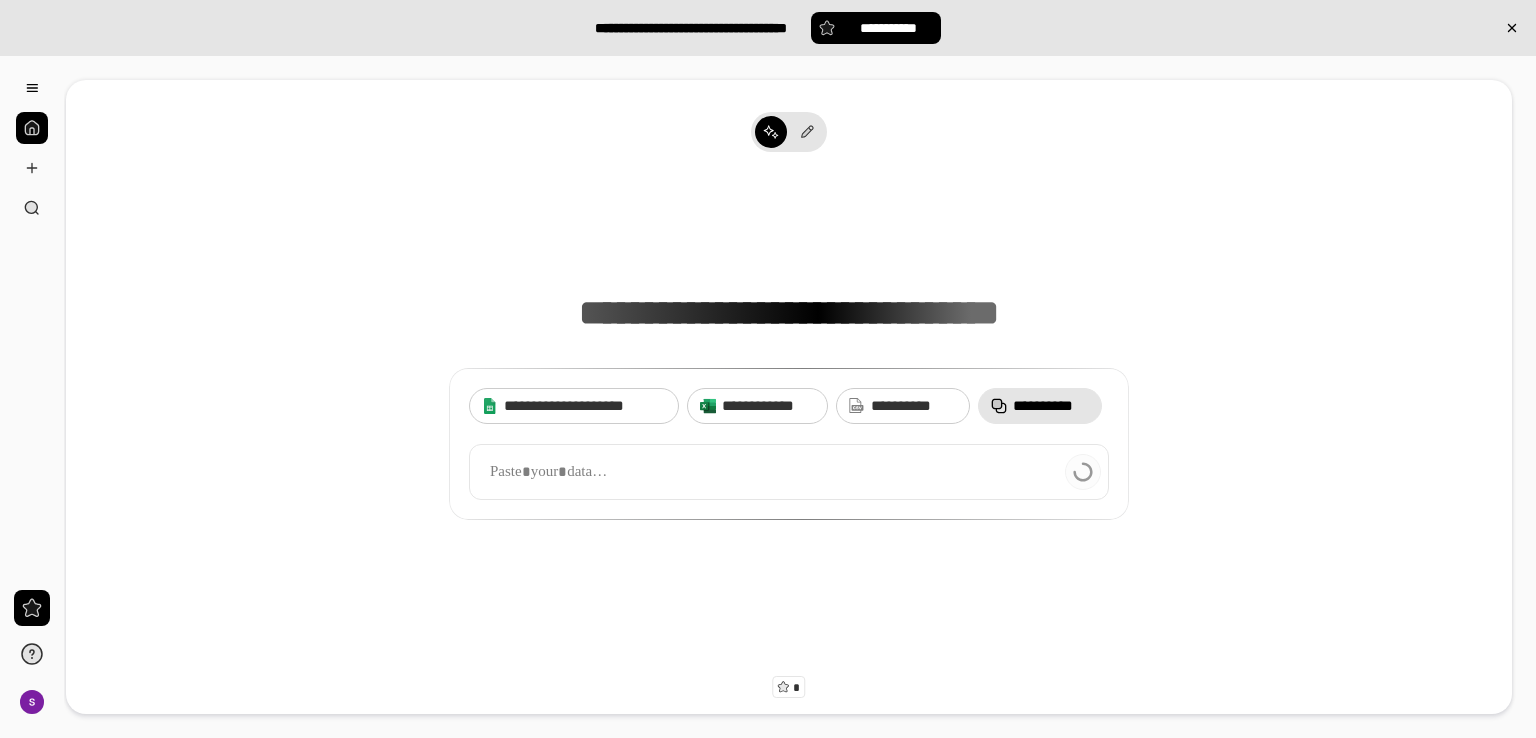 click on "**********" at bounding box center (1051, 406) 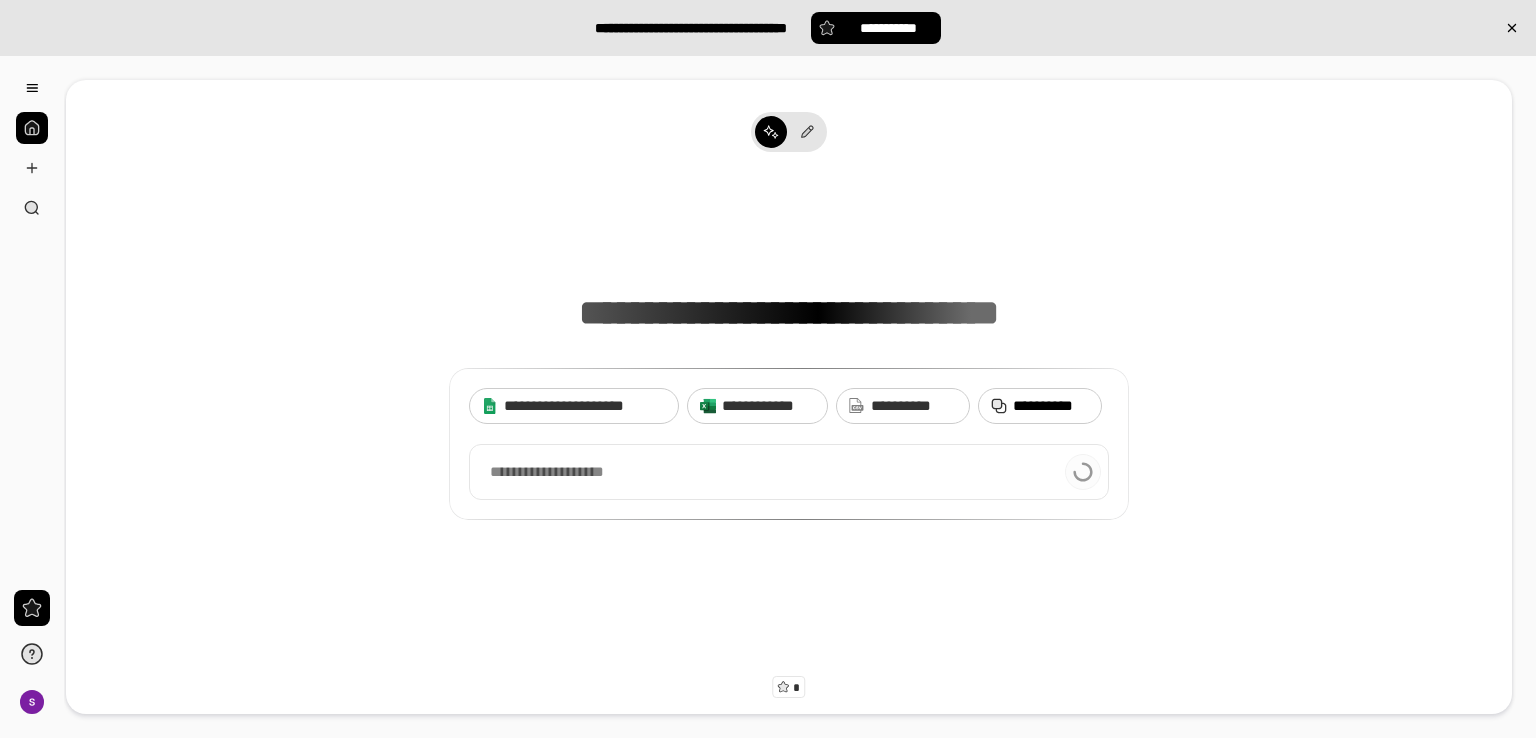 click on "**********" at bounding box center [1051, 406] 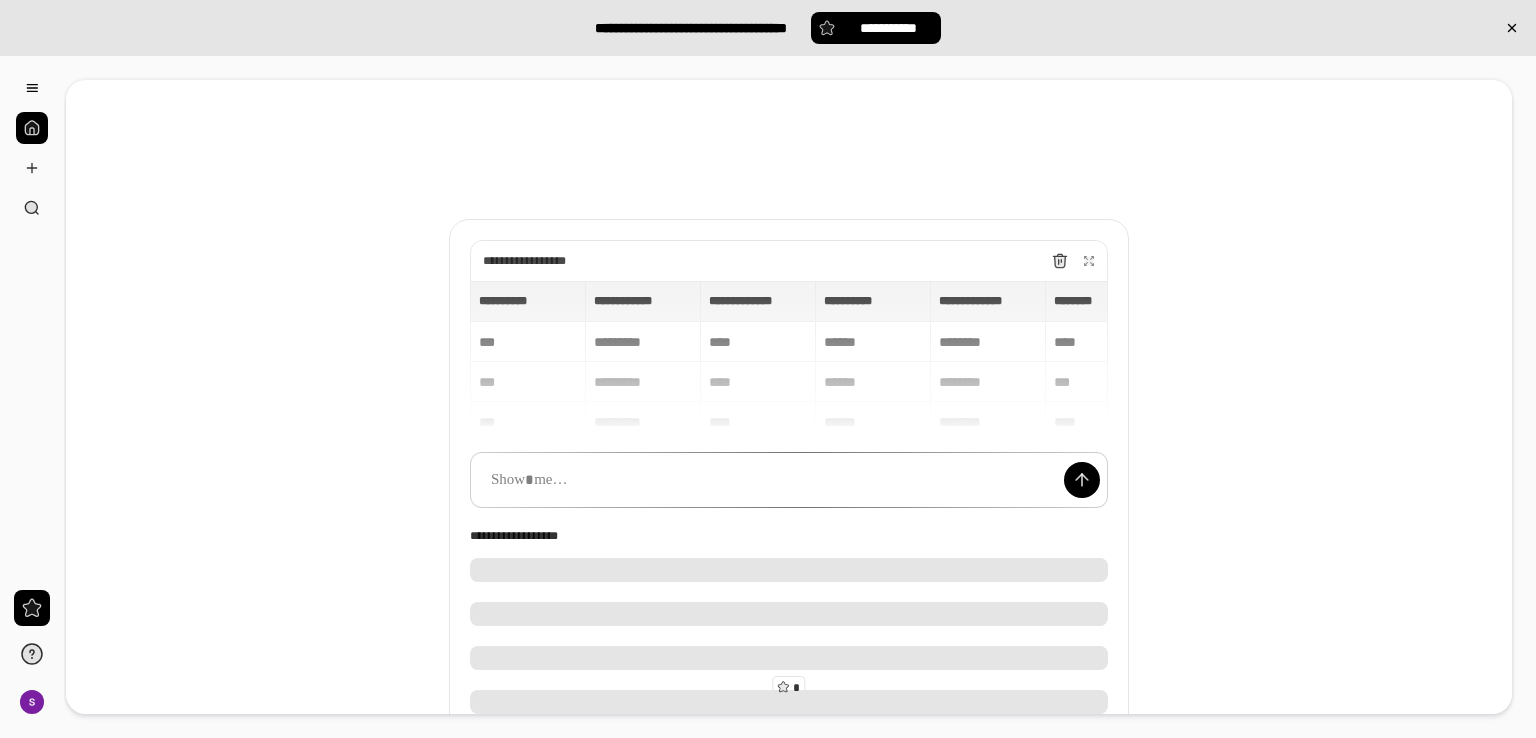 click on "**********" at bounding box center [758, 261] 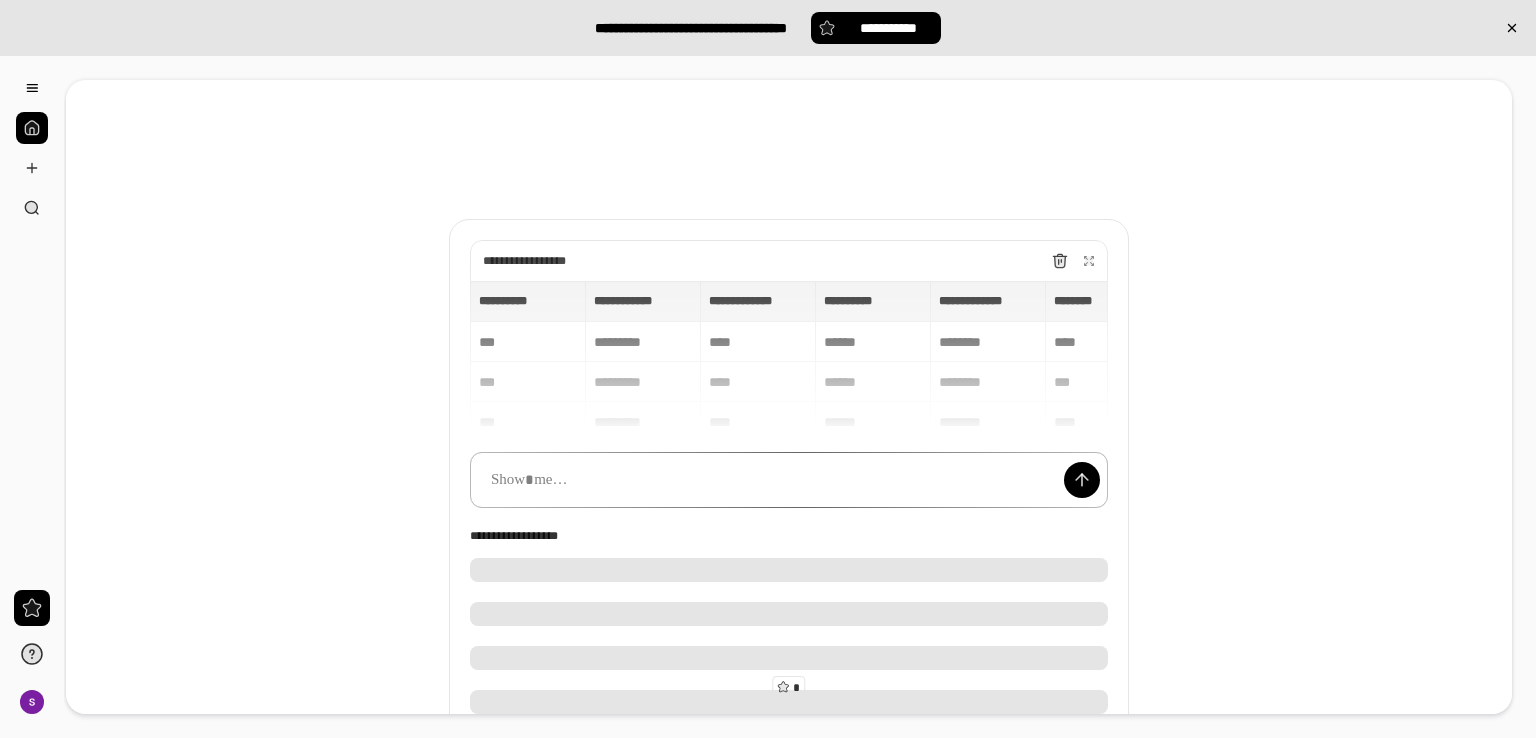 scroll, scrollTop: 15, scrollLeft: 0, axis: vertical 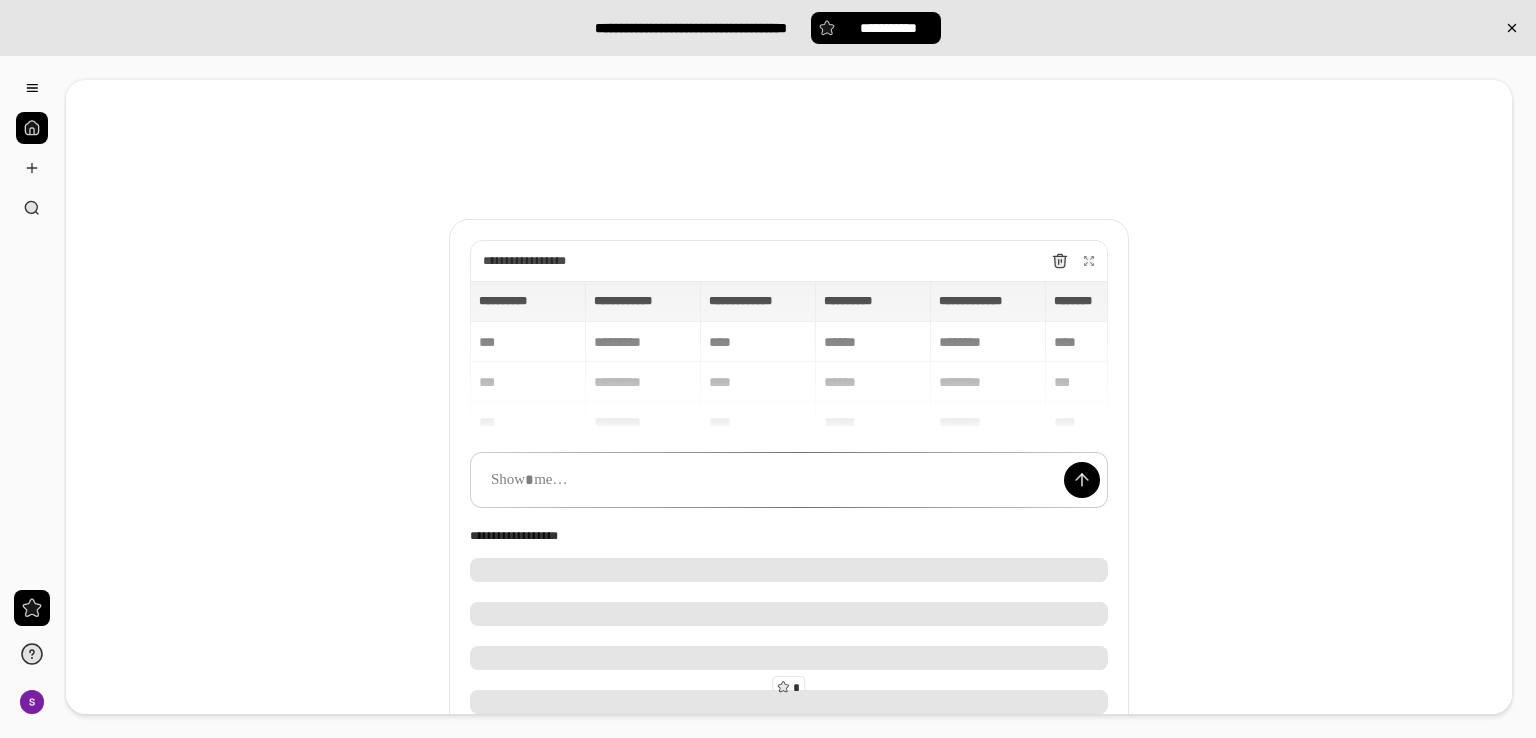 click on "**********" at bounding box center (789, 507) 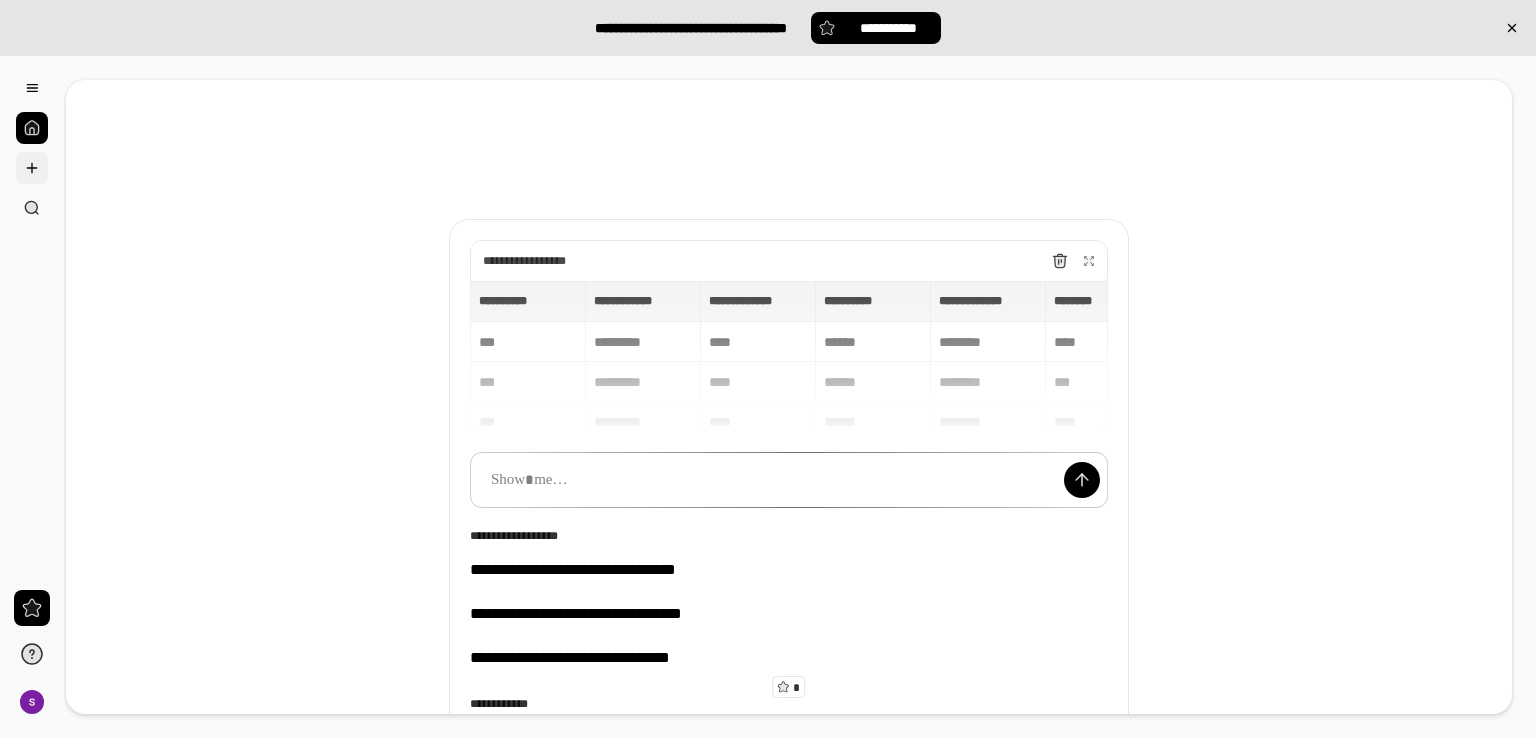 click at bounding box center (32, 168) 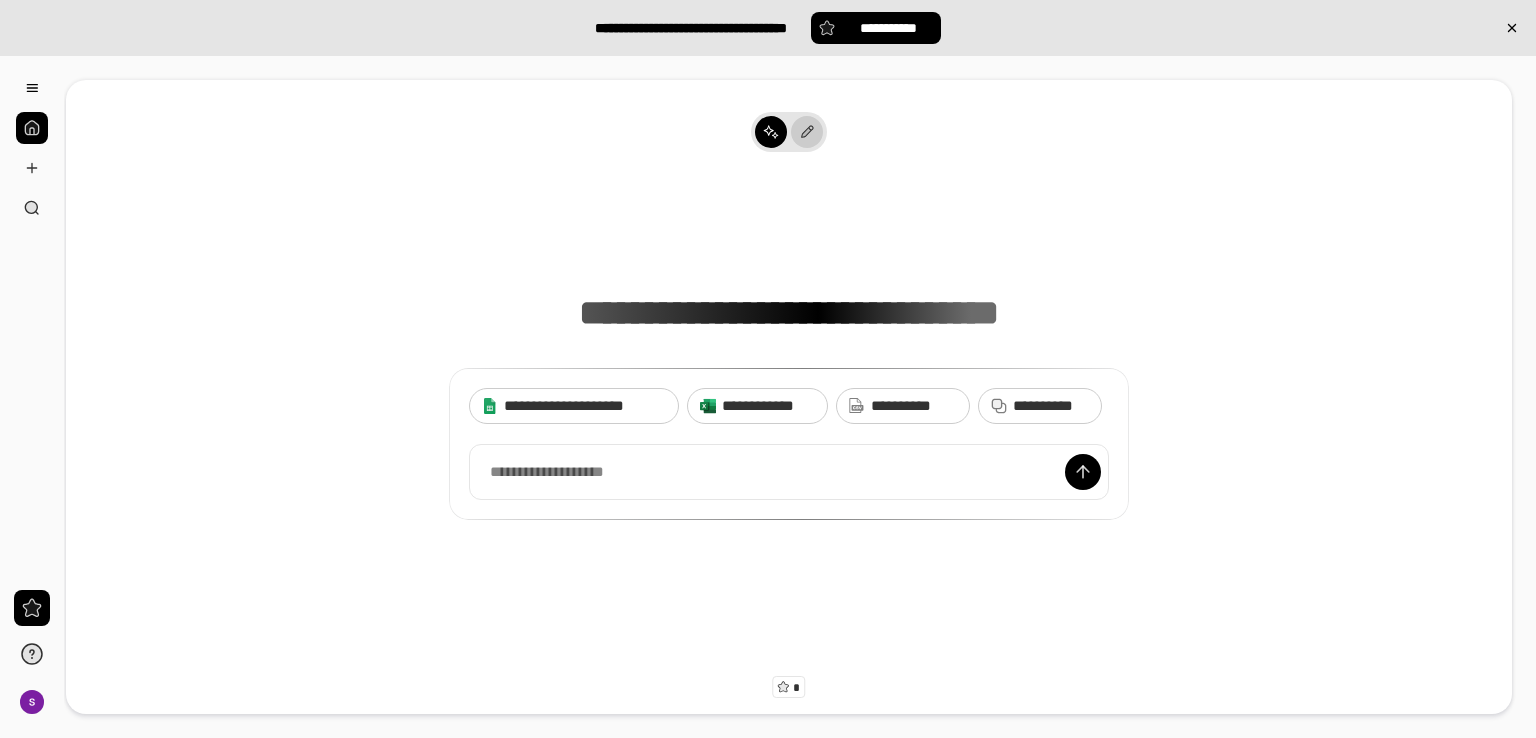 click 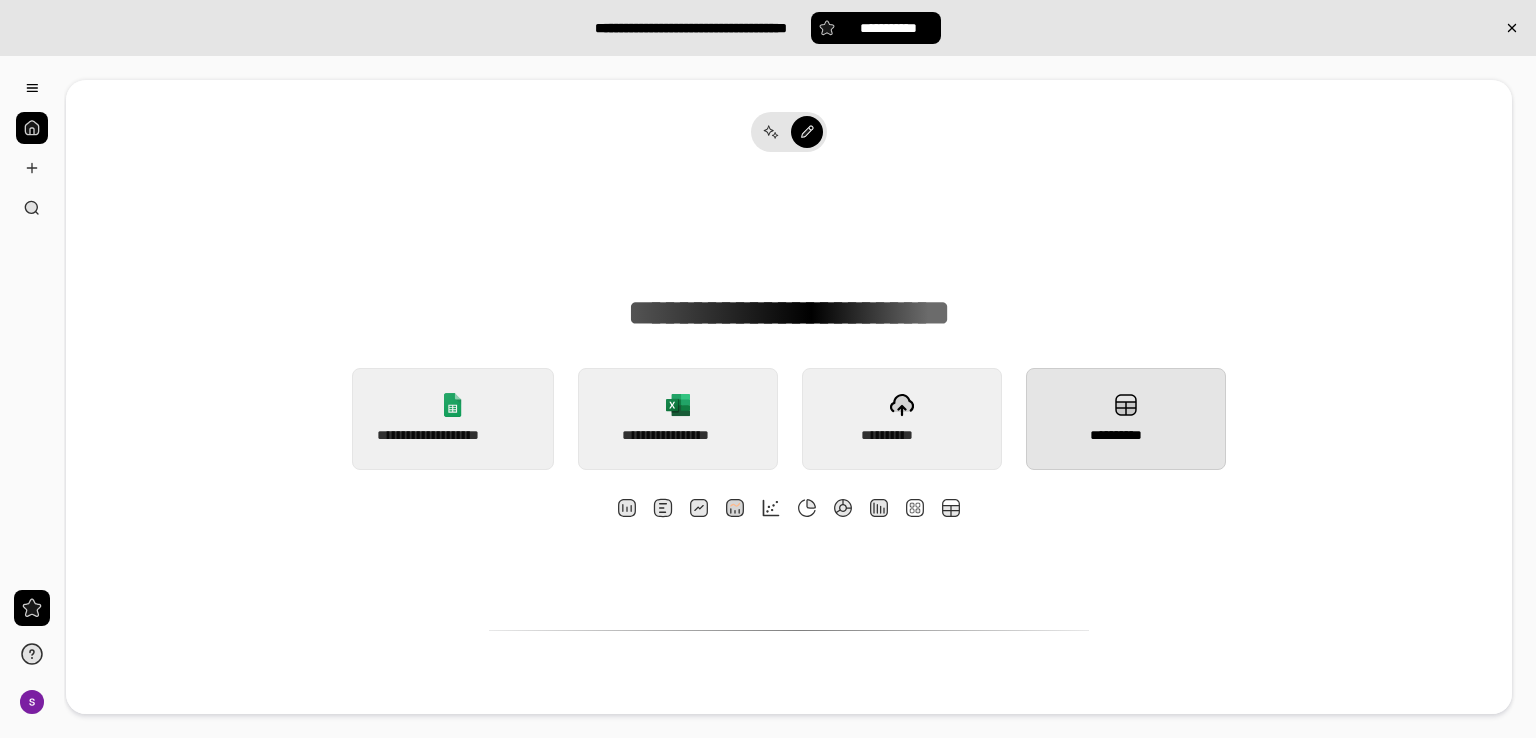click on "**********" at bounding box center [1126, 419] 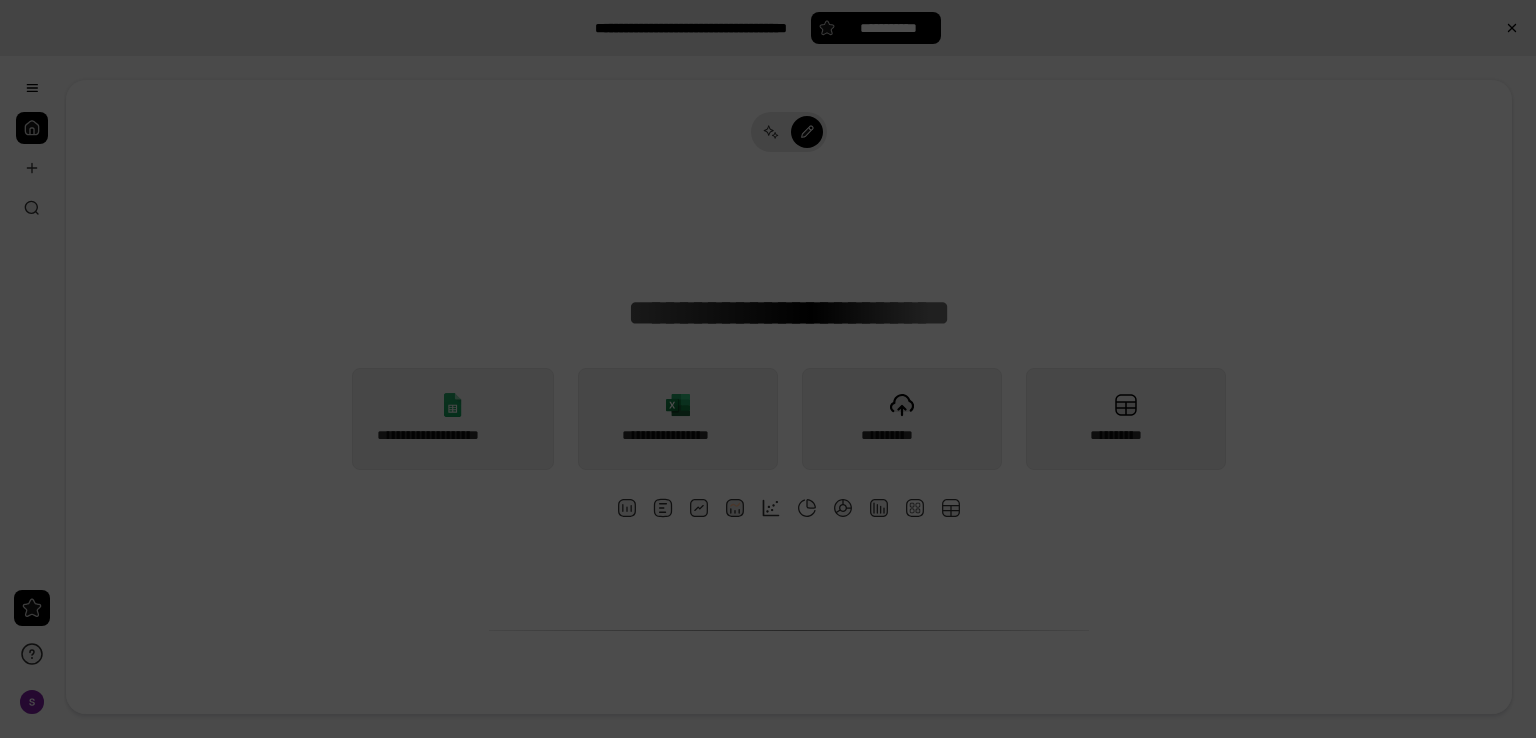 click at bounding box center [768, 253] 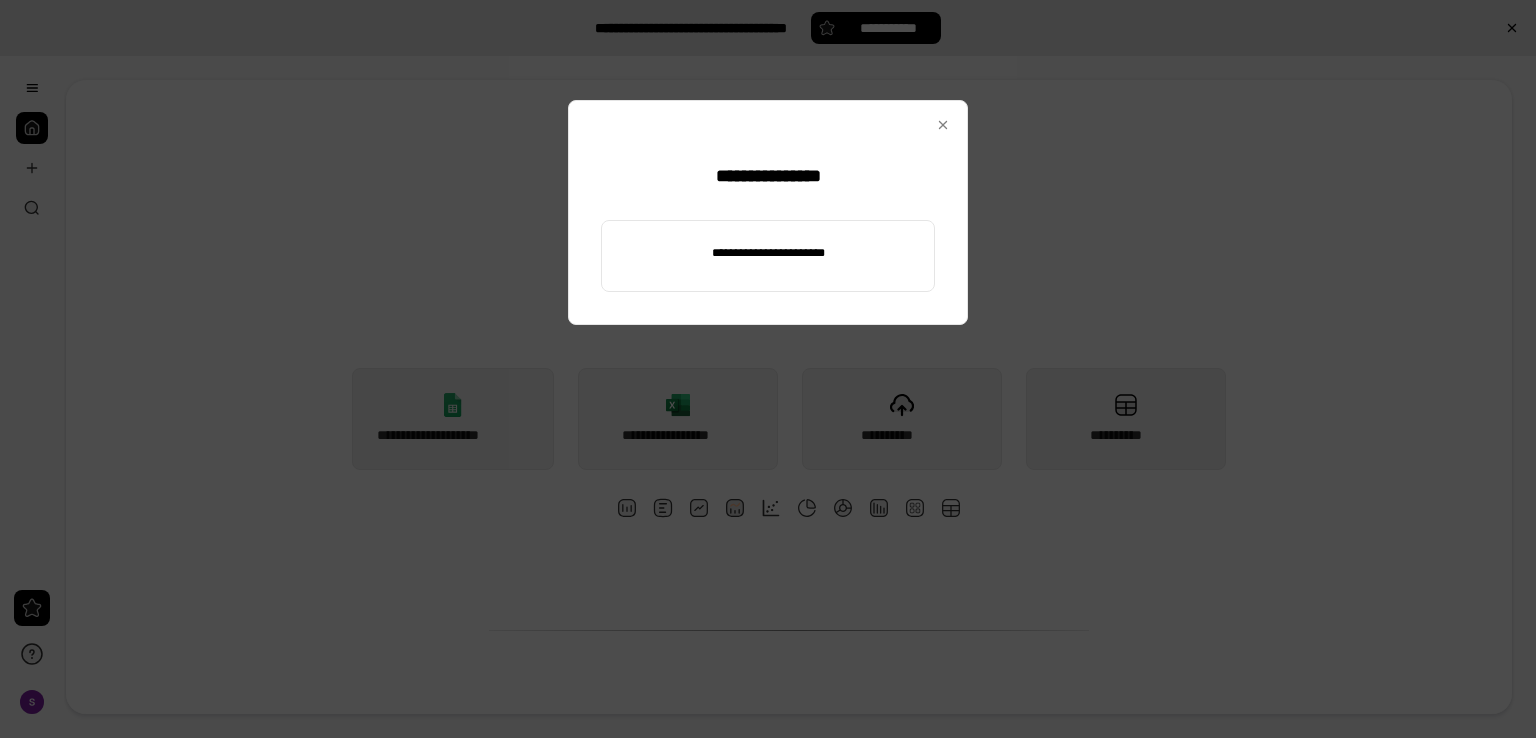 click at bounding box center [768, 253] 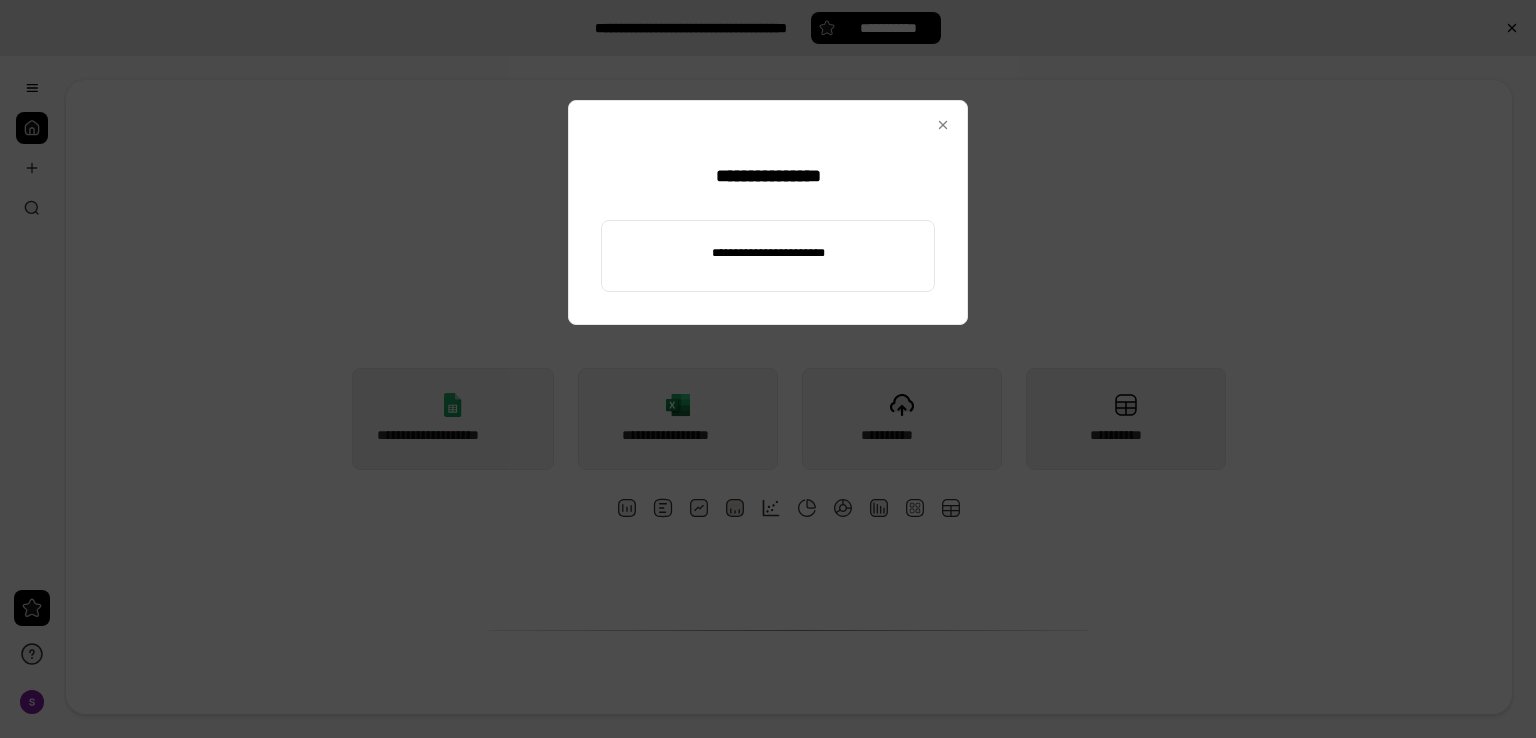 paste on "**********" 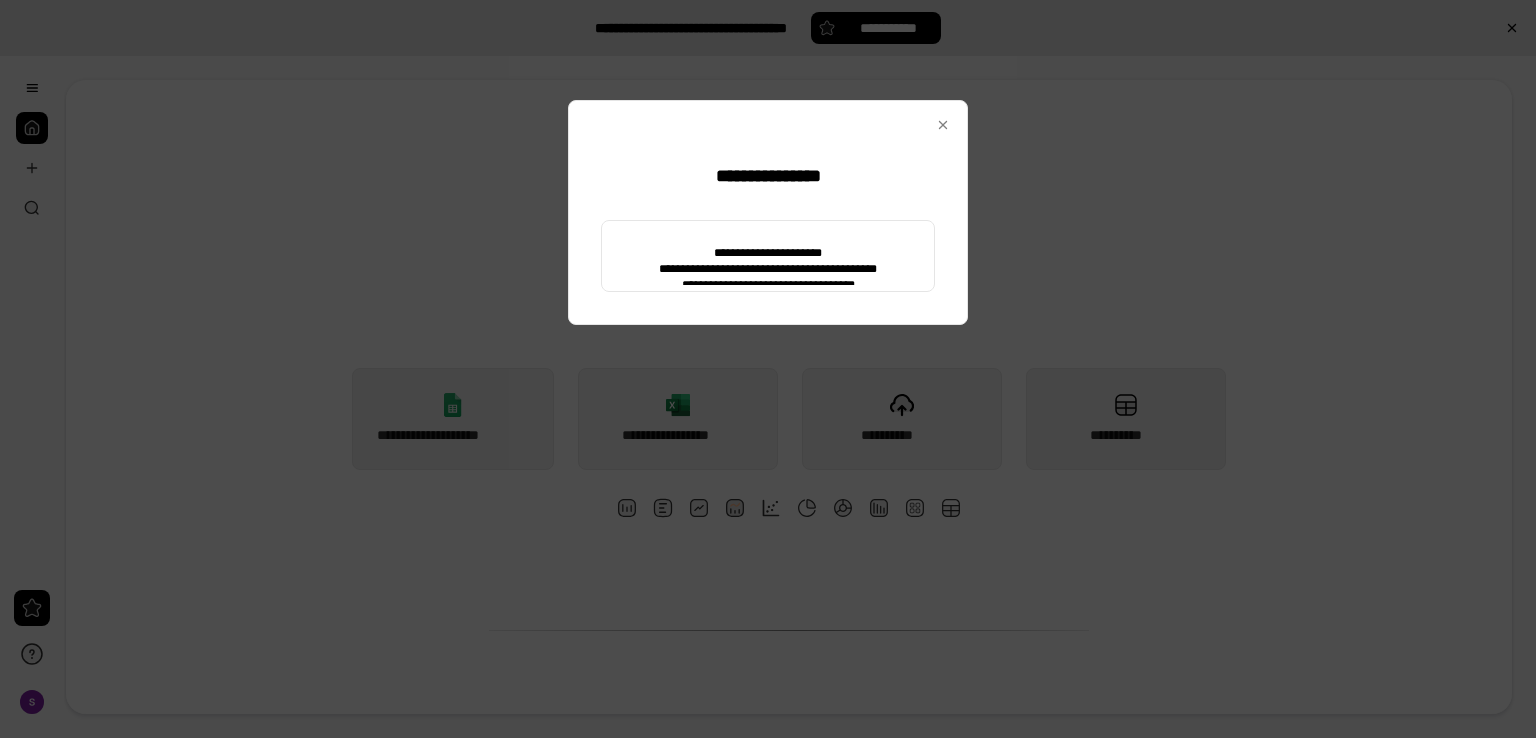 type on "**********" 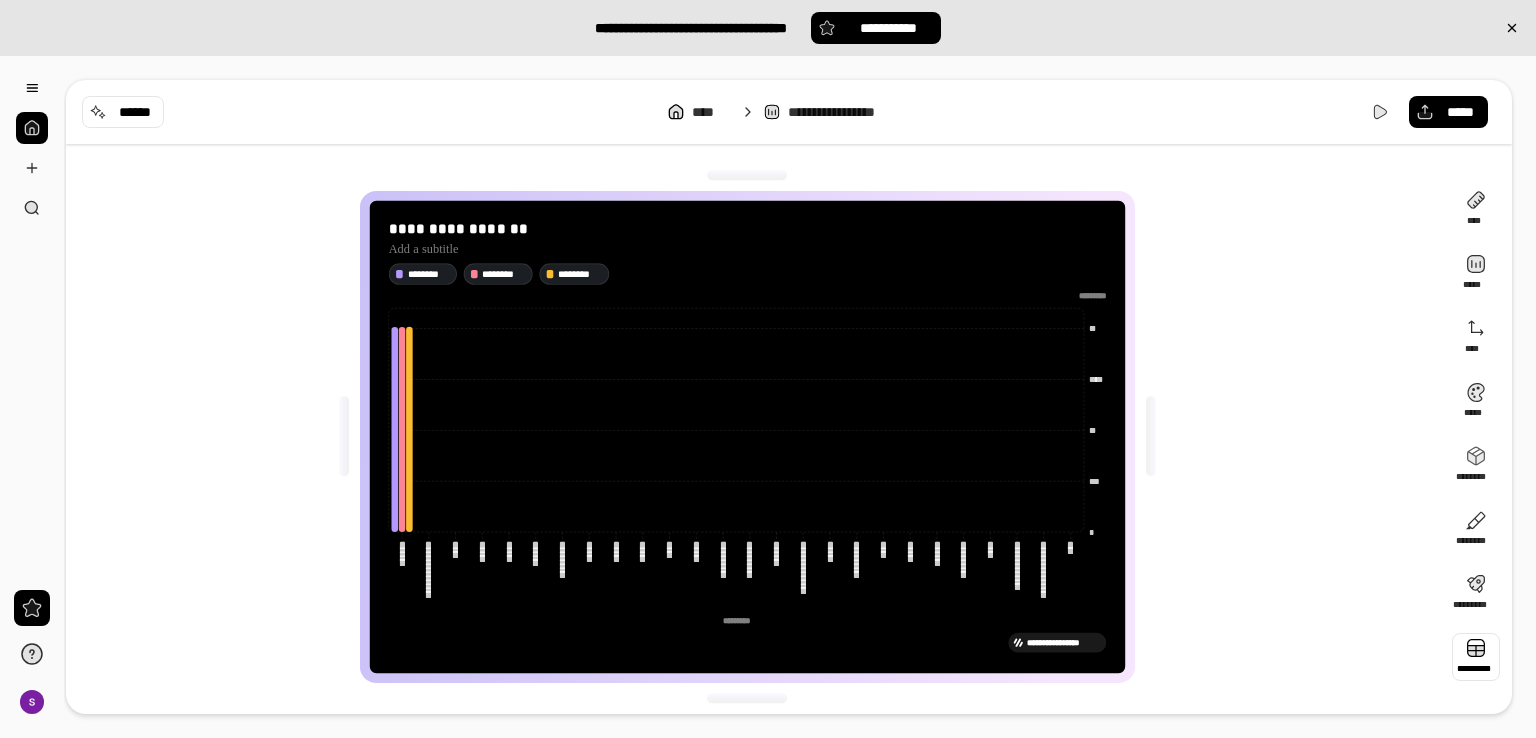click at bounding box center (1476, 657) 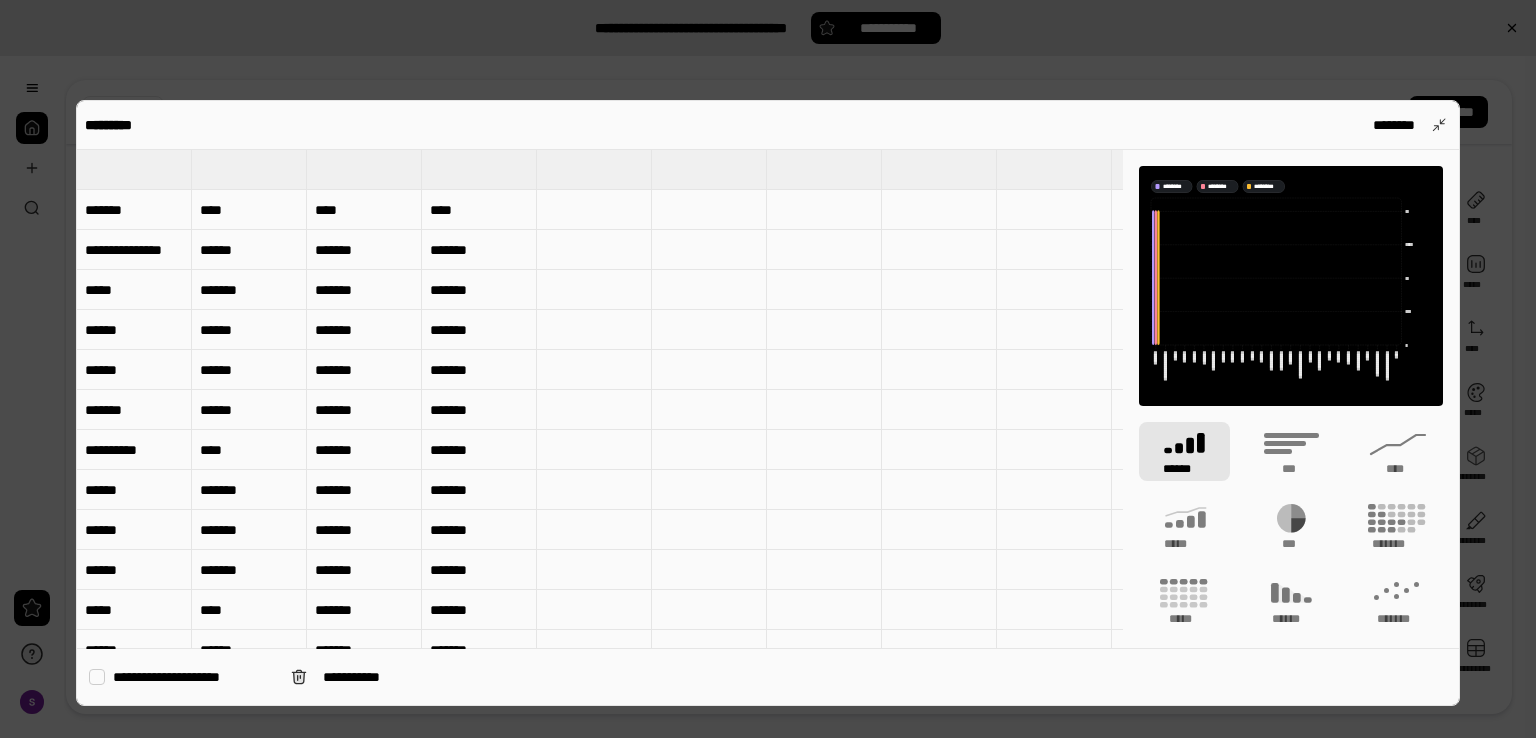 click at bounding box center [709, 490] 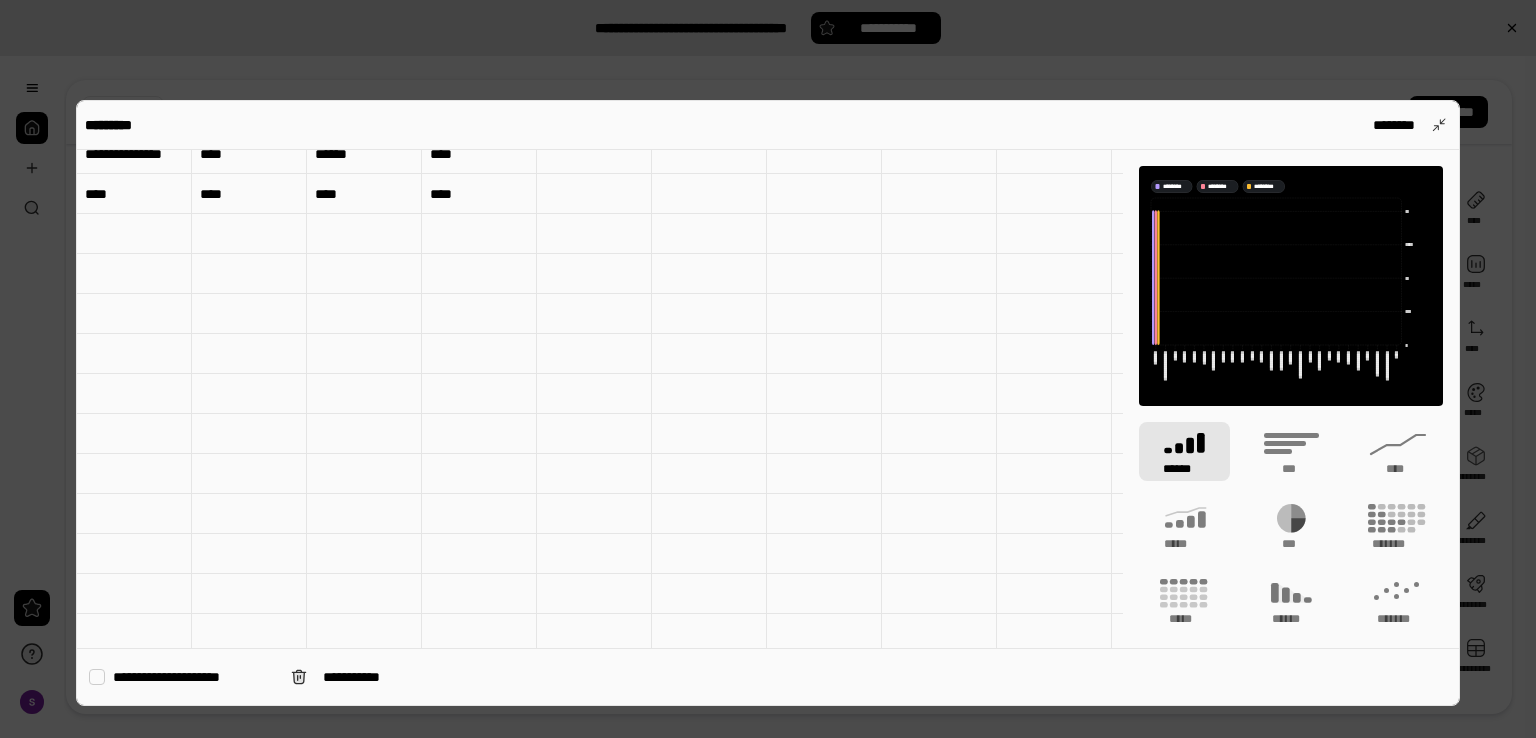 scroll, scrollTop: 416, scrollLeft: 0, axis: vertical 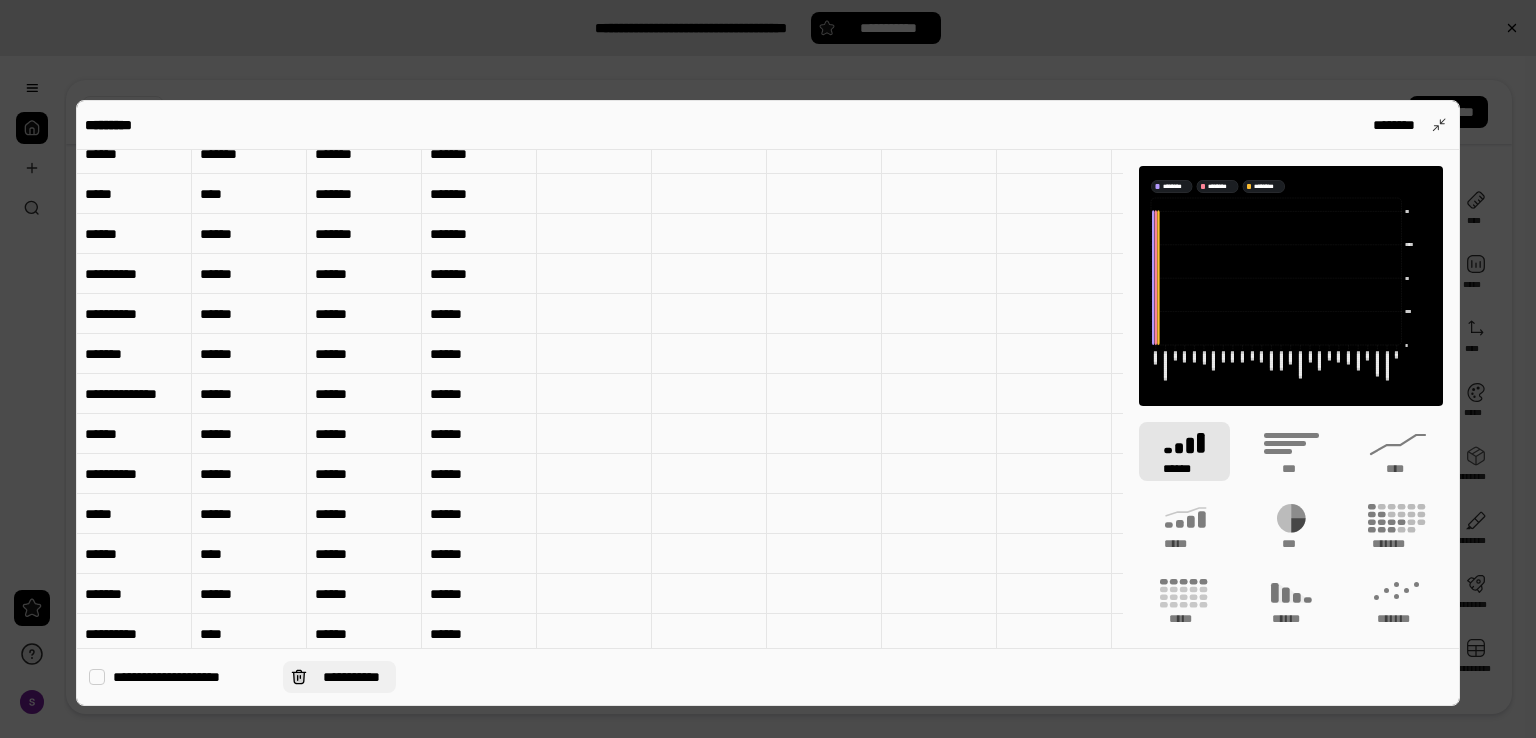 click on "**********" at bounding box center (351, 677) 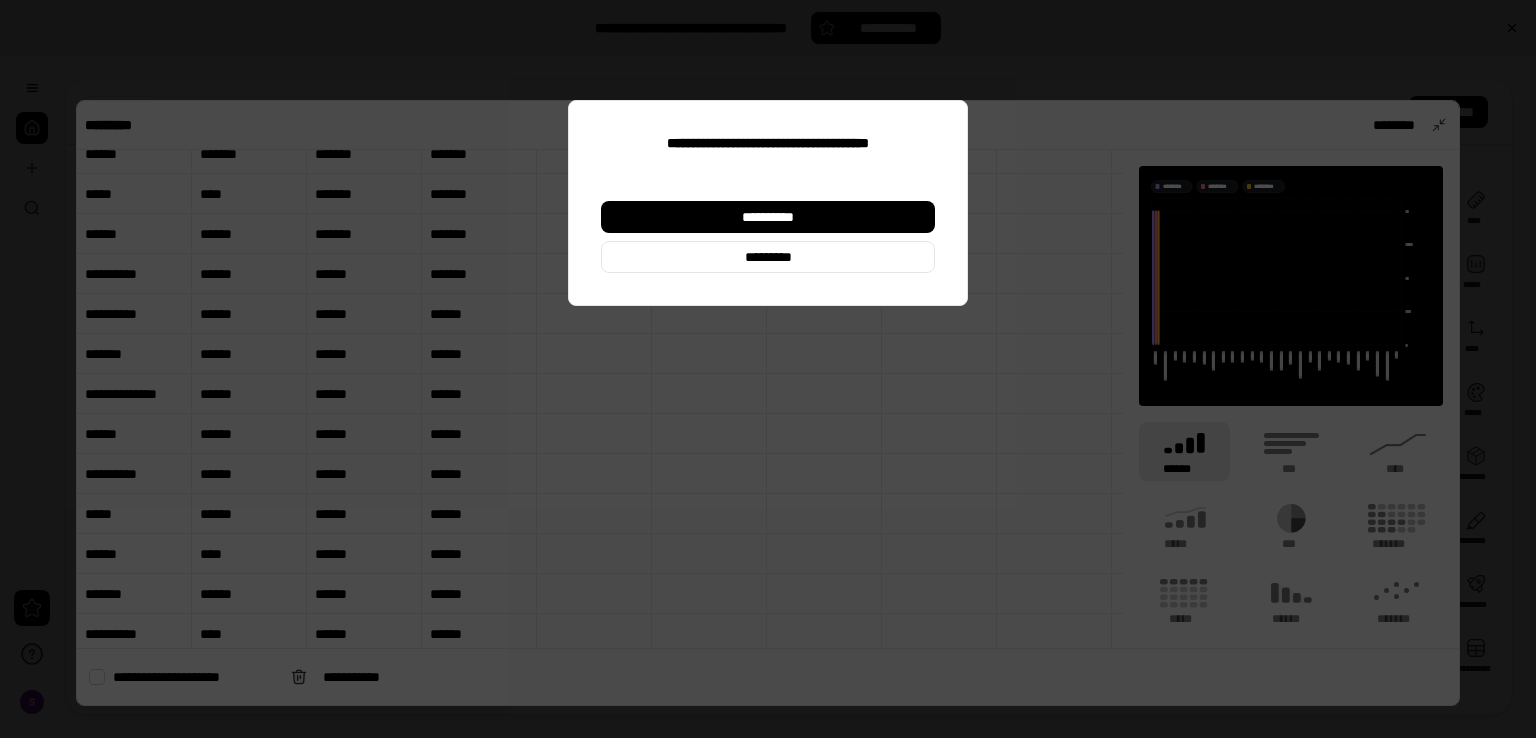 click at bounding box center [768, 369] 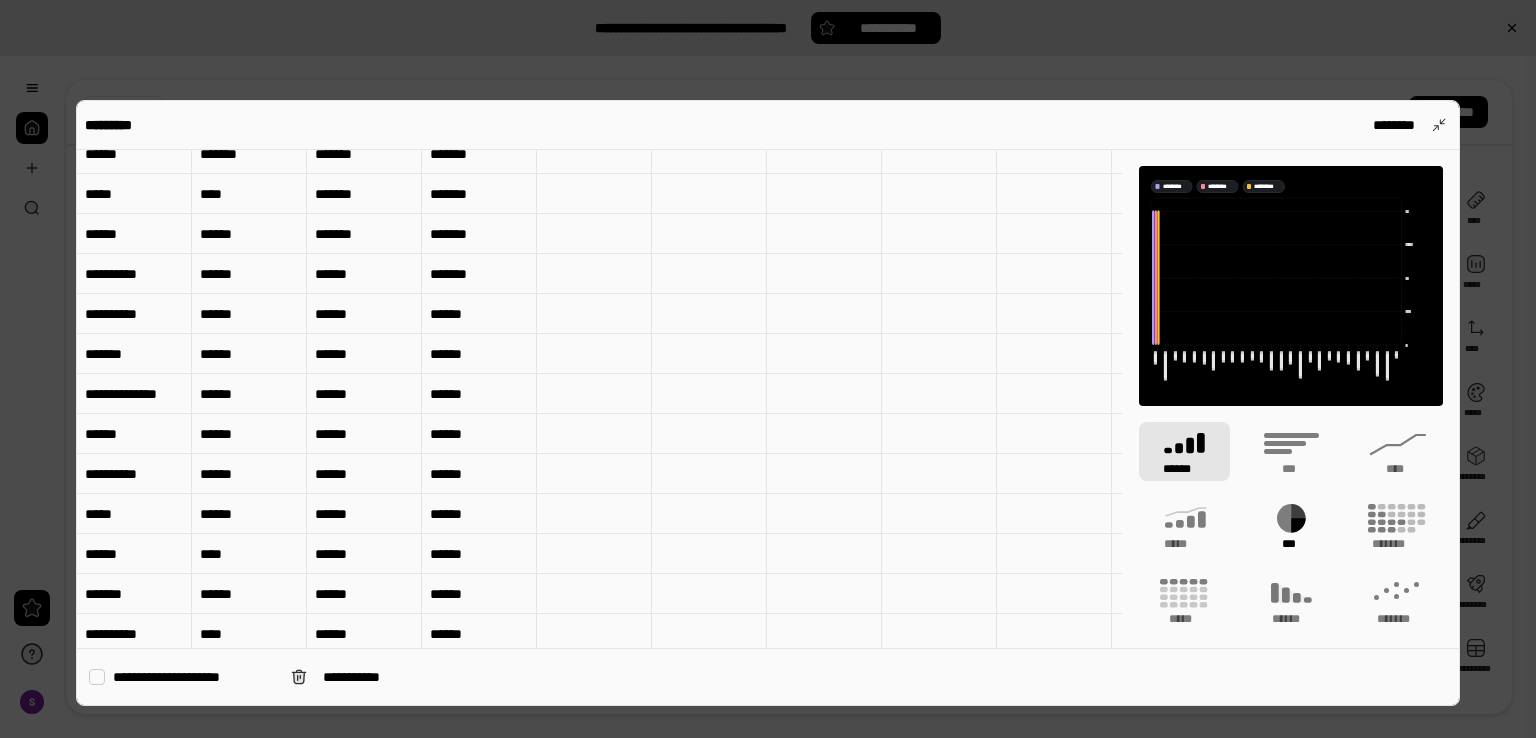 click on "***" at bounding box center (1291, 526) 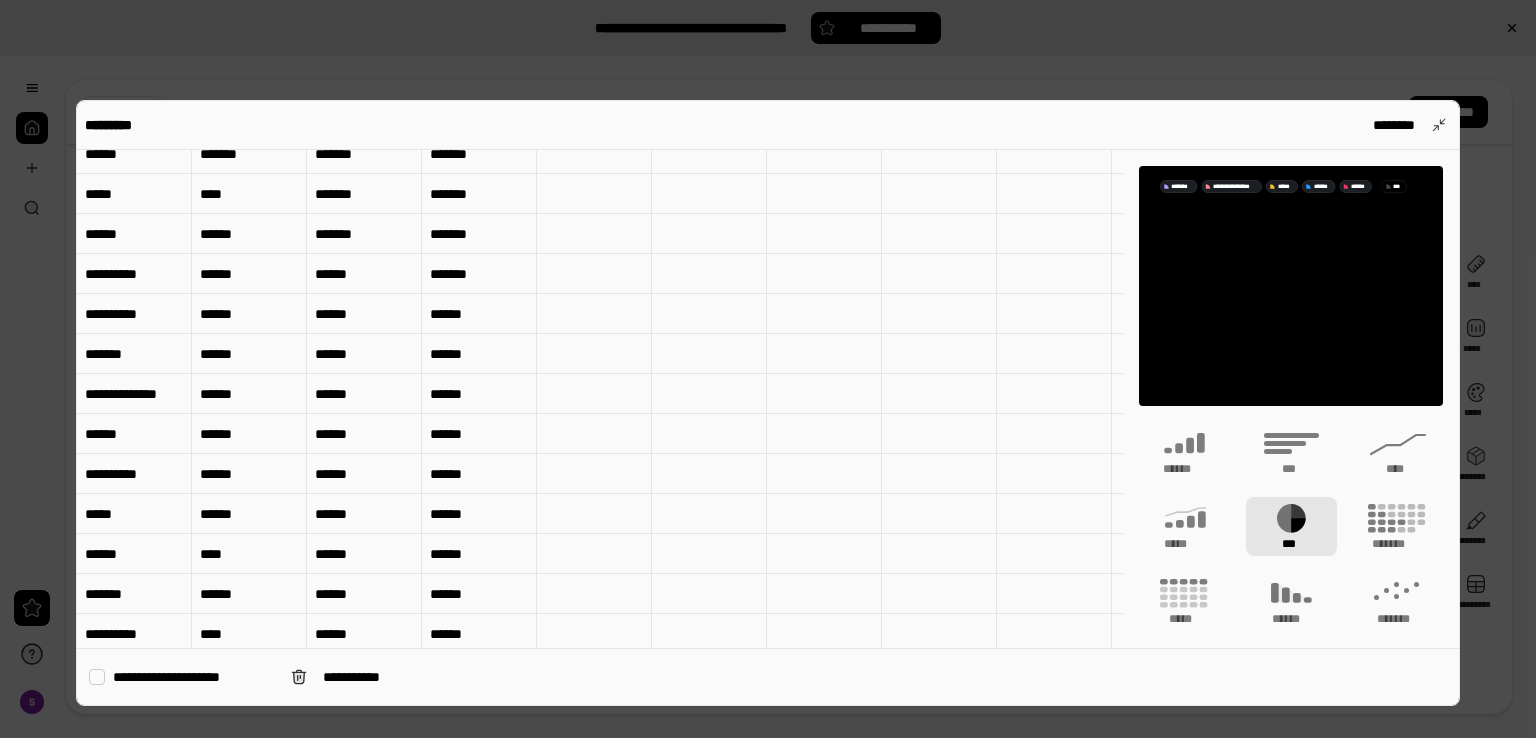 click on "***" at bounding box center [1291, 526] 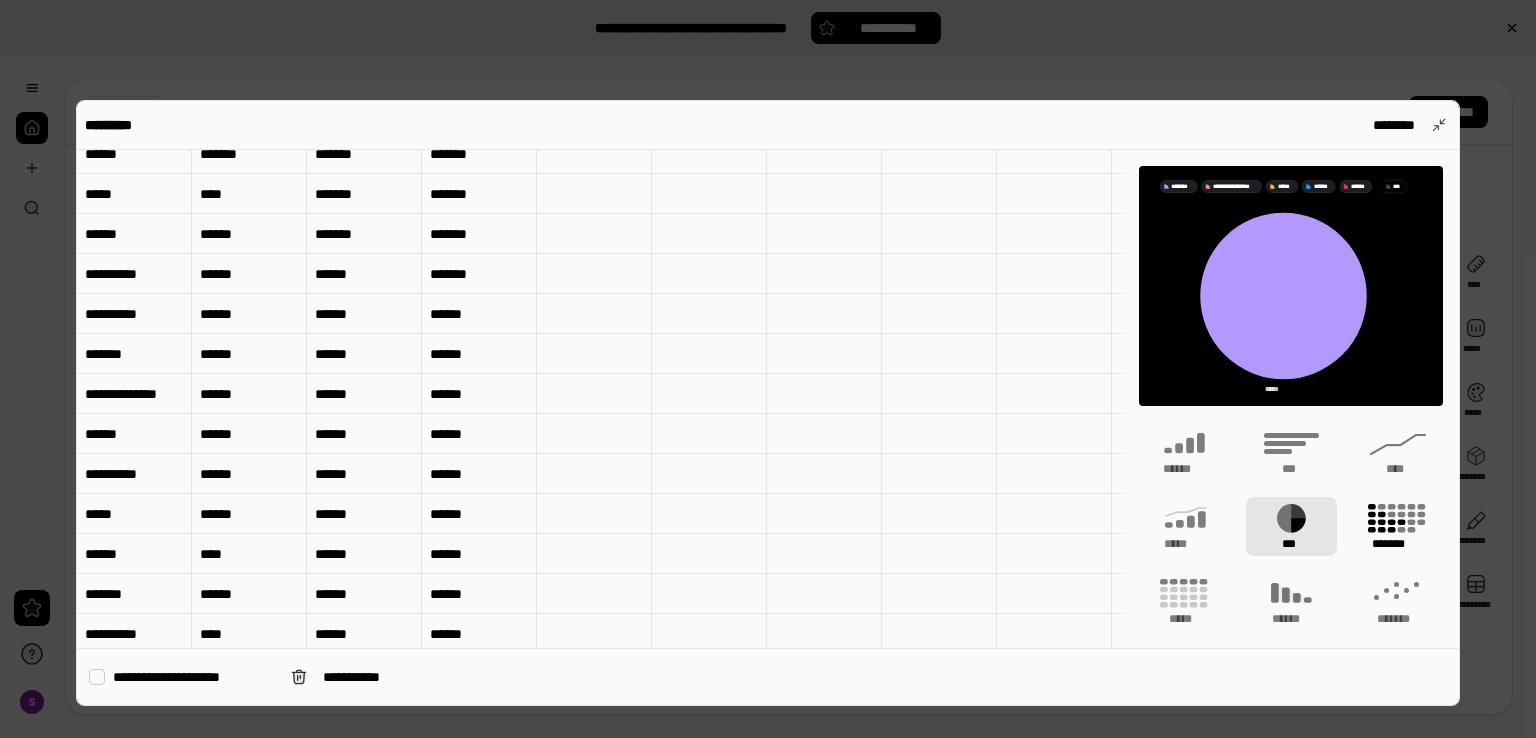 click 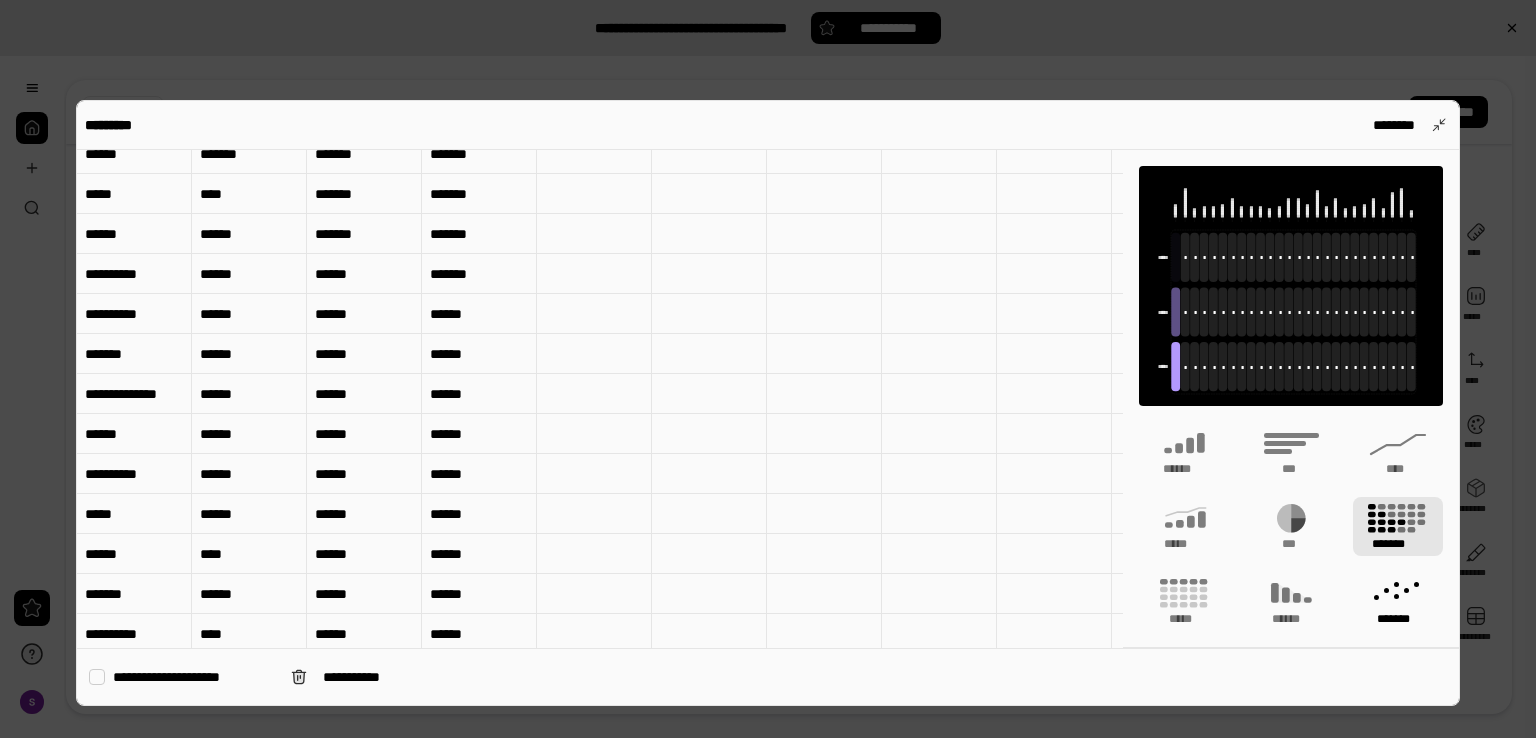 click 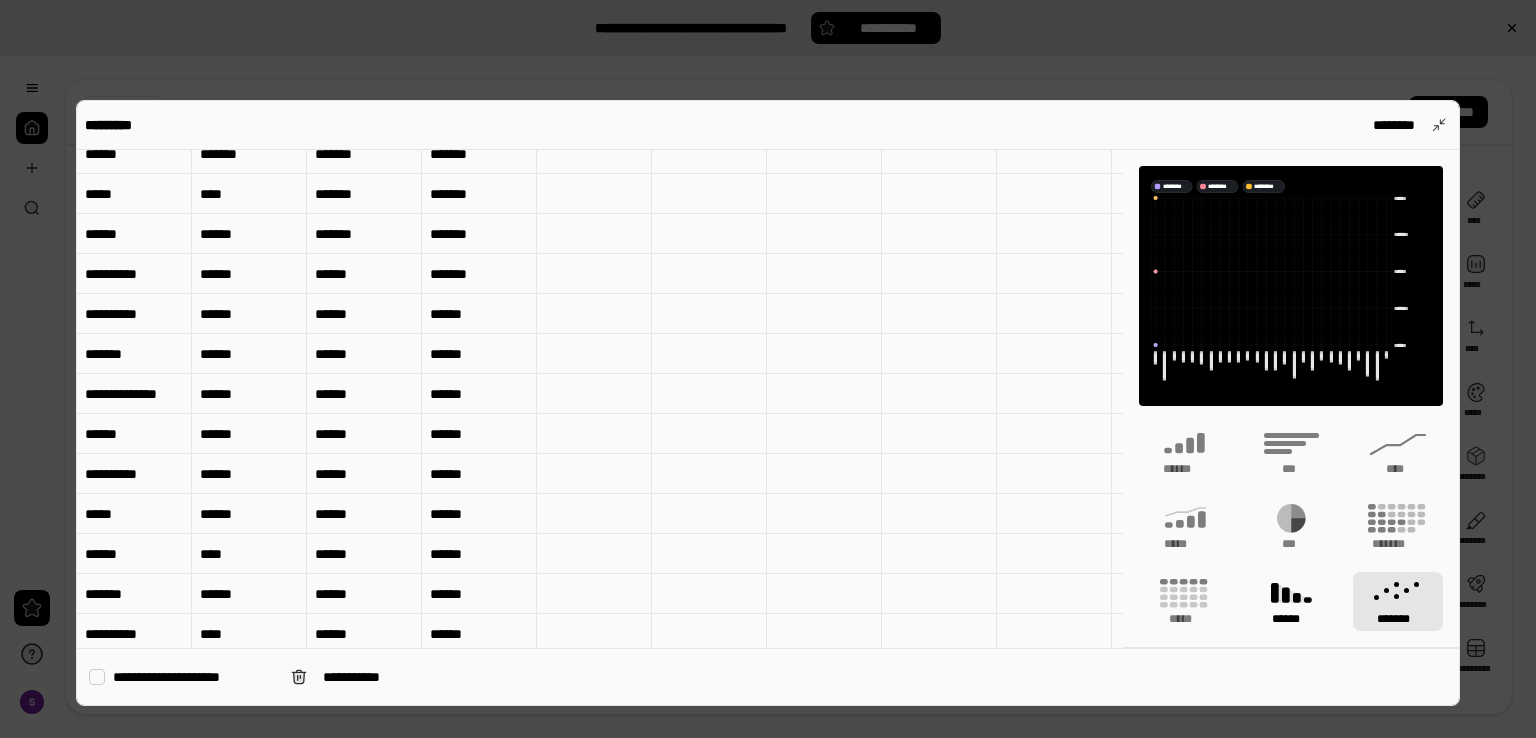 click on "******" at bounding box center (1291, 601) 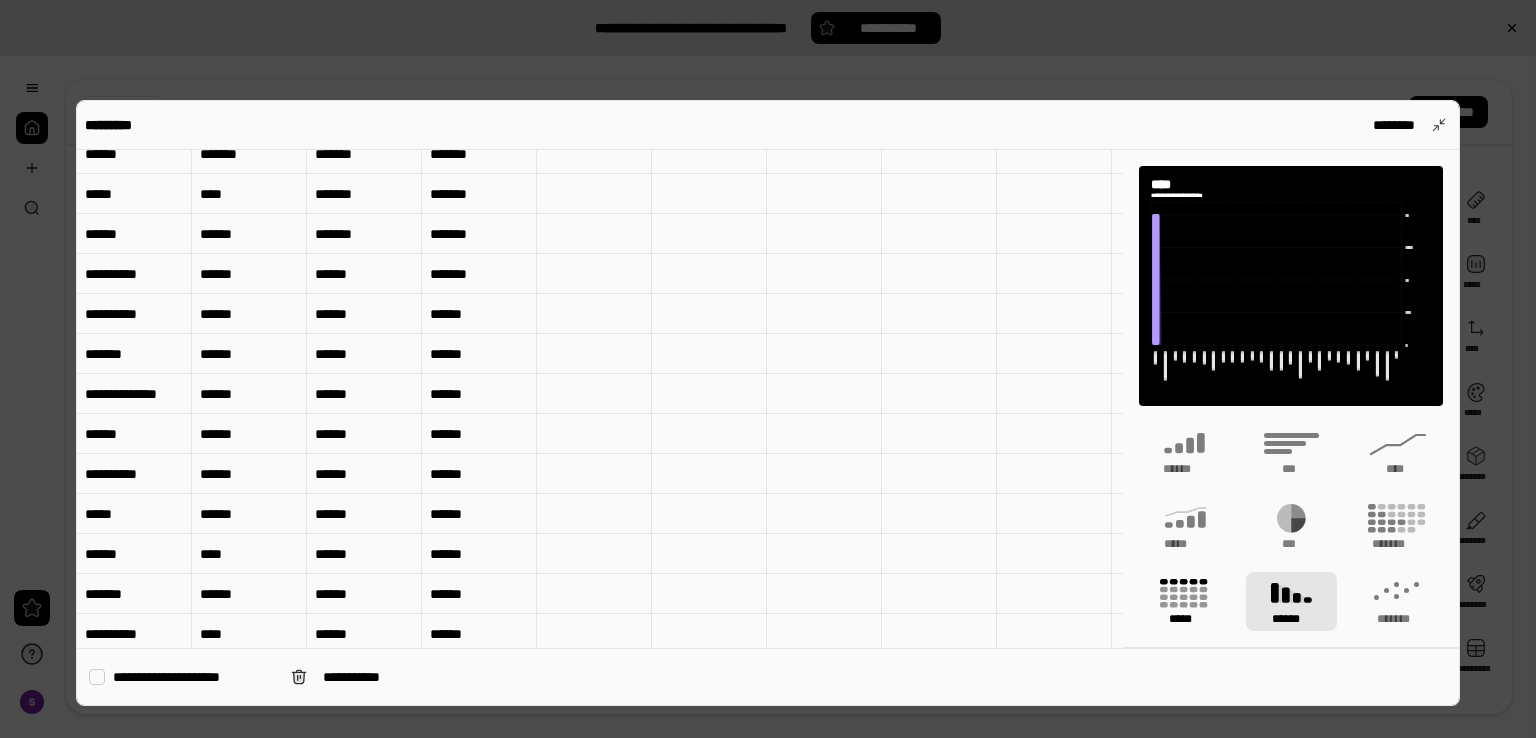 click 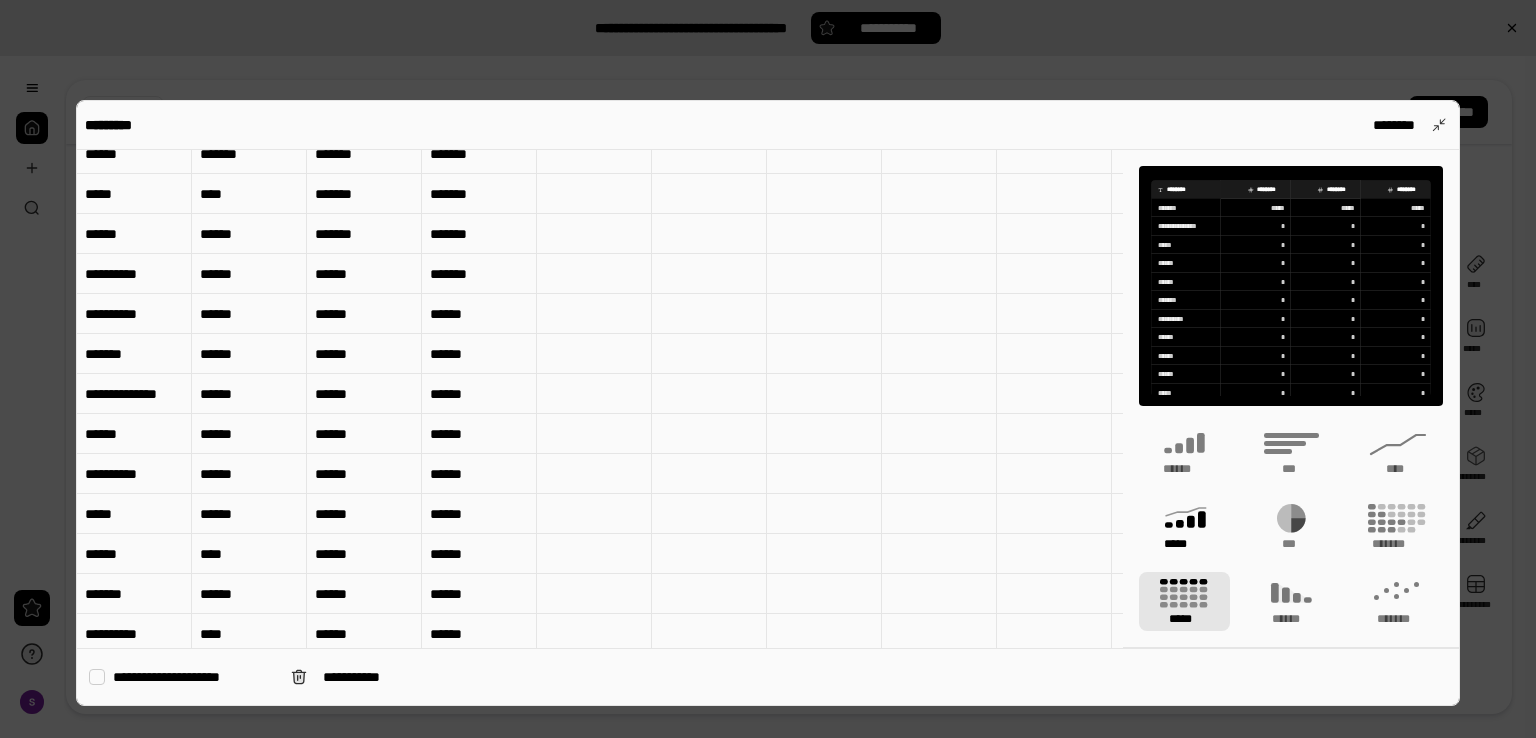 click 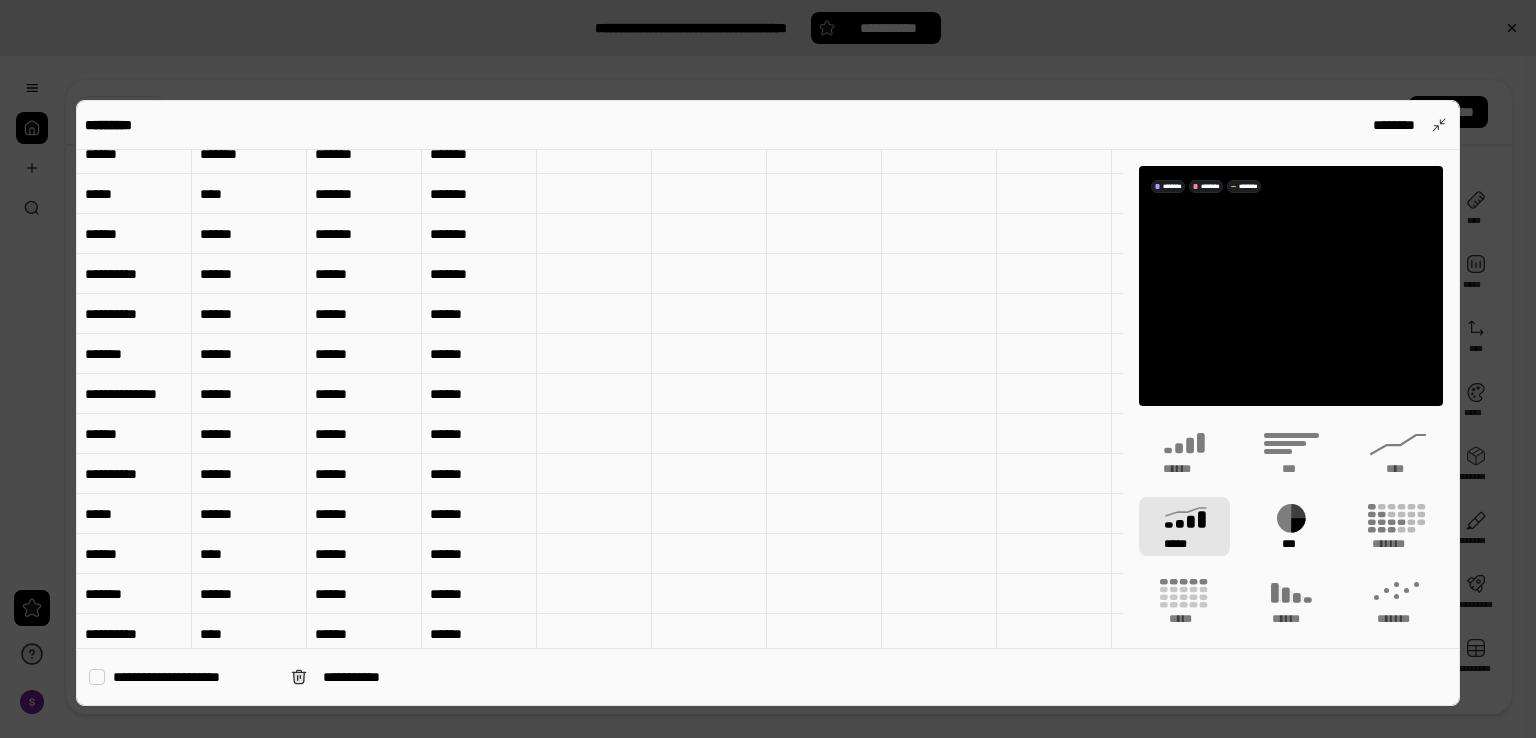 click on "***" at bounding box center [1291, 526] 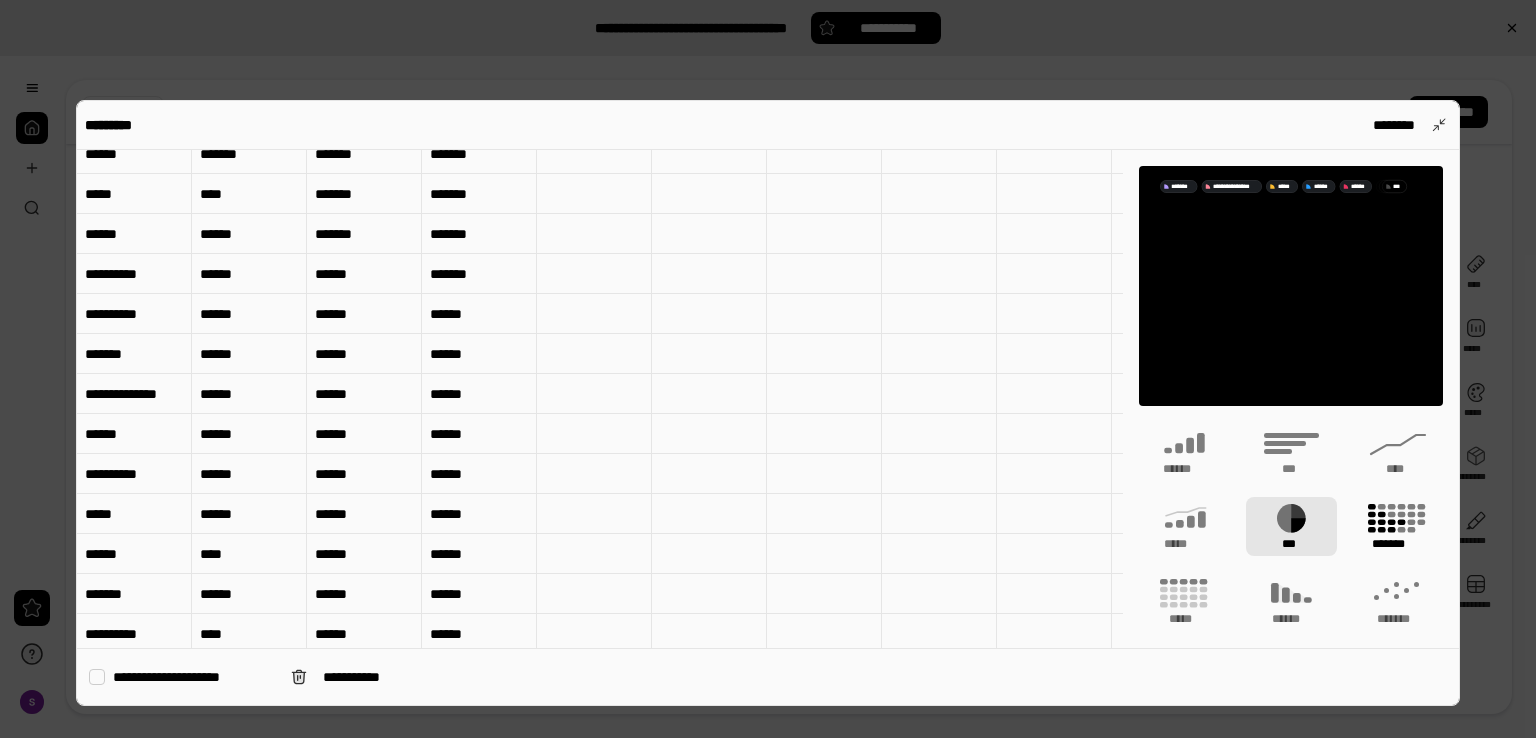 click 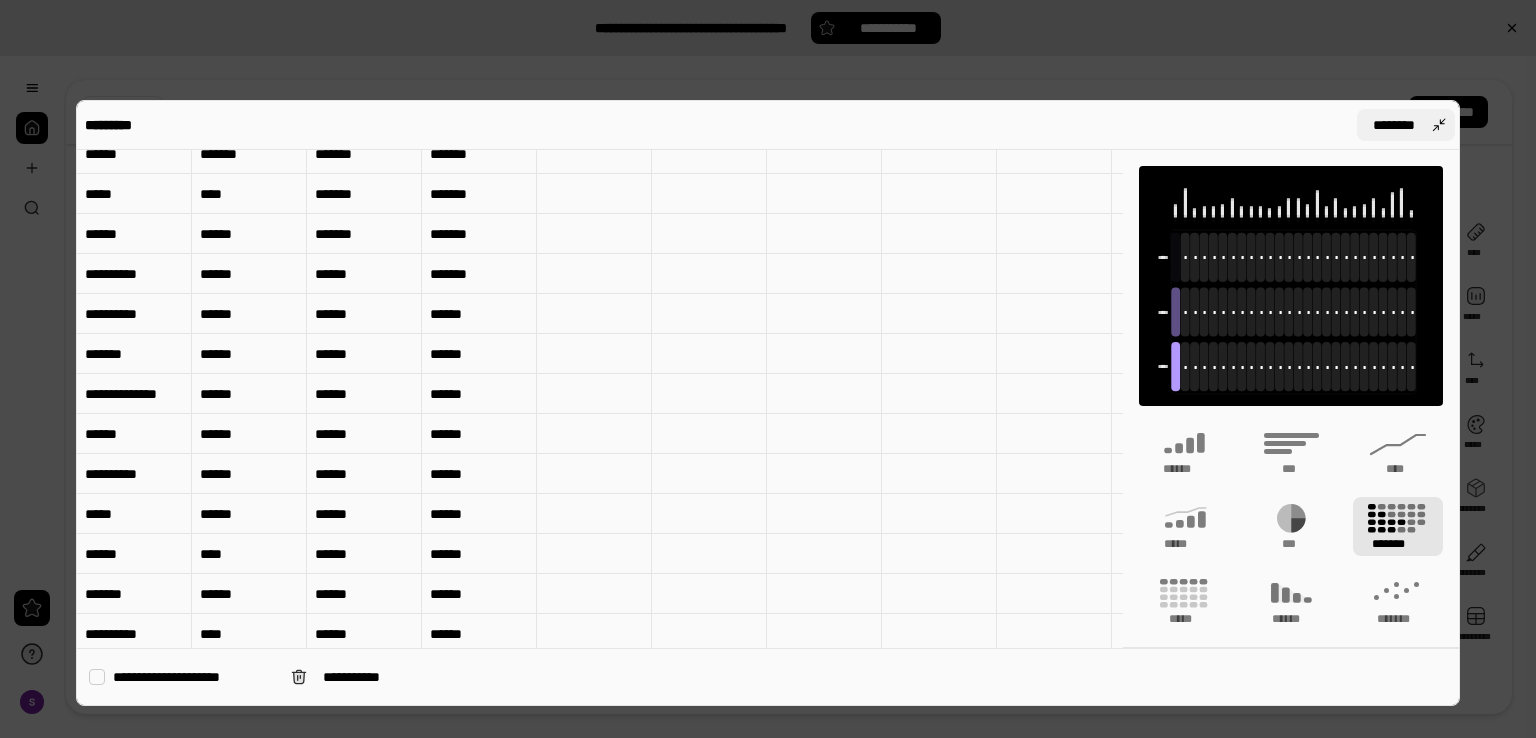 click on "********" at bounding box center (1406, 125) 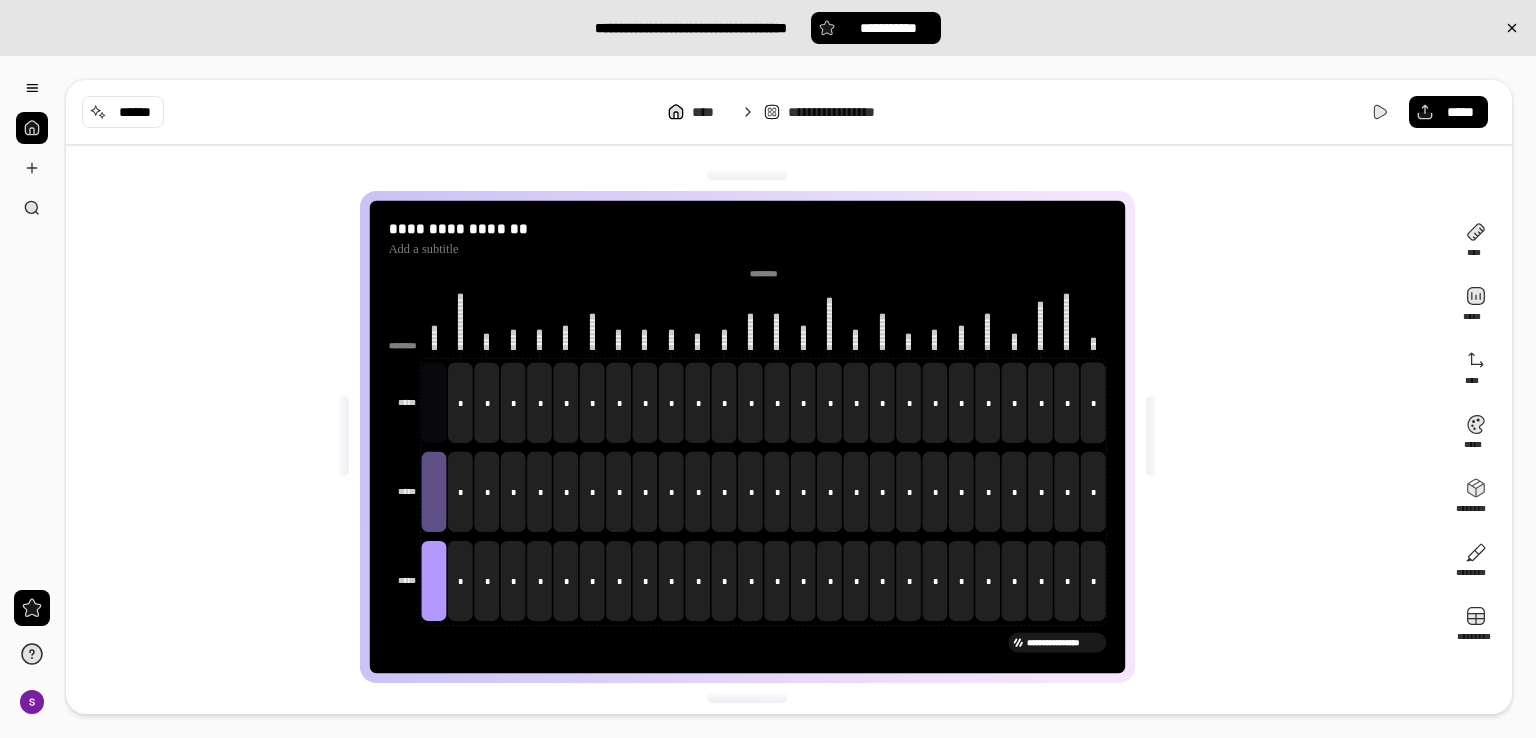 click on "**********" at bounding box center (755, 437) 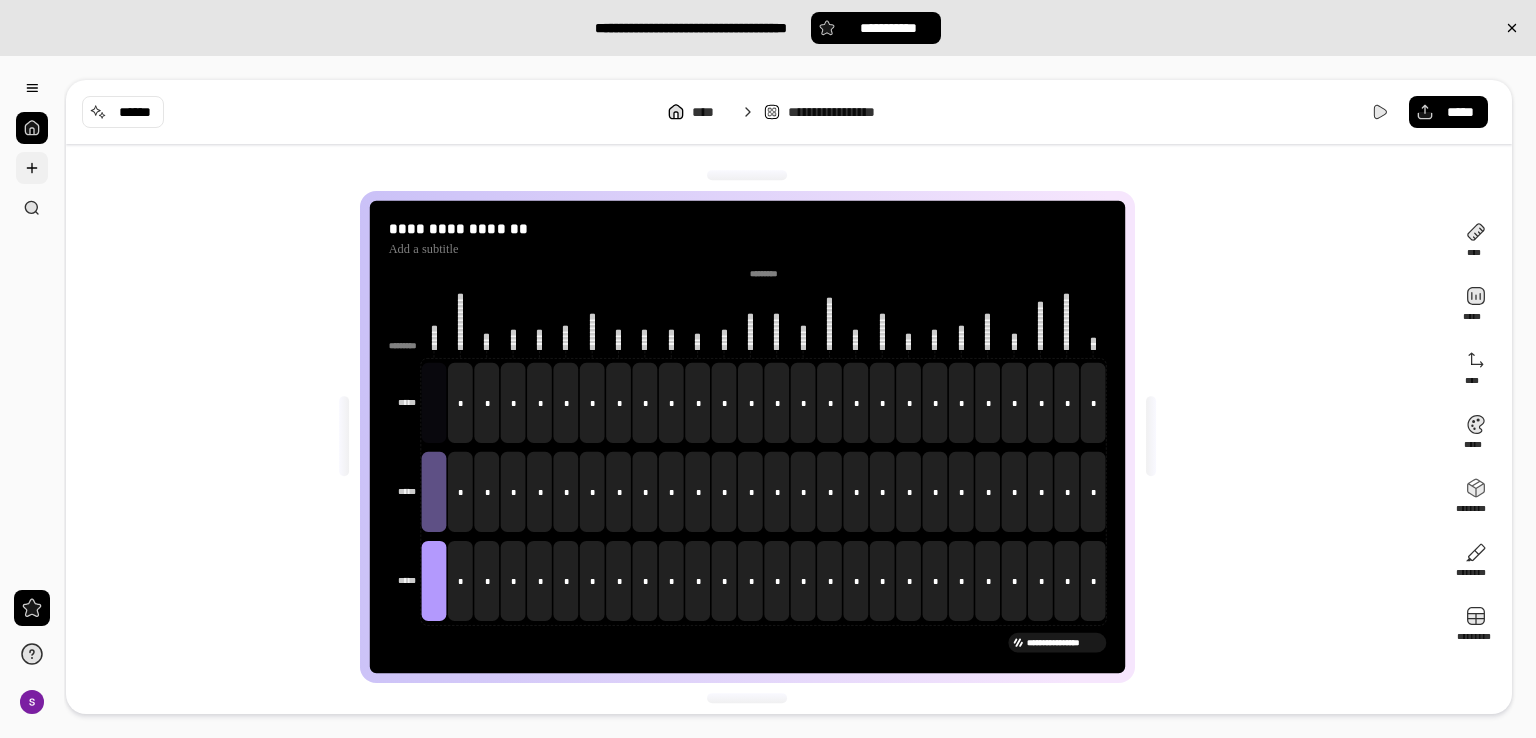 click at bounding box center (32, 168) 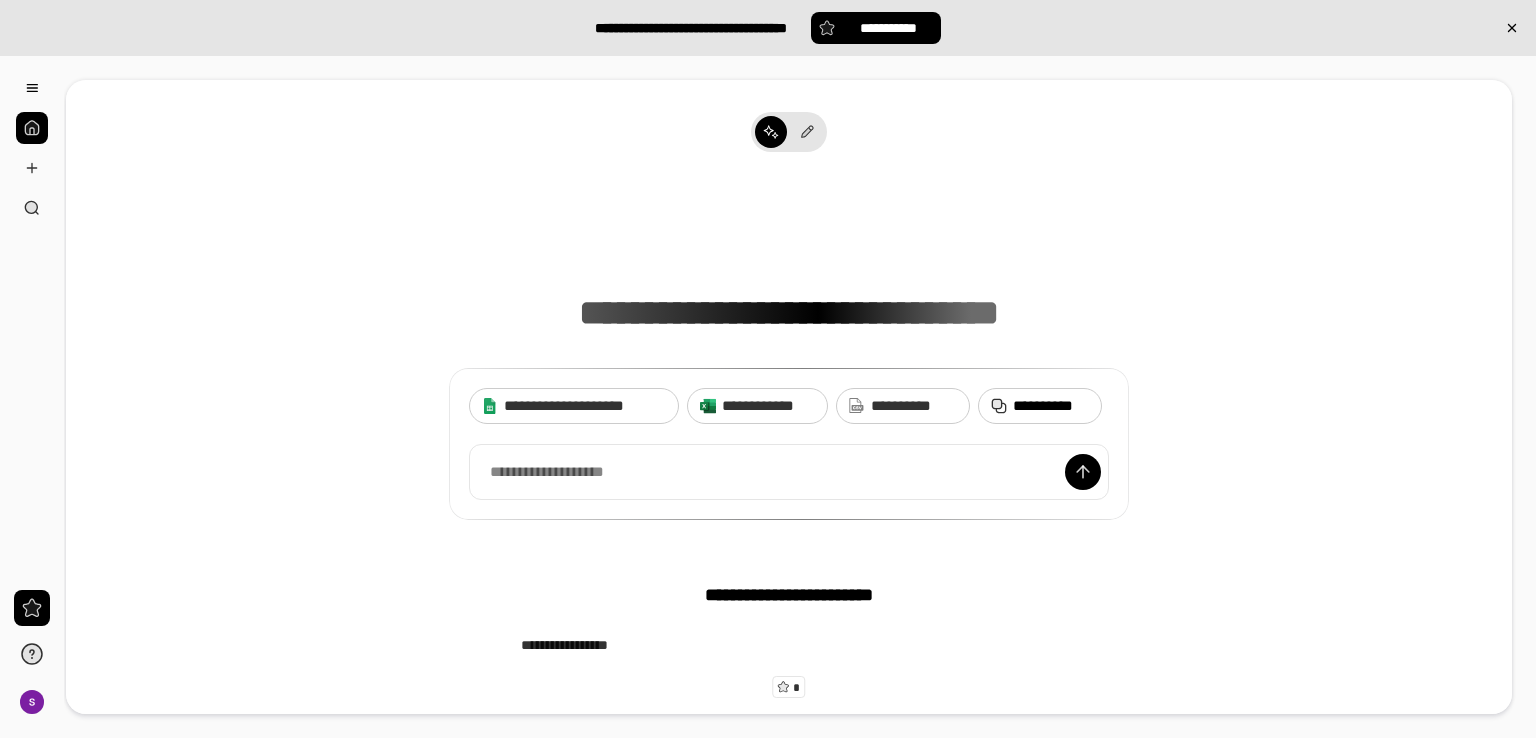 click on "**********" at bounding box center (1051, 406) 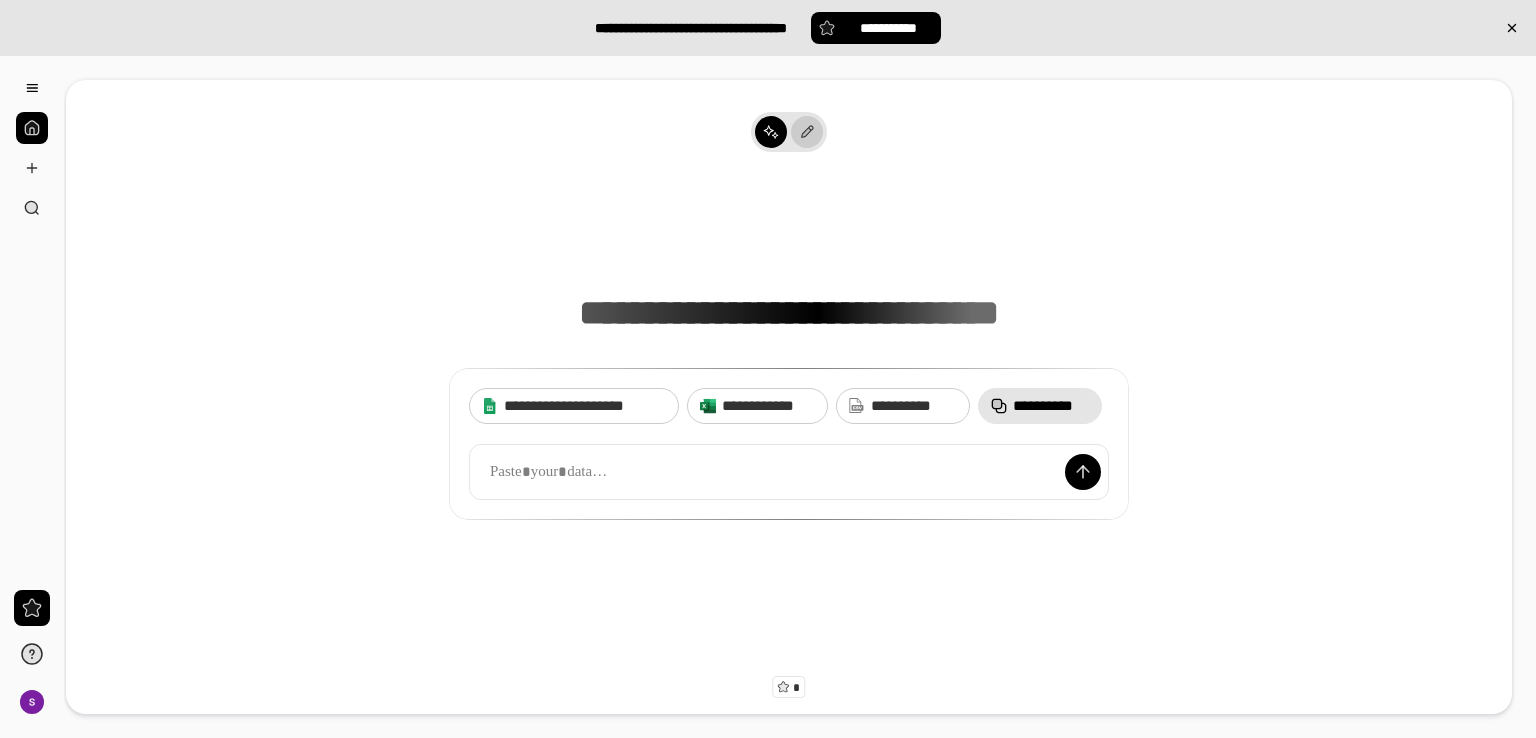 click at bounding box center [807, 132] 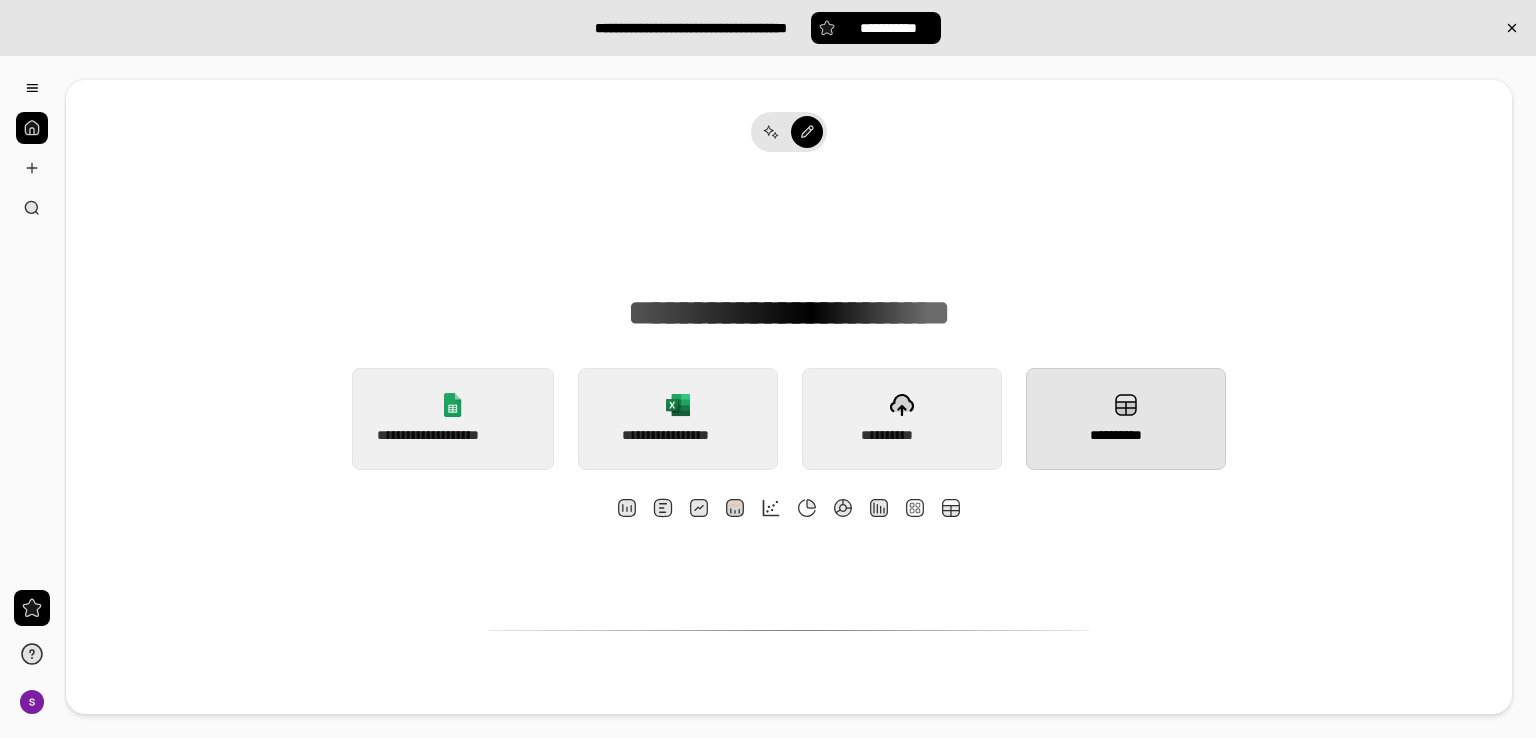 click on "**********" at bounding box center (1126, 419) 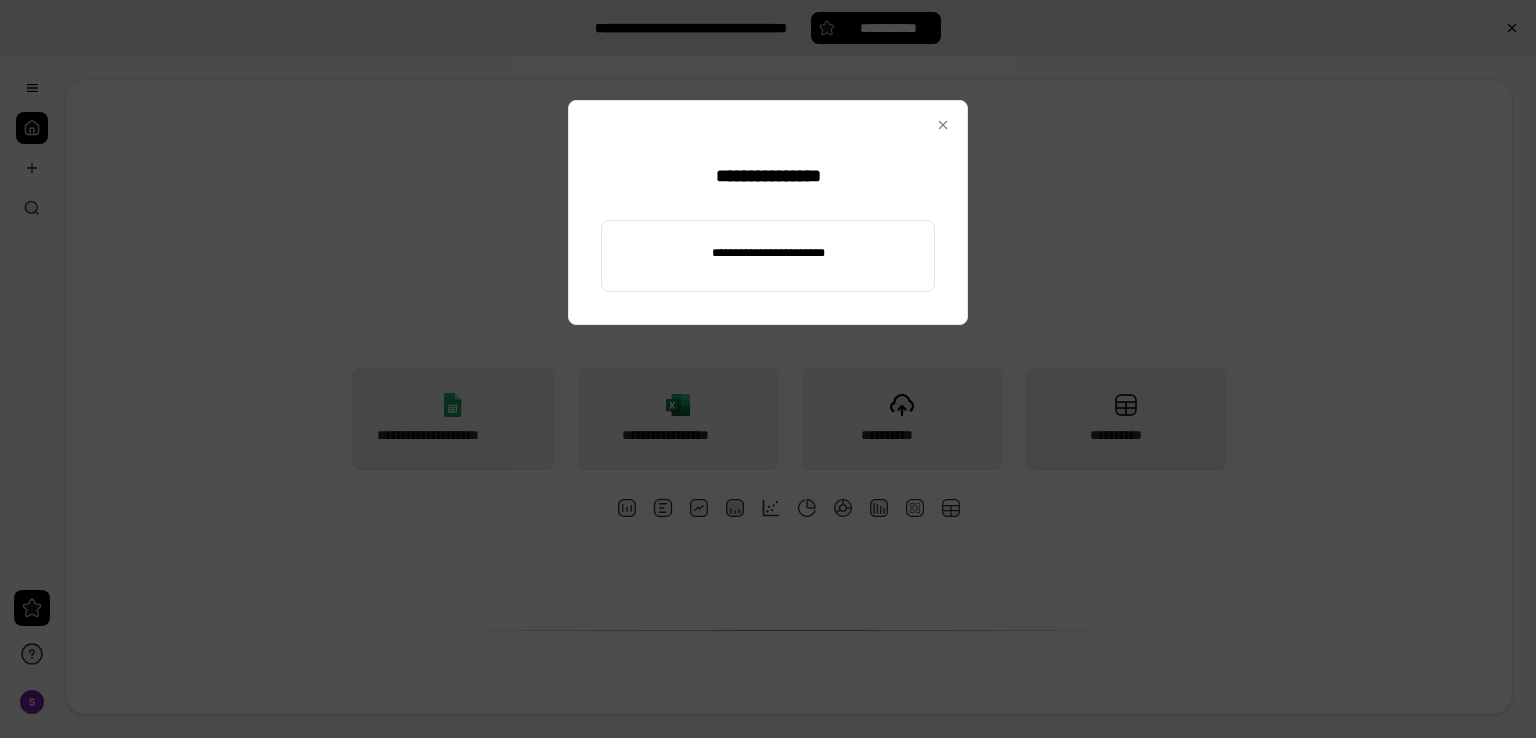 click on "**********" at bounding box center (768, 176) 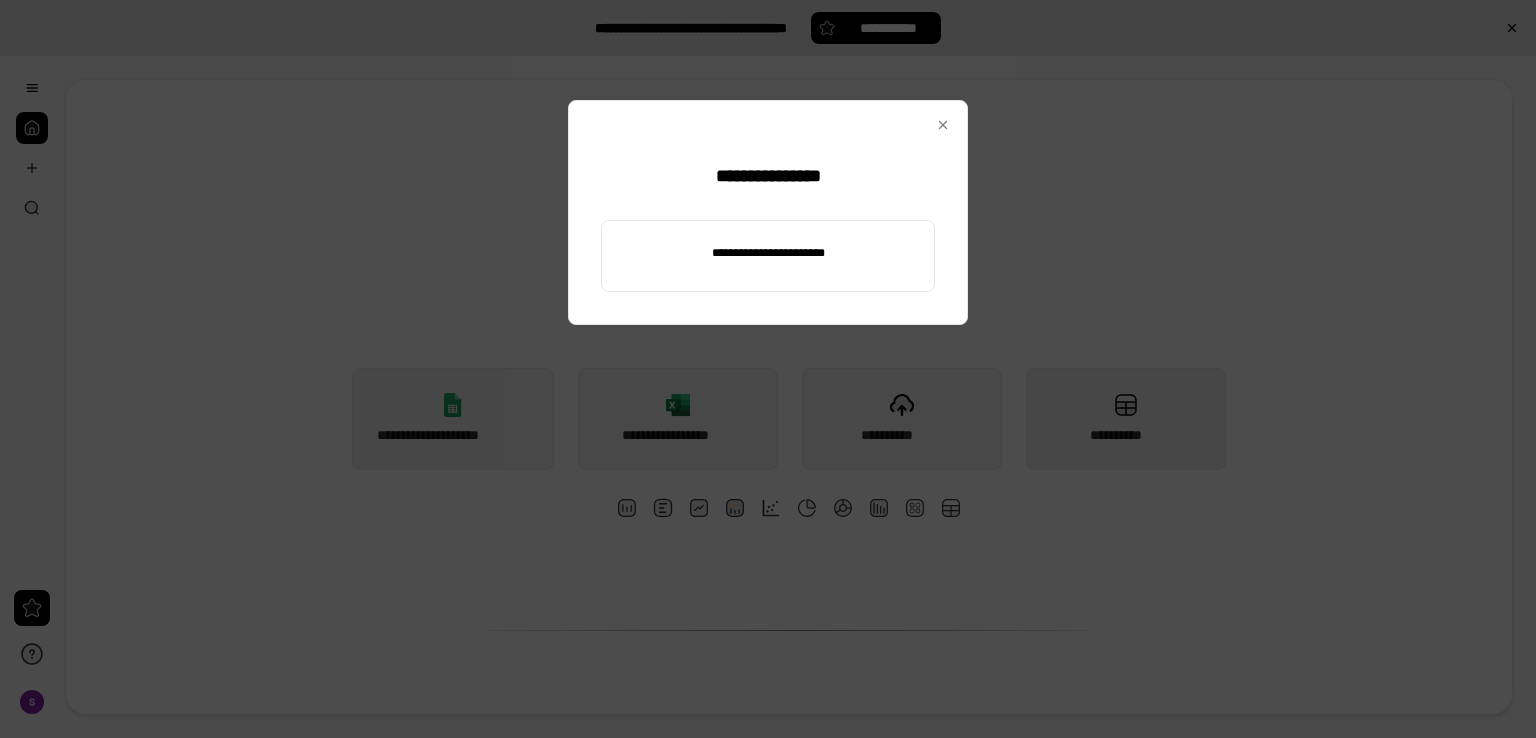 click at bounding box center [768, 264] 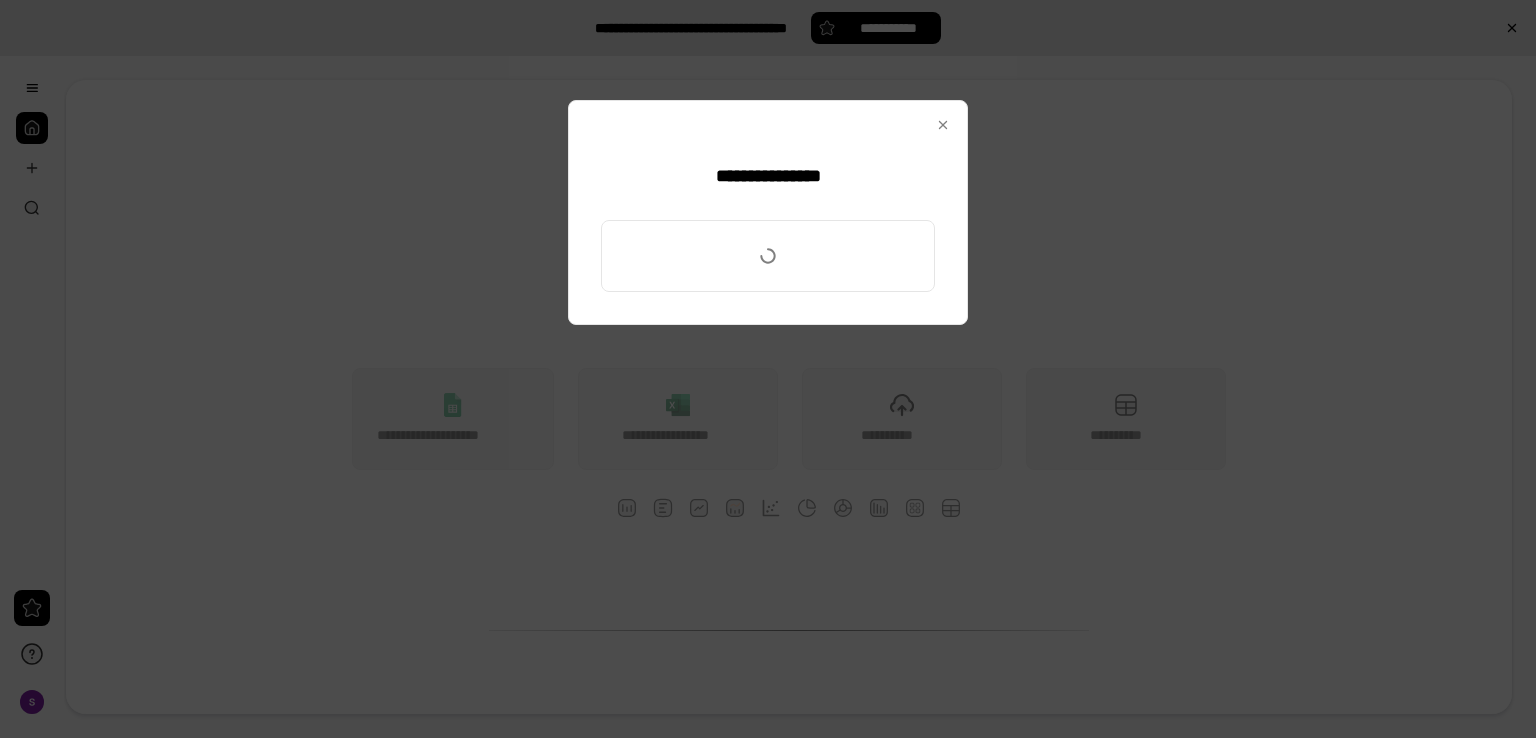 click at bounding box center [768, 256] 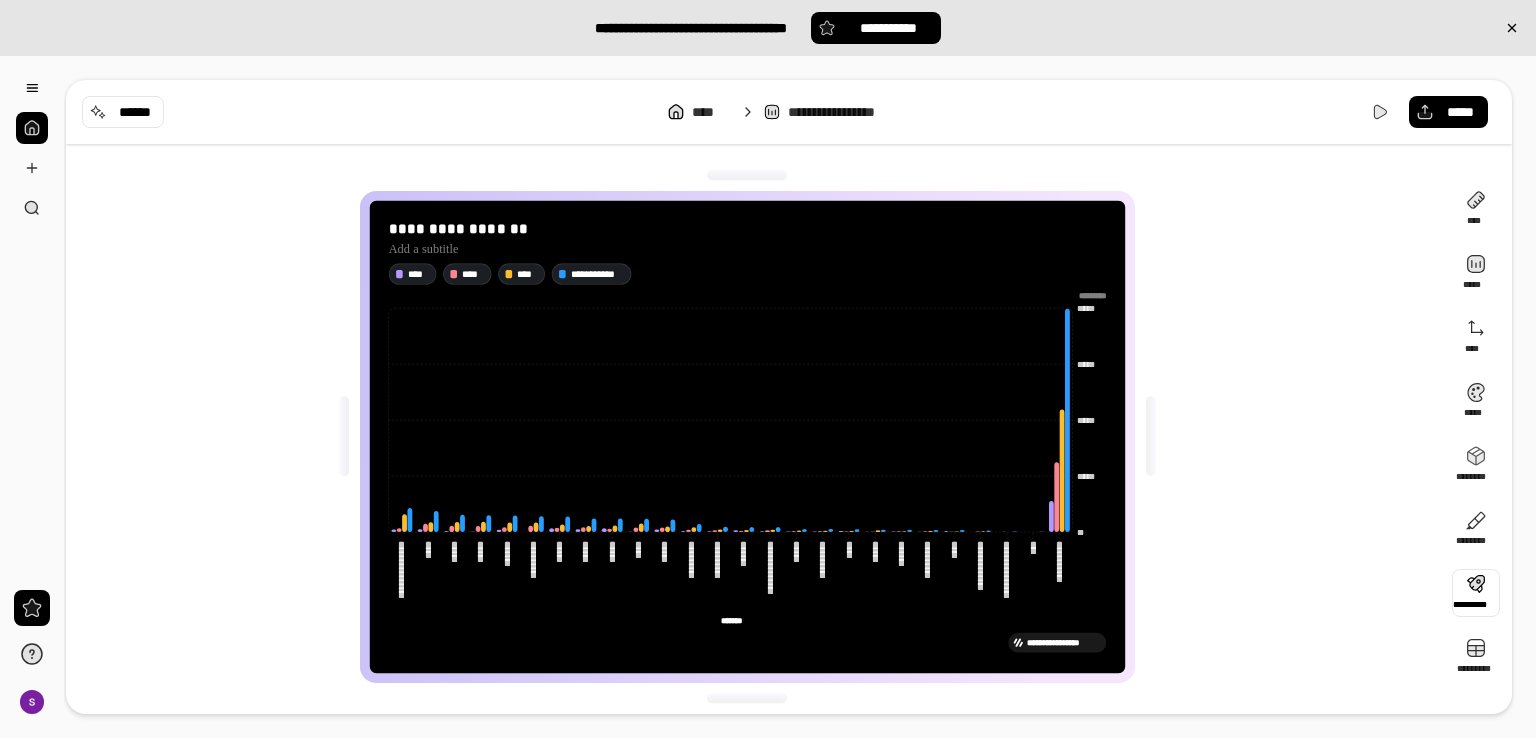 click at bounding box center (1476, 593) 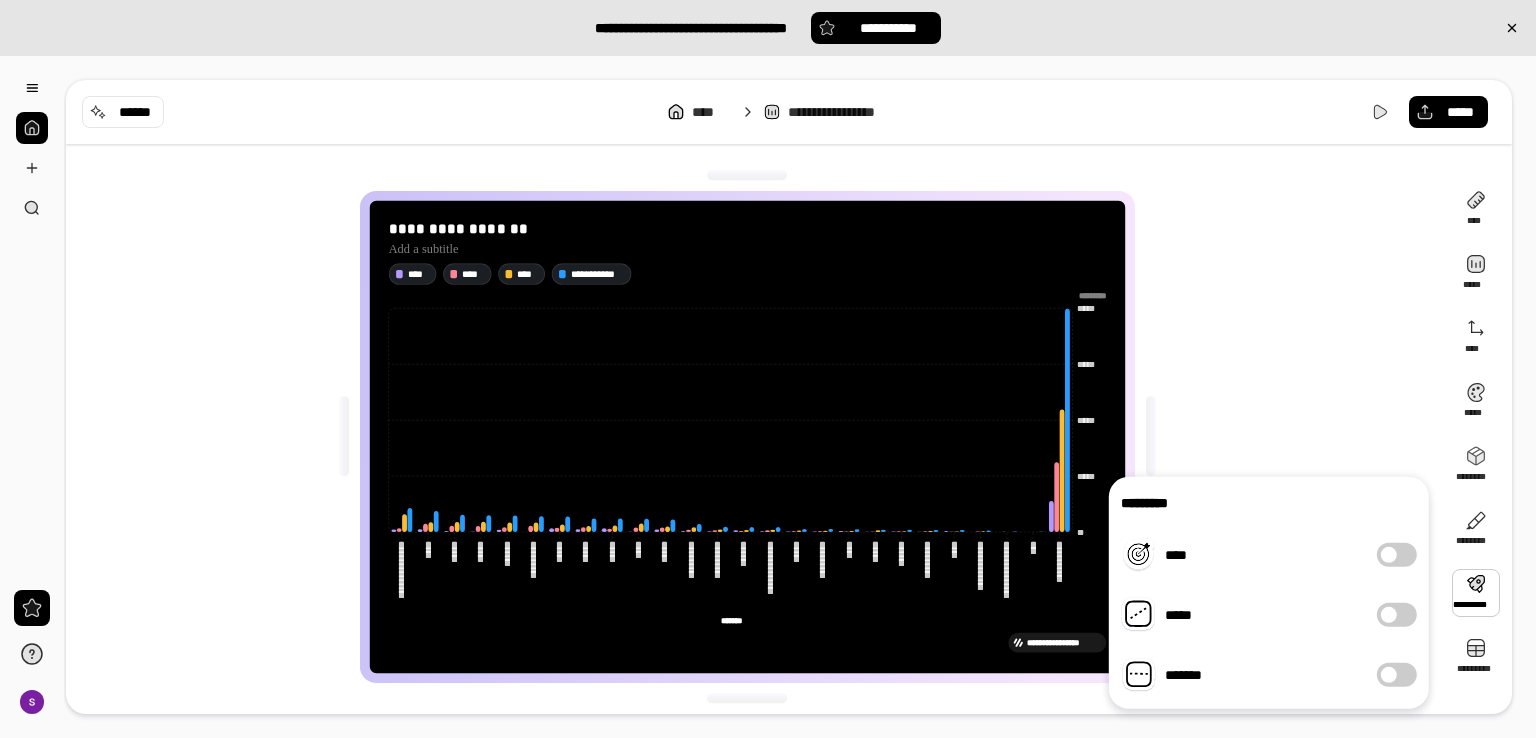click 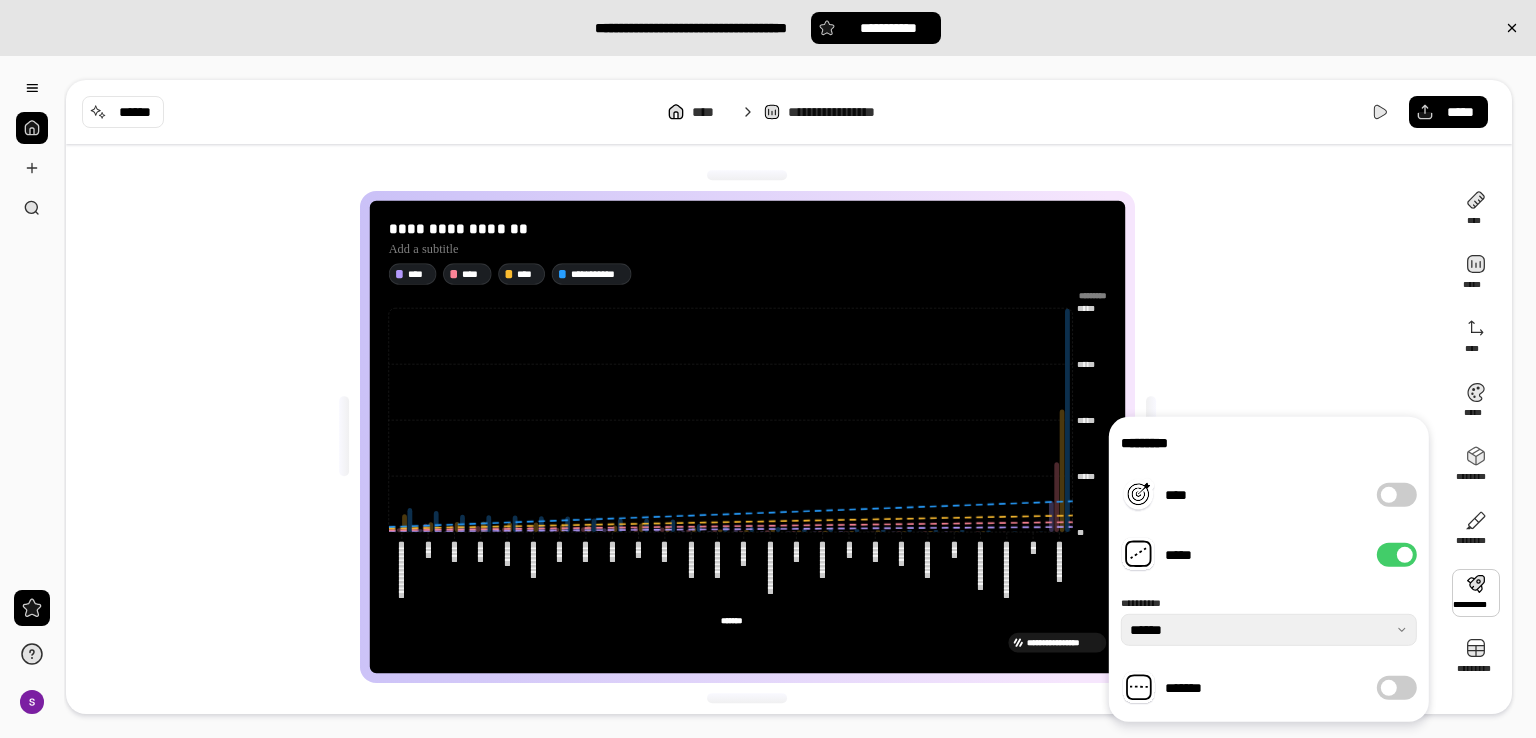 click at bounding box center (1405, 555) 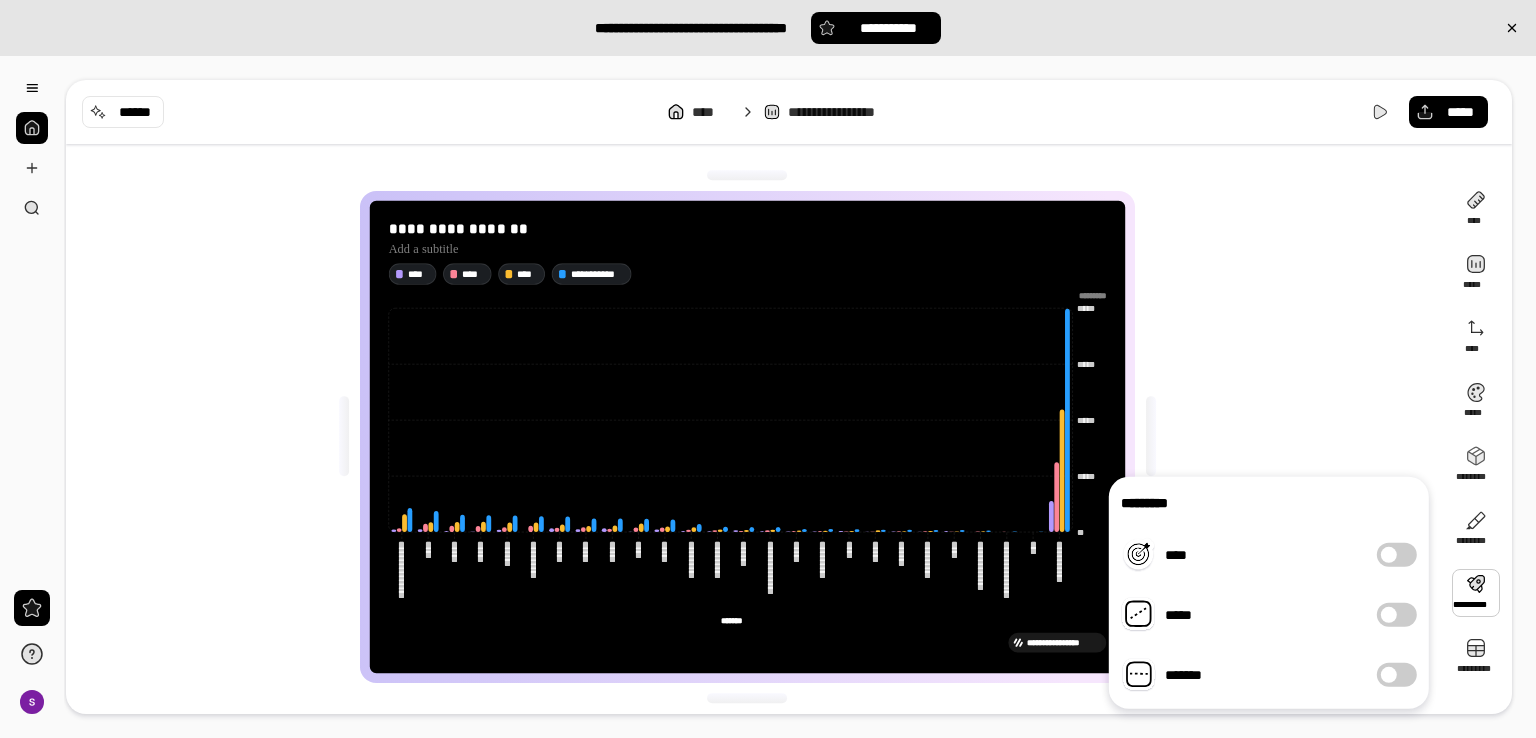 click on "**********" at bounding box center (755, 437) 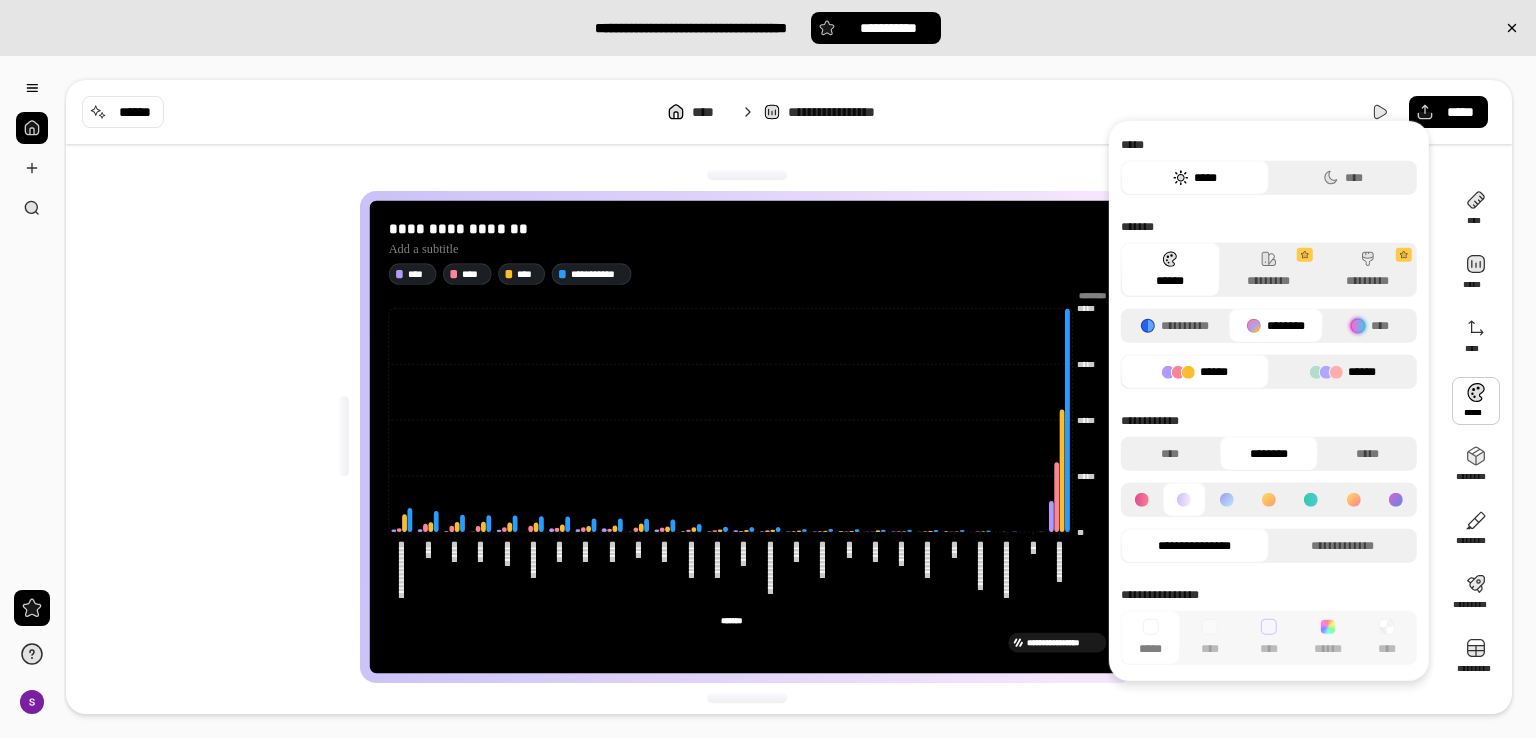 click on "******" at bounding box center (1343, 372) 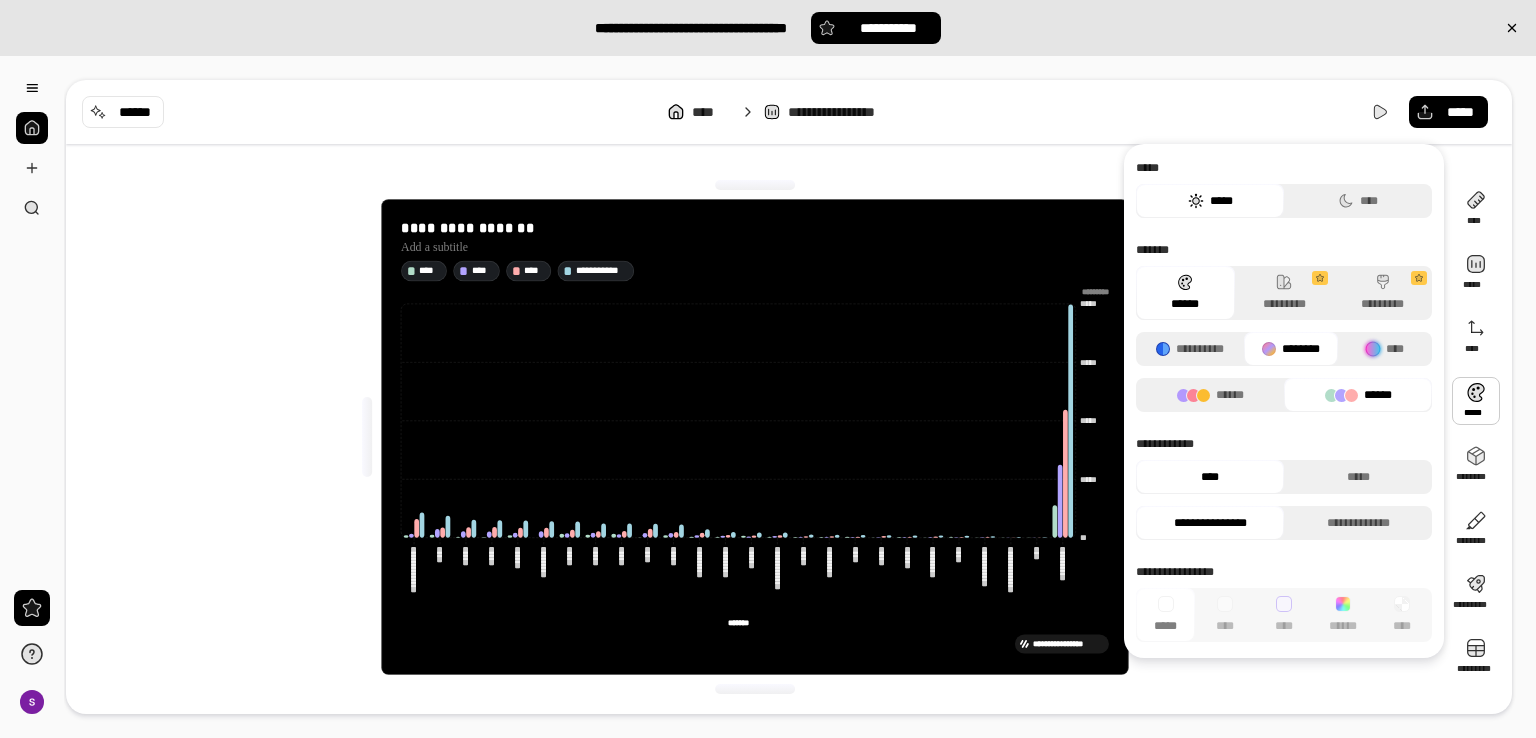 click on "*****" at bounding box center [1210, 201] 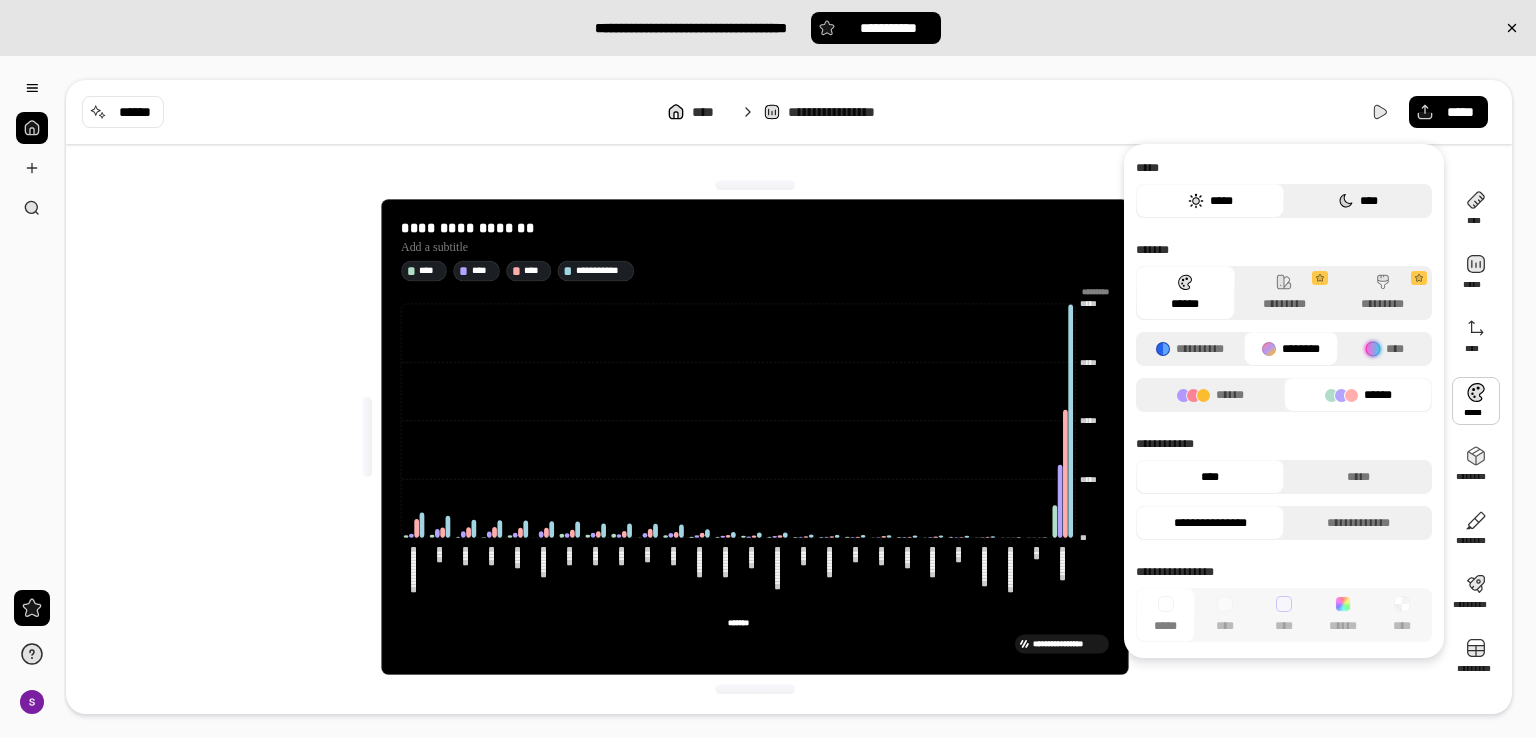 click on "****" at bounding box center (1358, 201) 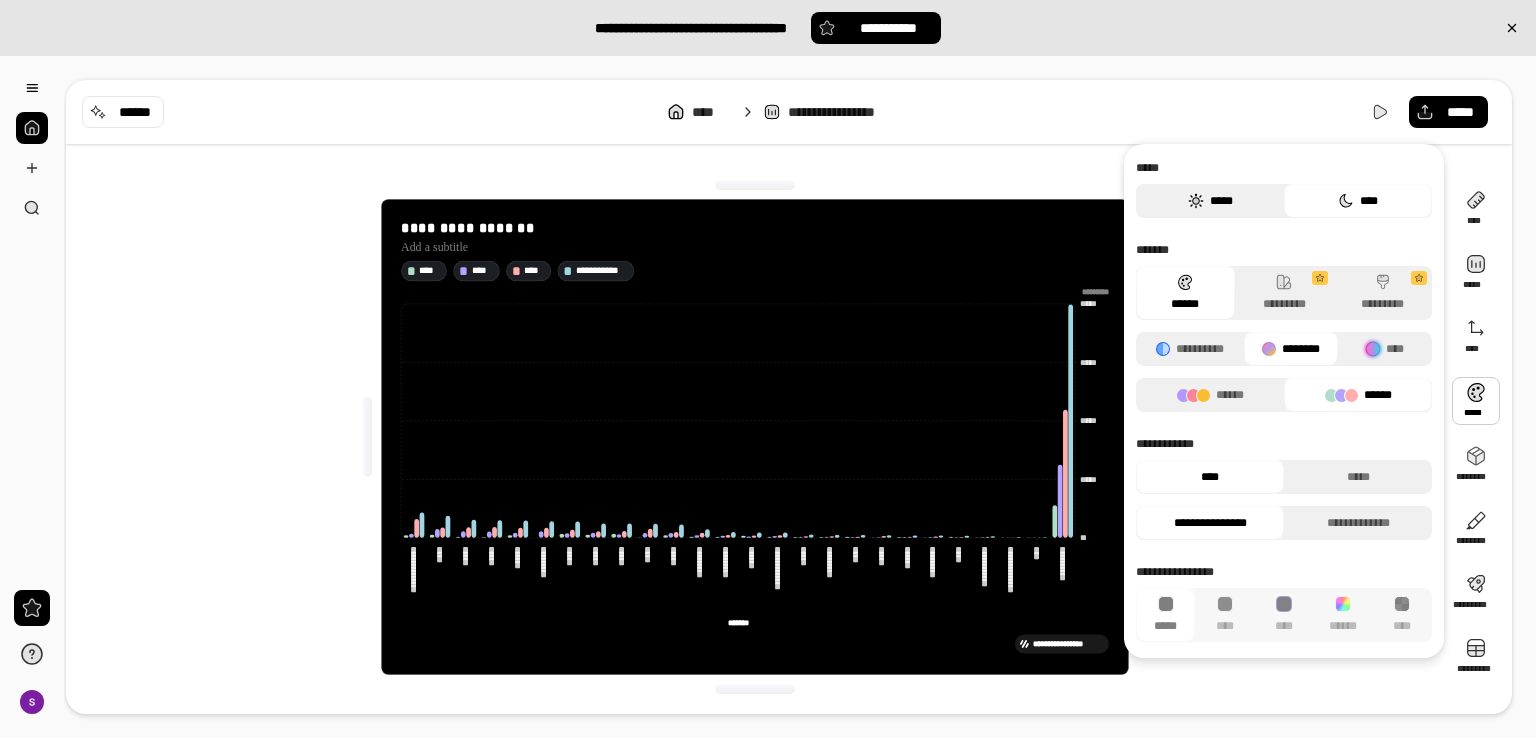 click on "*****" at bounding box center (1210, 201) 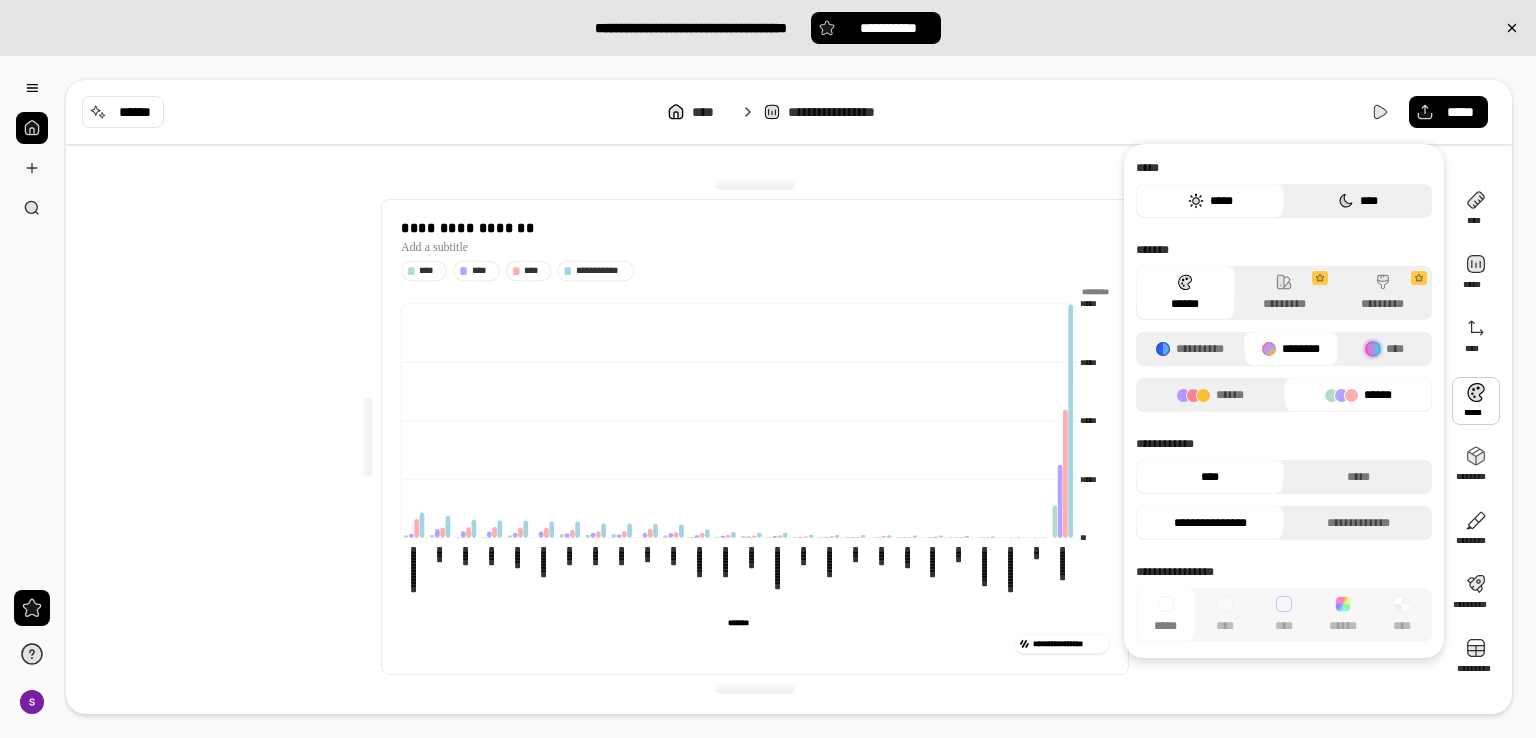 click on "****" at bounding box center [1358, 201] 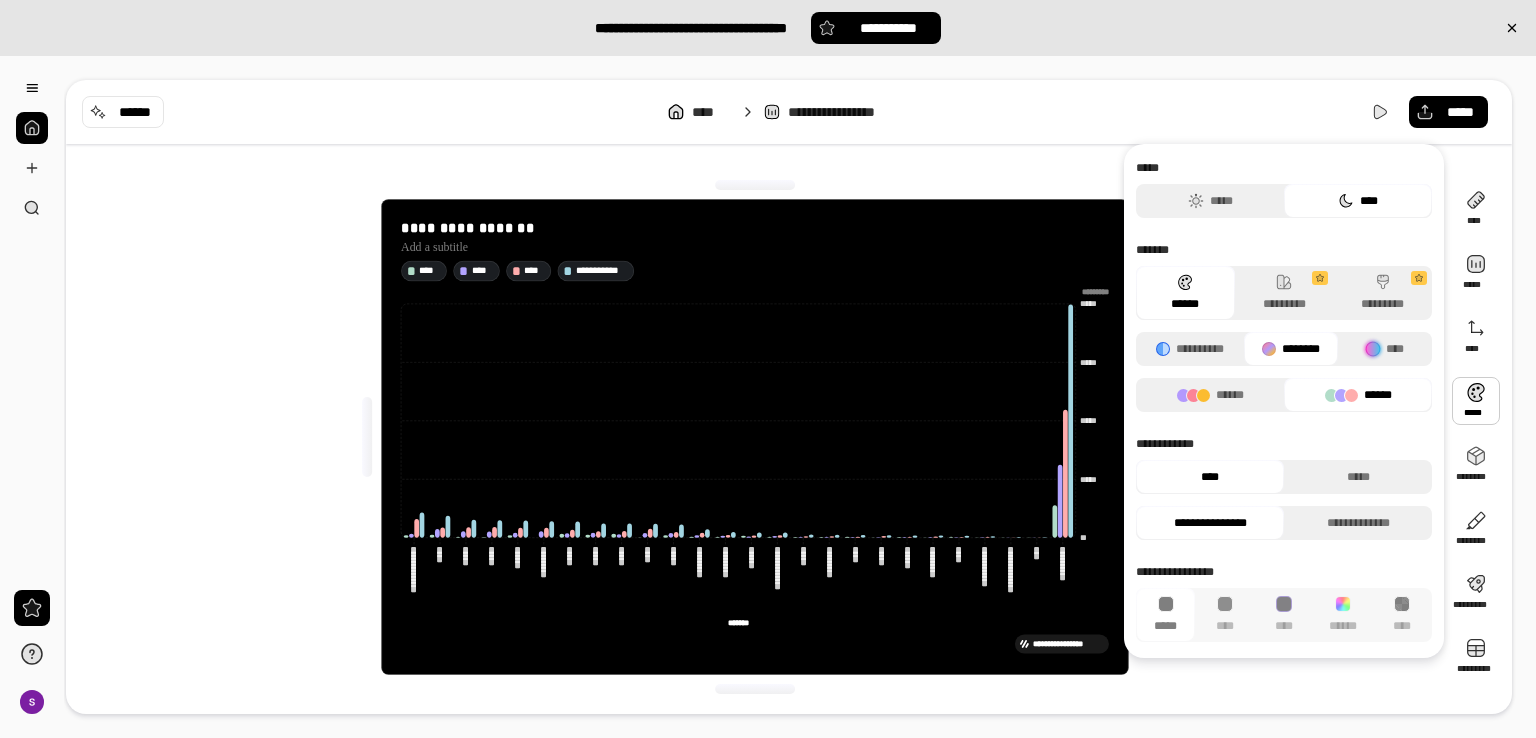 click on "**********" at bounding box center (755, 437) 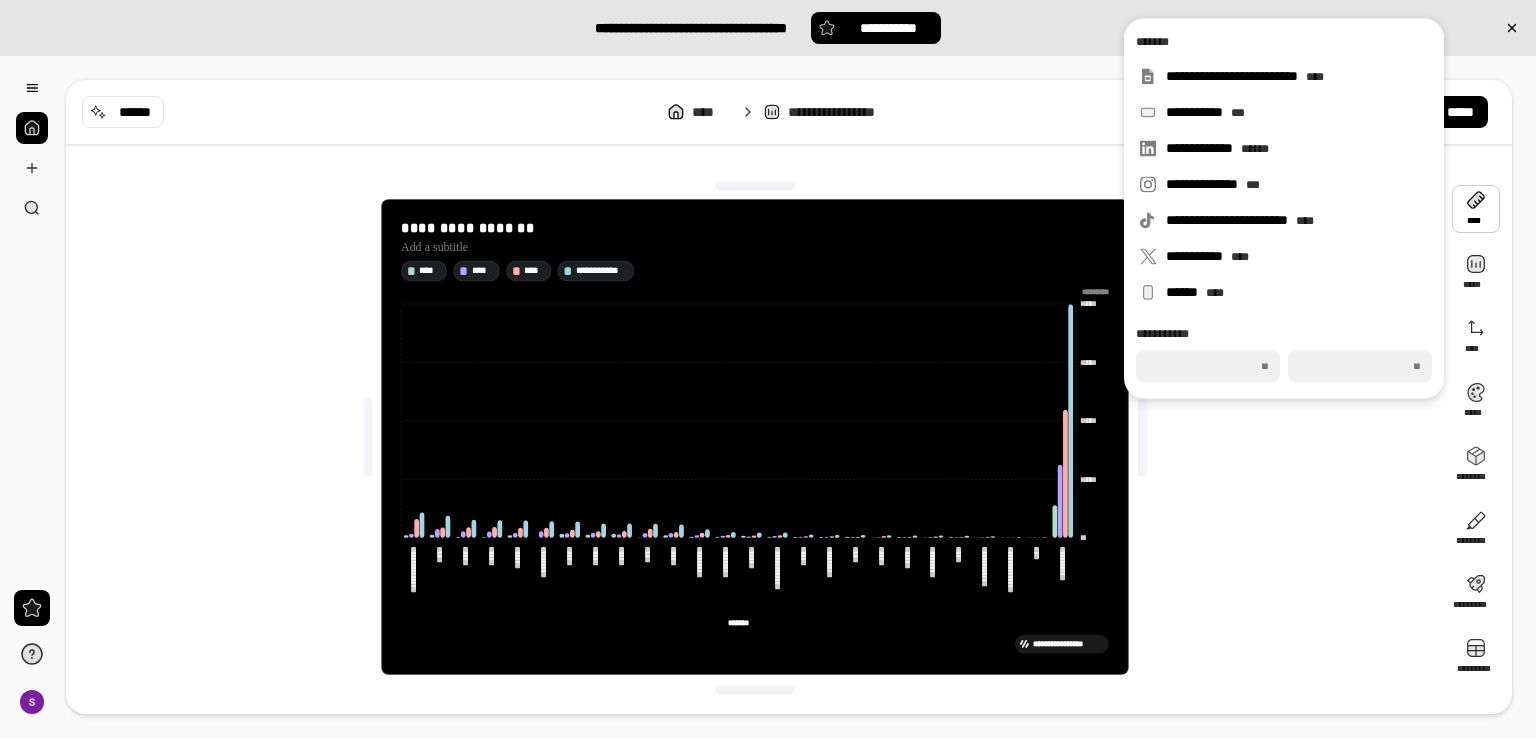 click at bounding box center (1476, 209) 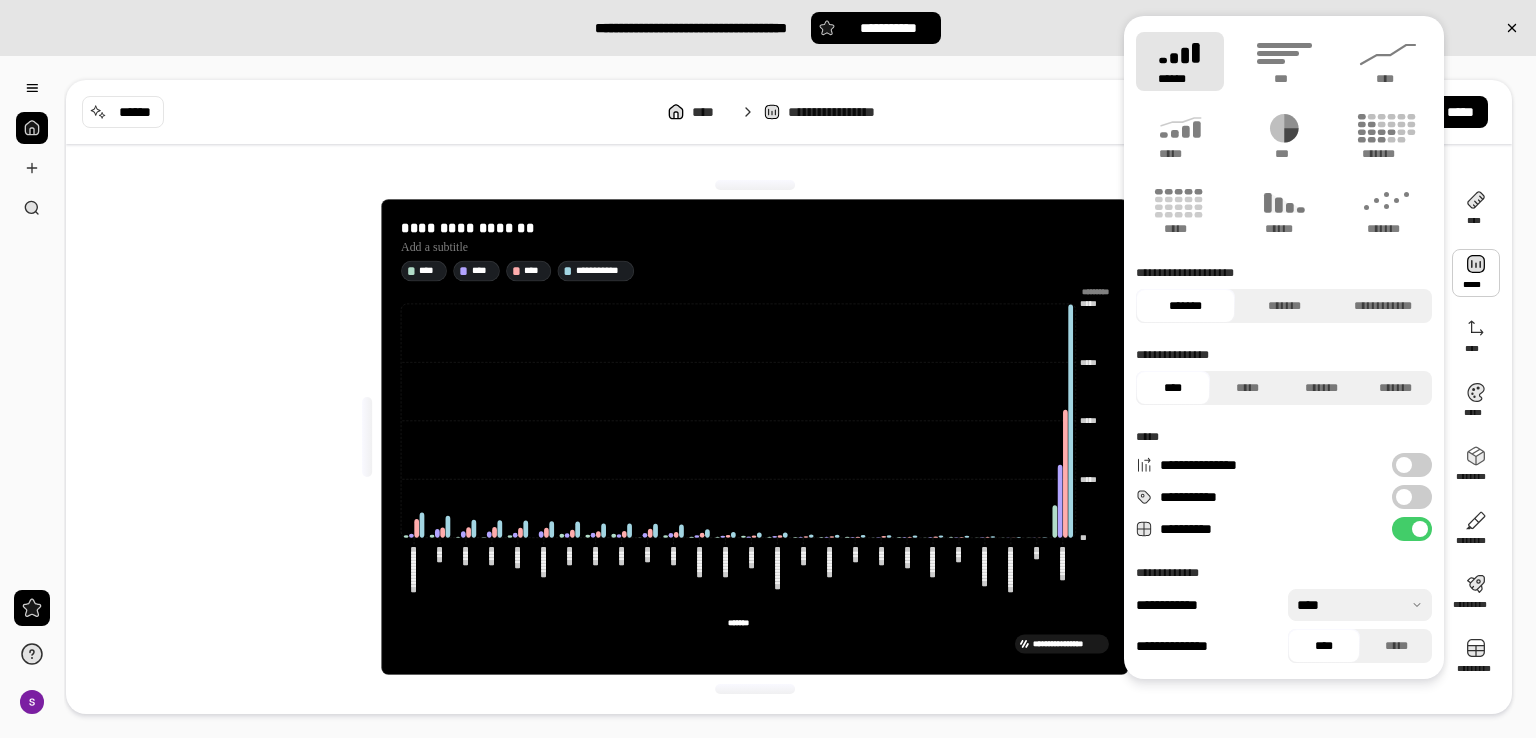 click at bounding box center (1476, 273) 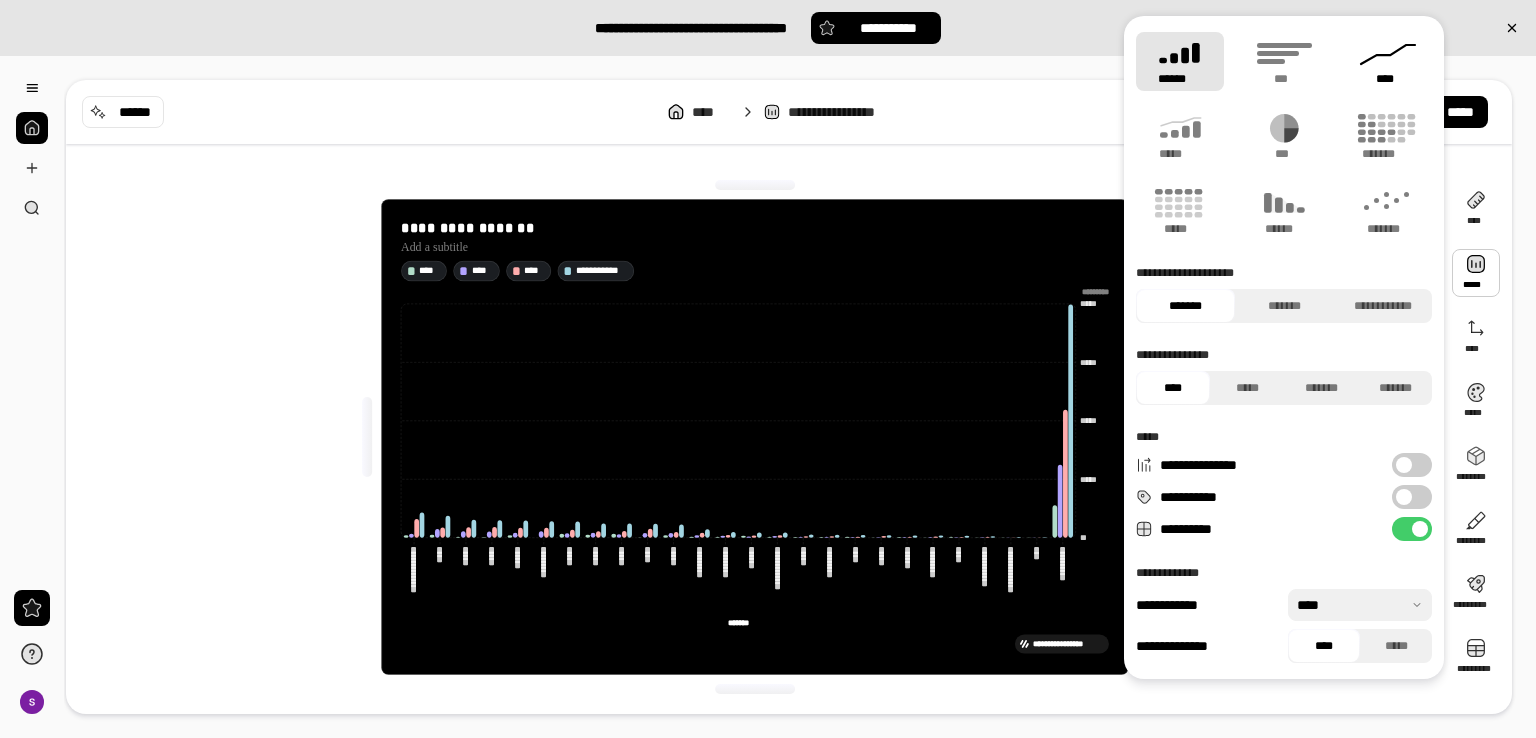 click on "****" at bounding box center [1388, 79] 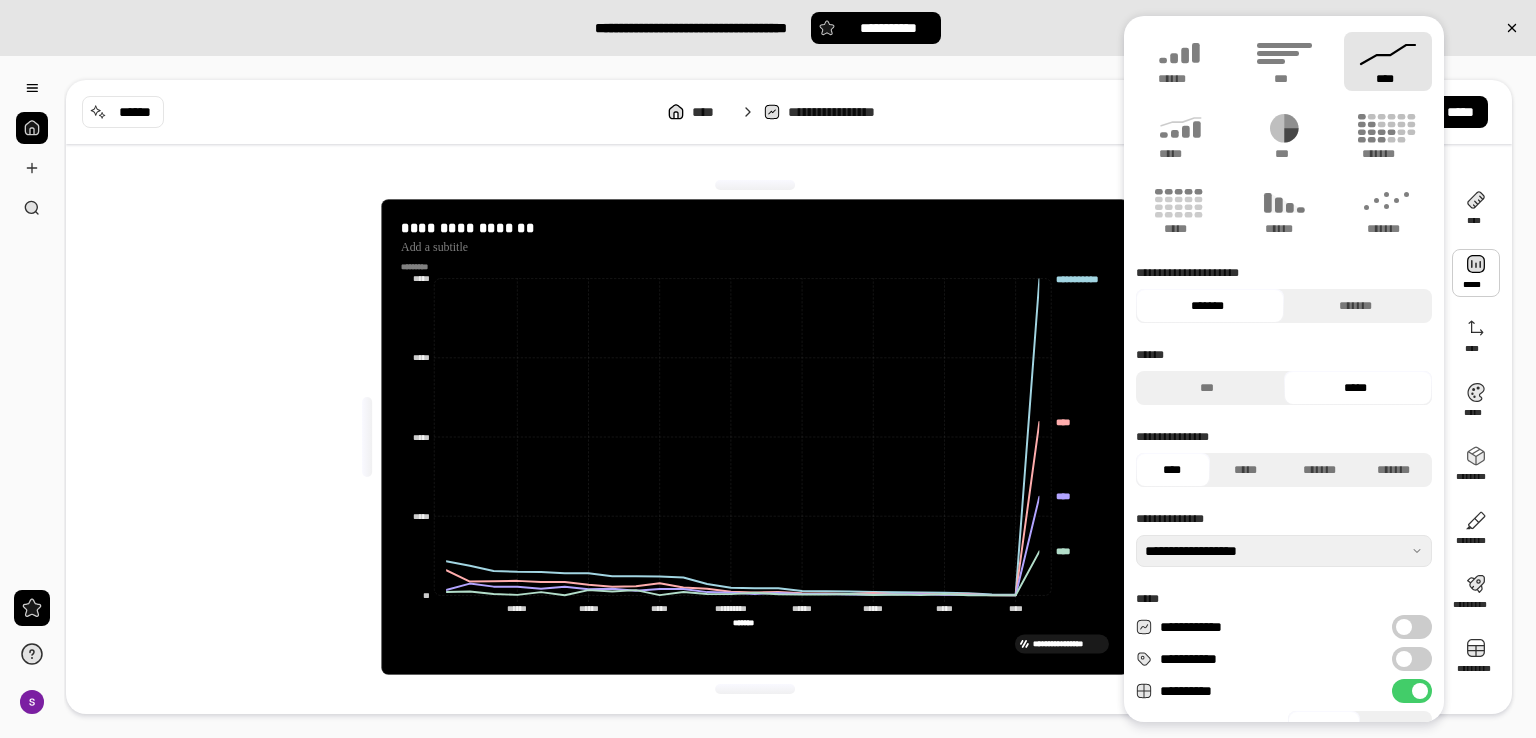 click on "**********" at bounding box center (1284, 449) 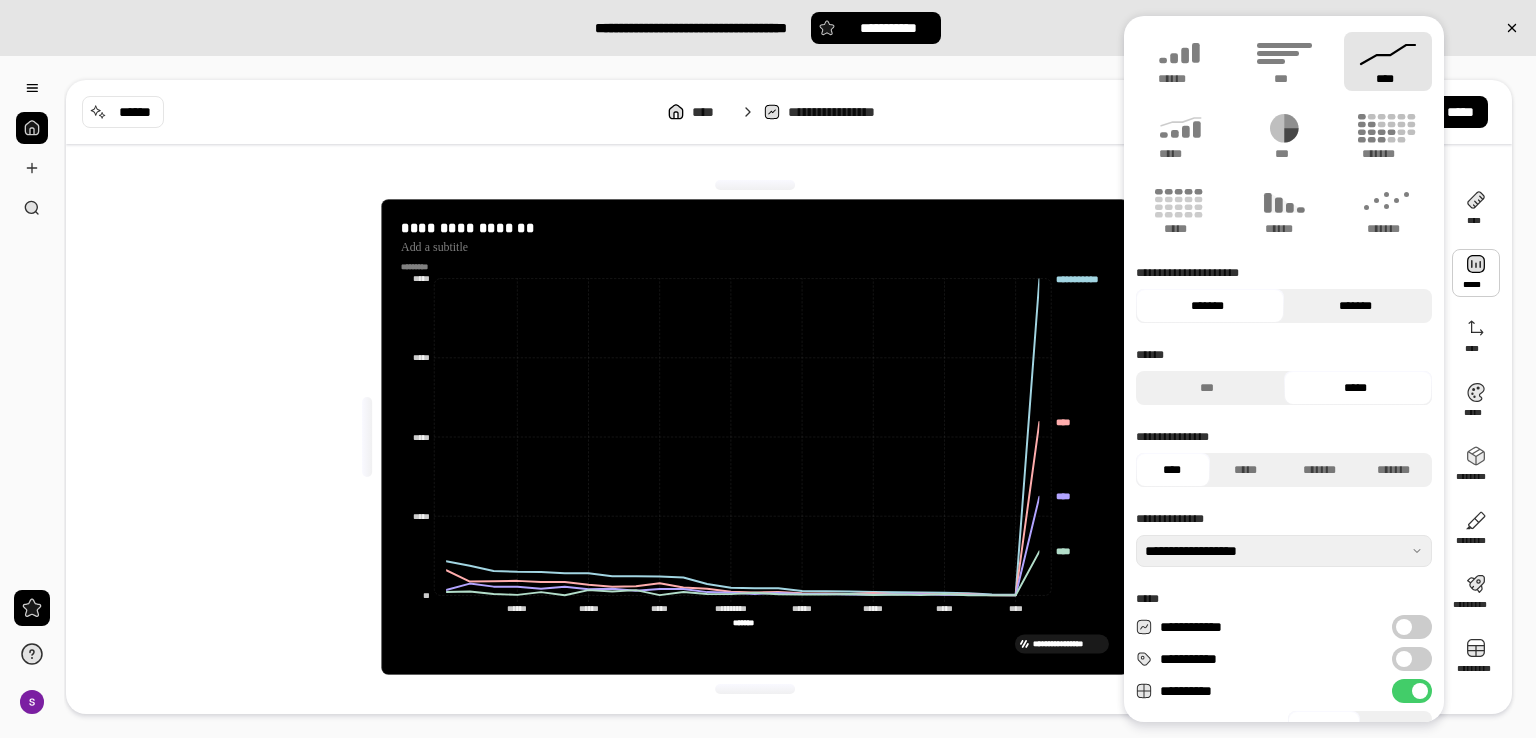 click on "*******" at bounding box center [1355, 306] 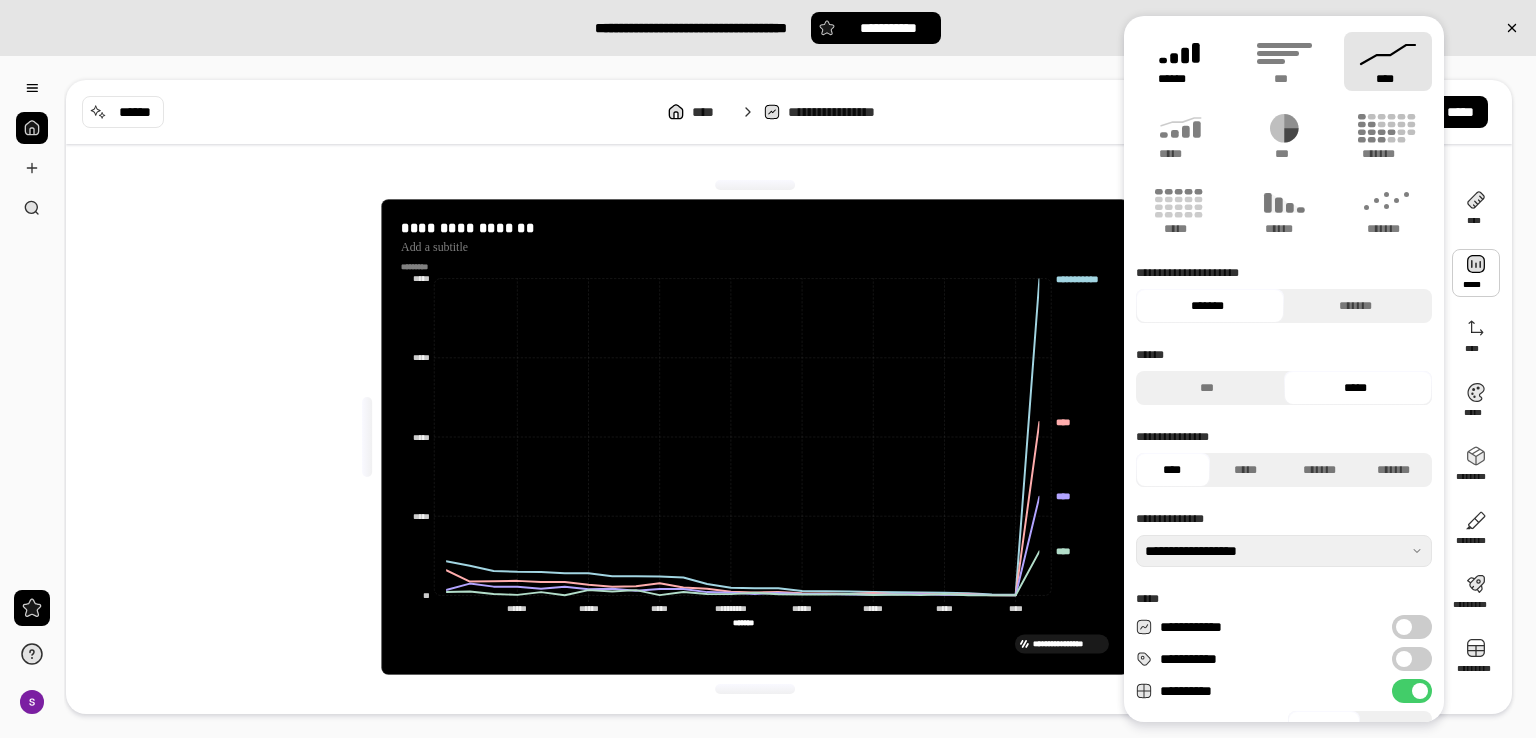 click on "******" at bounding box center [1180, 79] 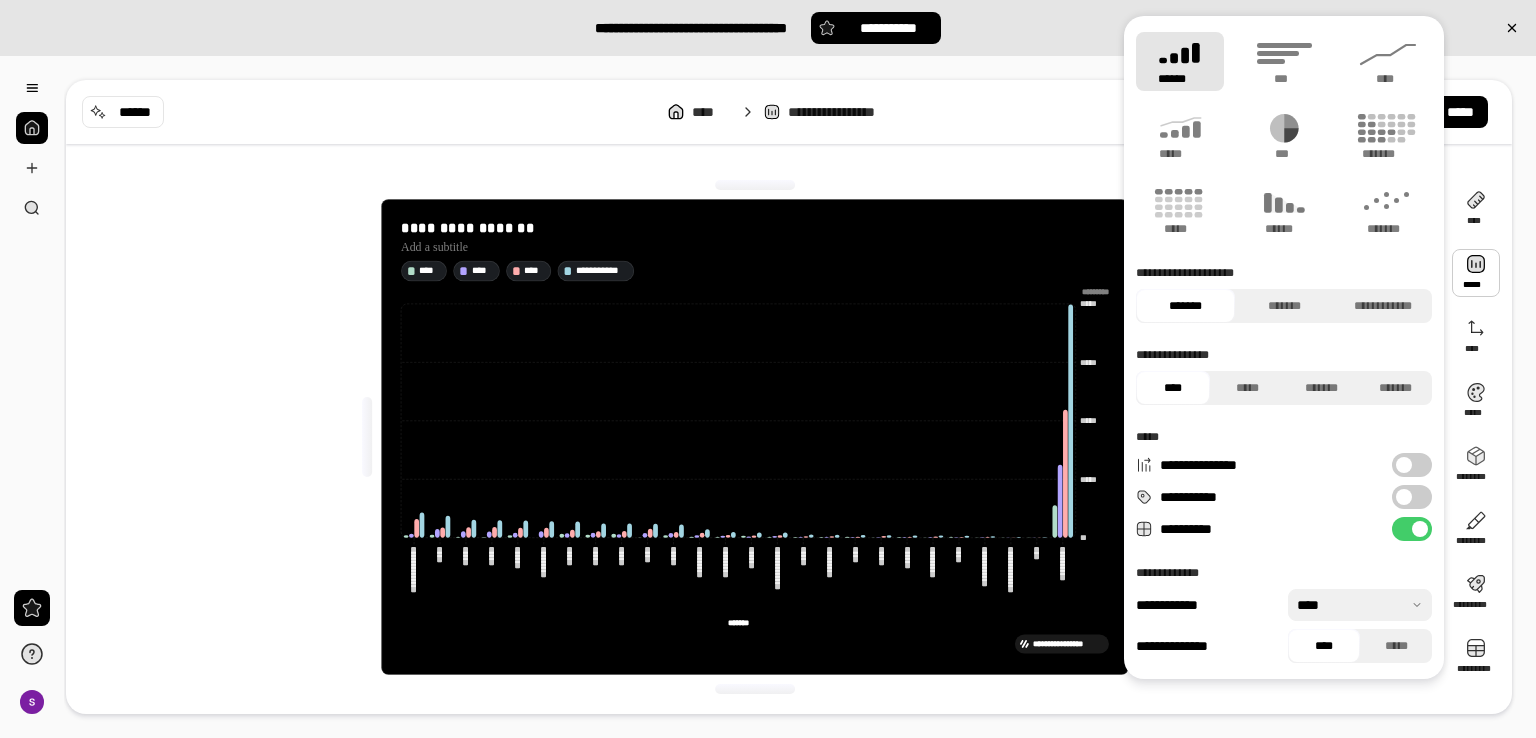 click on "**********" at bounding box center [755, 437] 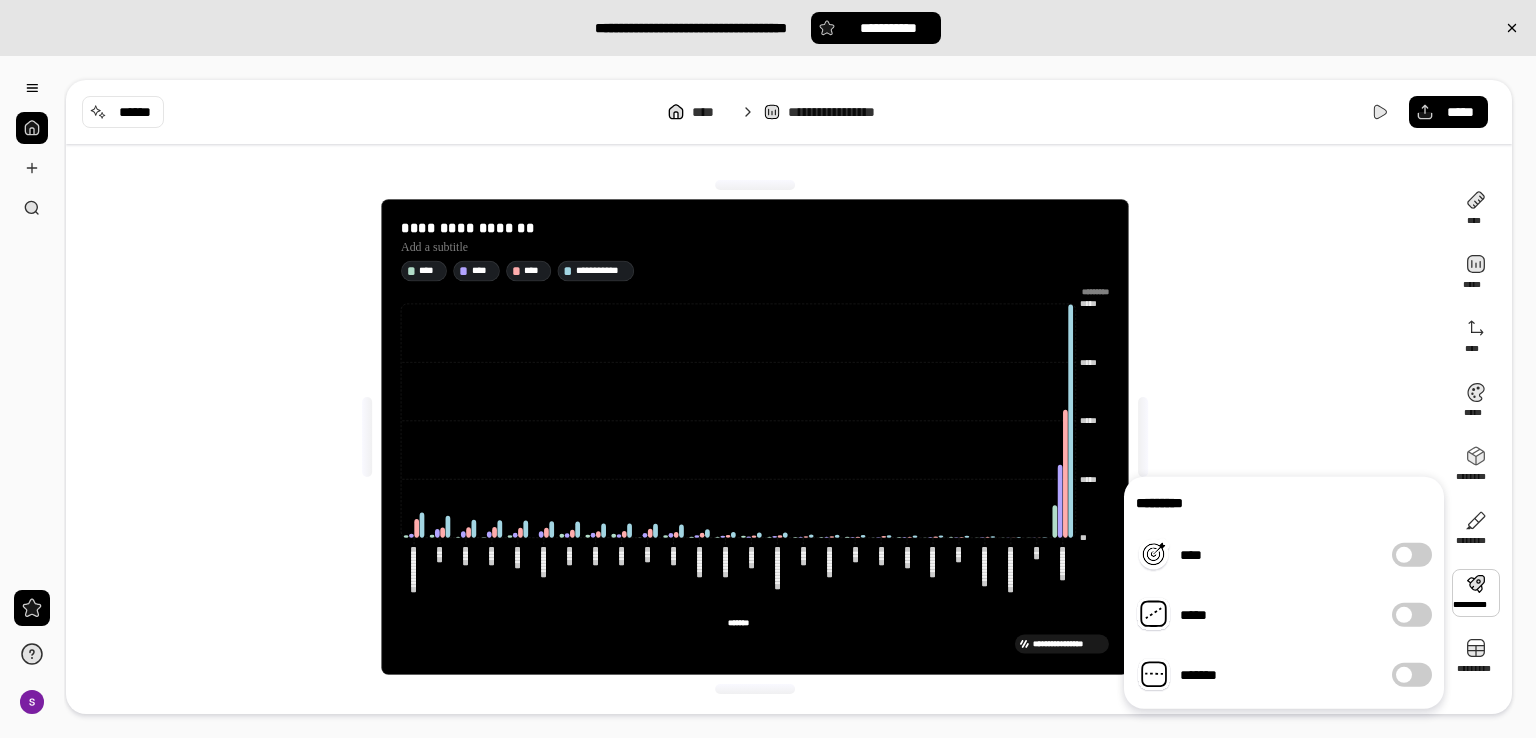 click at bounding box center [1476, 593] 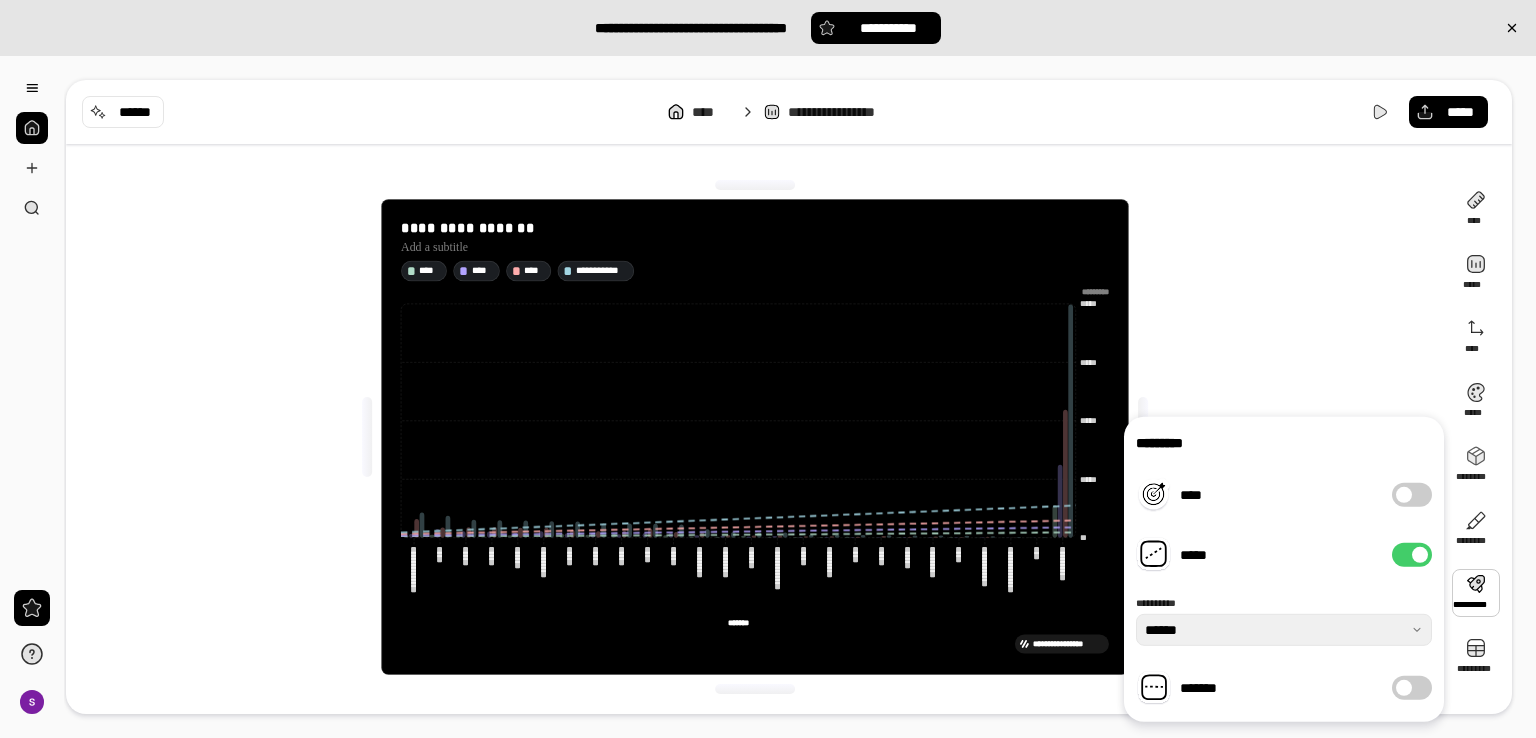click at bounding box center (1404, 495) 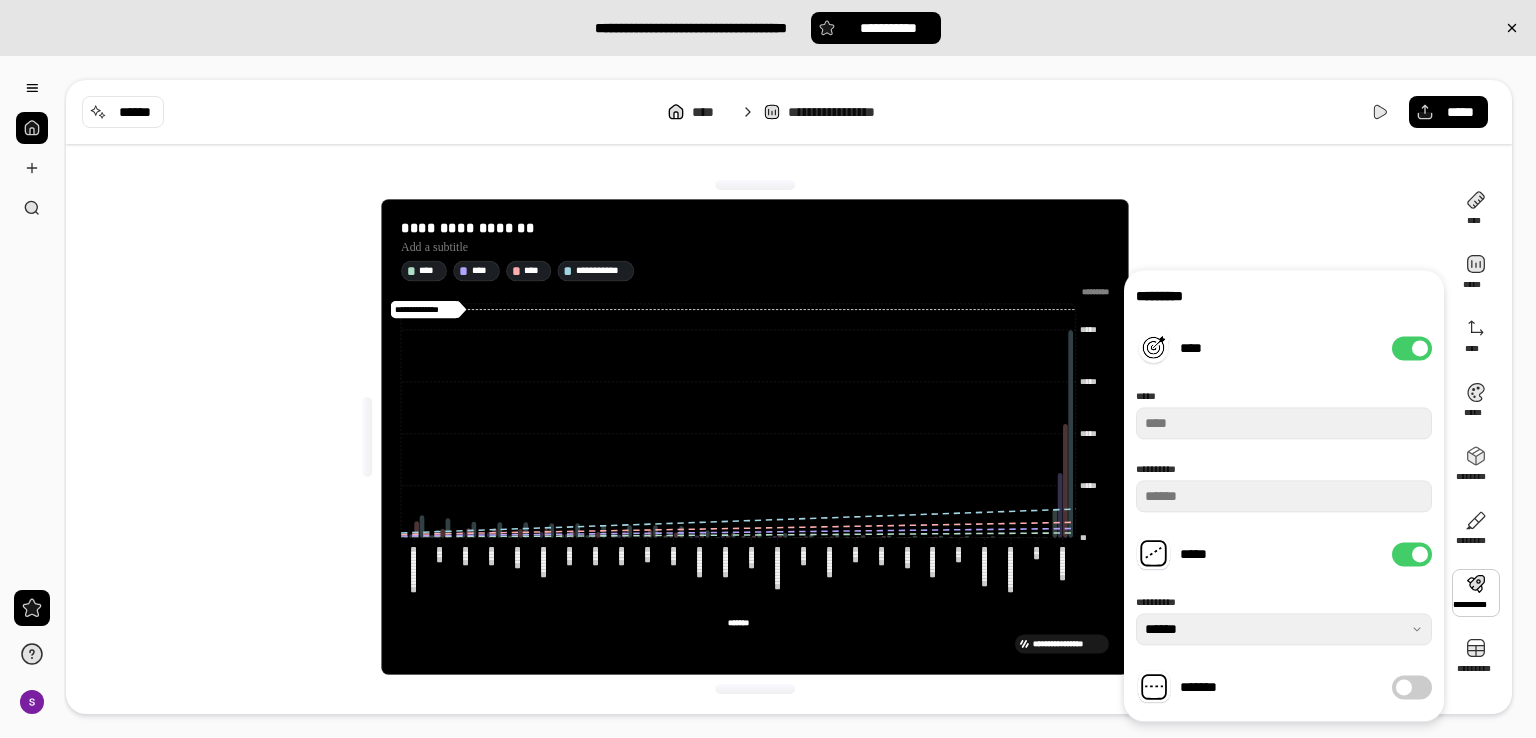 click on "**********" at bounding box center [755, 437] 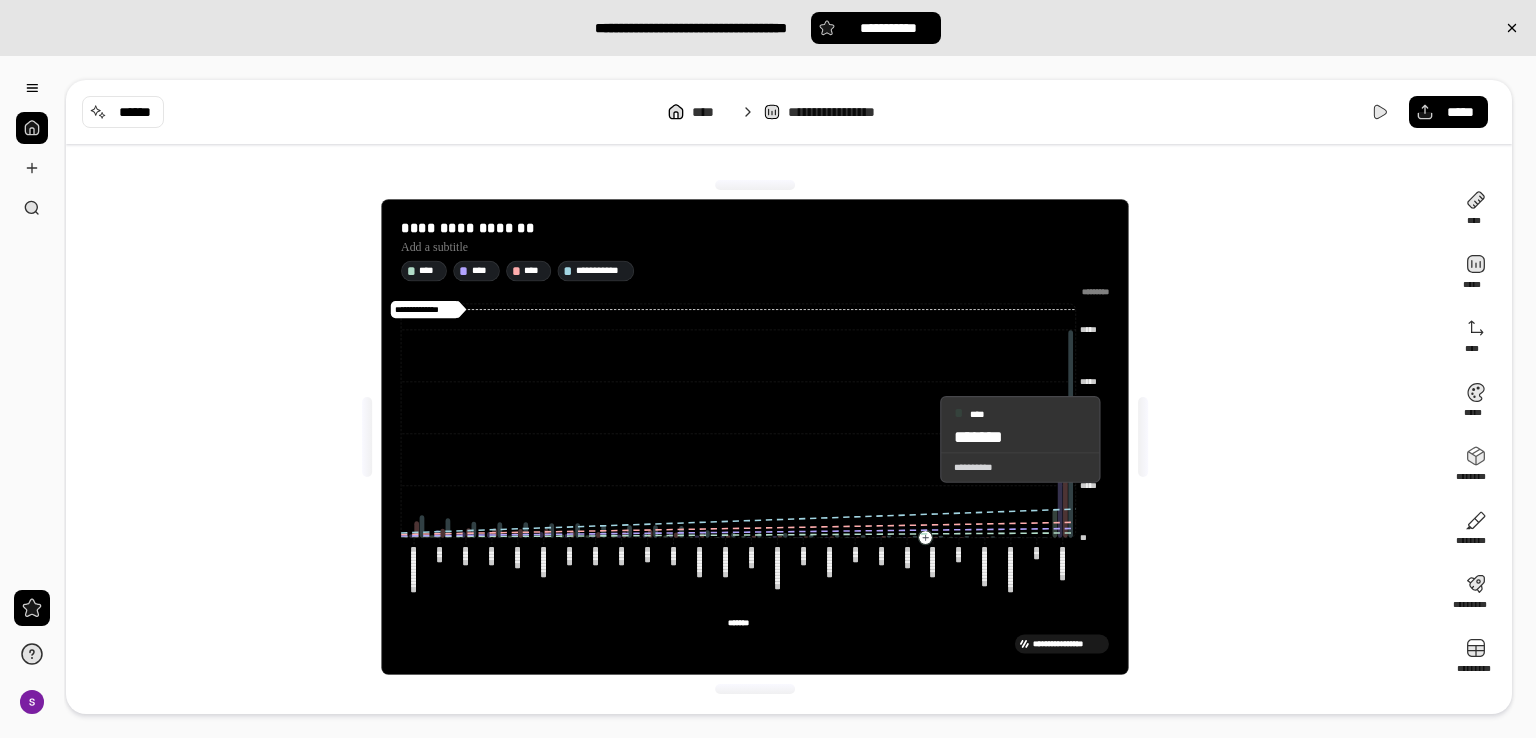 drag, startPoint x: 922, startPoint y: 439, endPoint x: 1326, endPoint y: 620, distance: 442.6929 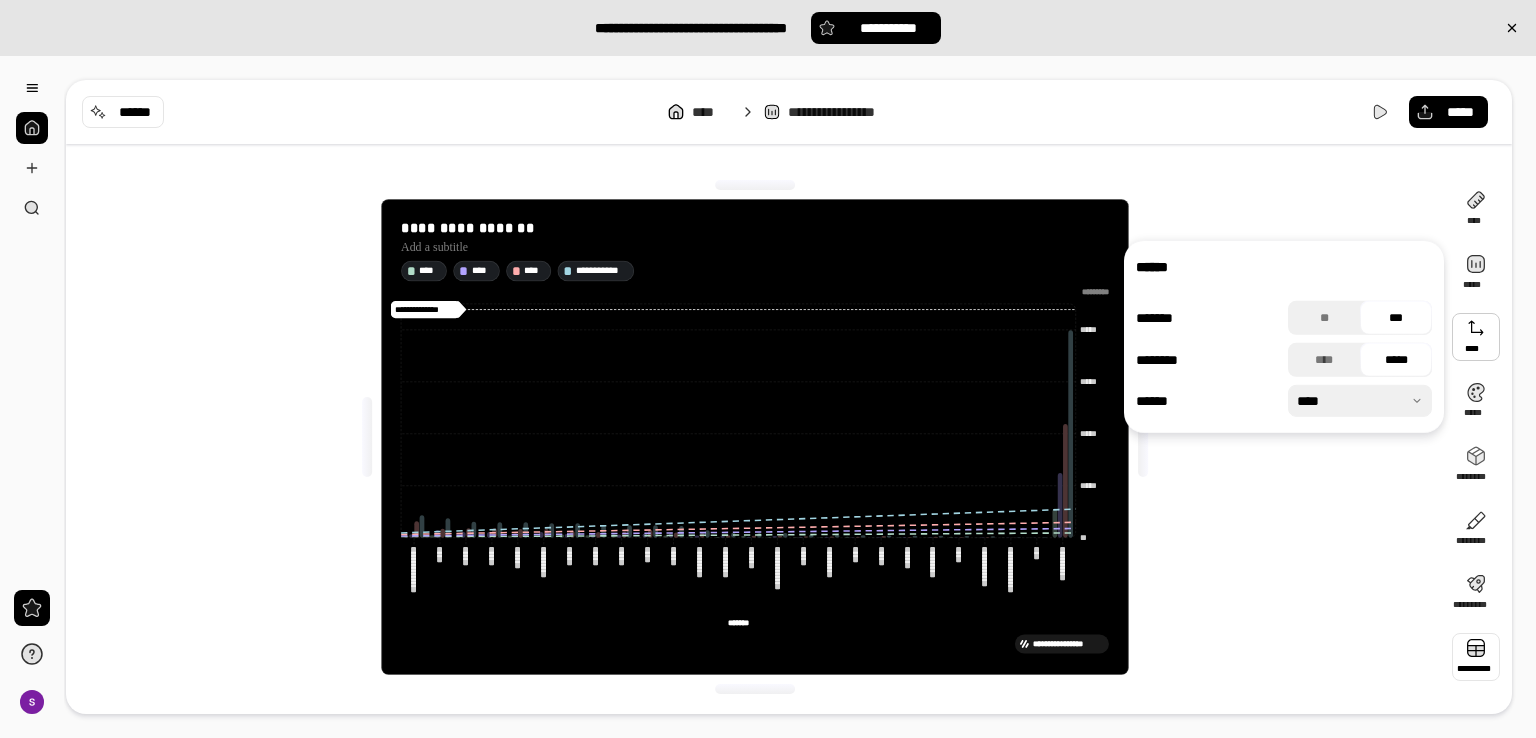 click at bounding box center [1476, 657] 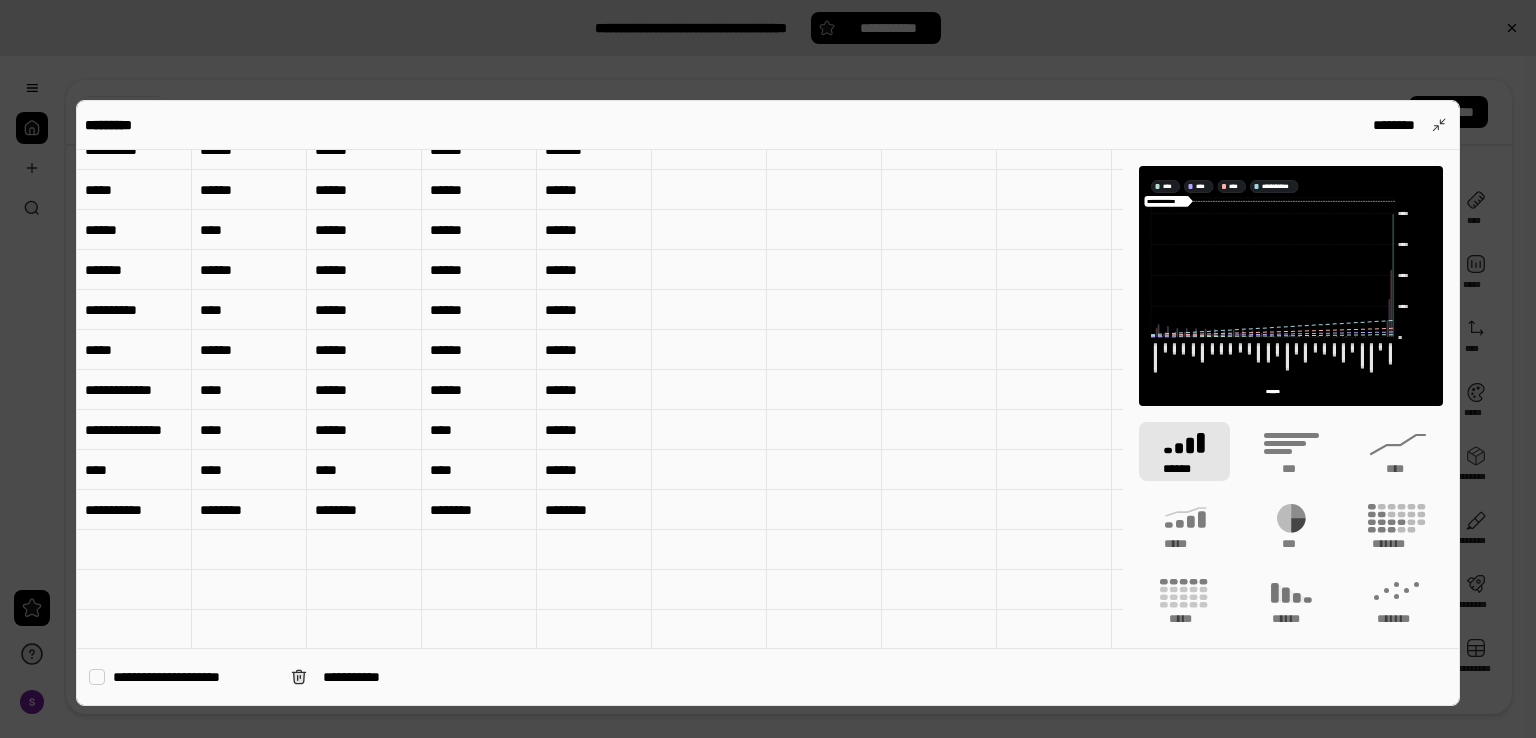 scroll, scrollTop: 500, scrollLeft: 0, axis: vertical 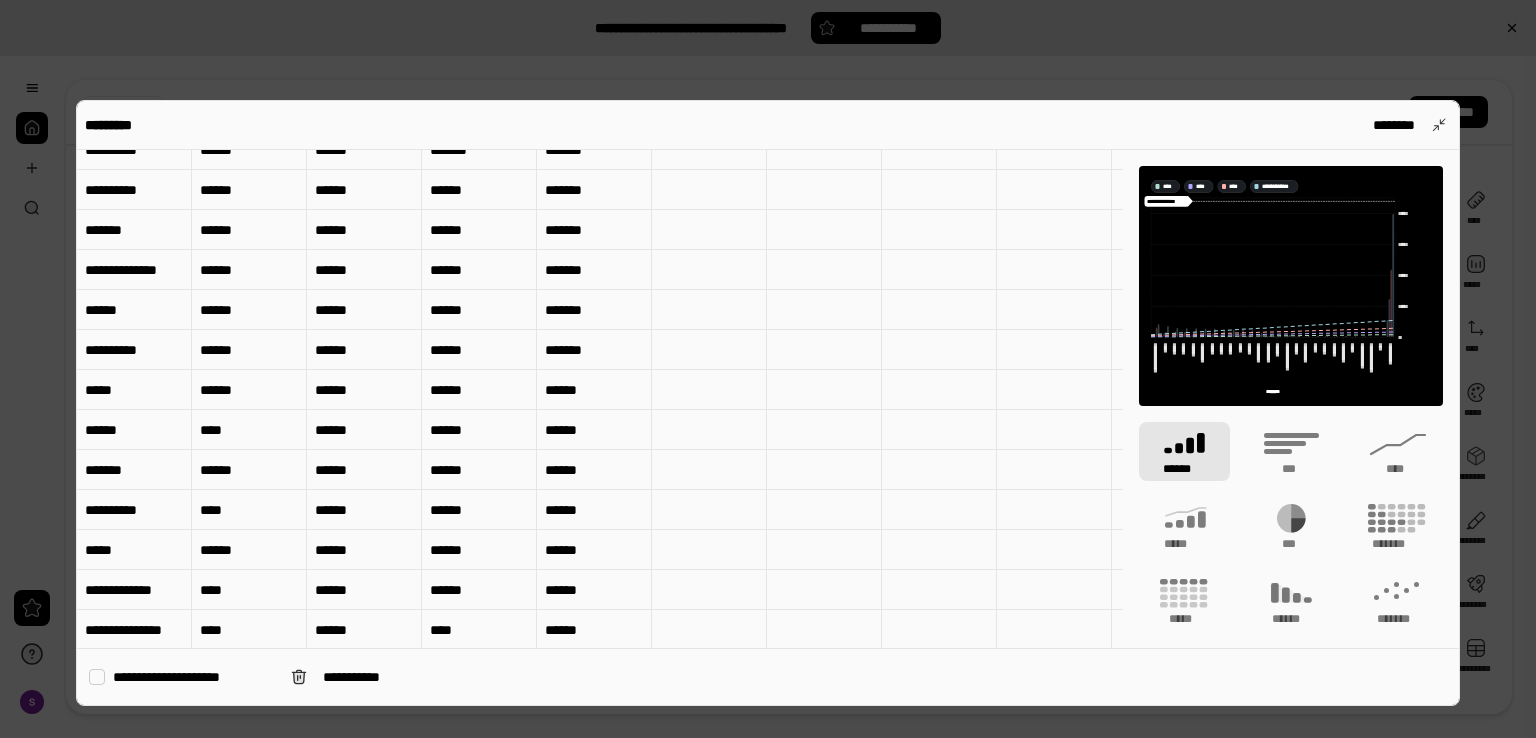 click on "*******" at bounding box center (134, 470) 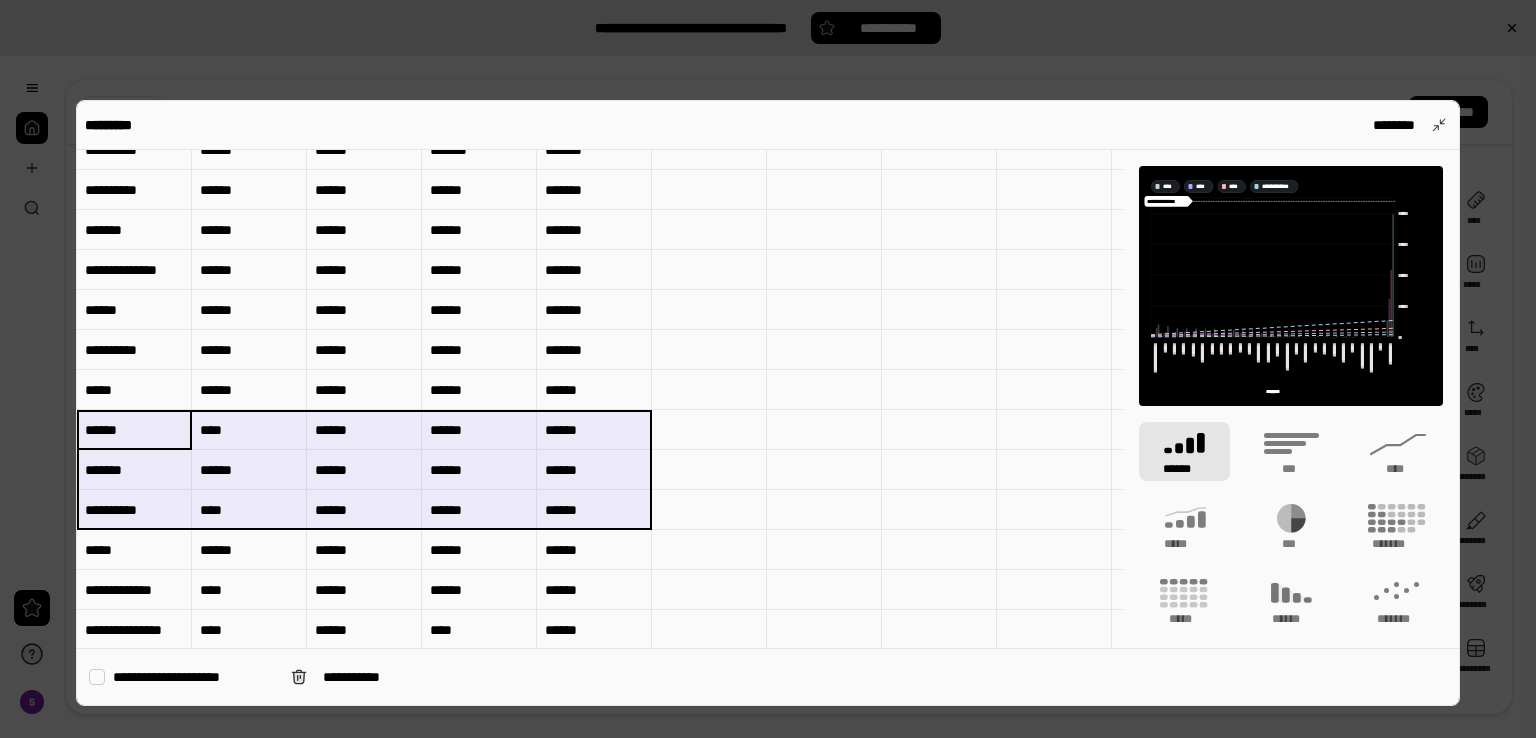 drag, startPoint x: 112, startPoint y: 423, endPoint x: 621, endPoint y: 496, distance: 514.2081 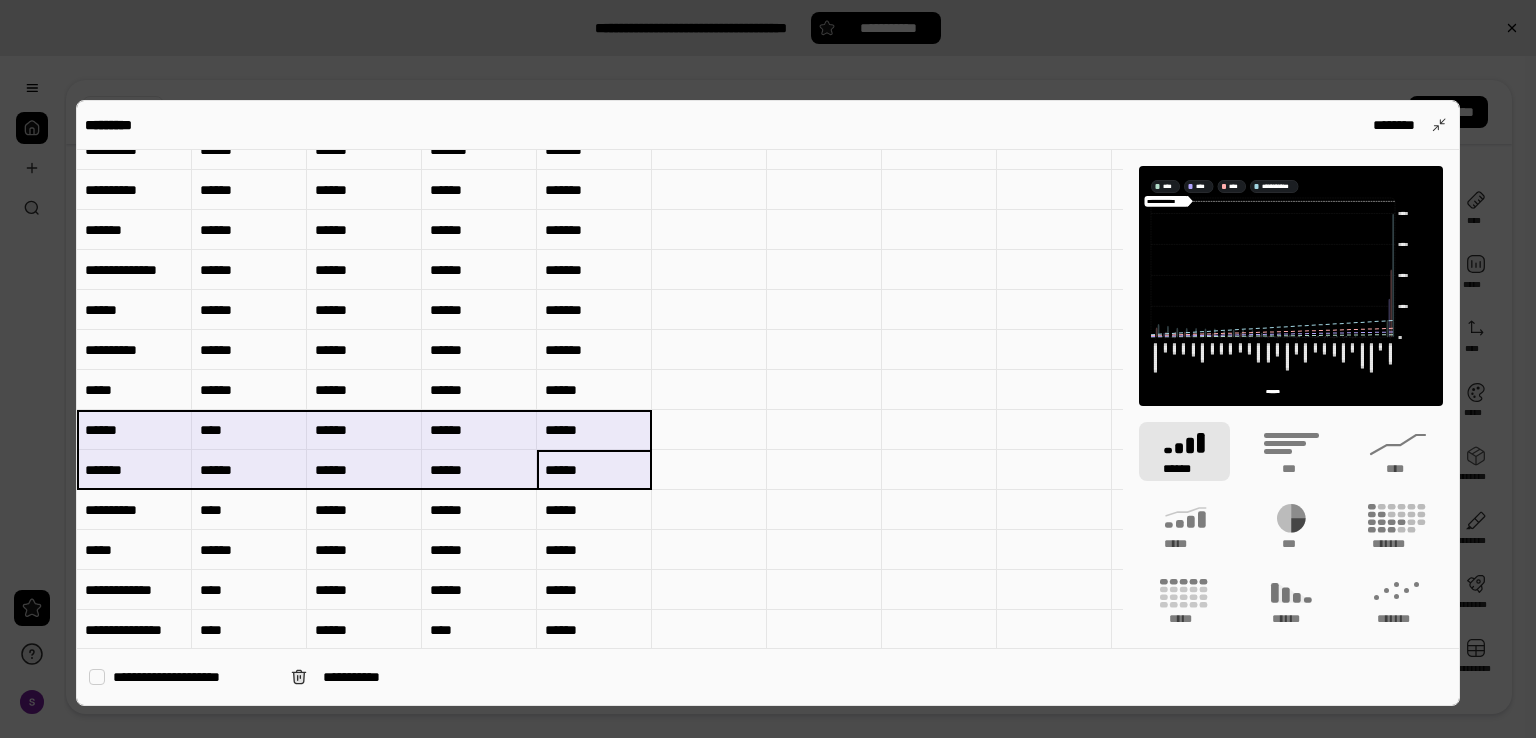 drag, startPoint x: 612, startPoint y: 401, endPoint x: 57, endPoint y: 432, distance: 555.8651 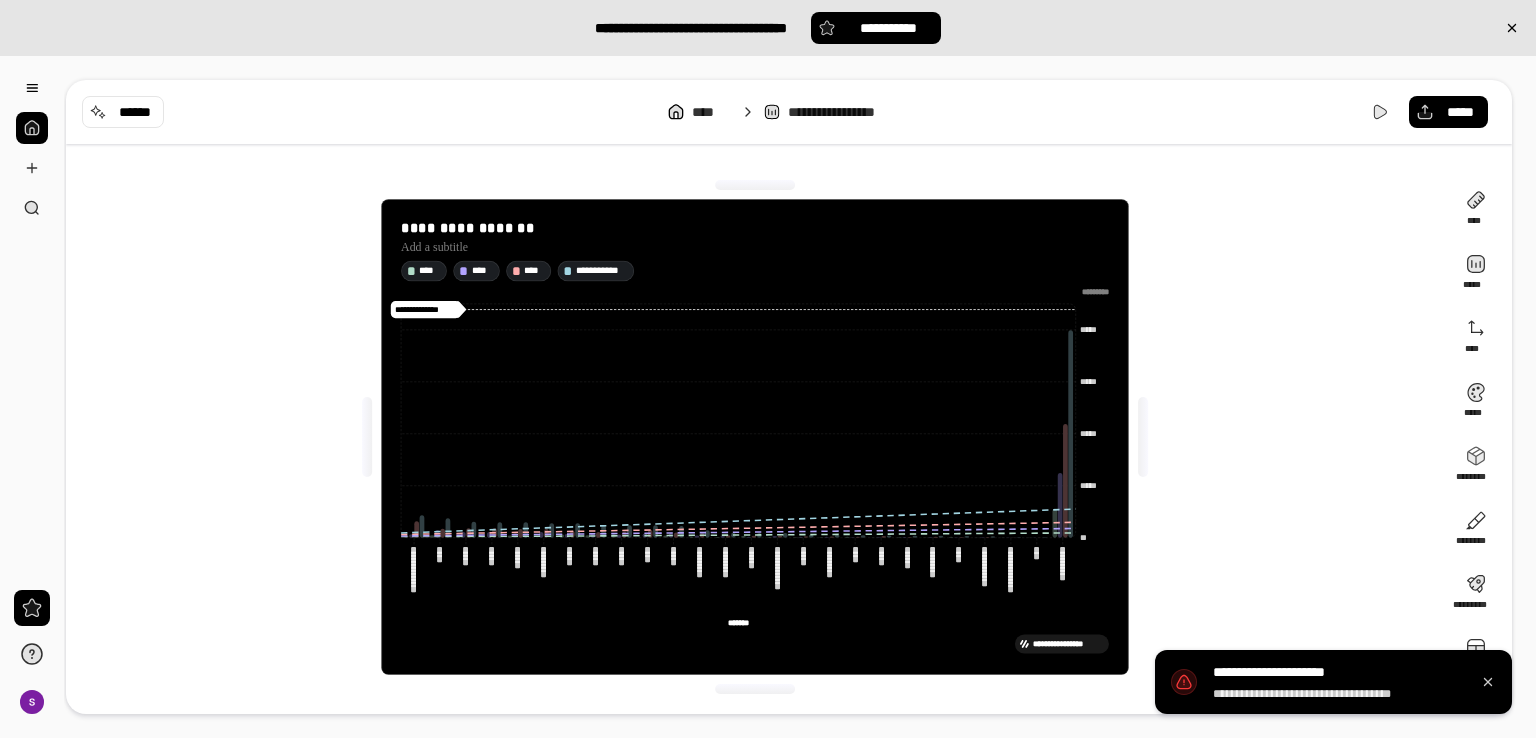 click on "**********" at bounding box center [755, 437] 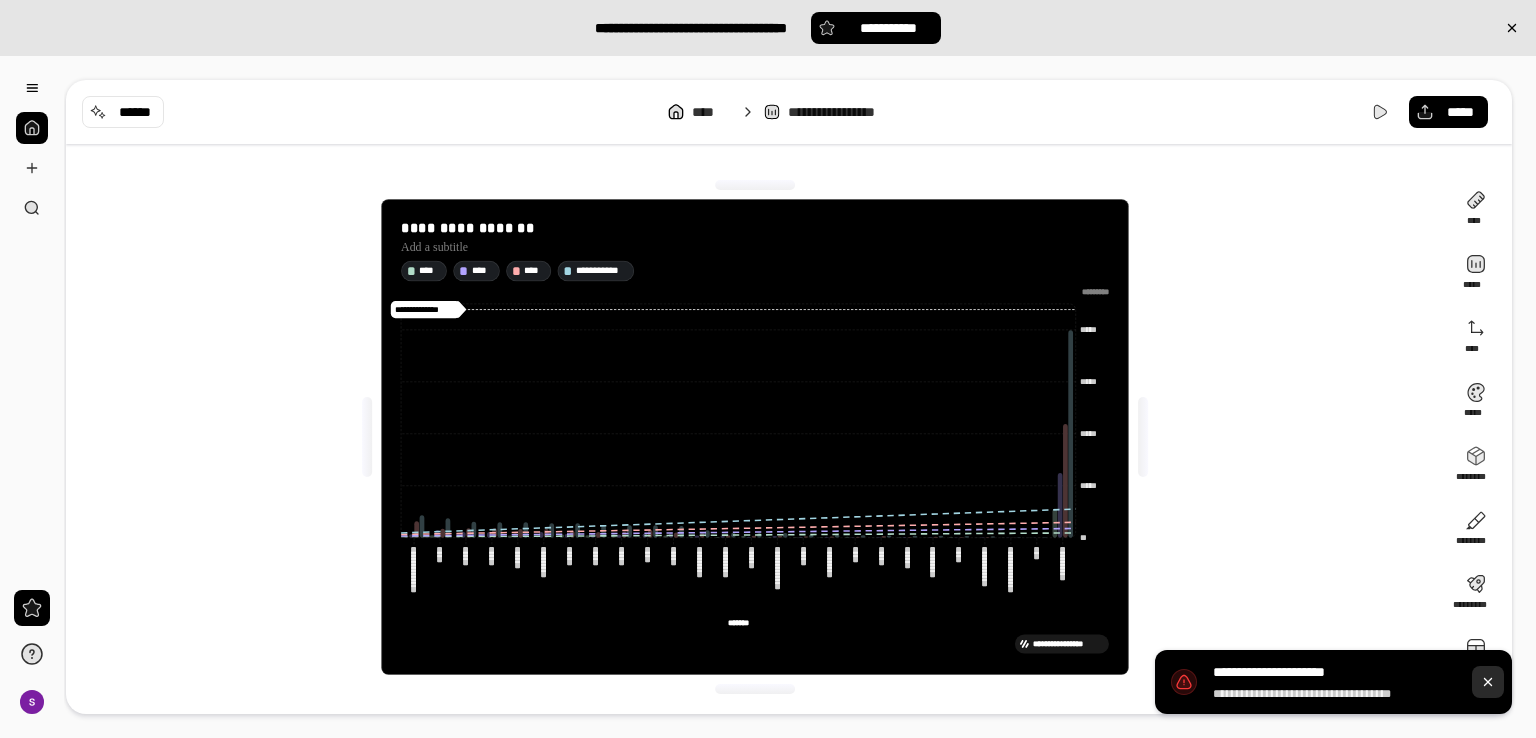 click at bounding box center (1488, 682) 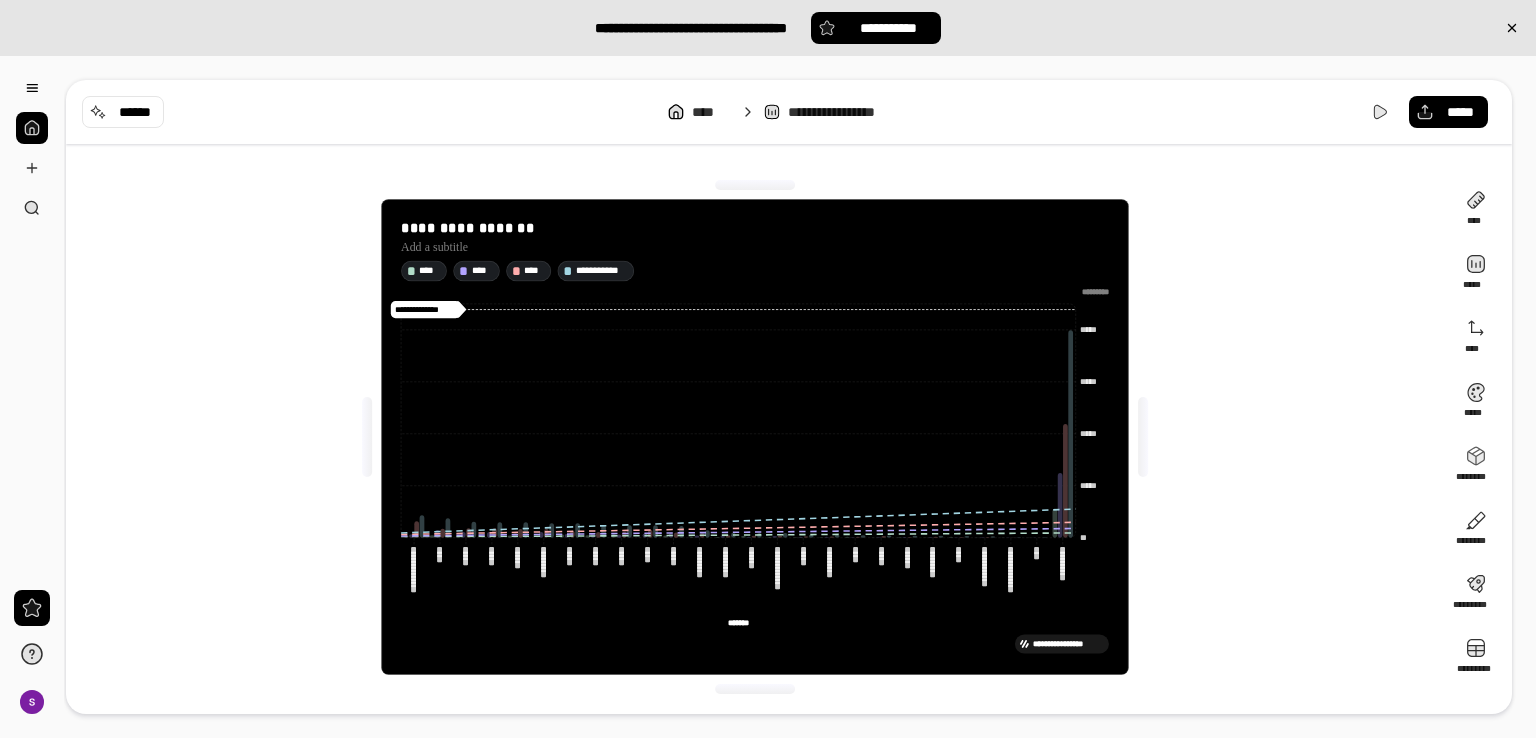 click on "**********" at bounding box center (755, 437) 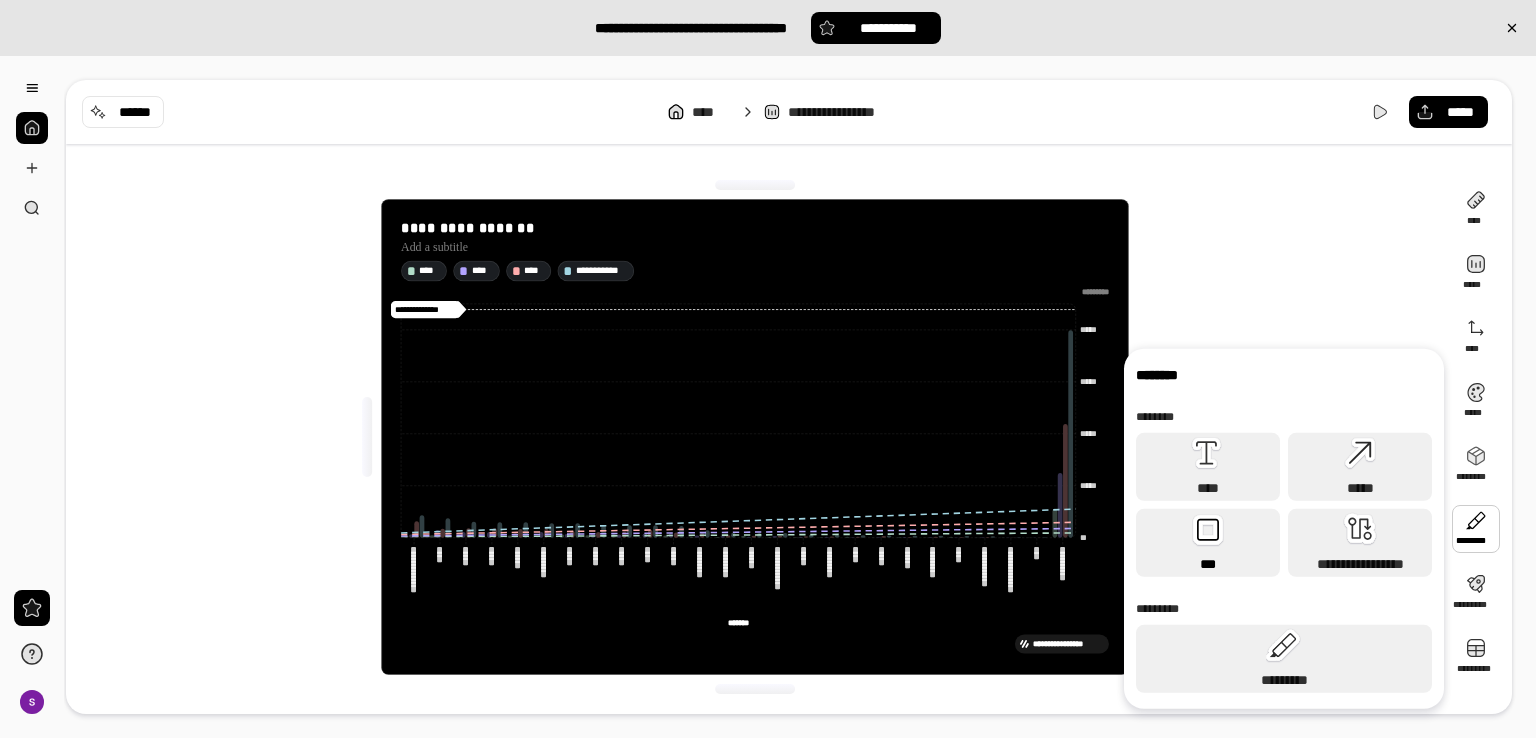 click on "***" at bounding box center [1208, 564] 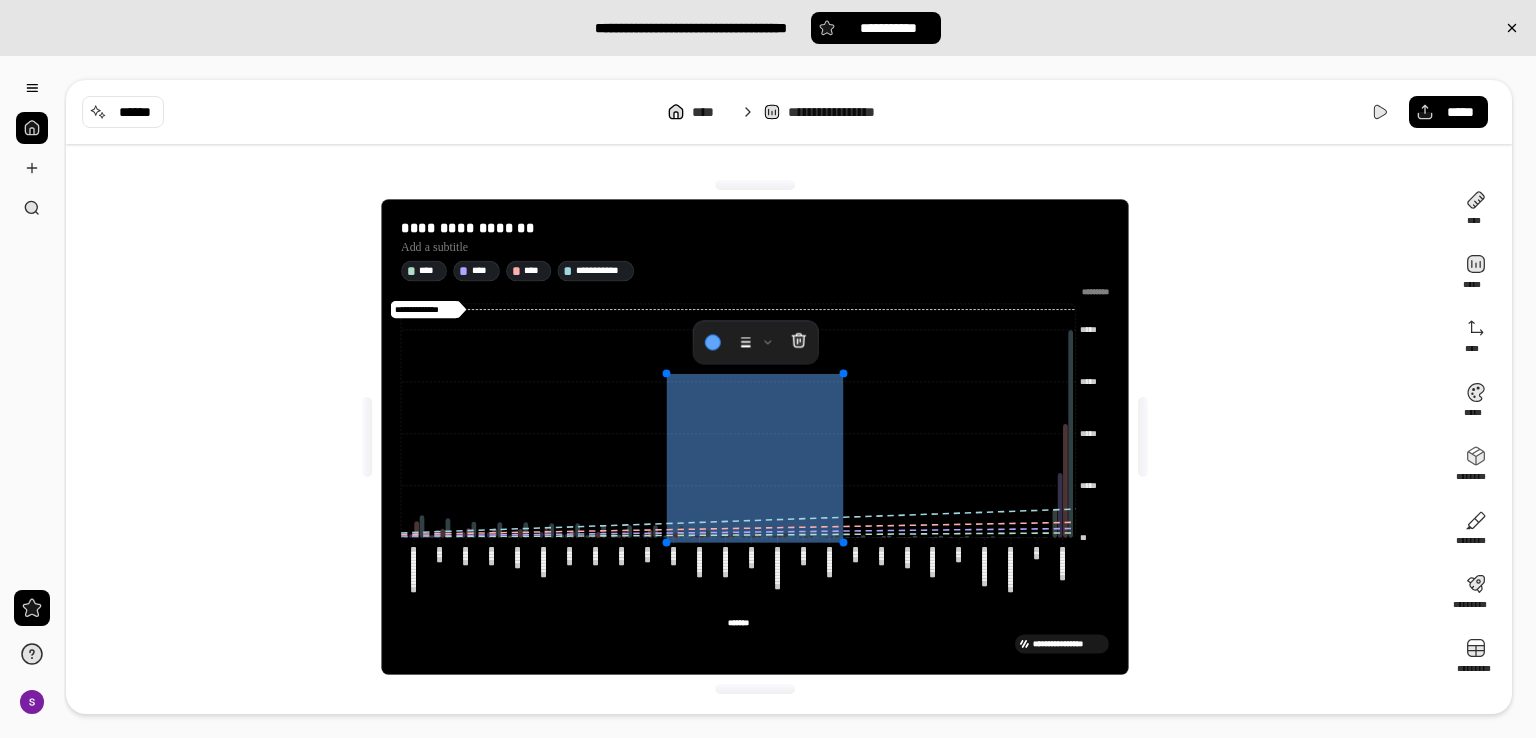 click at bounding box center [755, 457] 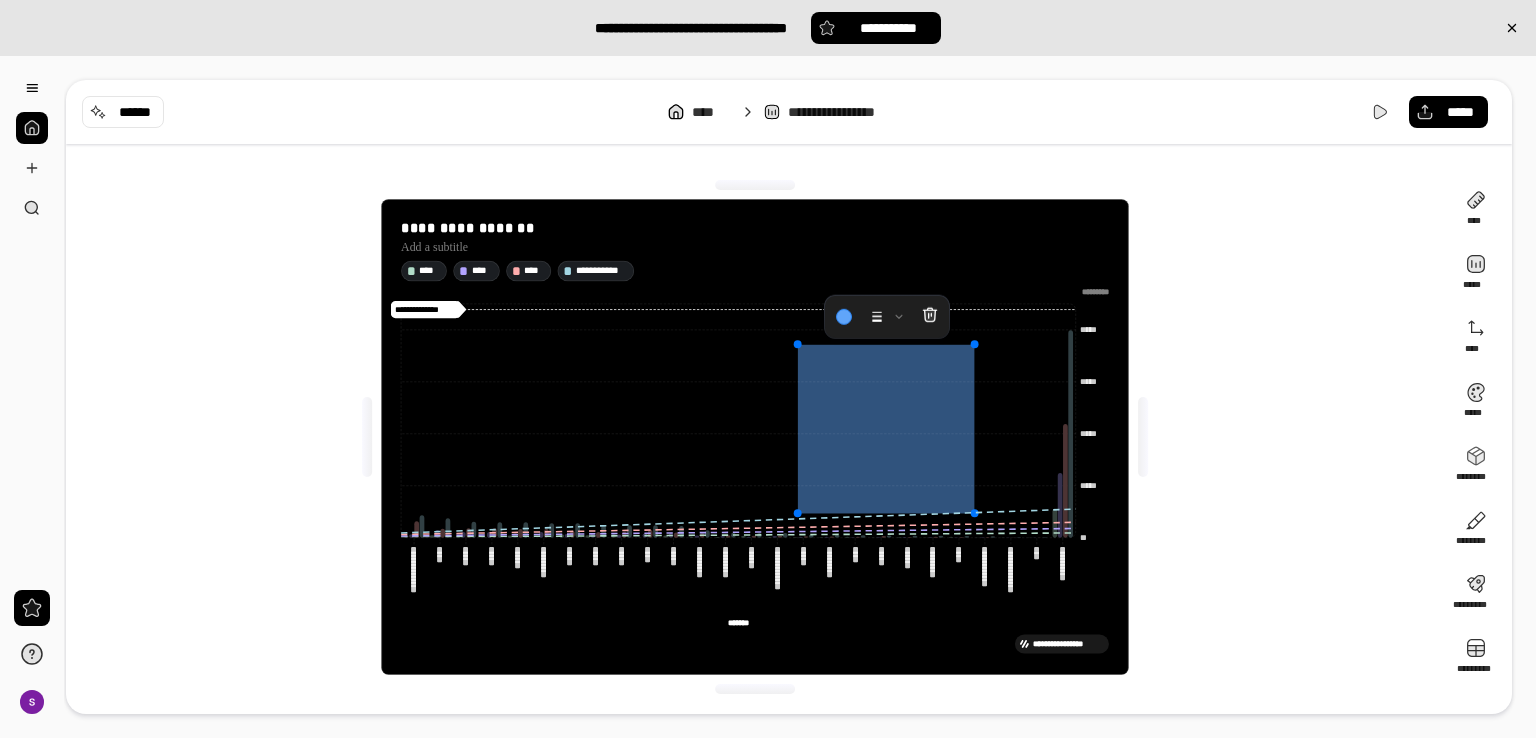 click at bounding box center [886, 428] 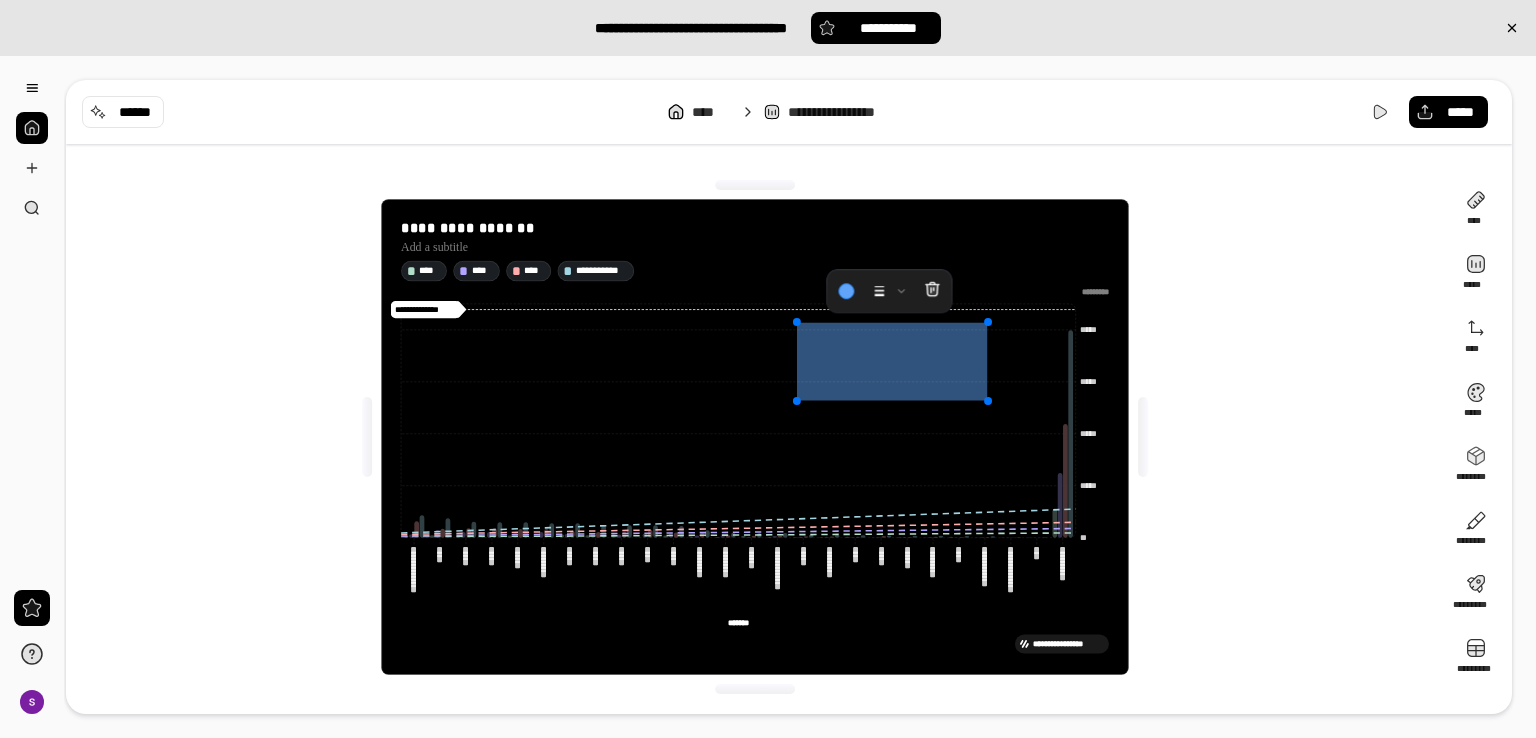 click on "**********" at bounding box center [755, 457] 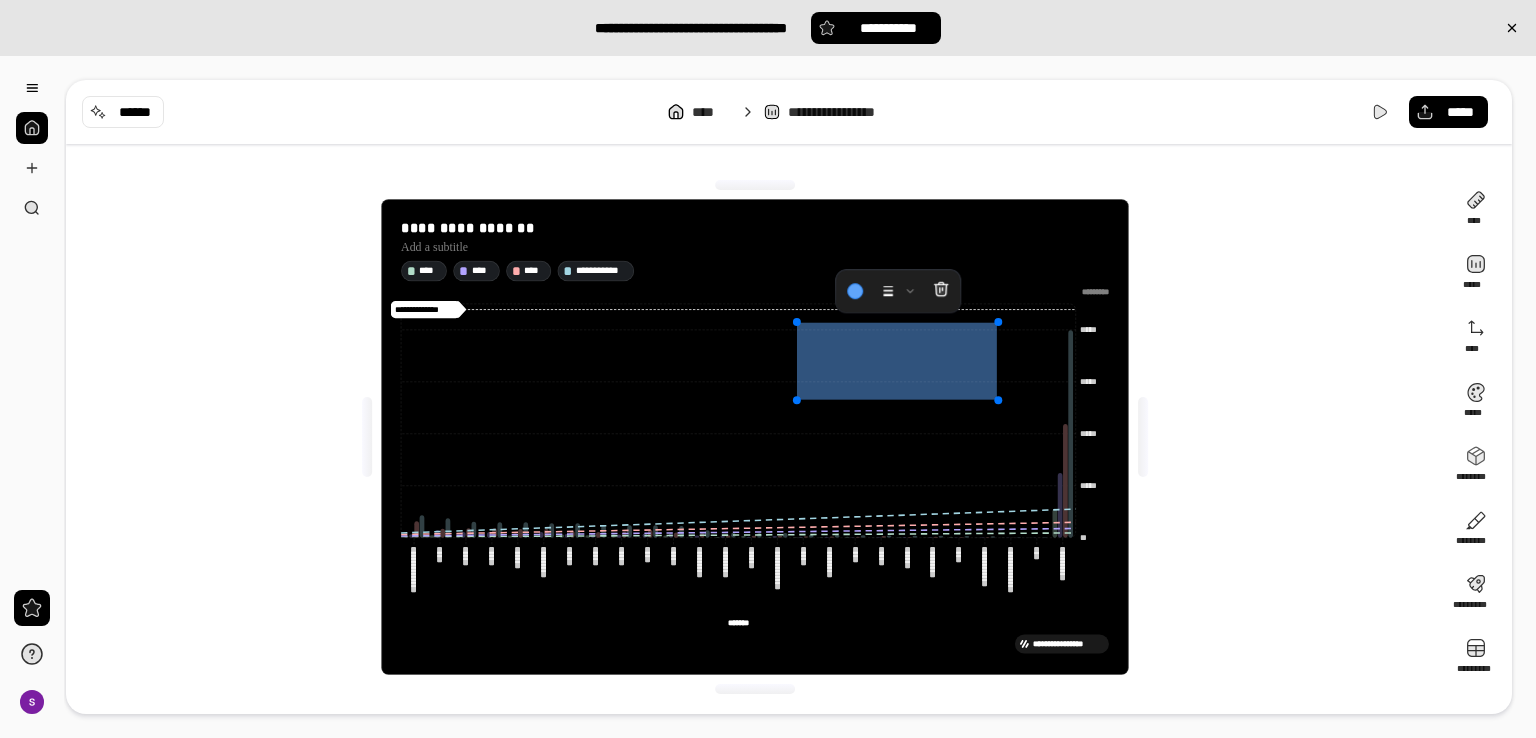 click at bounding box center [898, 361] 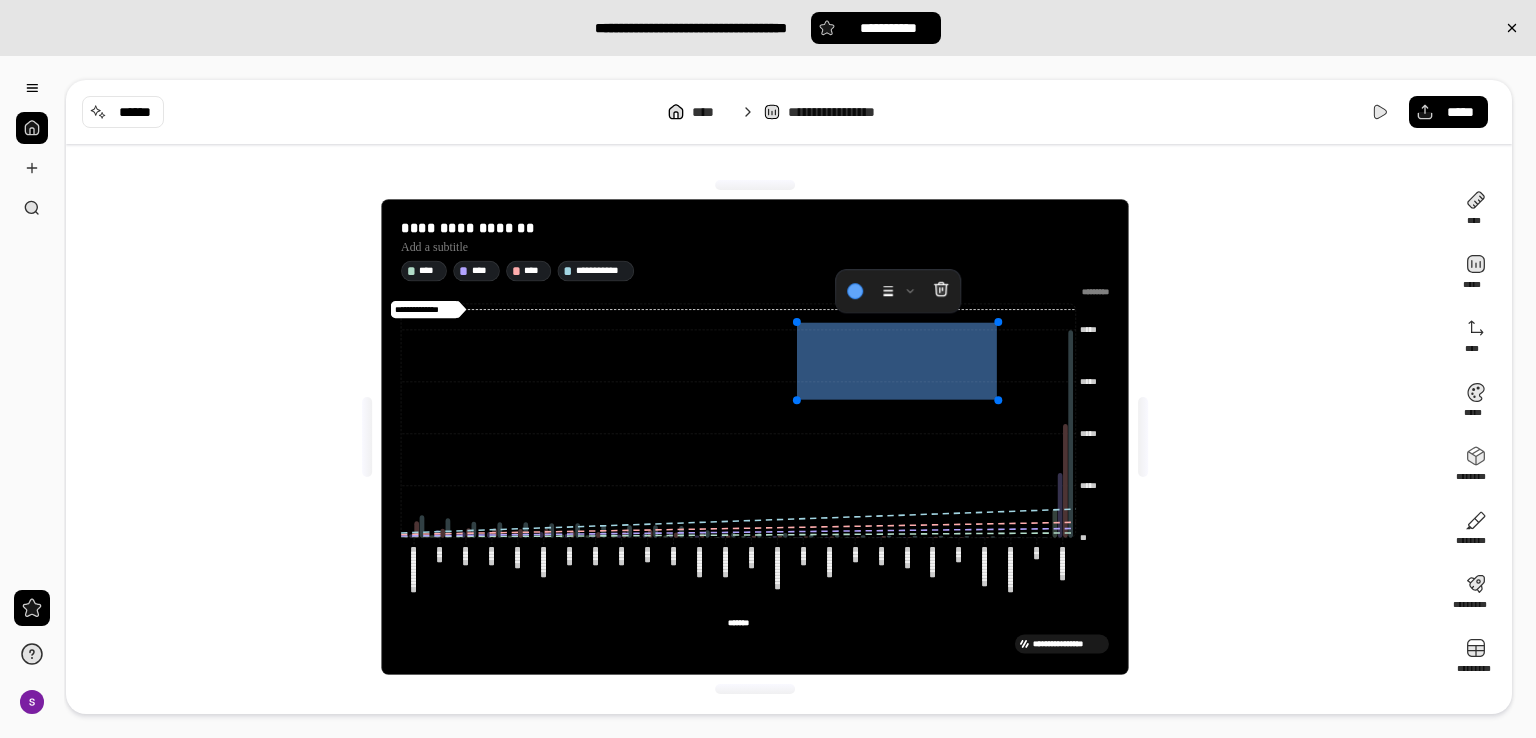 click on "**********" at bounding box center [755, 437] 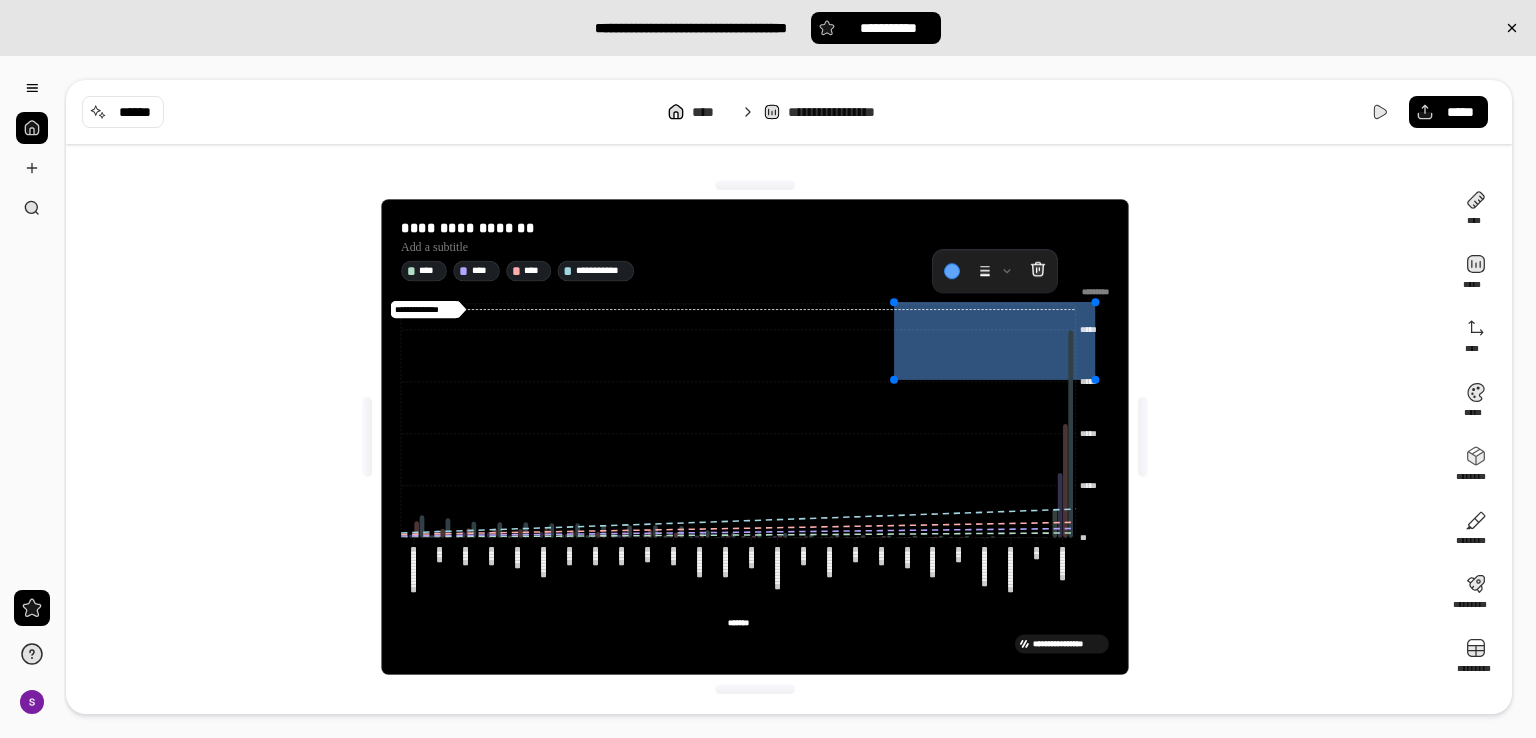 click at bounding box center [995, 341] 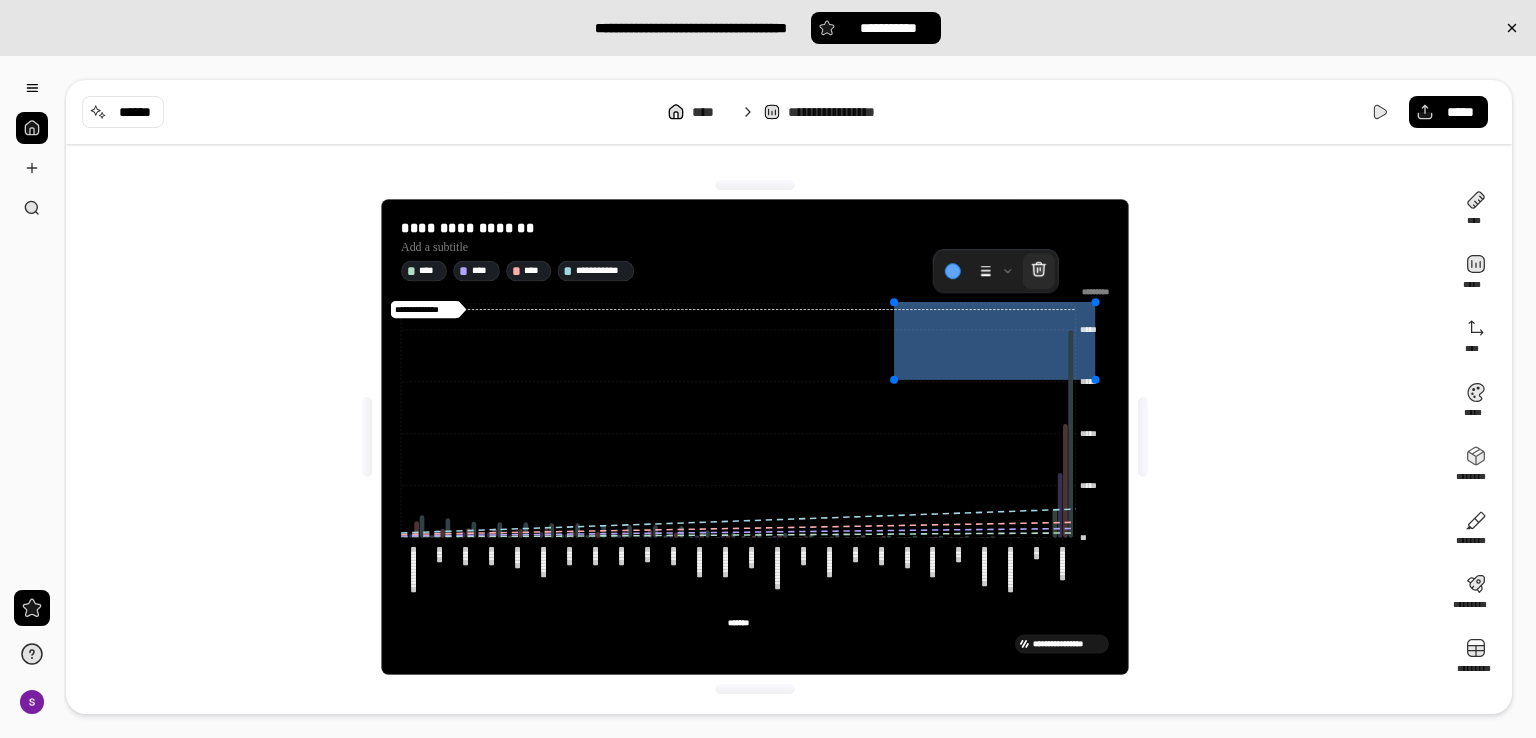 click 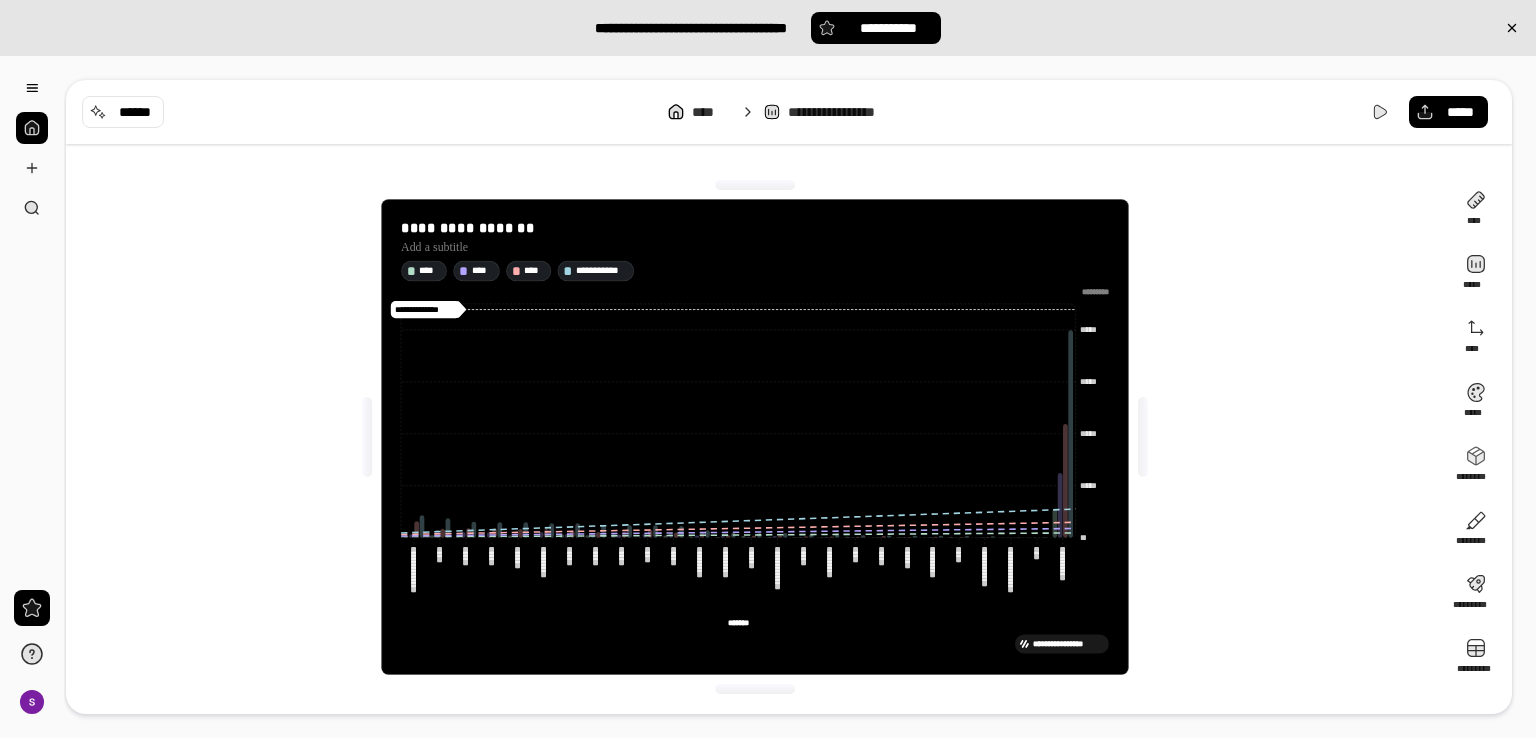click on "**********" at bounding box center (755, 437) 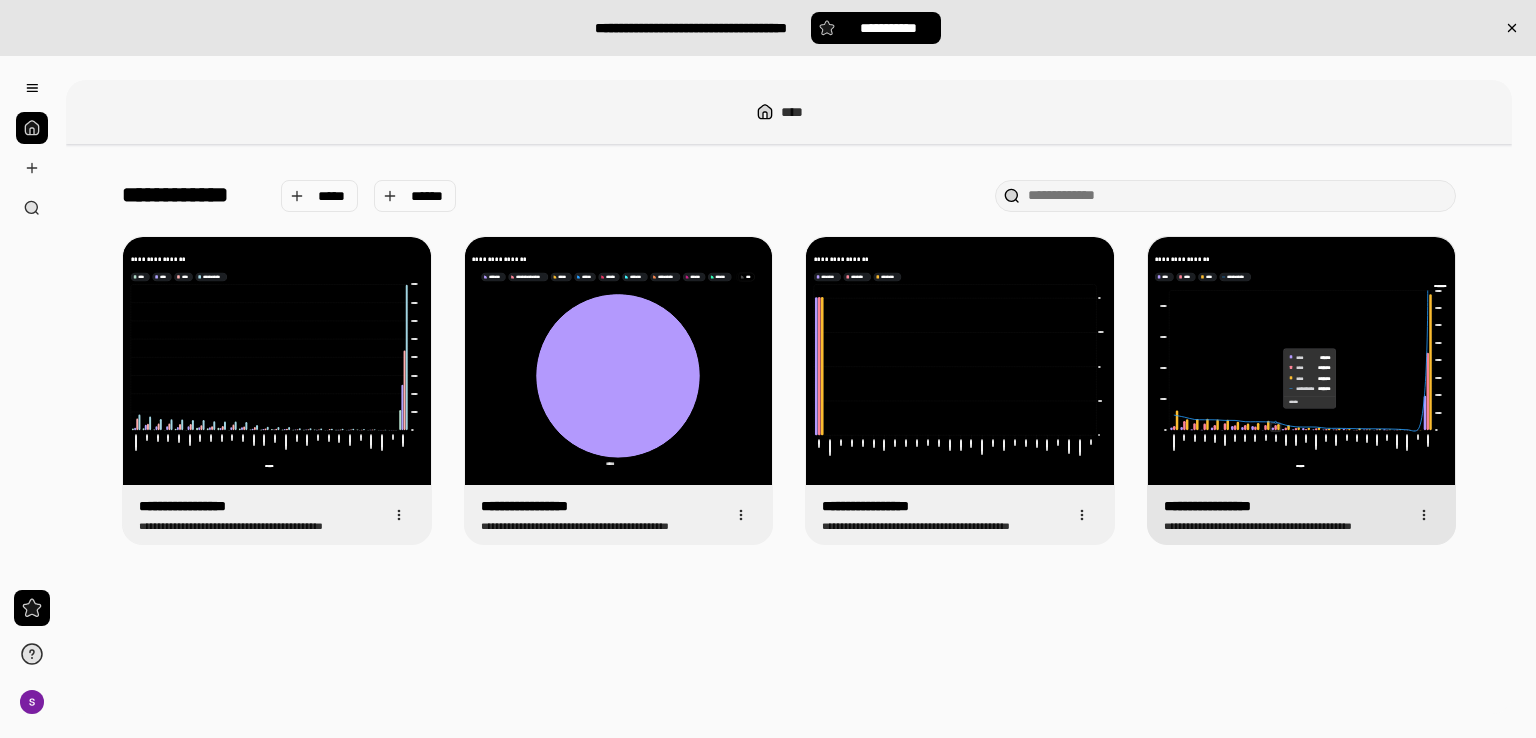 click 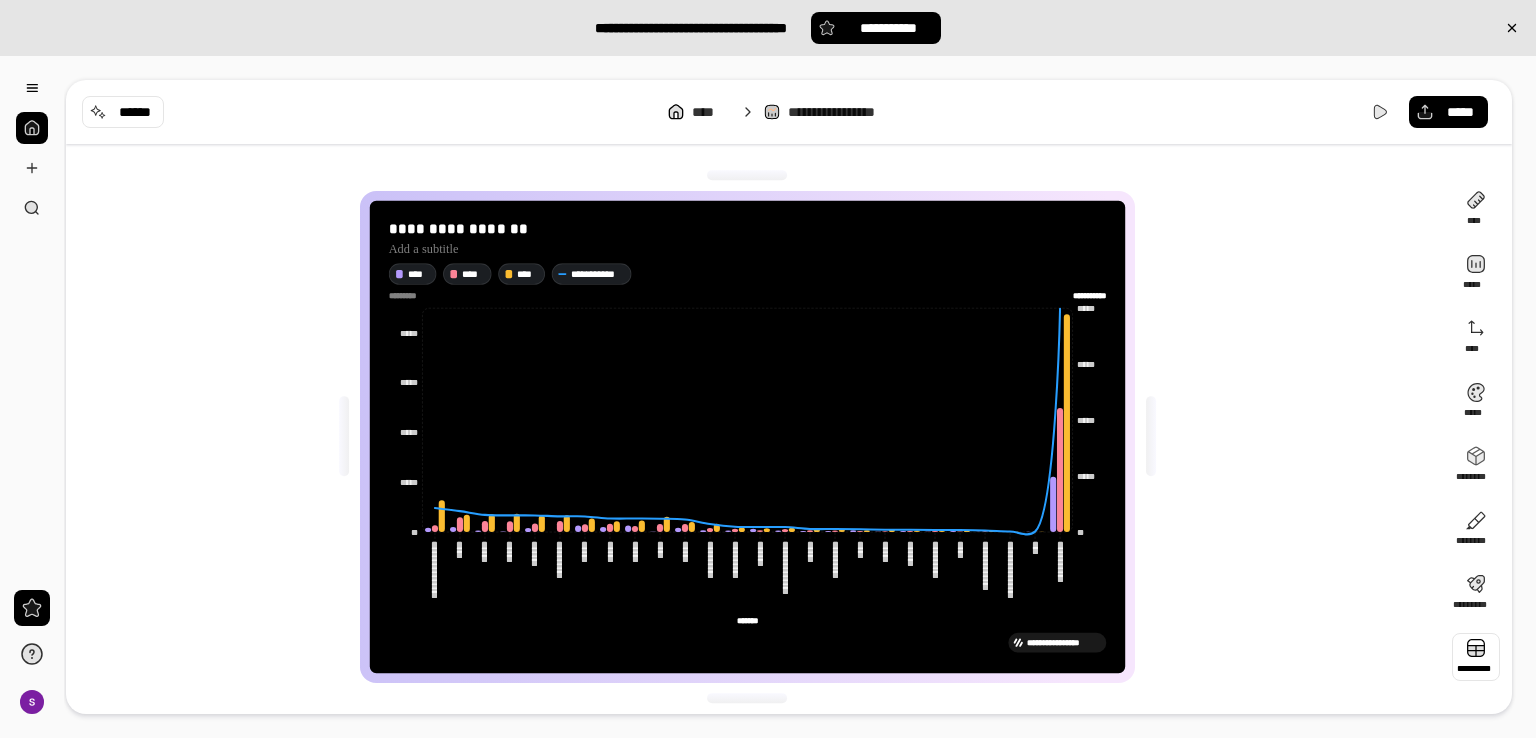 click at bounding box center (1476, 657) 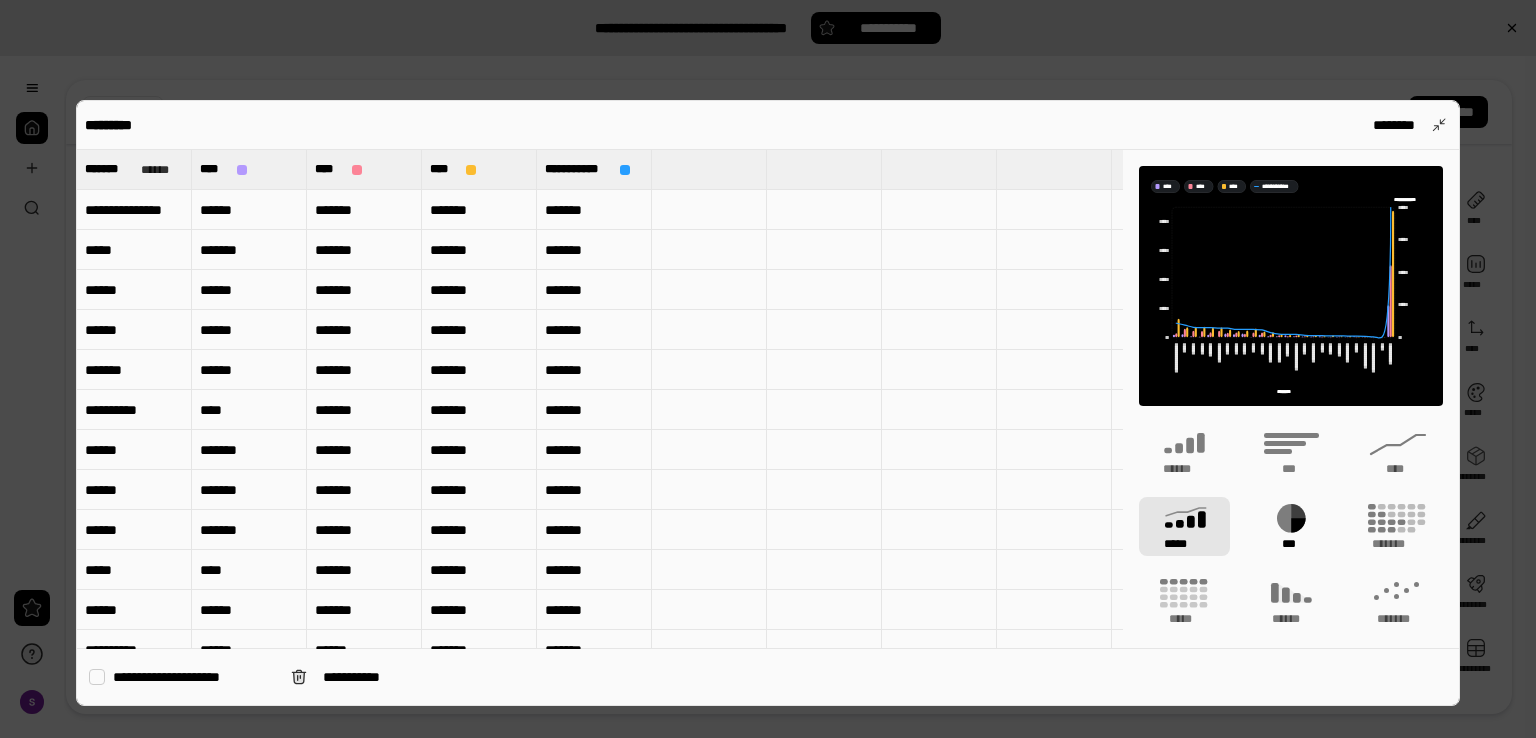 click 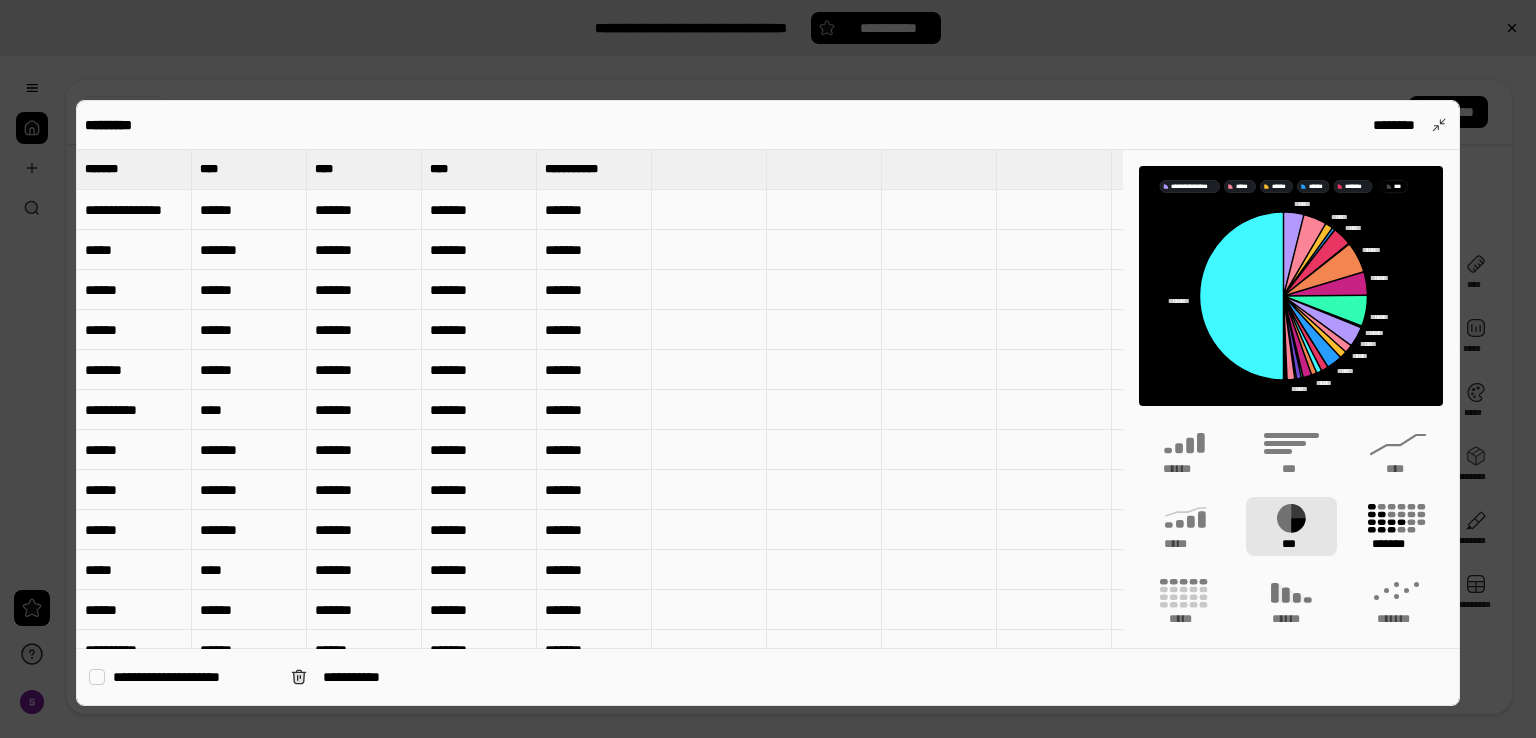 click 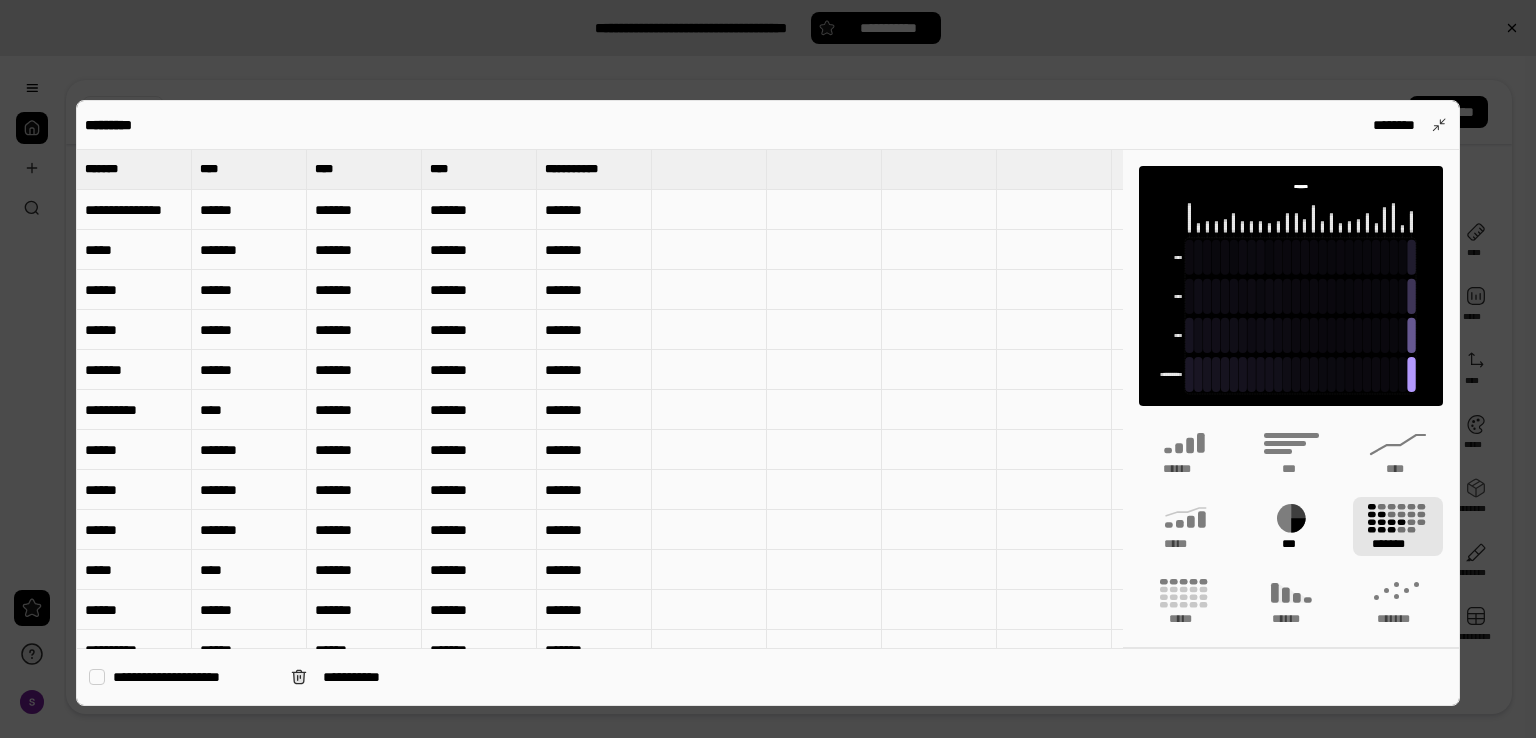 click 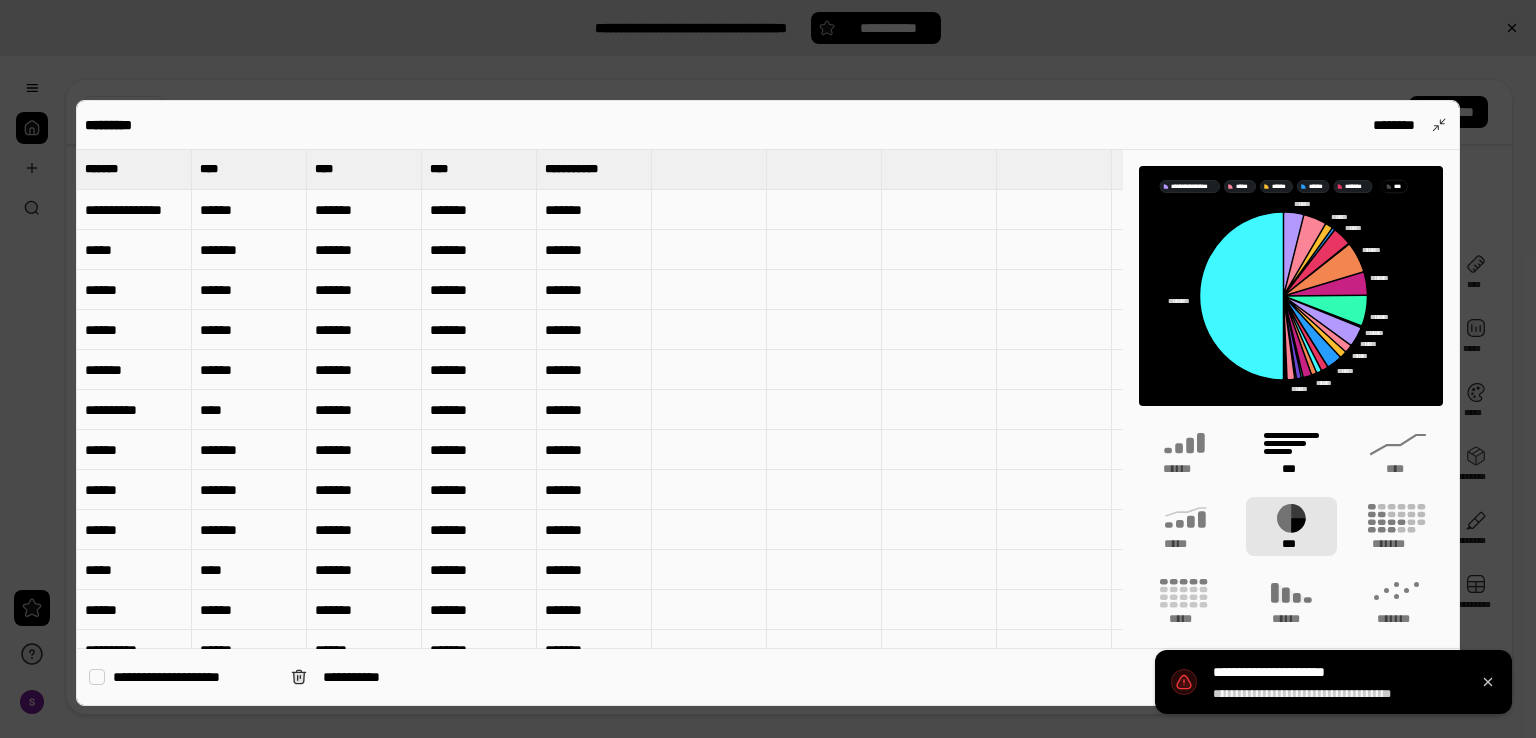 click 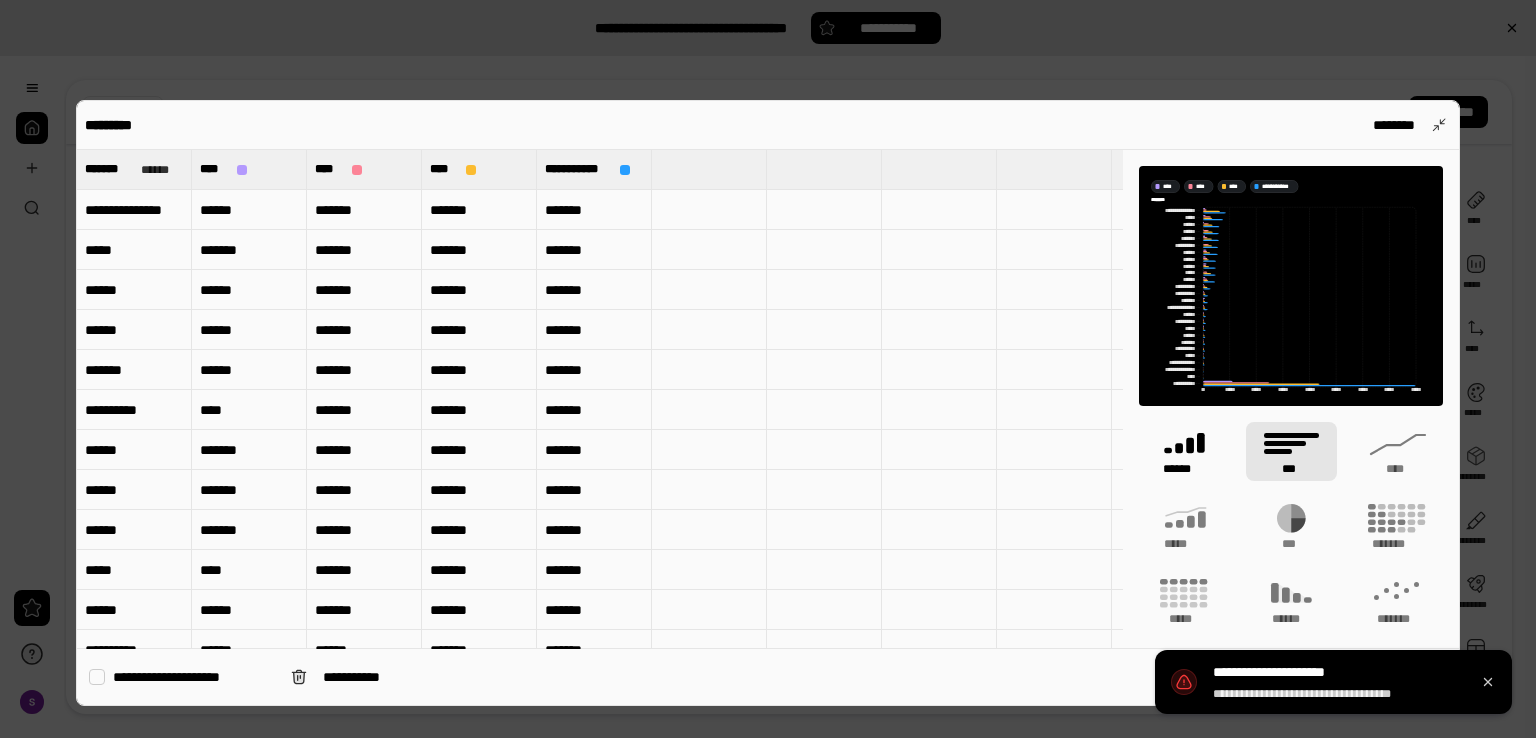 click 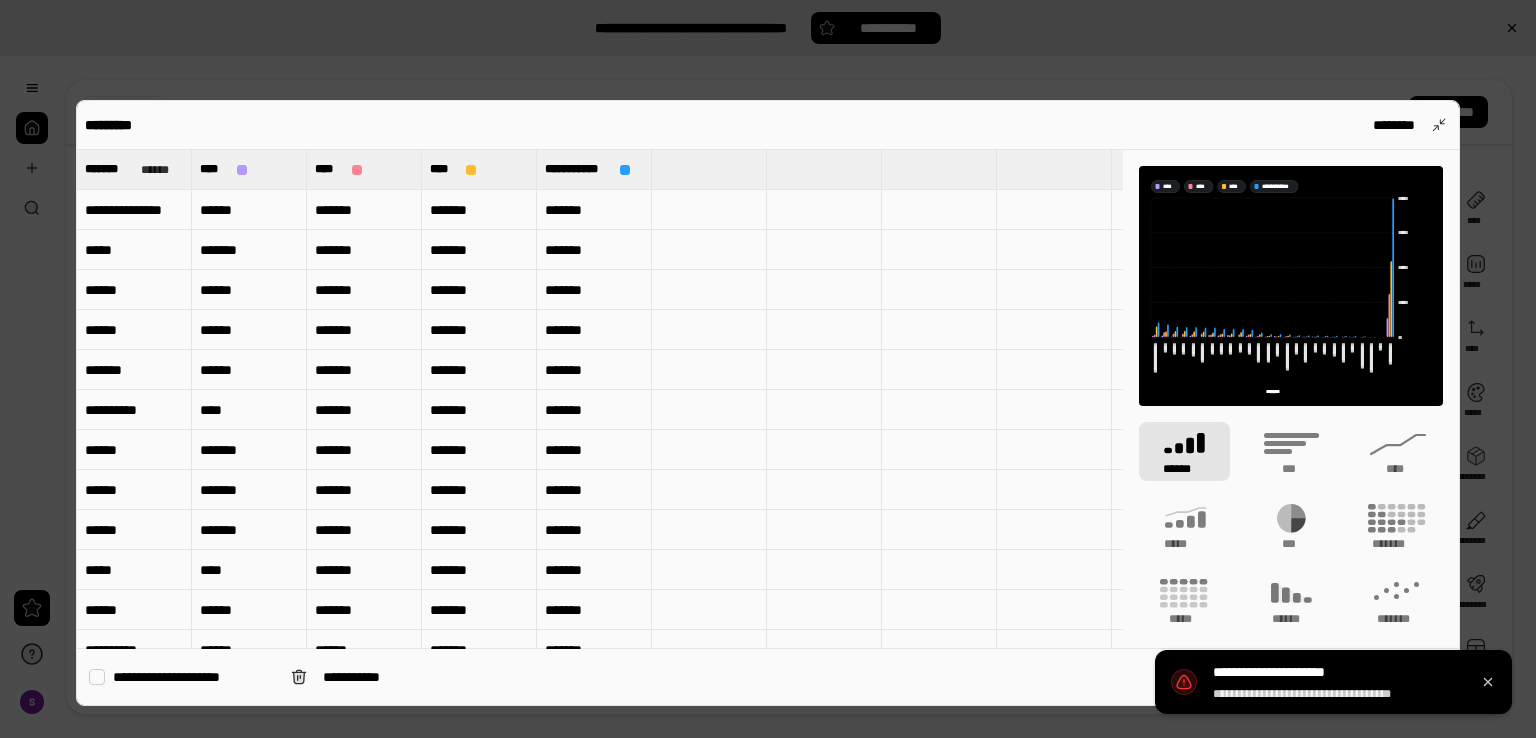 click at bounding box center [768, 369] 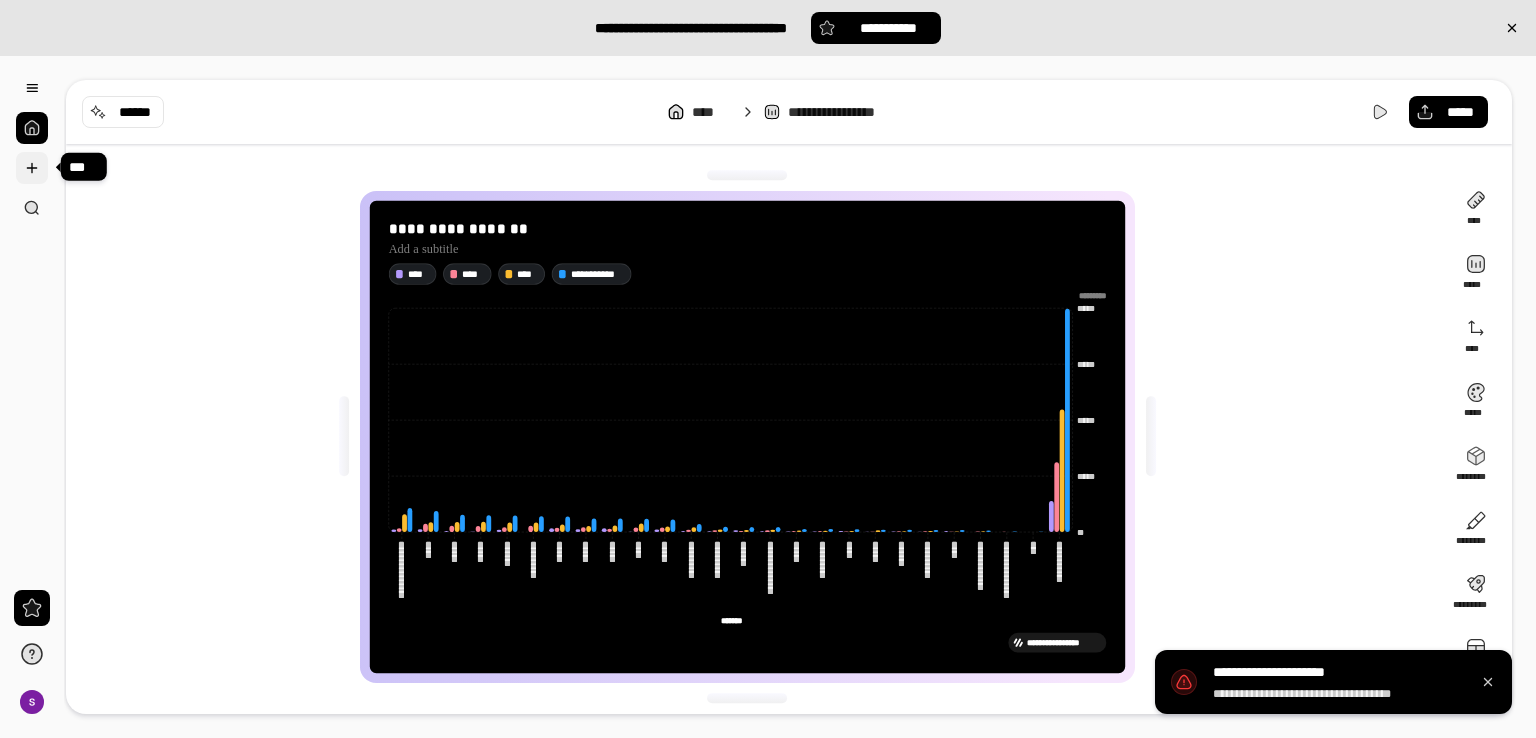 click at bounding box center (32, 168) 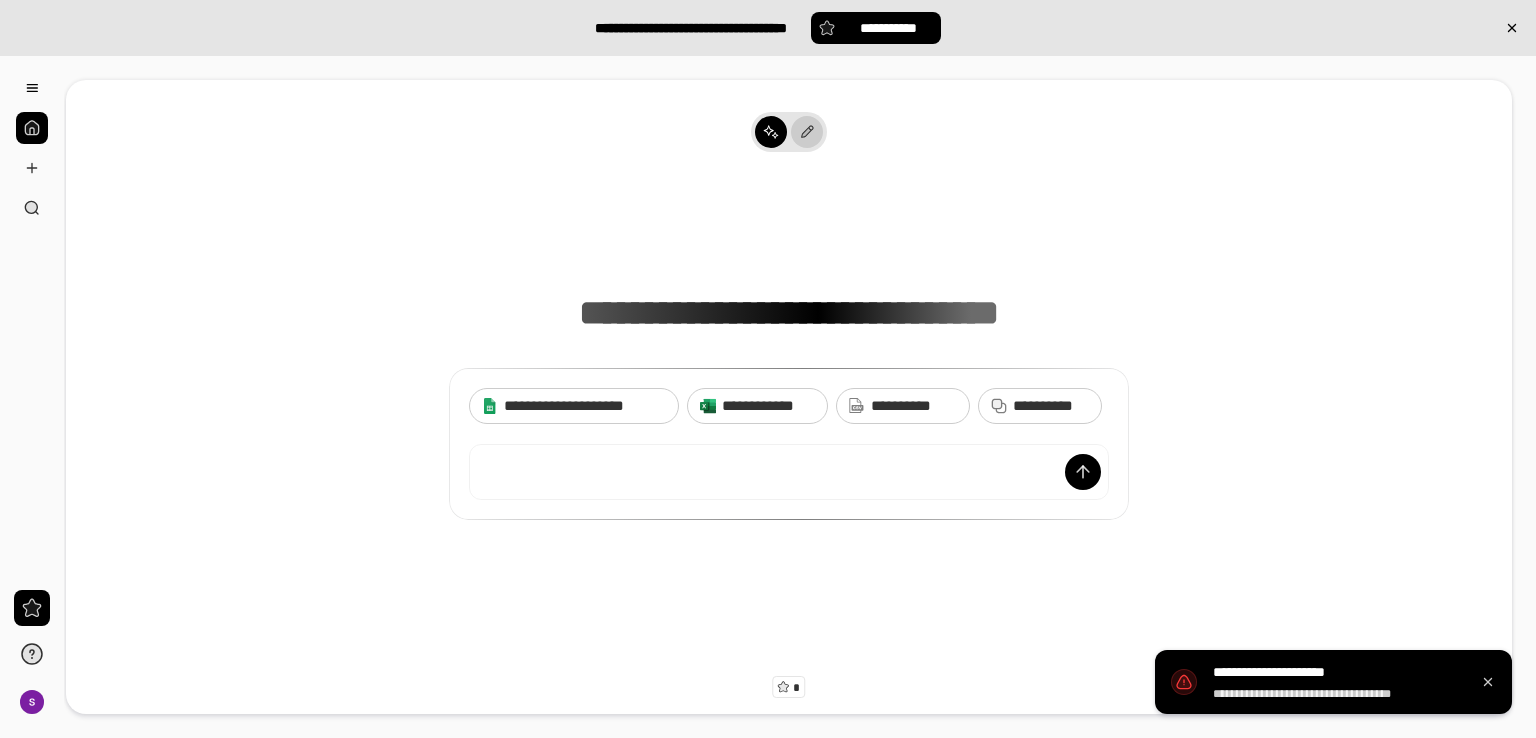 click at bounding box center (807, 132) 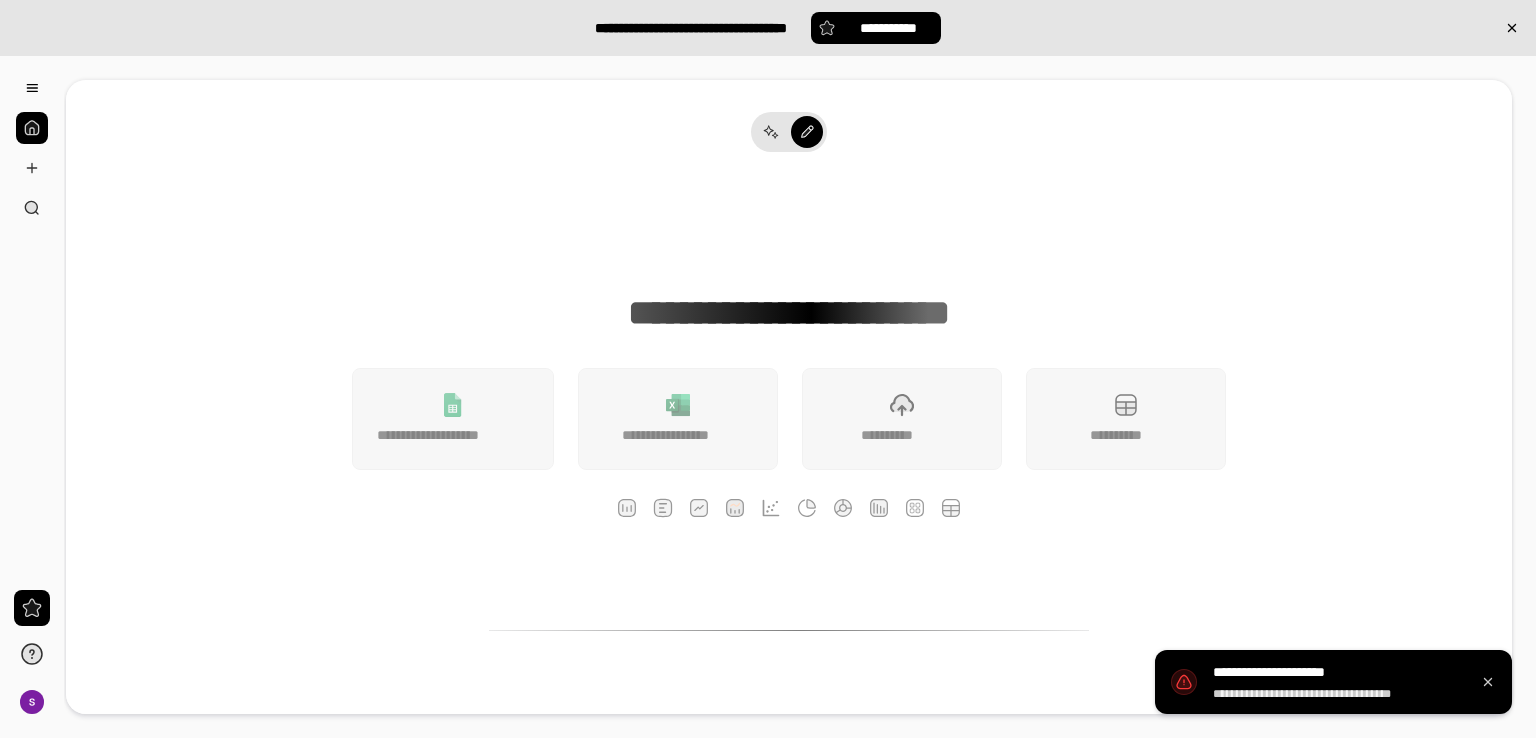 click on "**********" at bounding box center [789, 363] 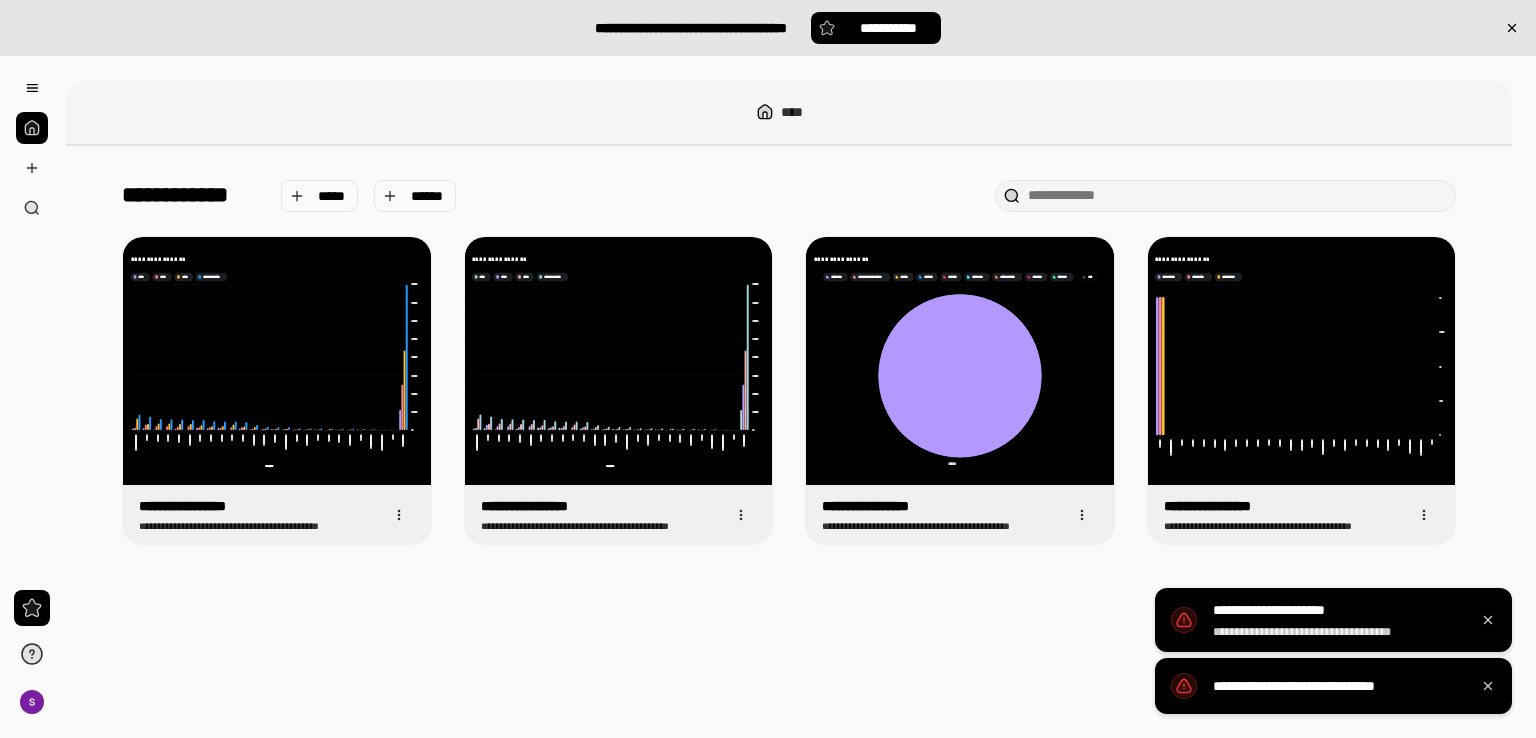 drag, startPoint x: 1050, startPoint y: 369, endPoint x: 984, endPoint y: 567, distance: 208.71033 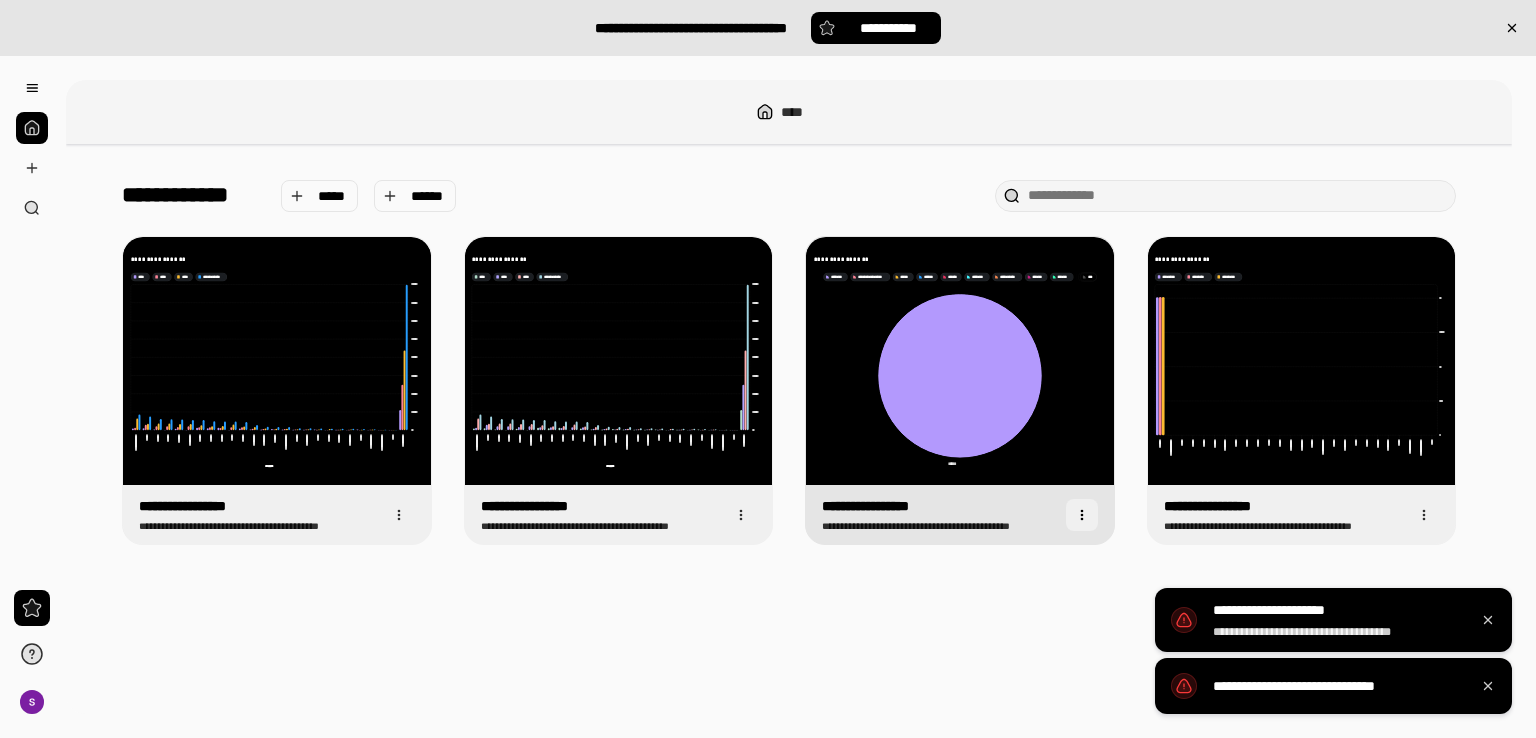 click at bounding box center [1082, 515] 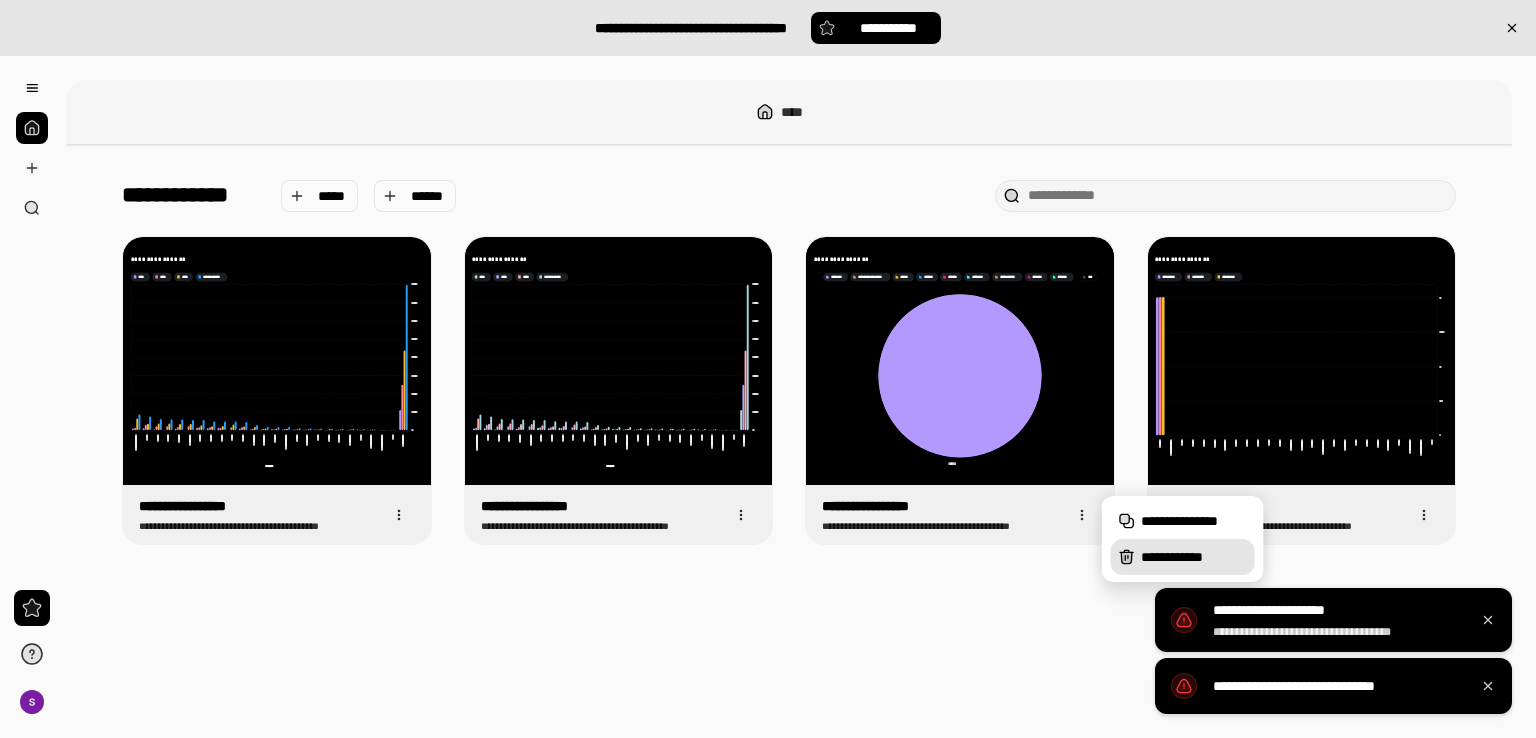 click on "**********" at bounding box center (1194, 557) 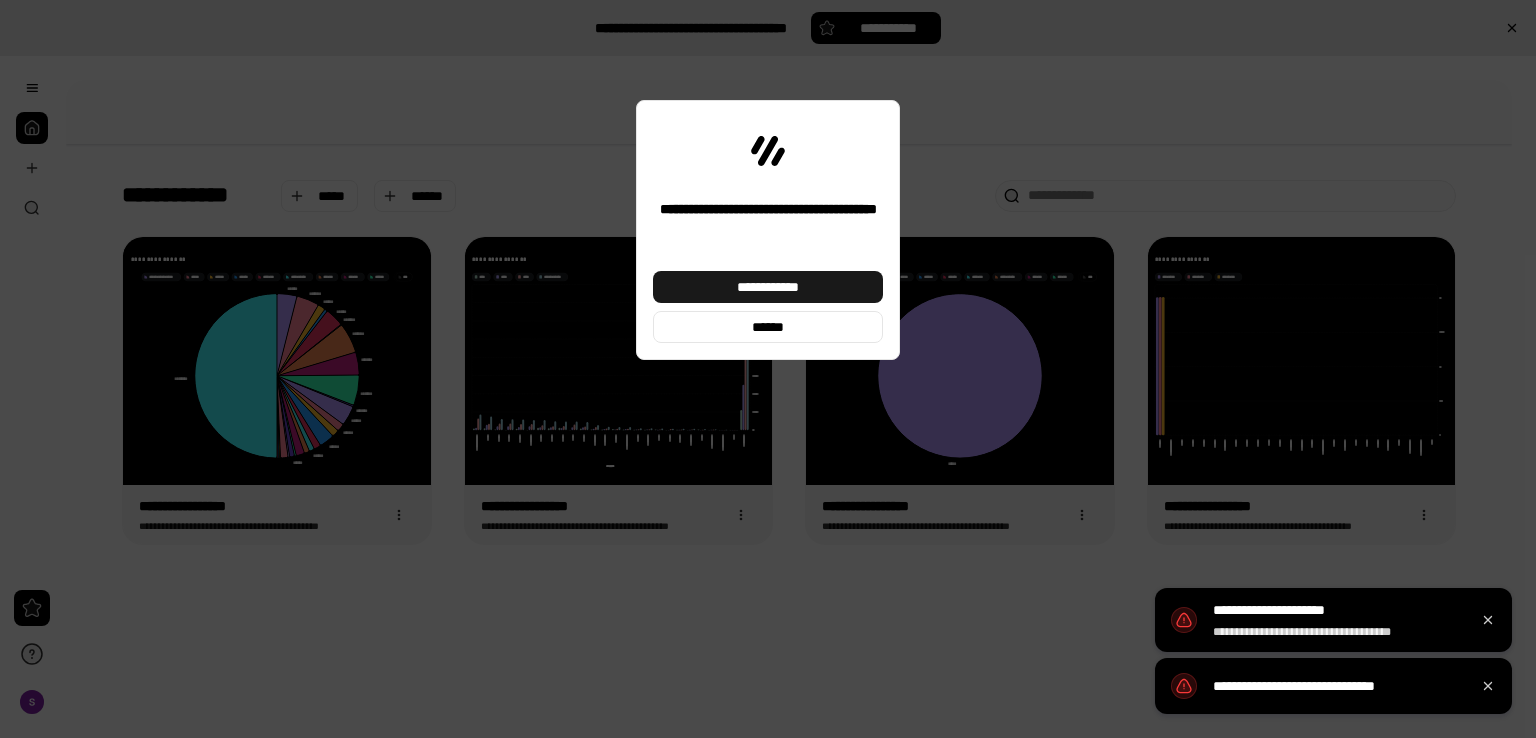 click on "**********" at bounding box center [768, 287] 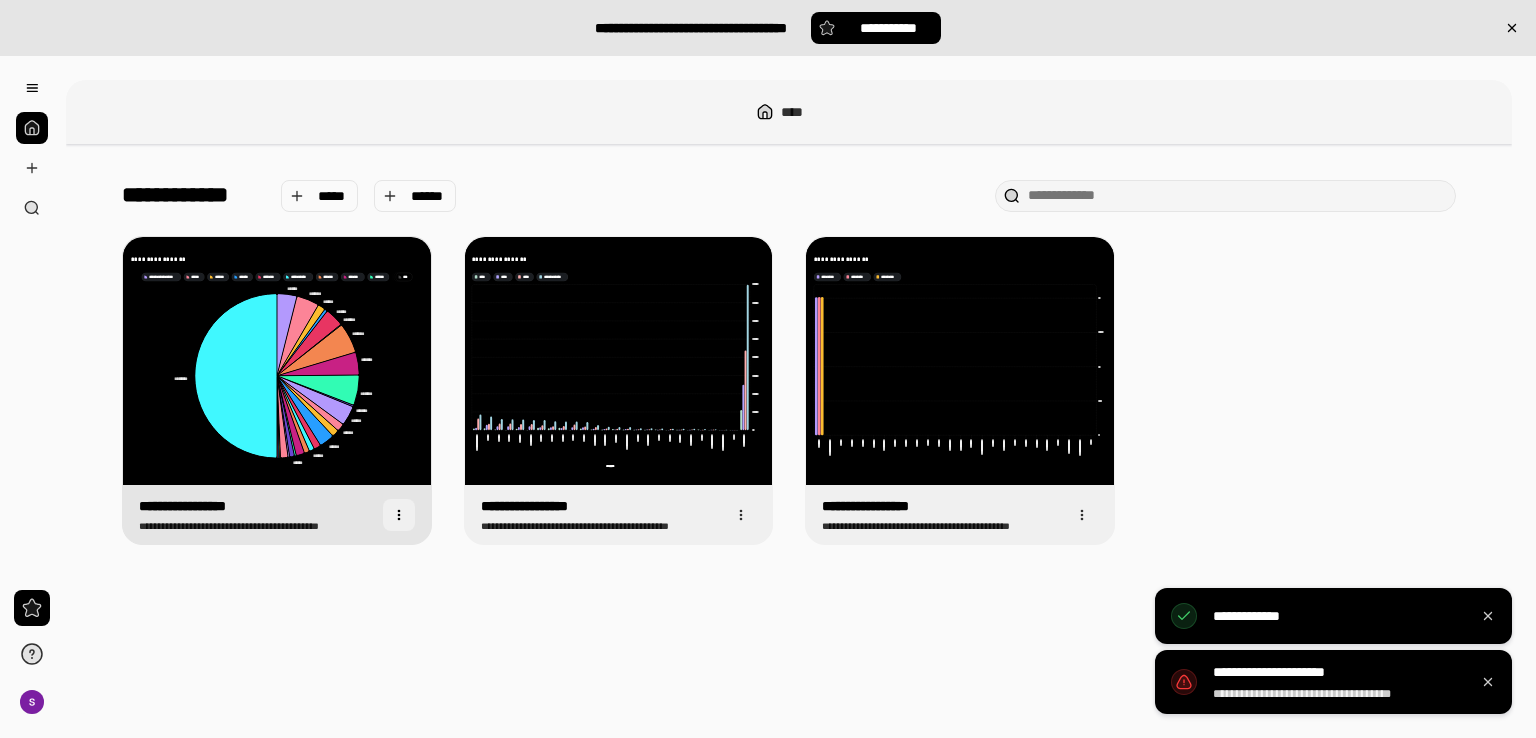 click at bounding box center [399, 515] 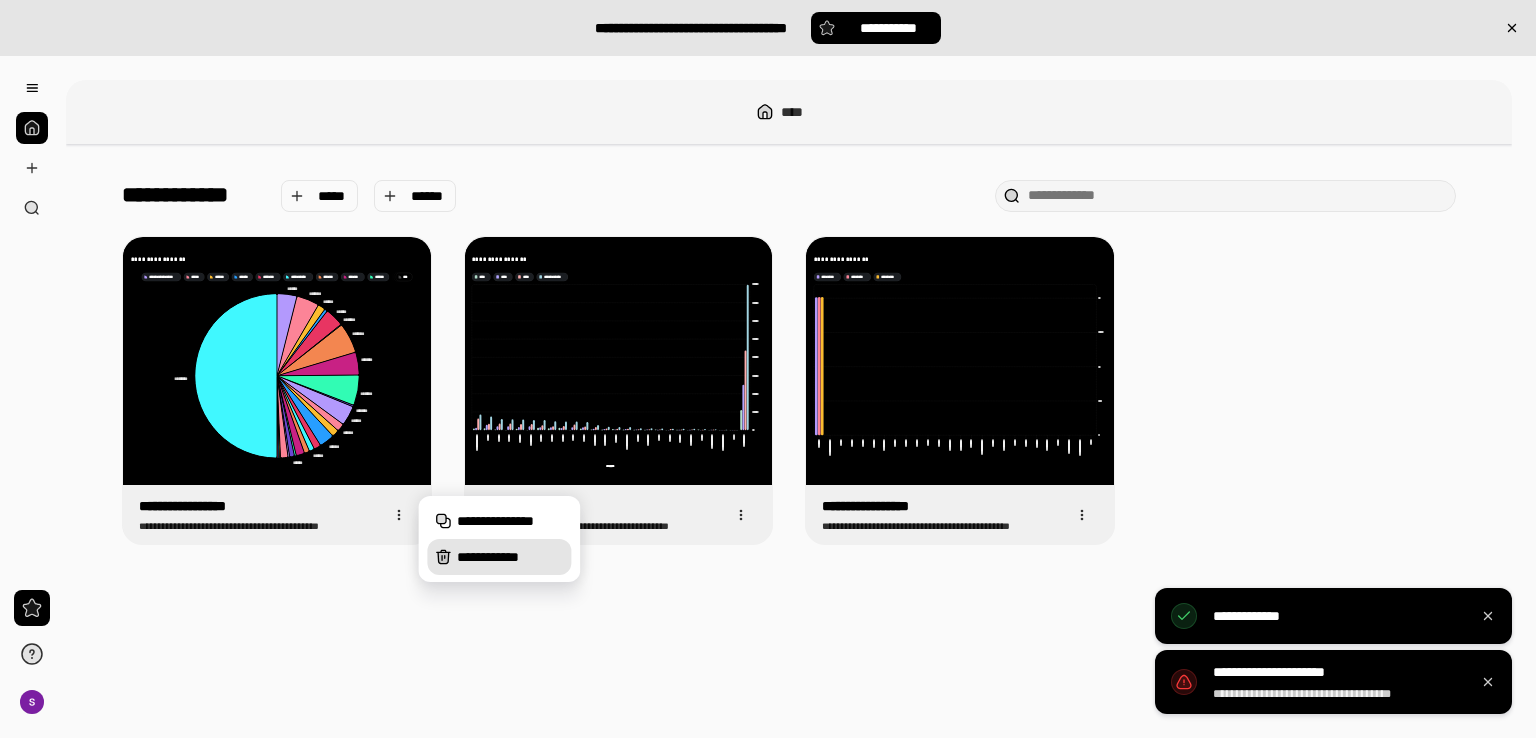click on "**********" at bounding box center [510, 557] 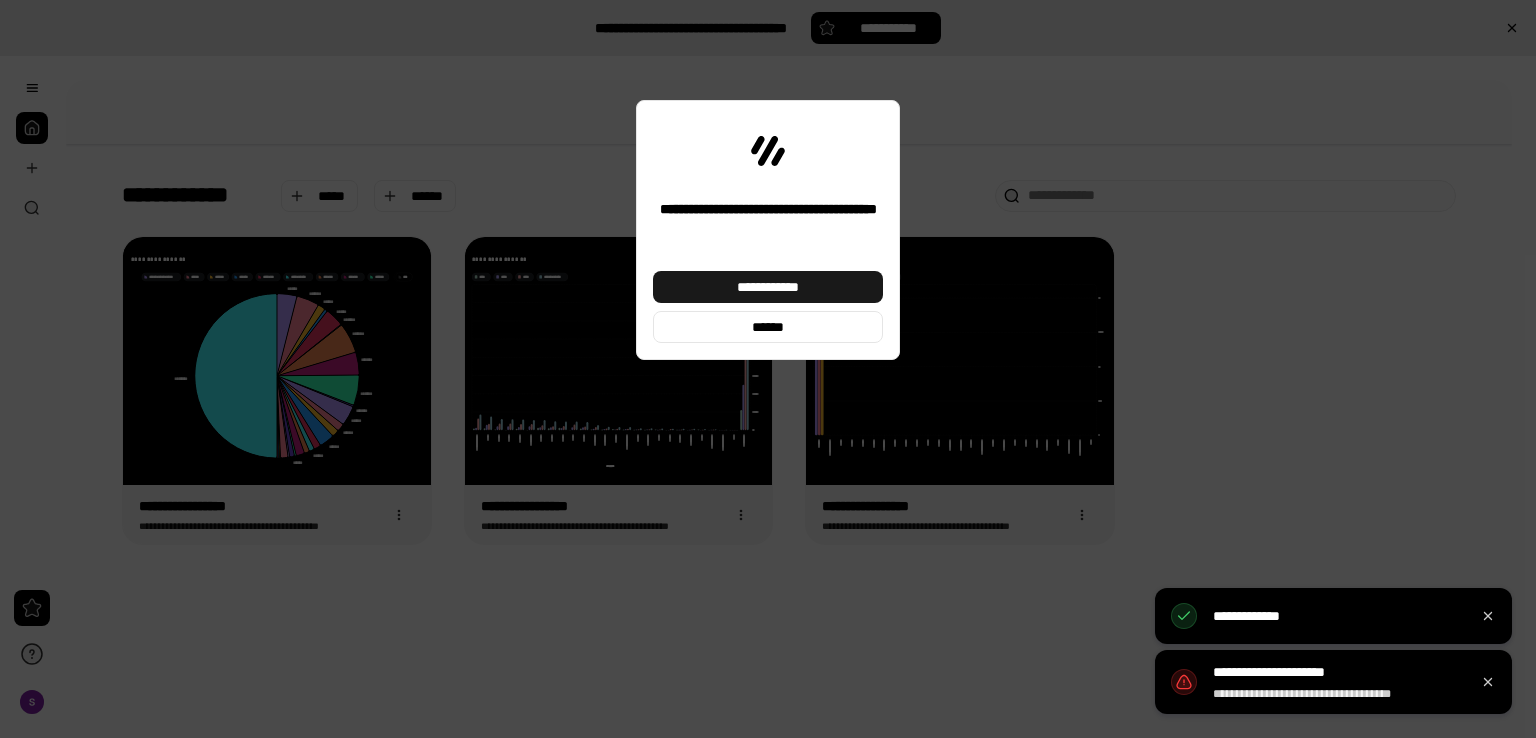click on "**********" at bounding box center [768, 287] 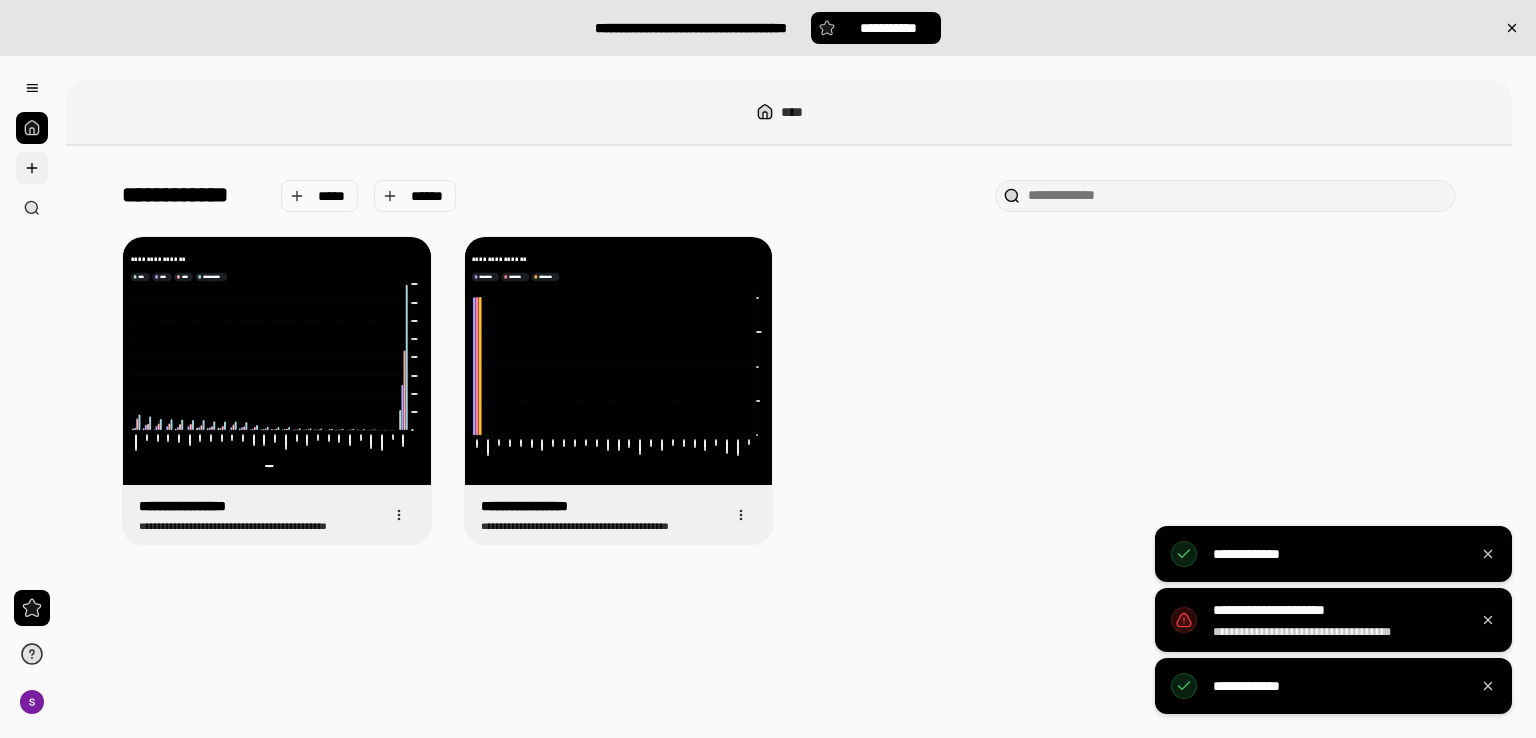 click at bounding box center [32, 168] 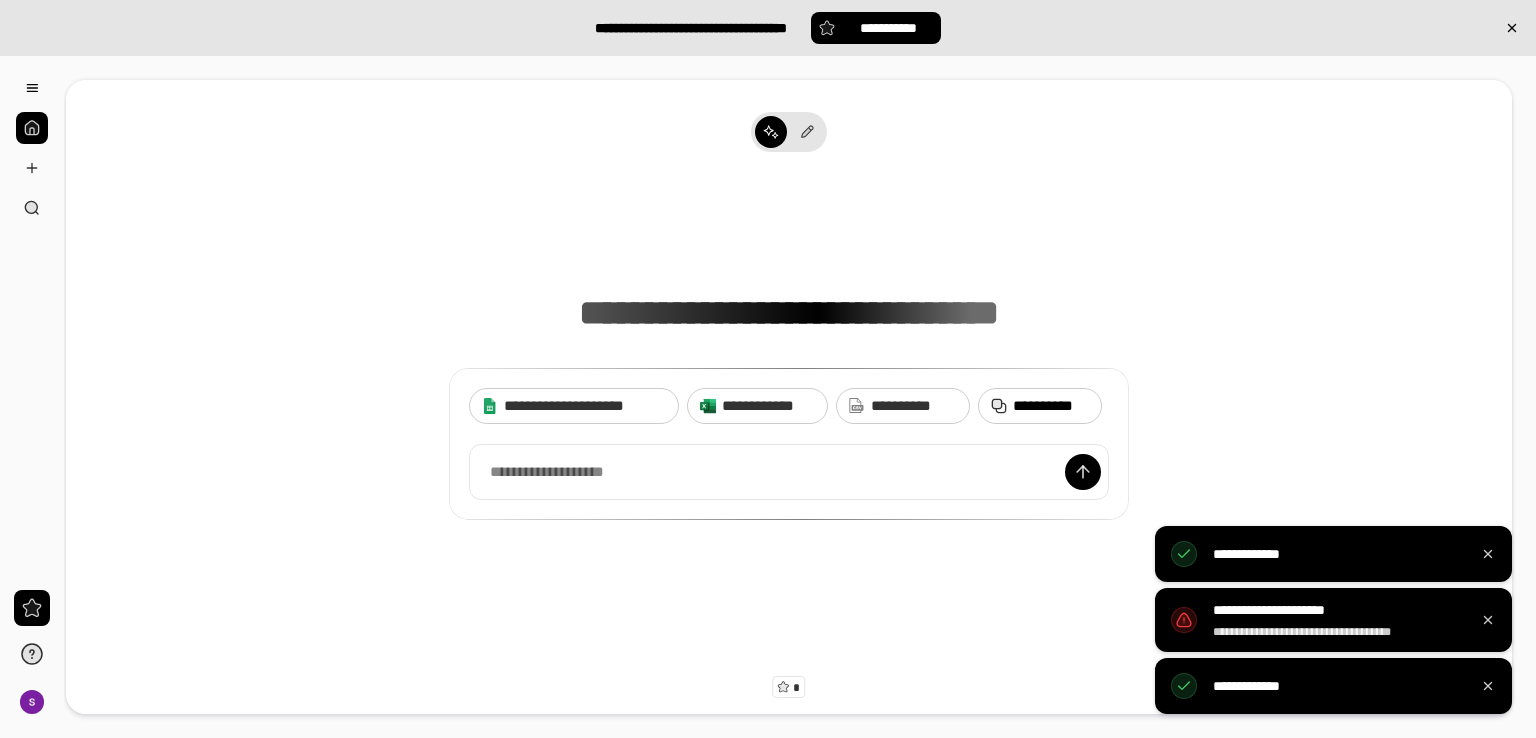 click on "**********" at bounding box center (1051, 406) 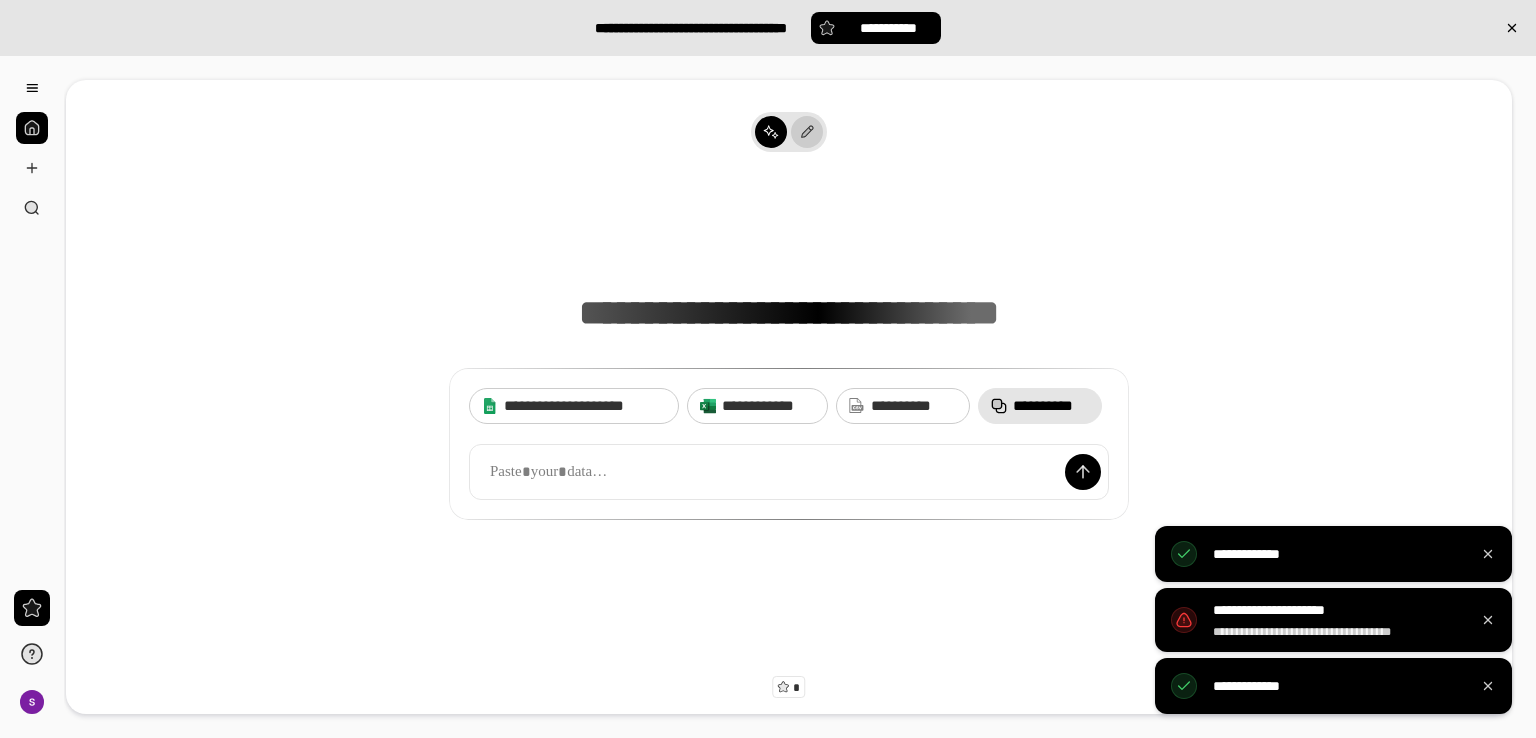 click 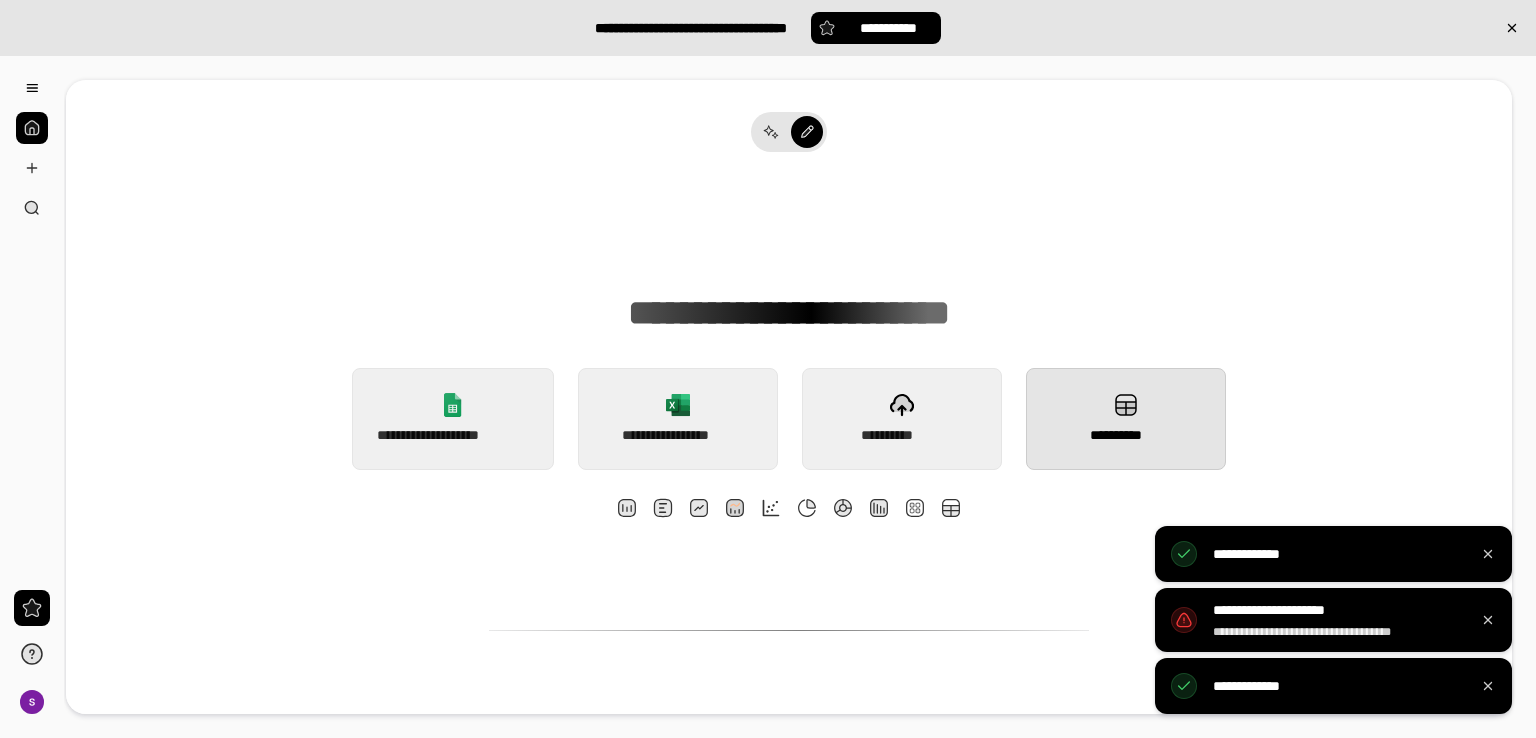 click on "**********" at bounding box center (1126, 419) 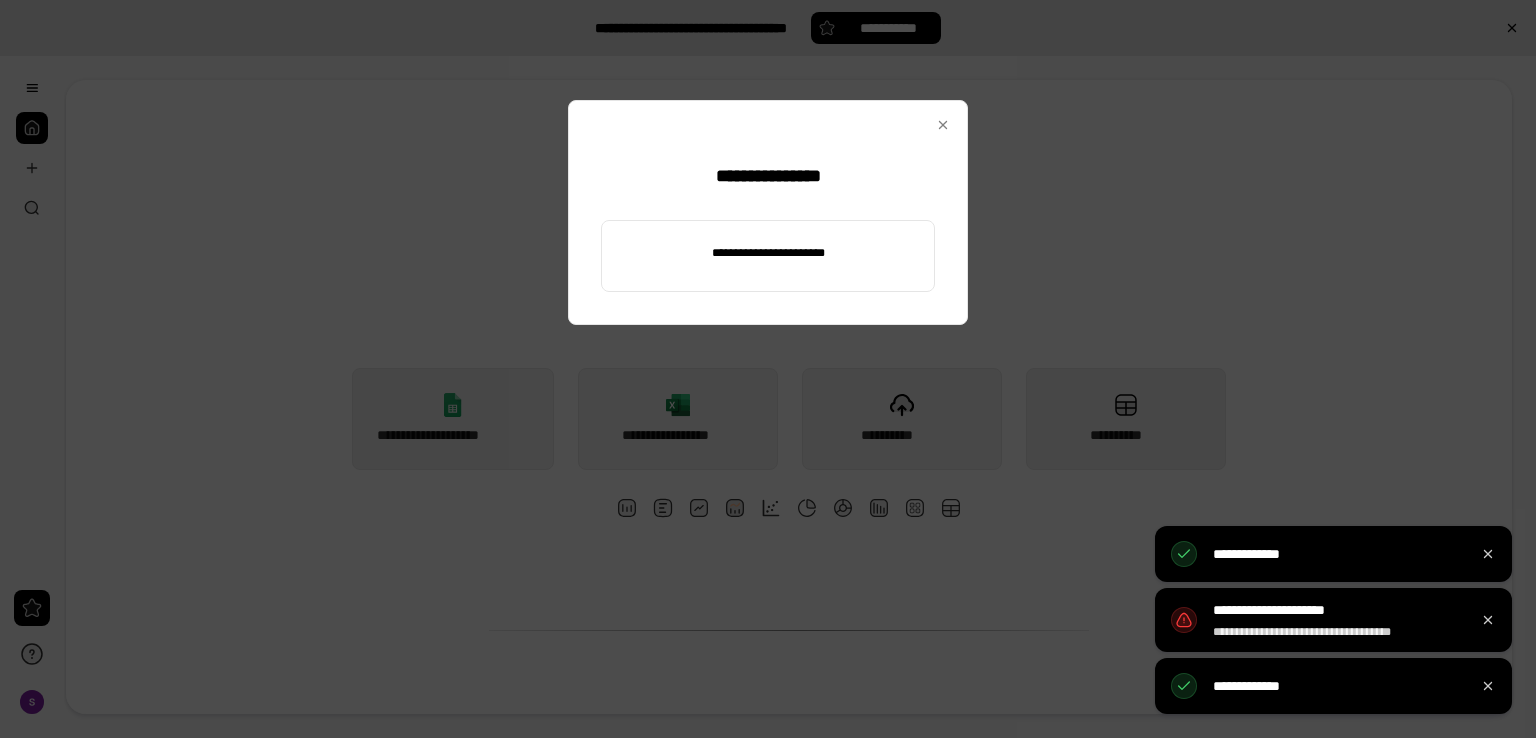 click at bounding box center (768, 253) 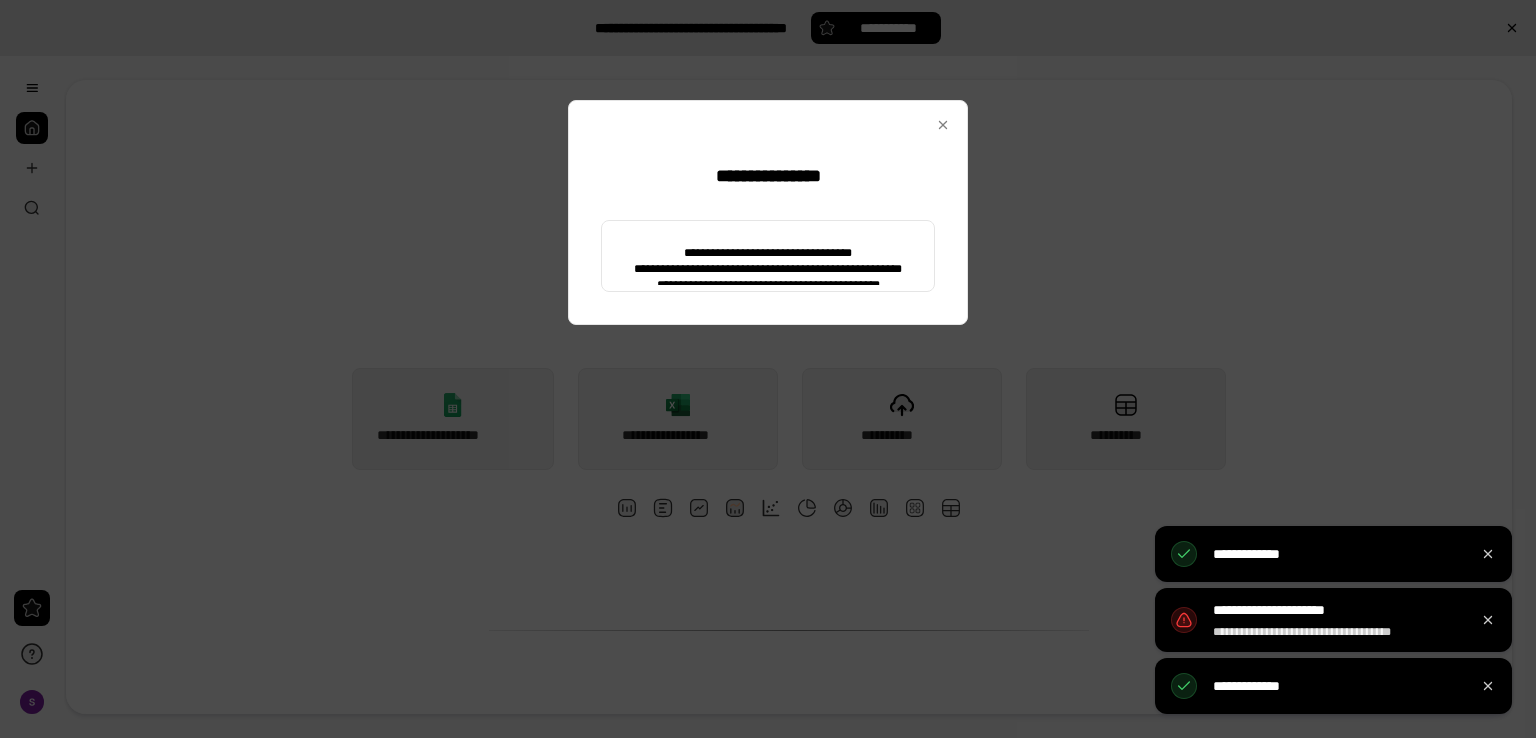 type on "**********" 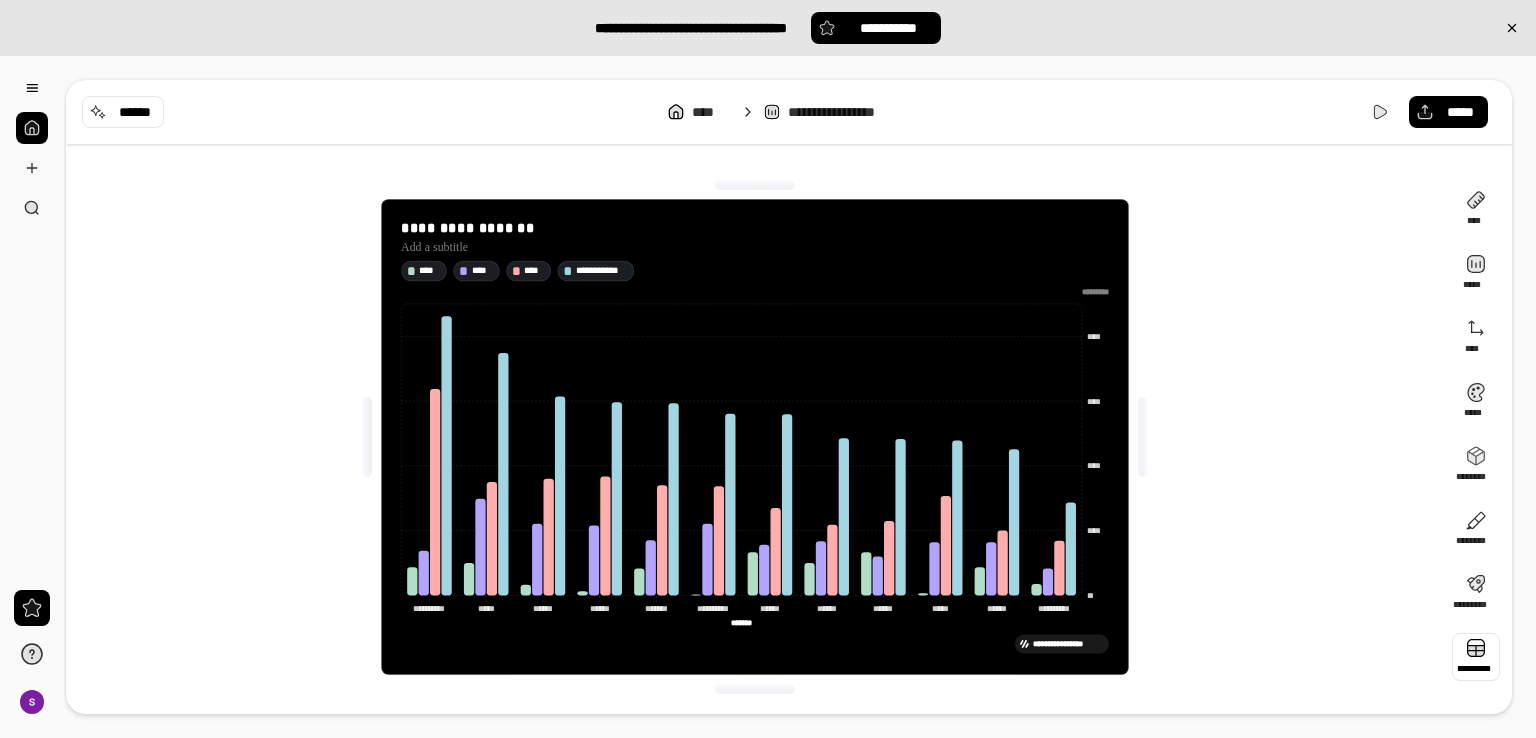click at bounding box center (1476, 657) 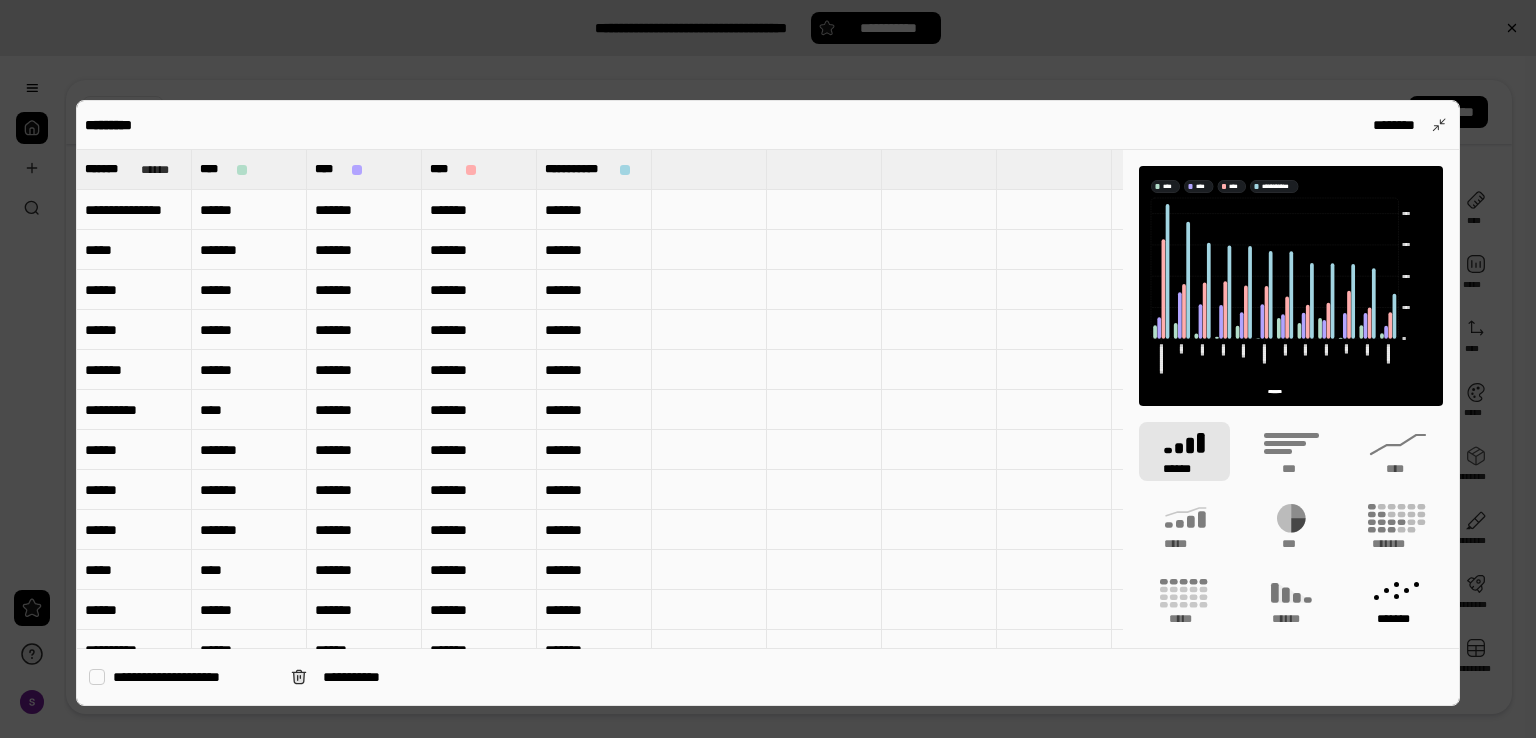 click 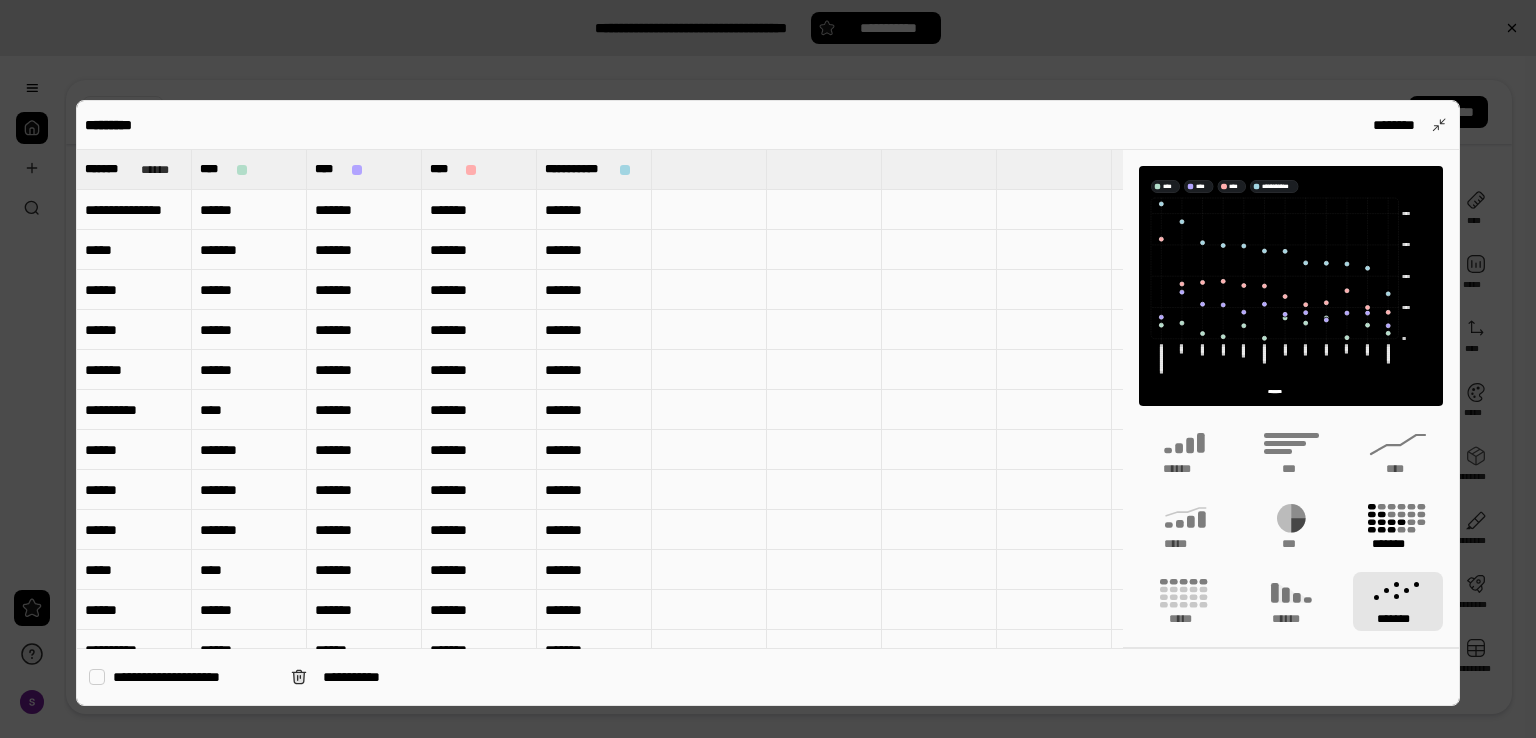 click 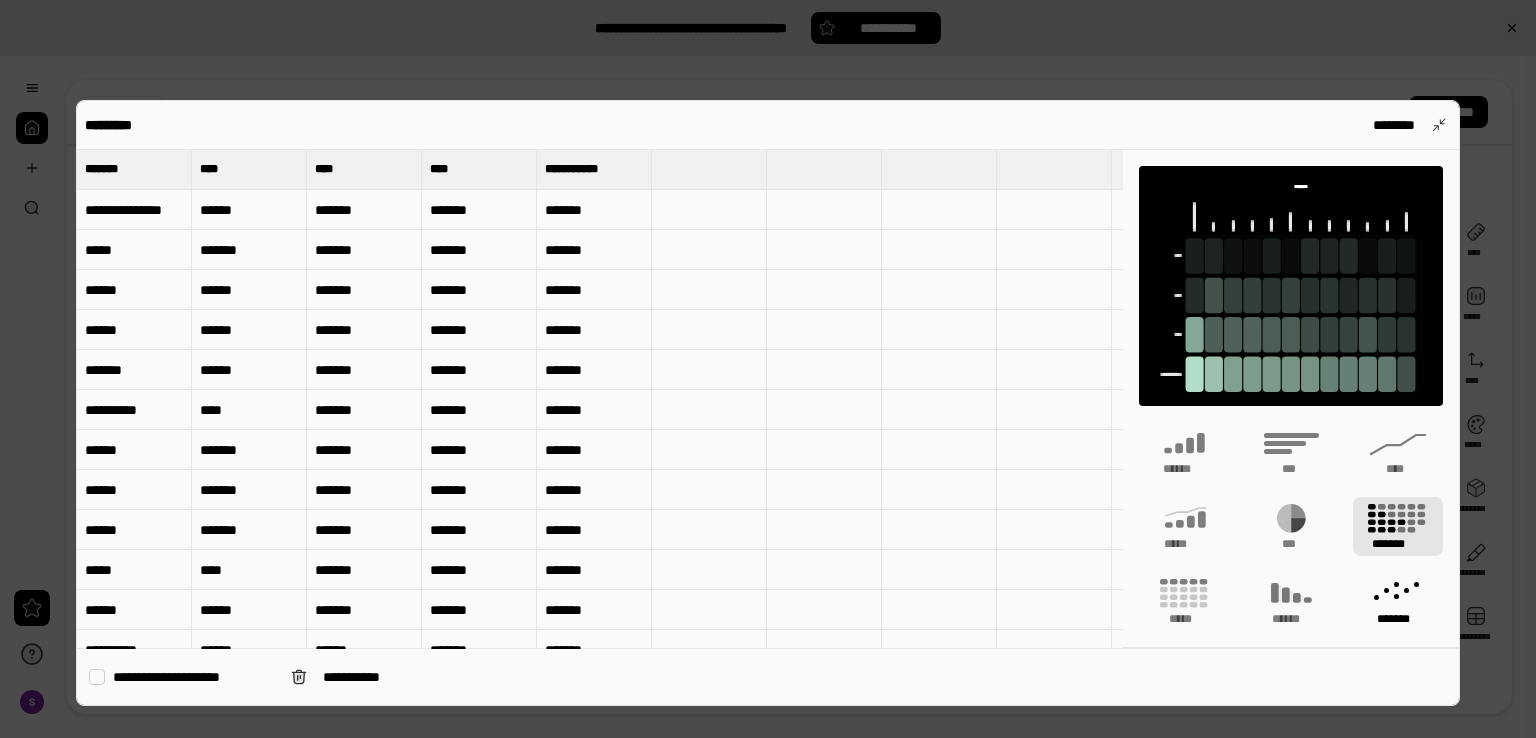 click 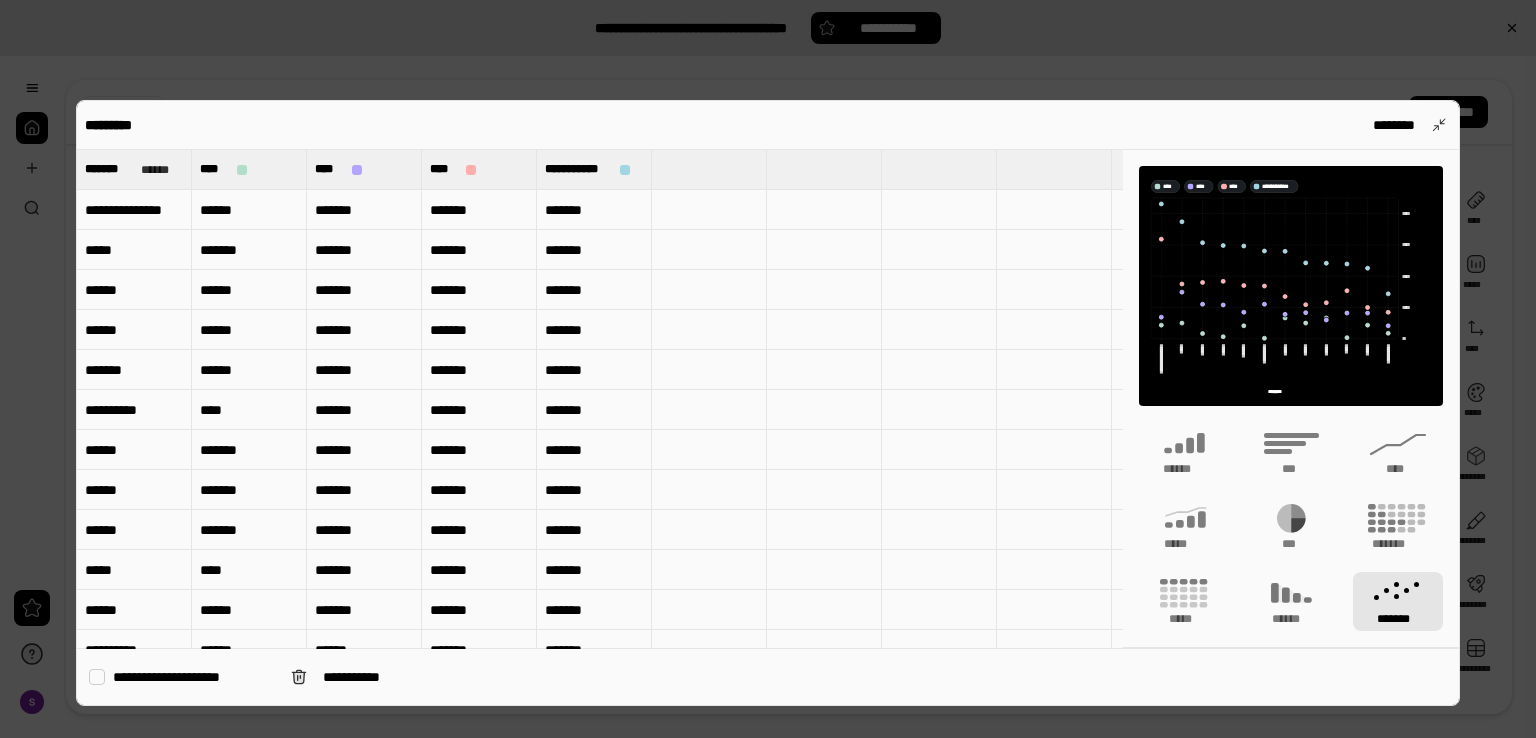 click at bounding box center [768, 369] 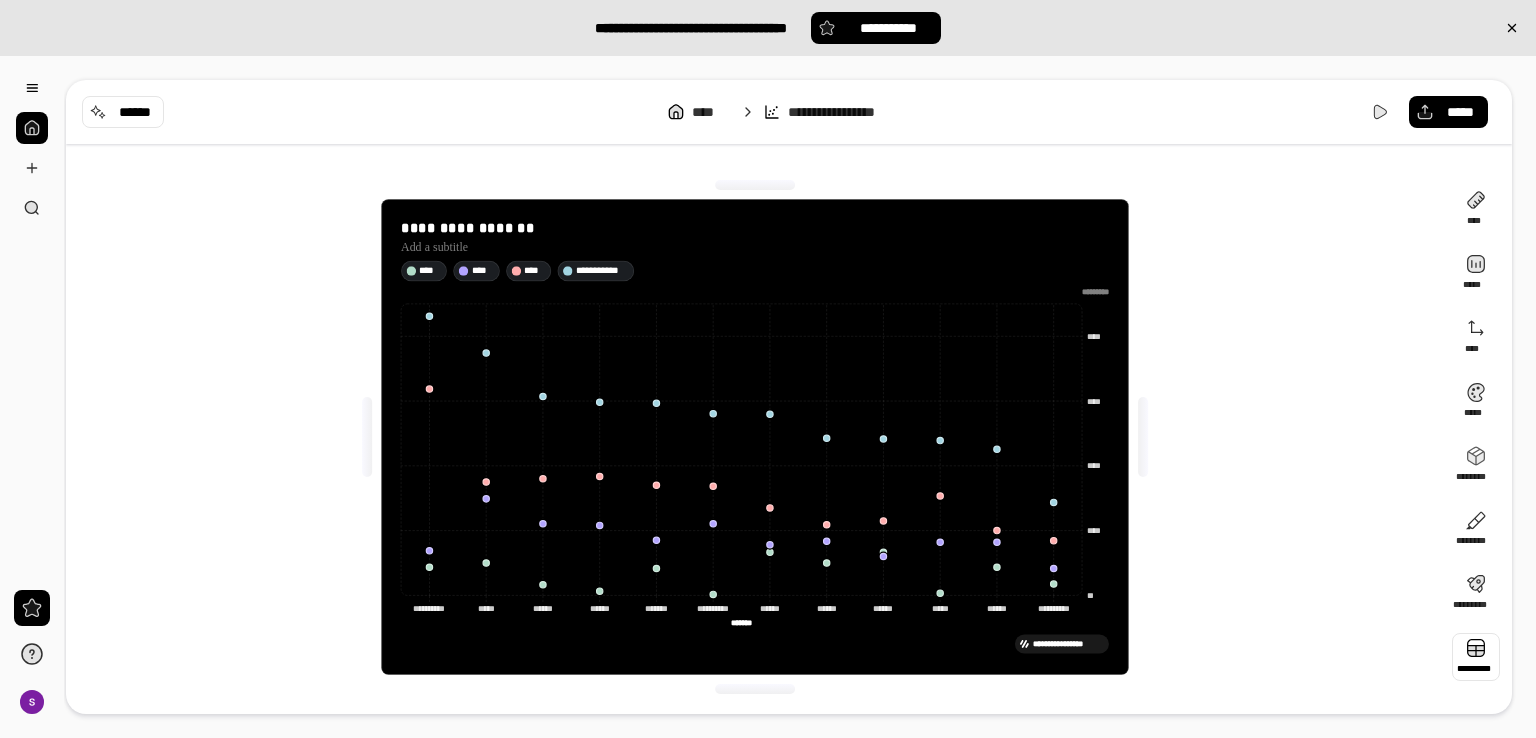 click at bounding box center [1476, 657] 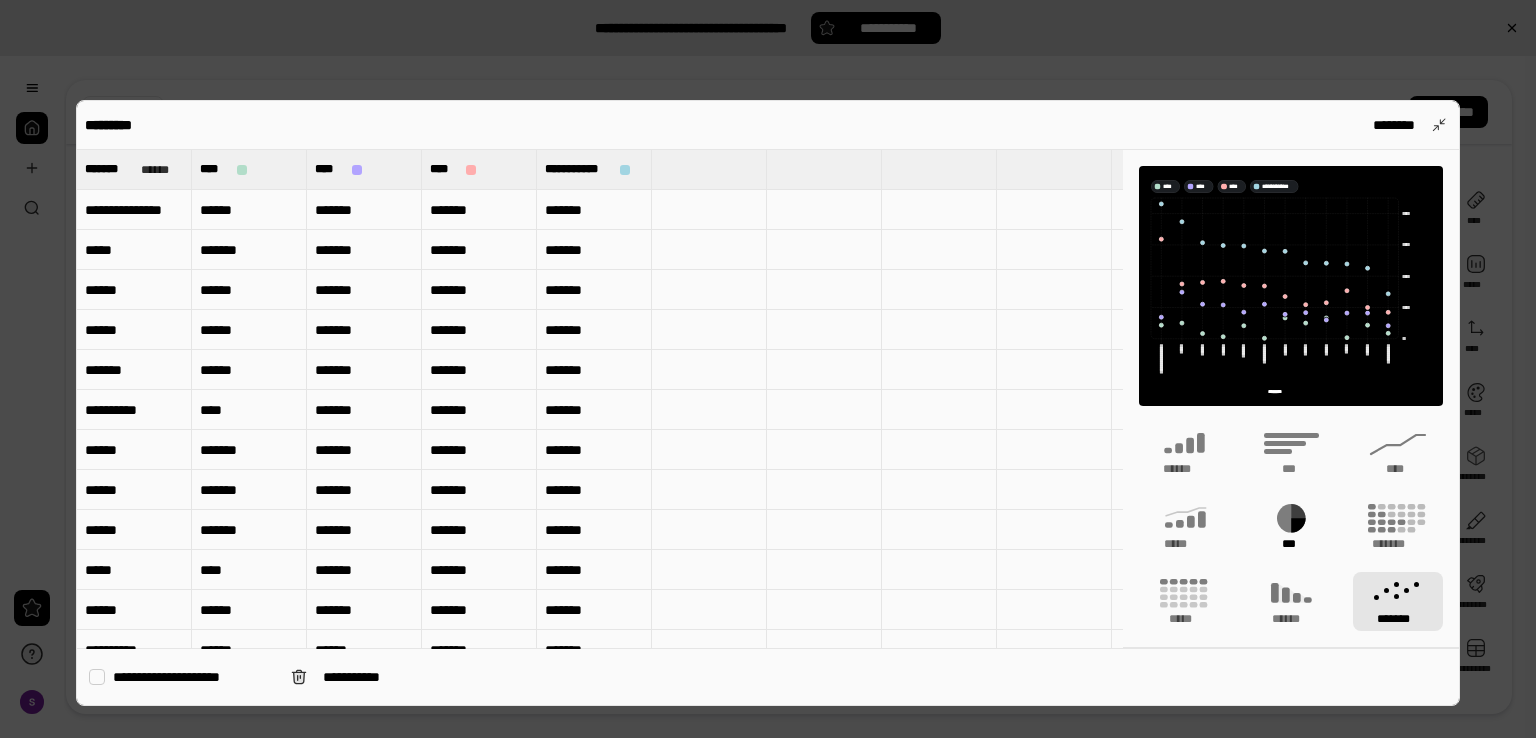 click 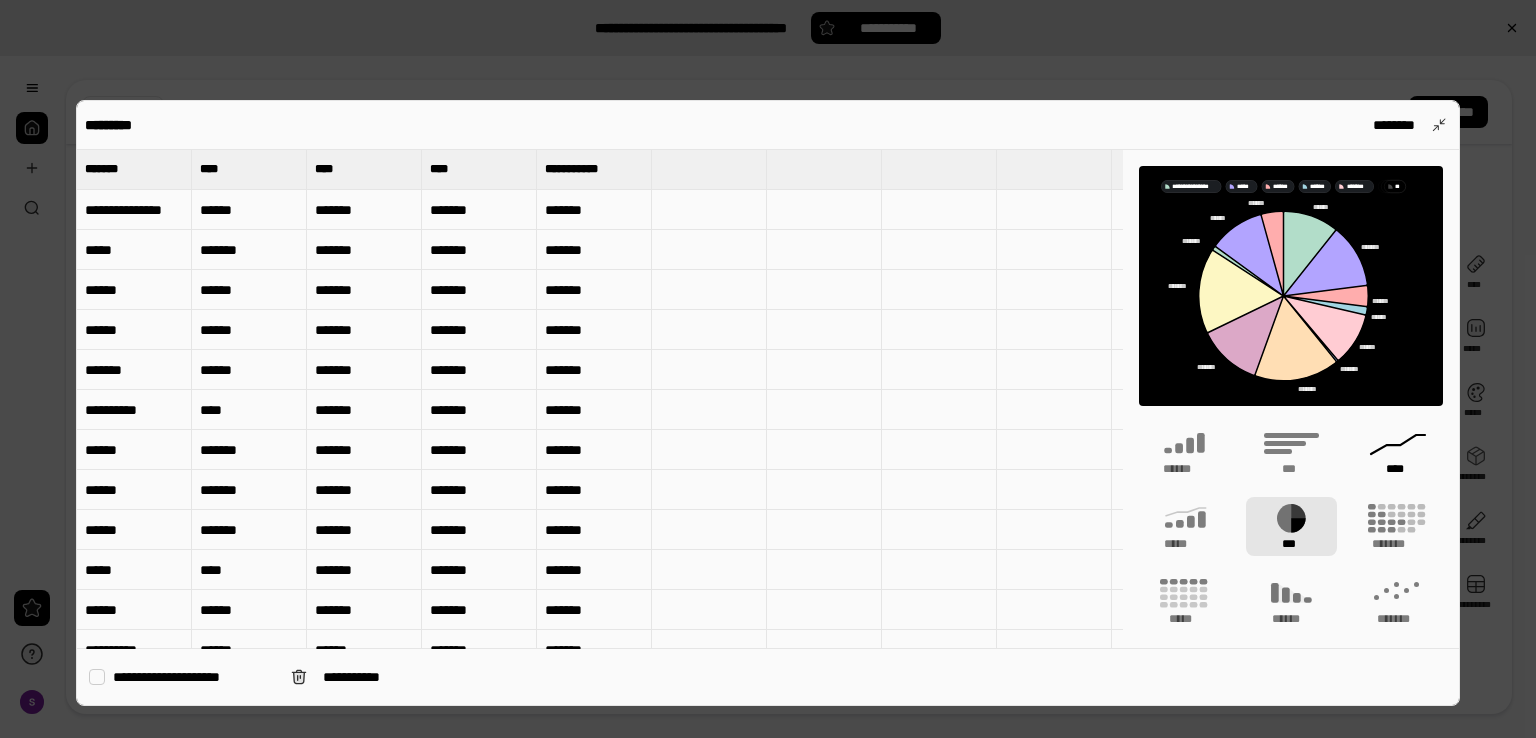click on "****" at bounding box center [1398, 451] 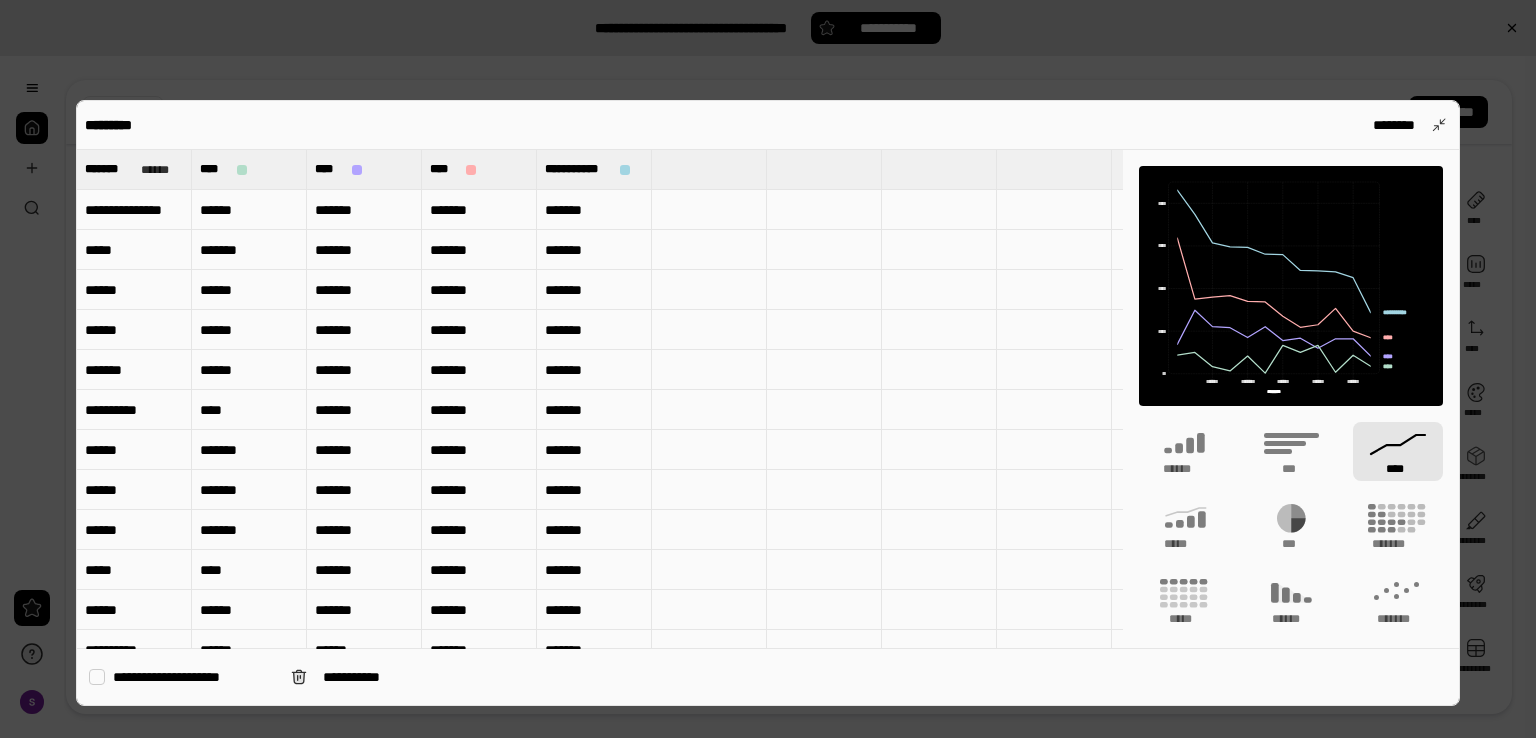 click at bounding box center [768, 369] 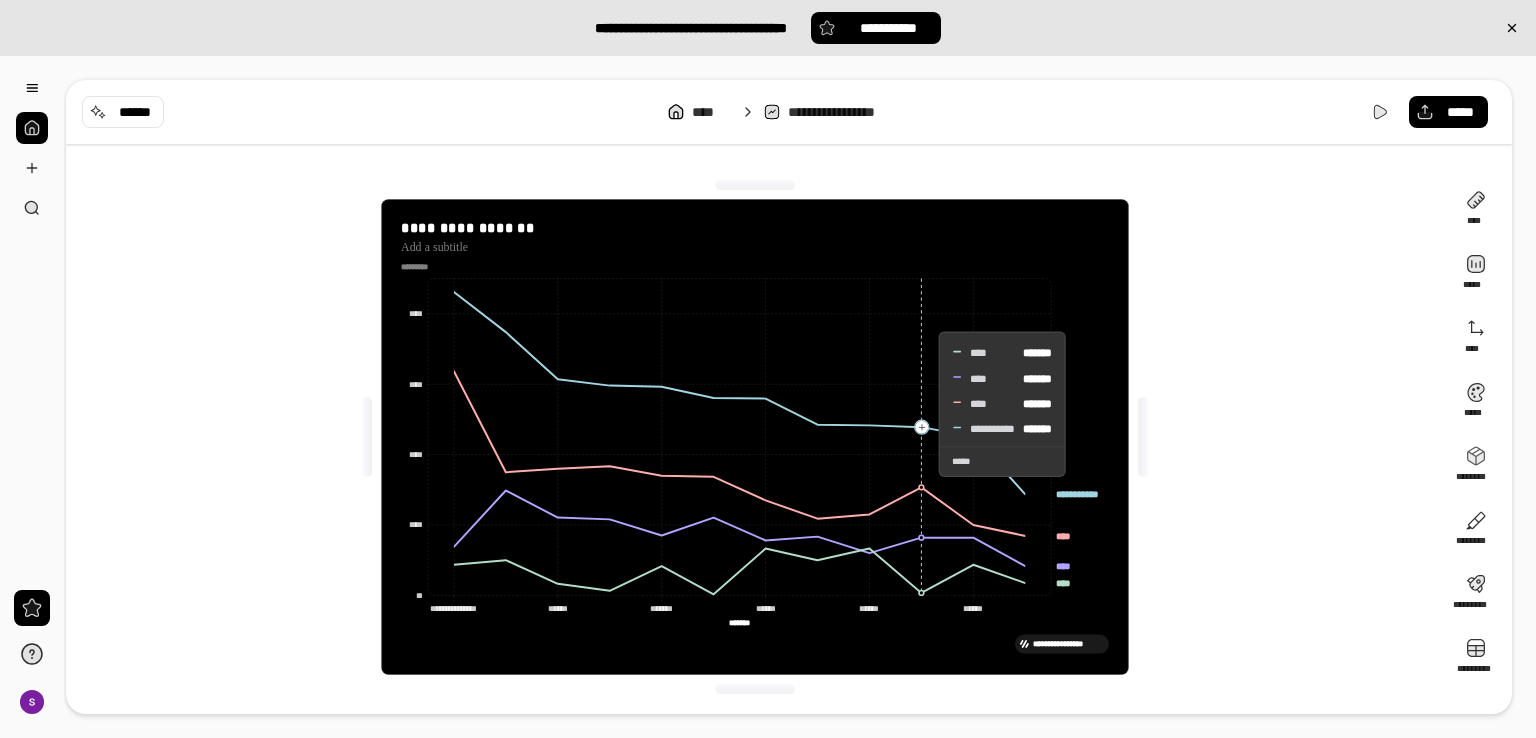 click 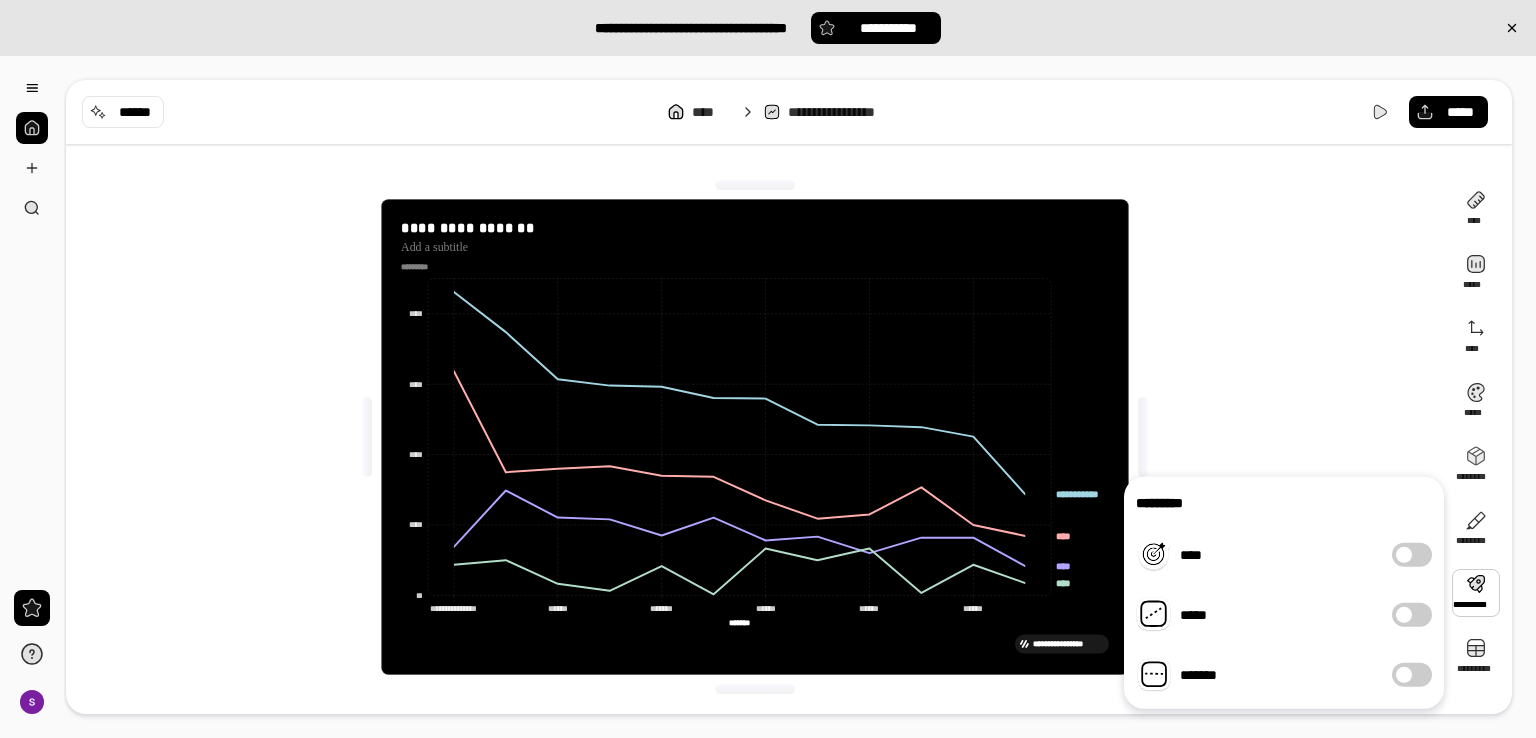 click on "*****" at bounding box center [1258, 615] 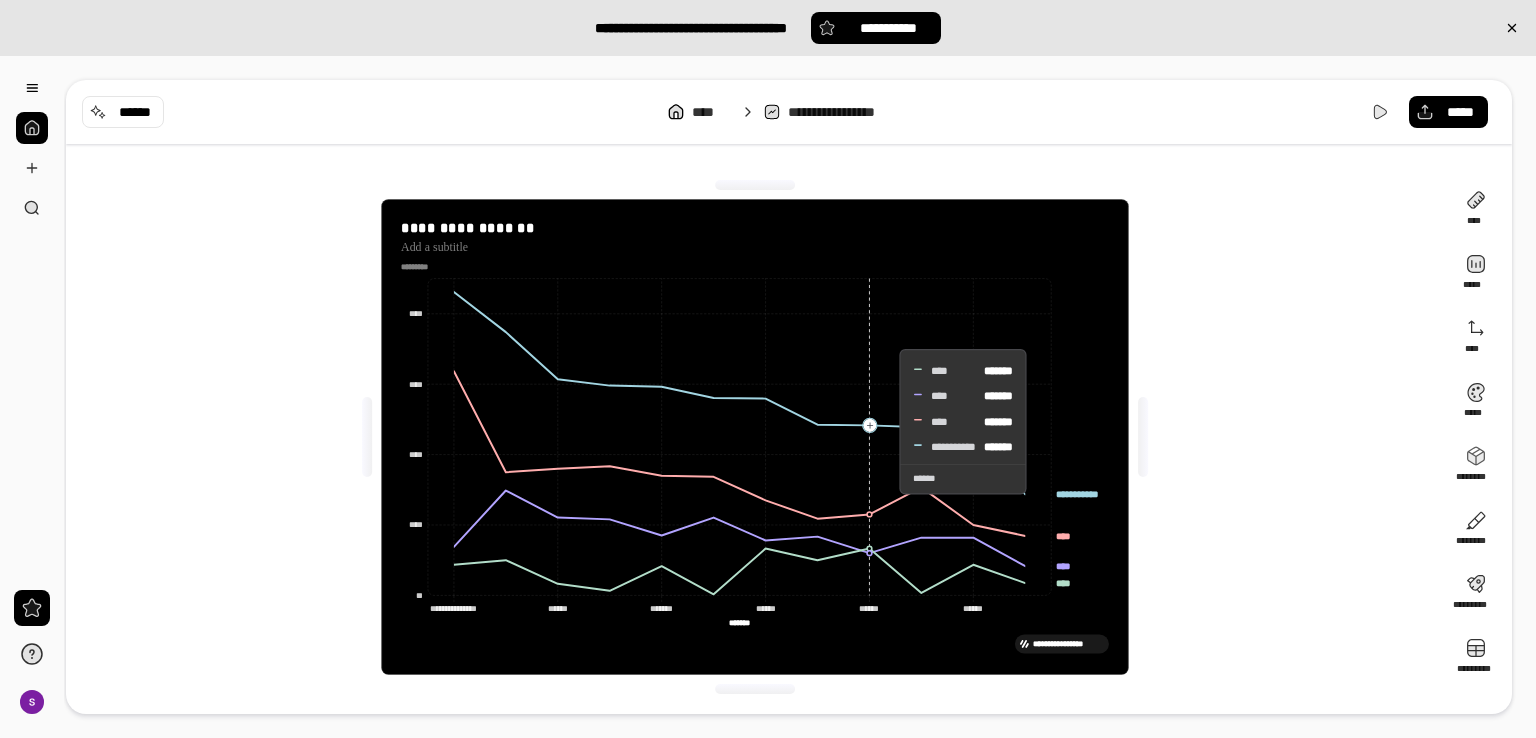 click 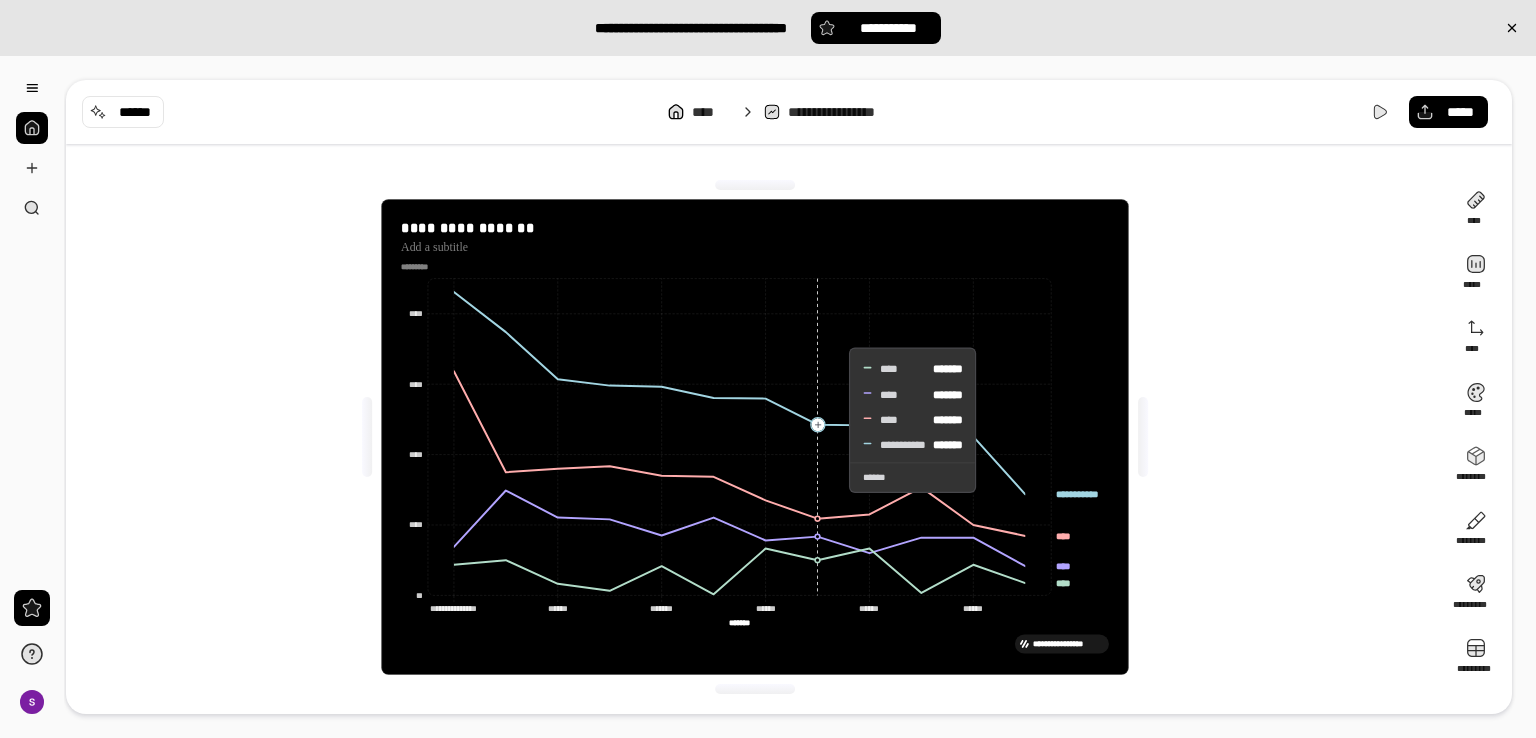 click 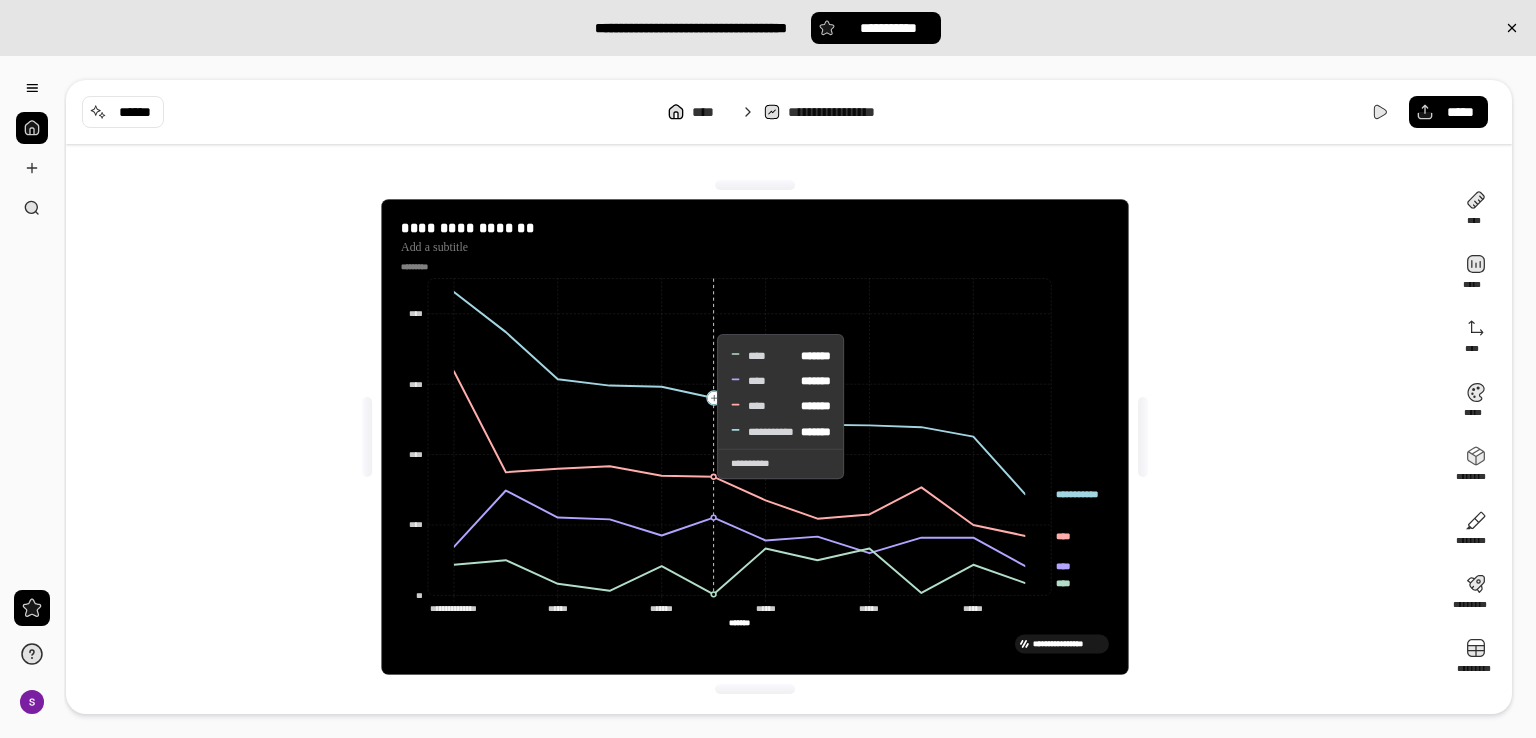click 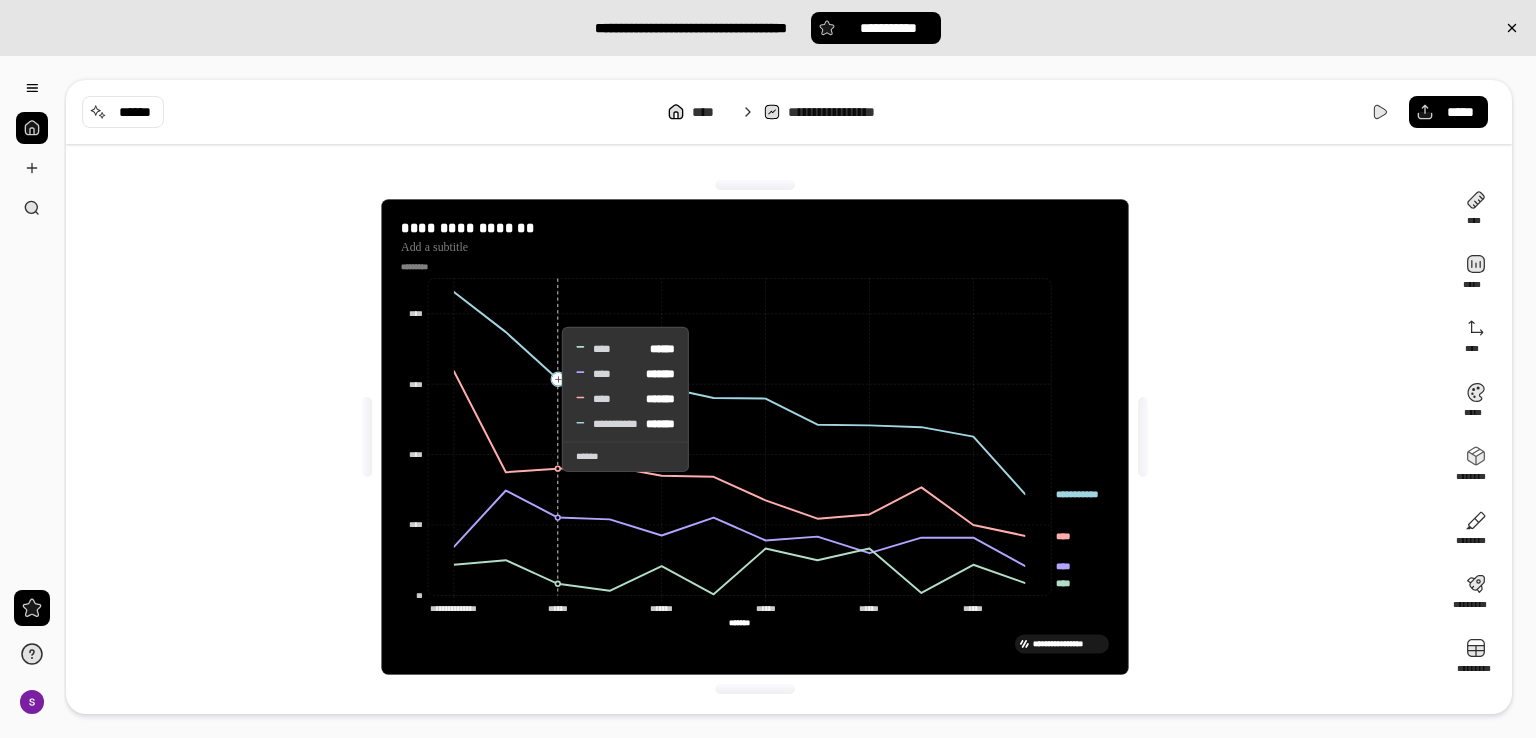 click 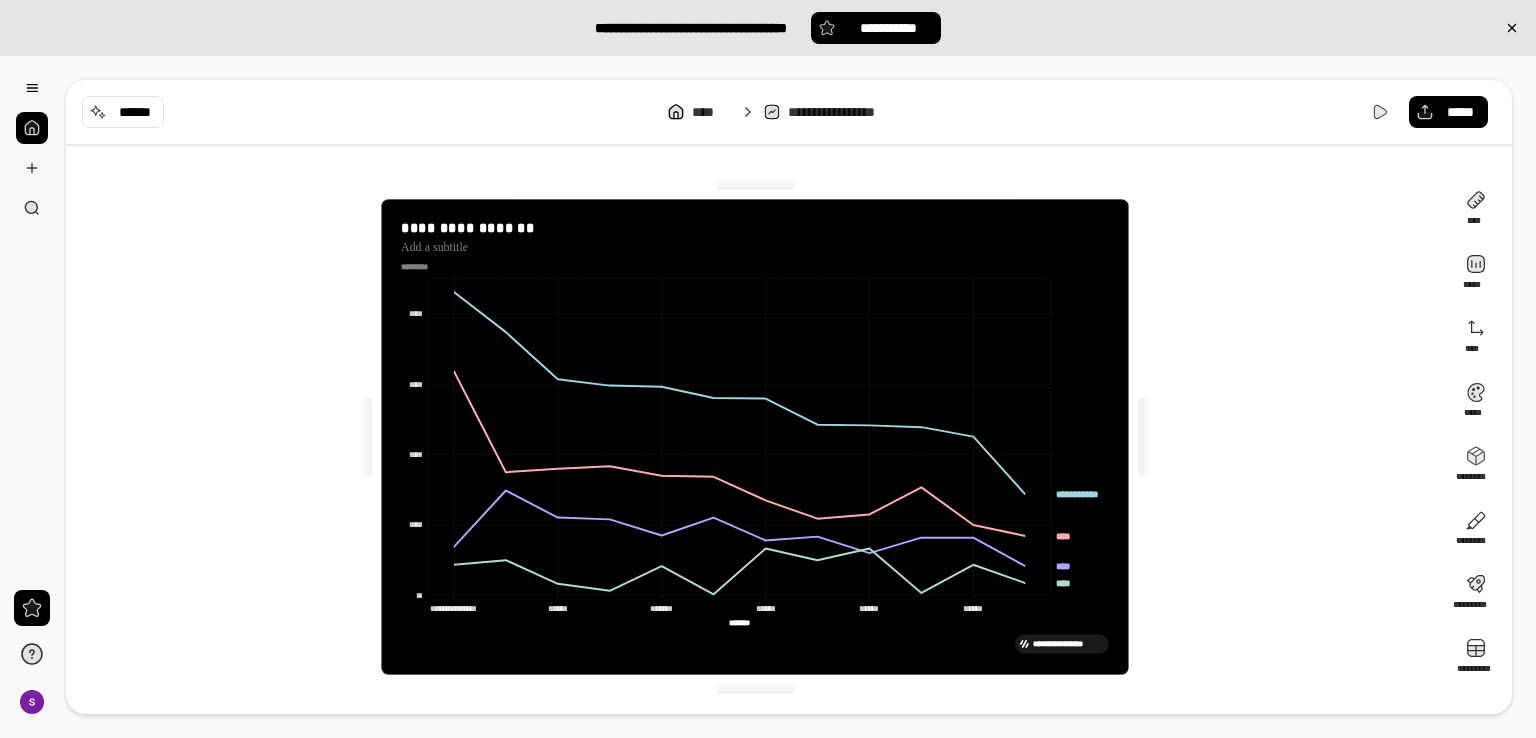 click on "**********" at bounding box center (755, 437) 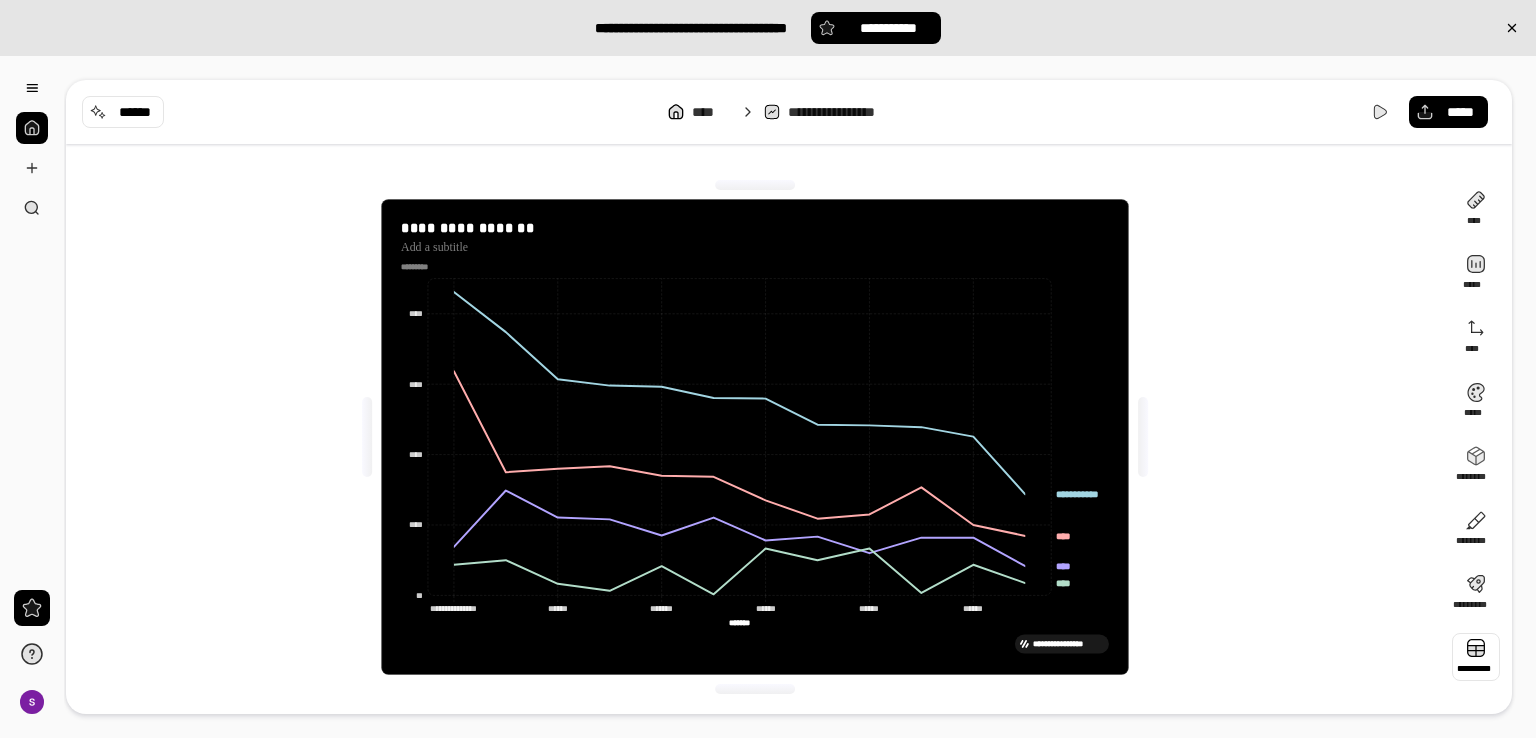 click at bounding box center (1476, 657) 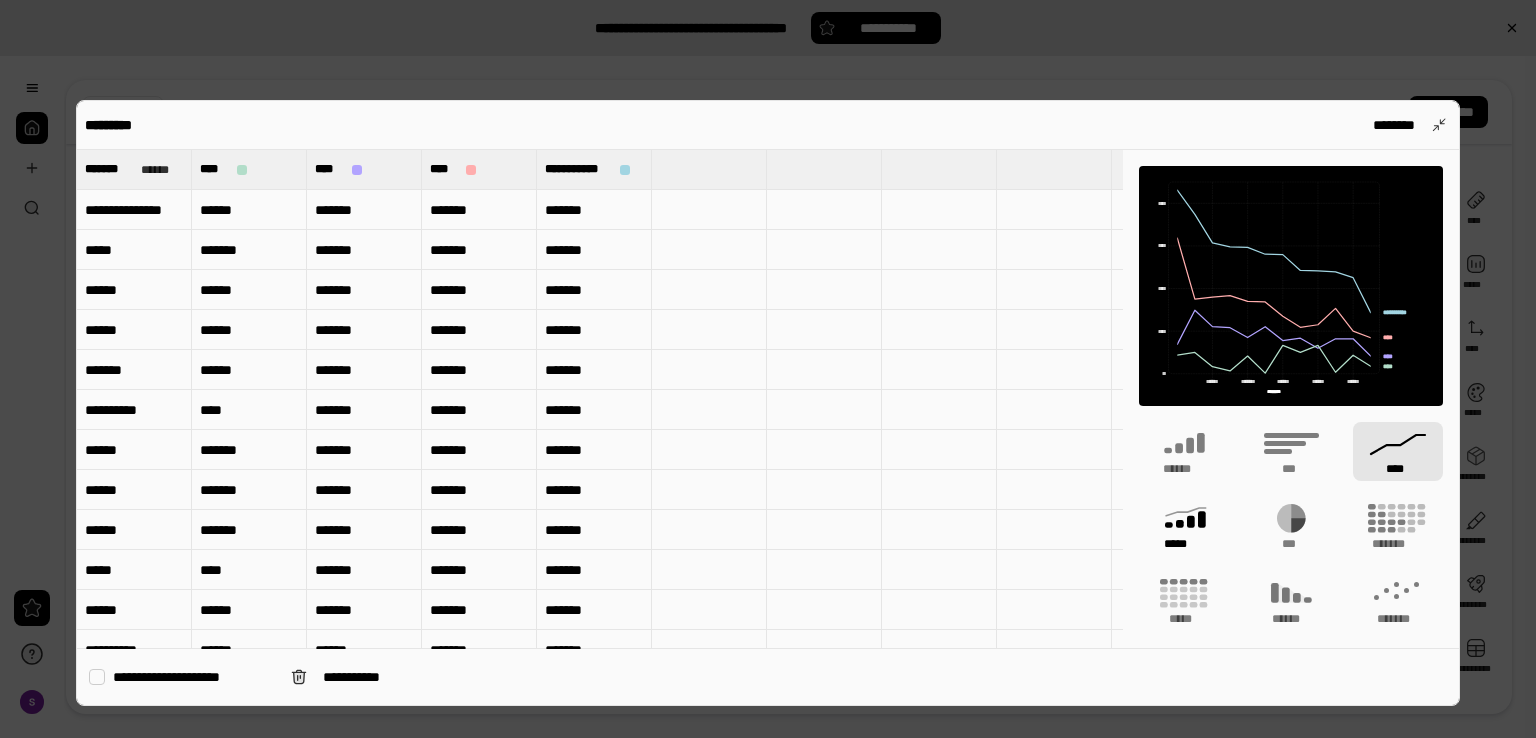 click 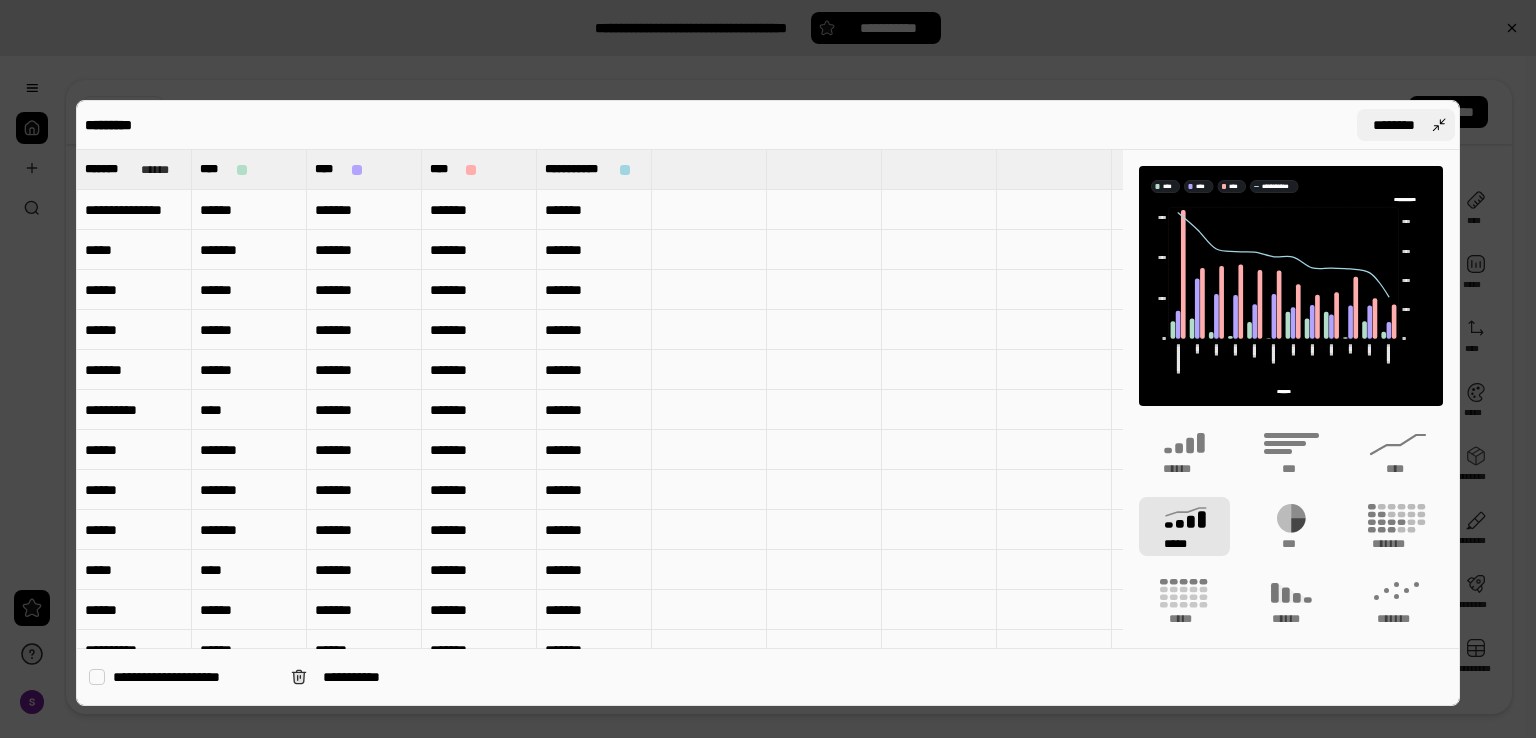 click on "********" at bounding box center [1394, 125] 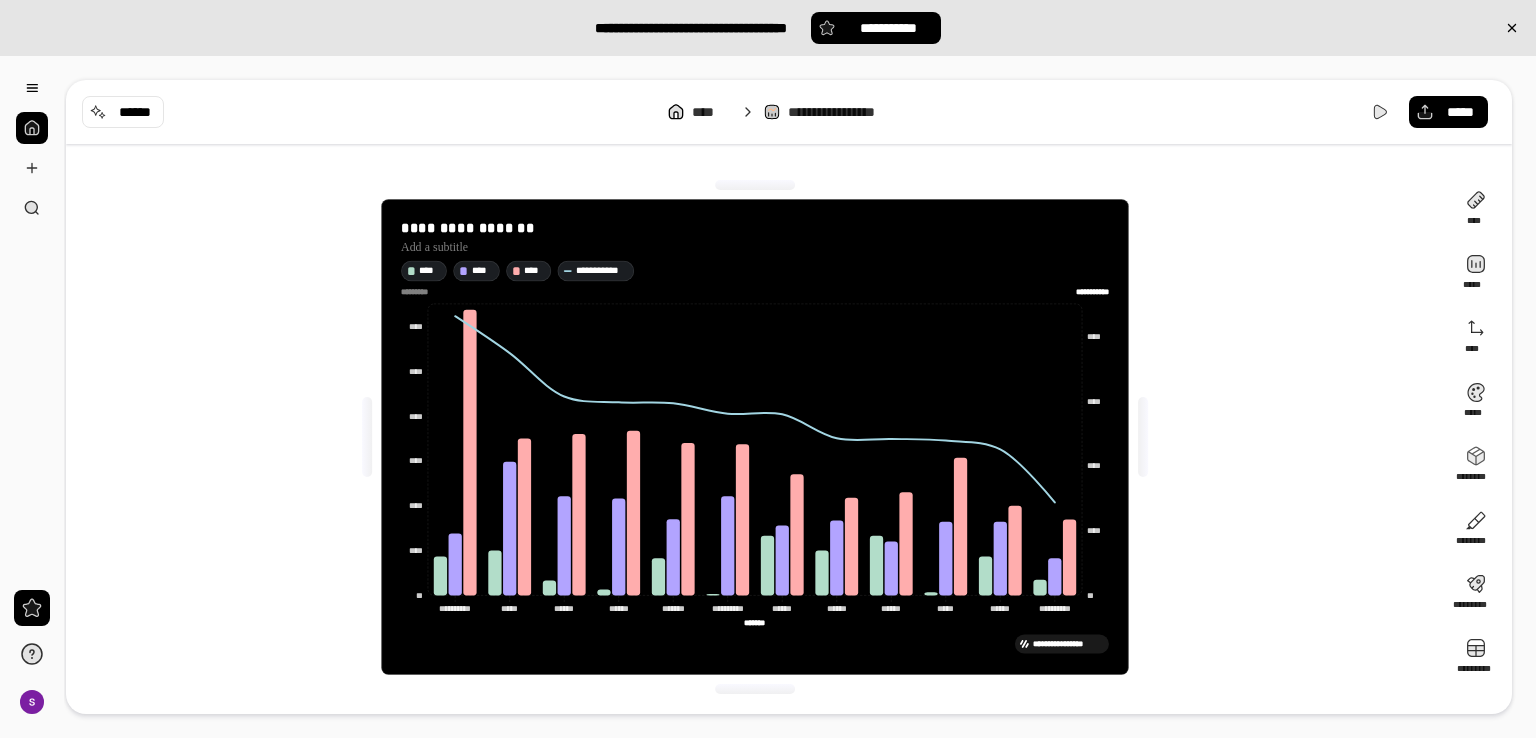 click on "**********" at bounding box center [755, 437] 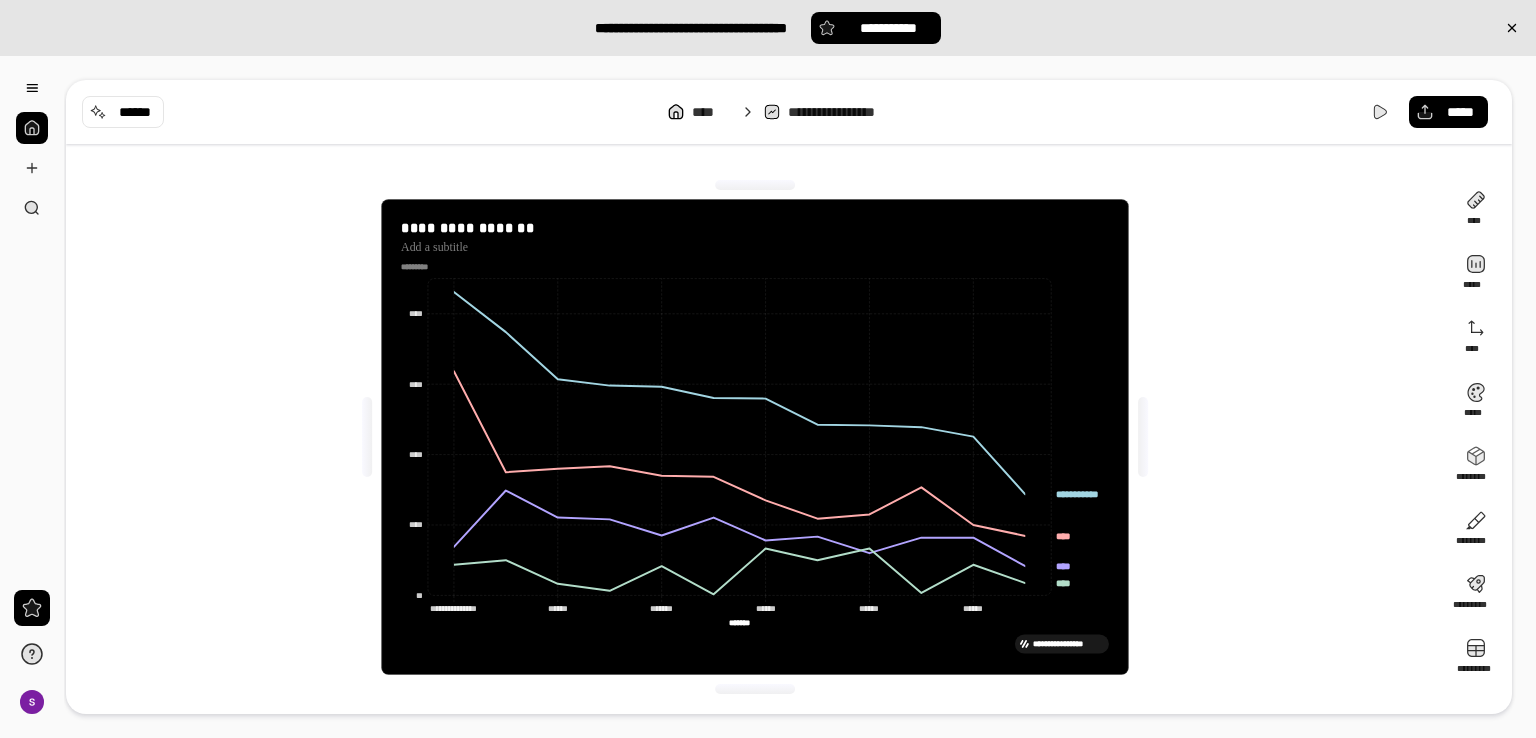 click on "**********" at bounding box center [755, 437] 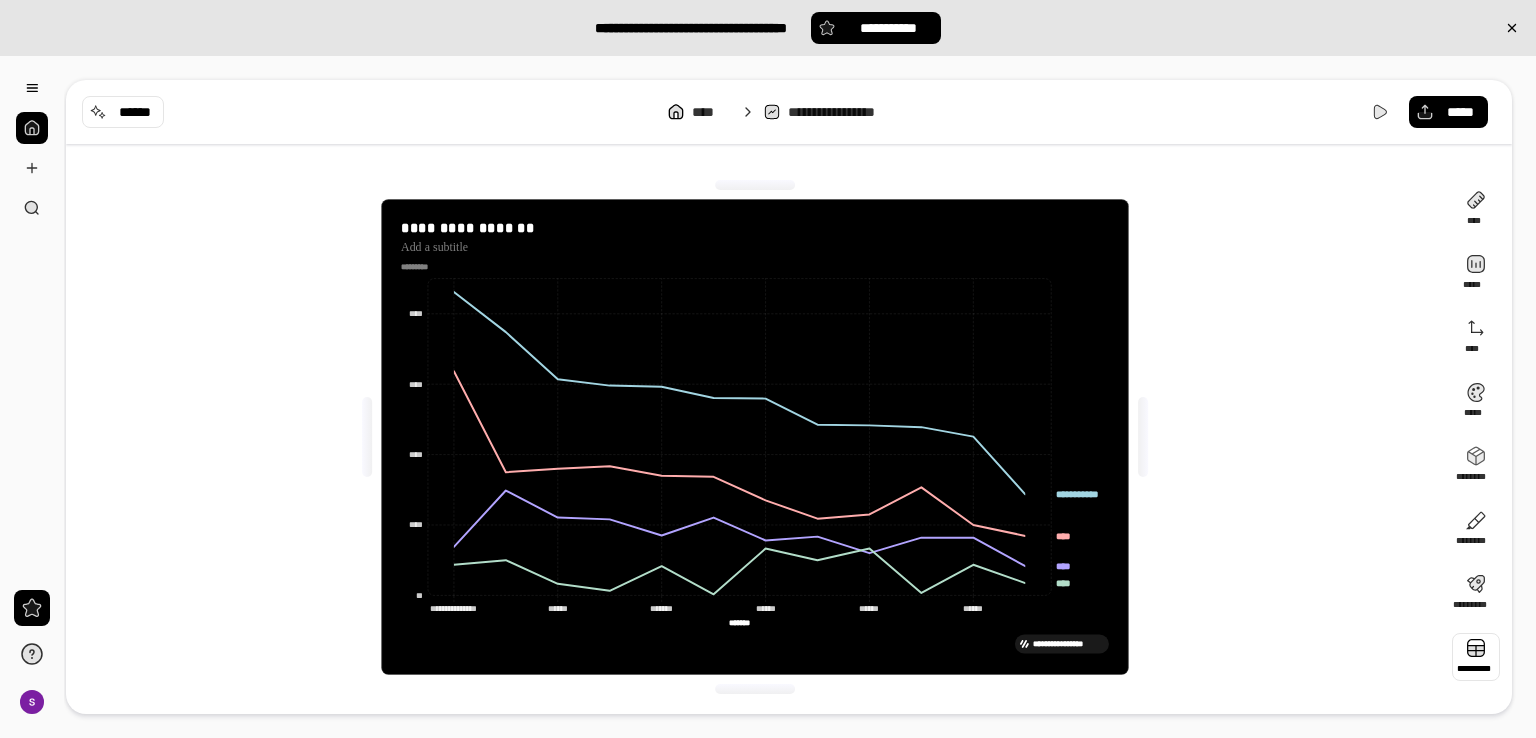 click at bounding box center (1476, 657) 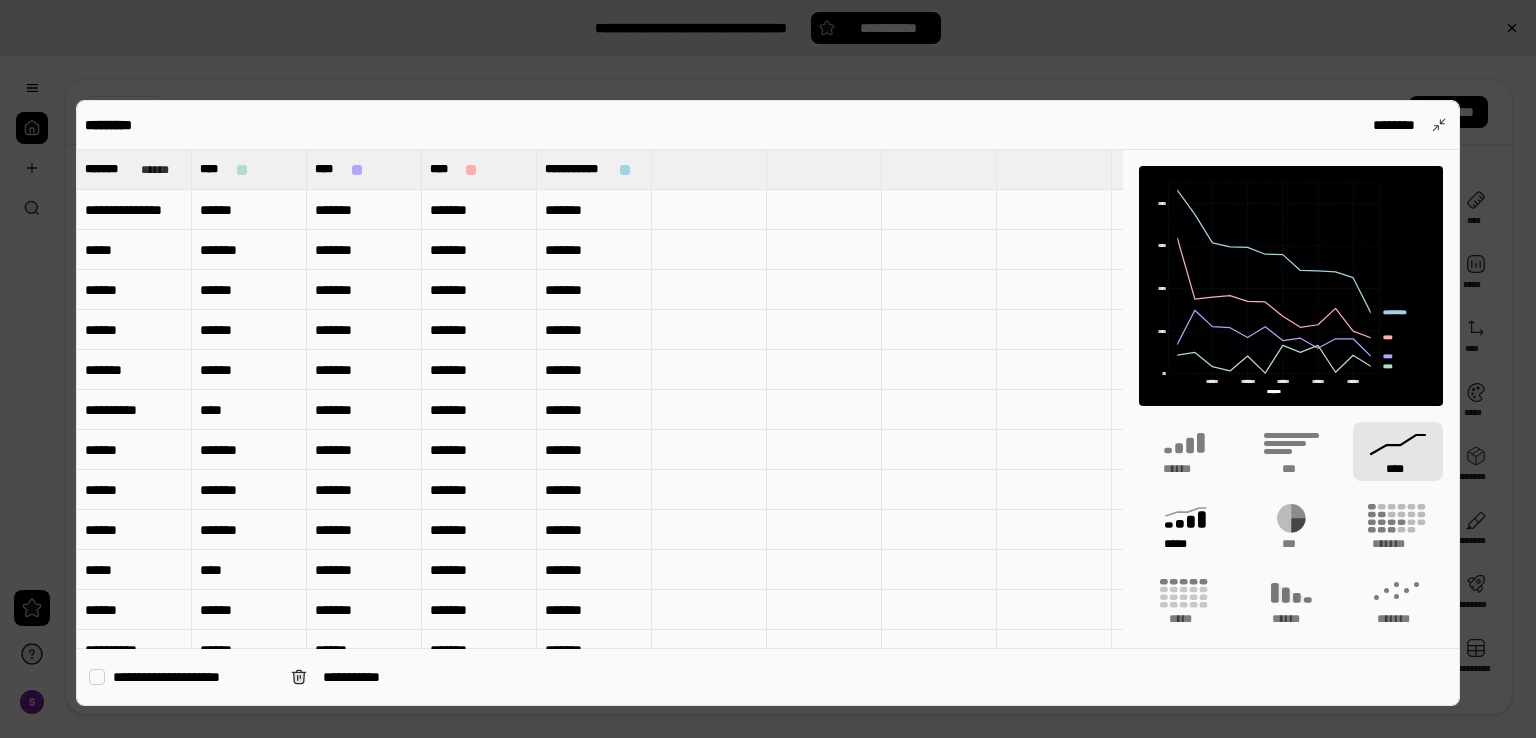click 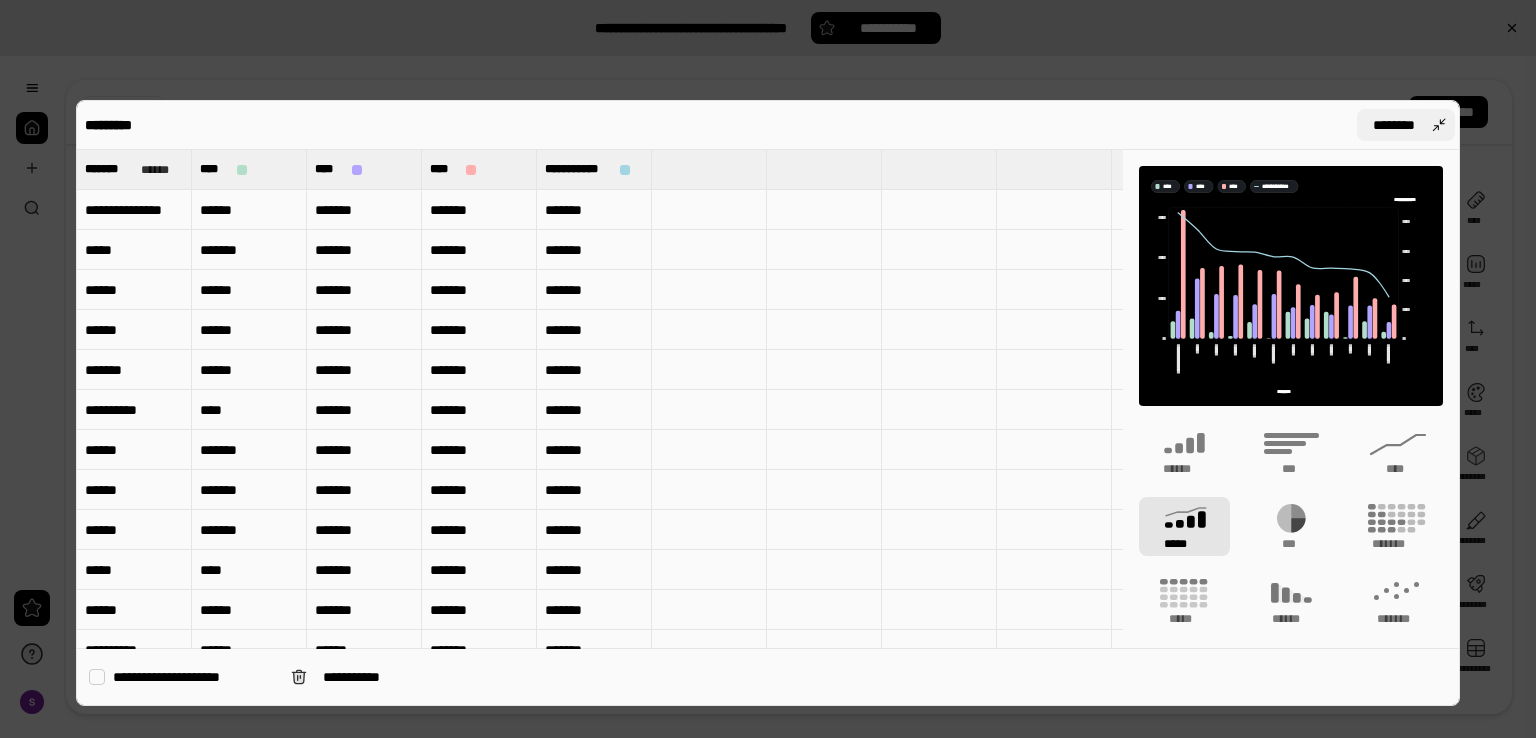 click on "********" at bounding box center [1406, 125] 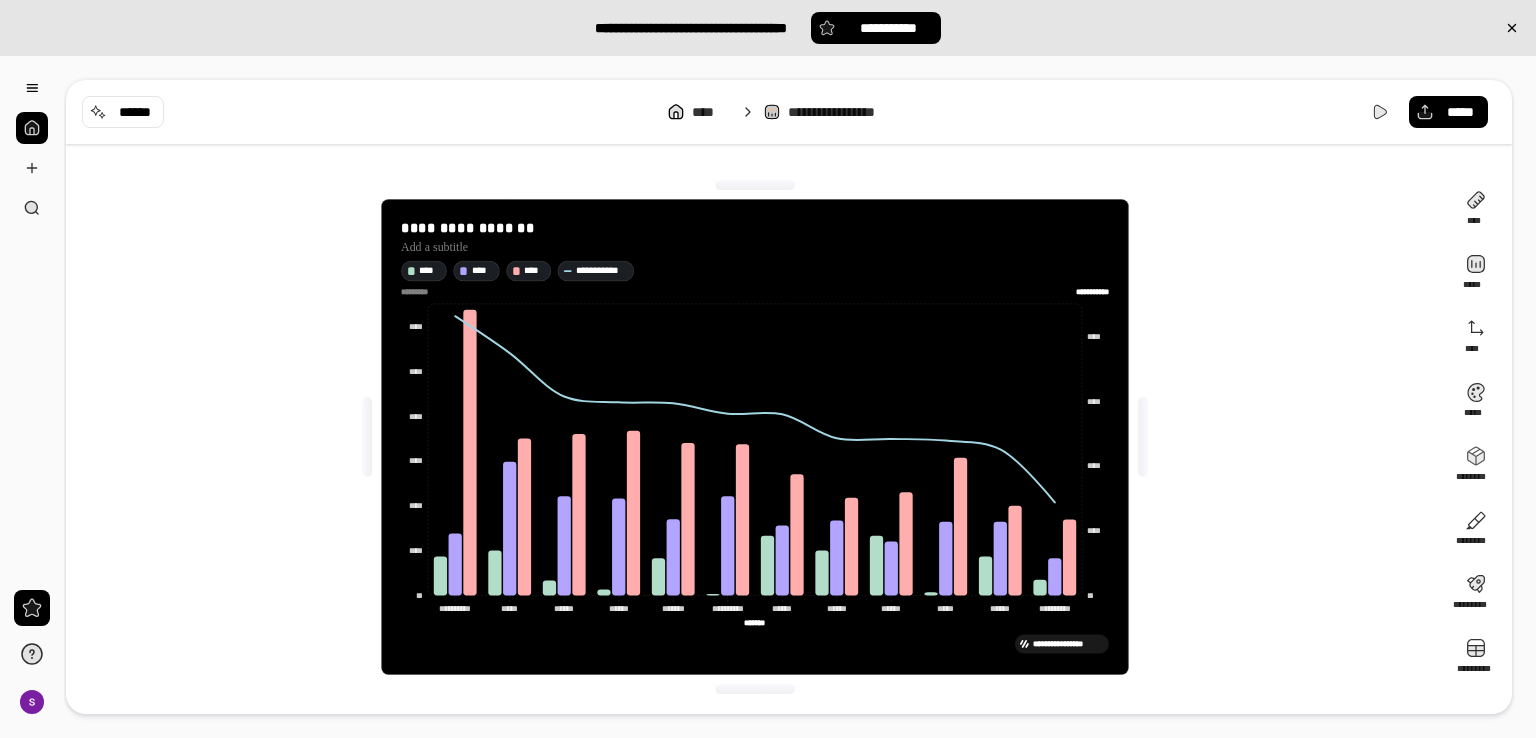 click on "**********" at bounding box center [755, 437] 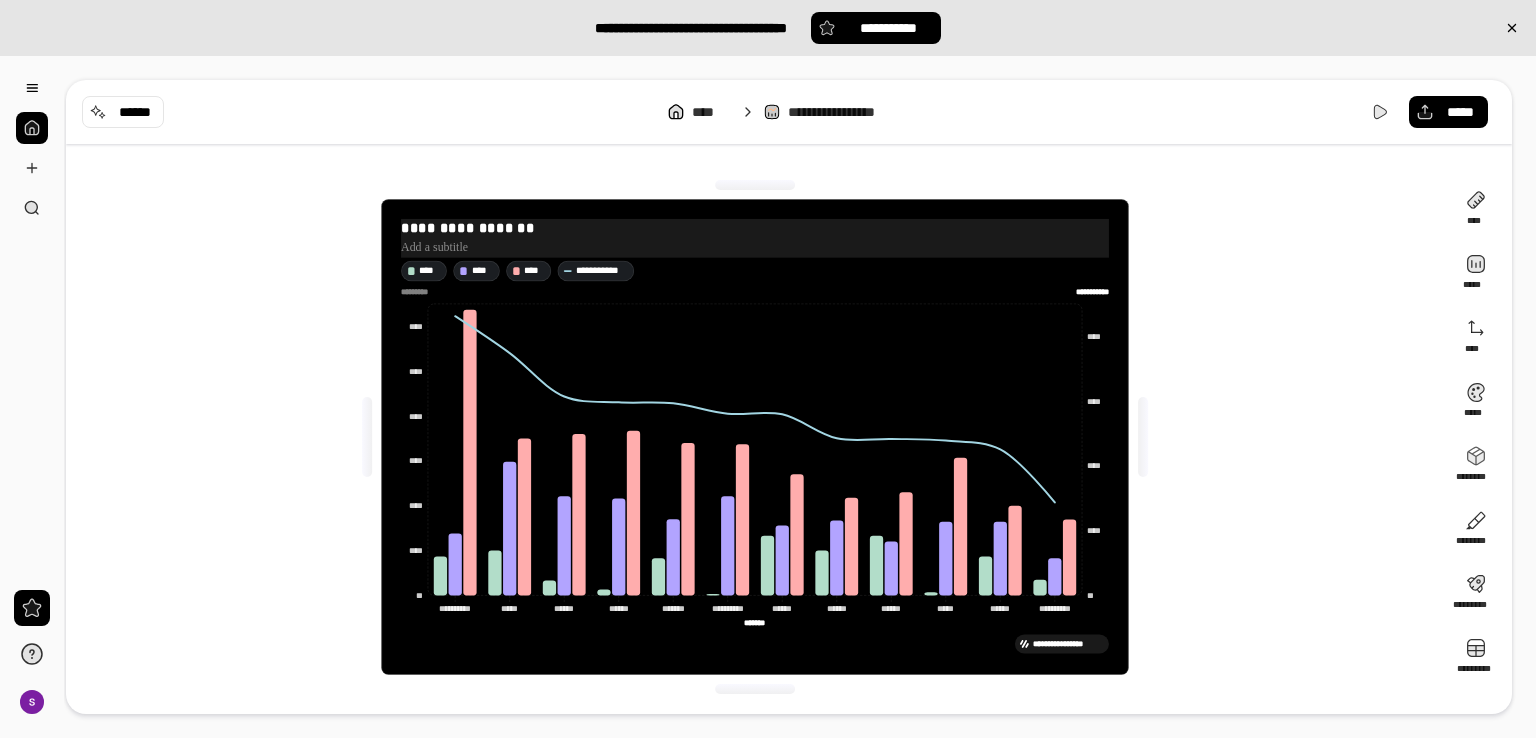 click at bounding box center (755, 246) 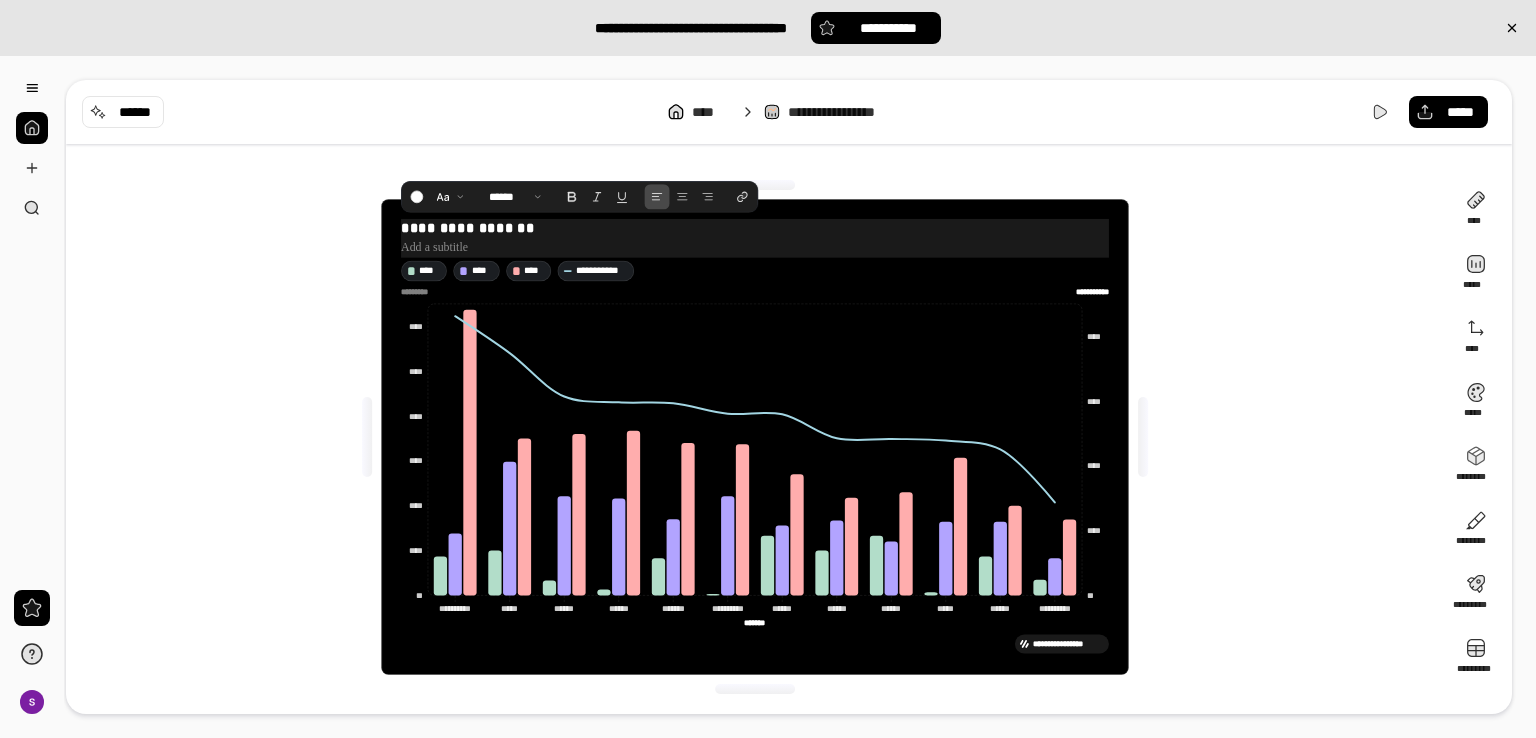 click at bounding box center (755, 246) 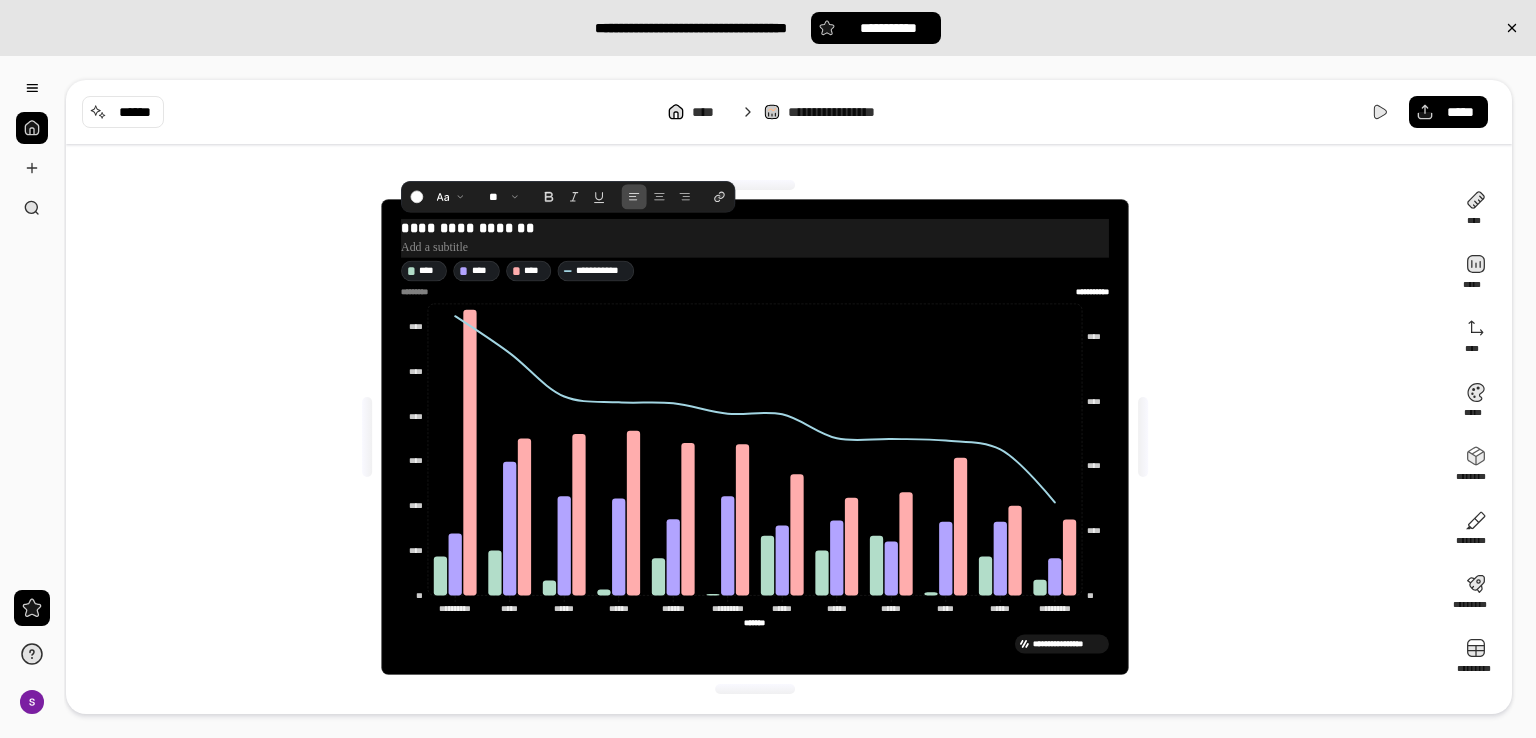 drag, startPoint x: 544, startPoint y: 229, endPoint x: 384, endPoint y: 227, distance: 160.0125 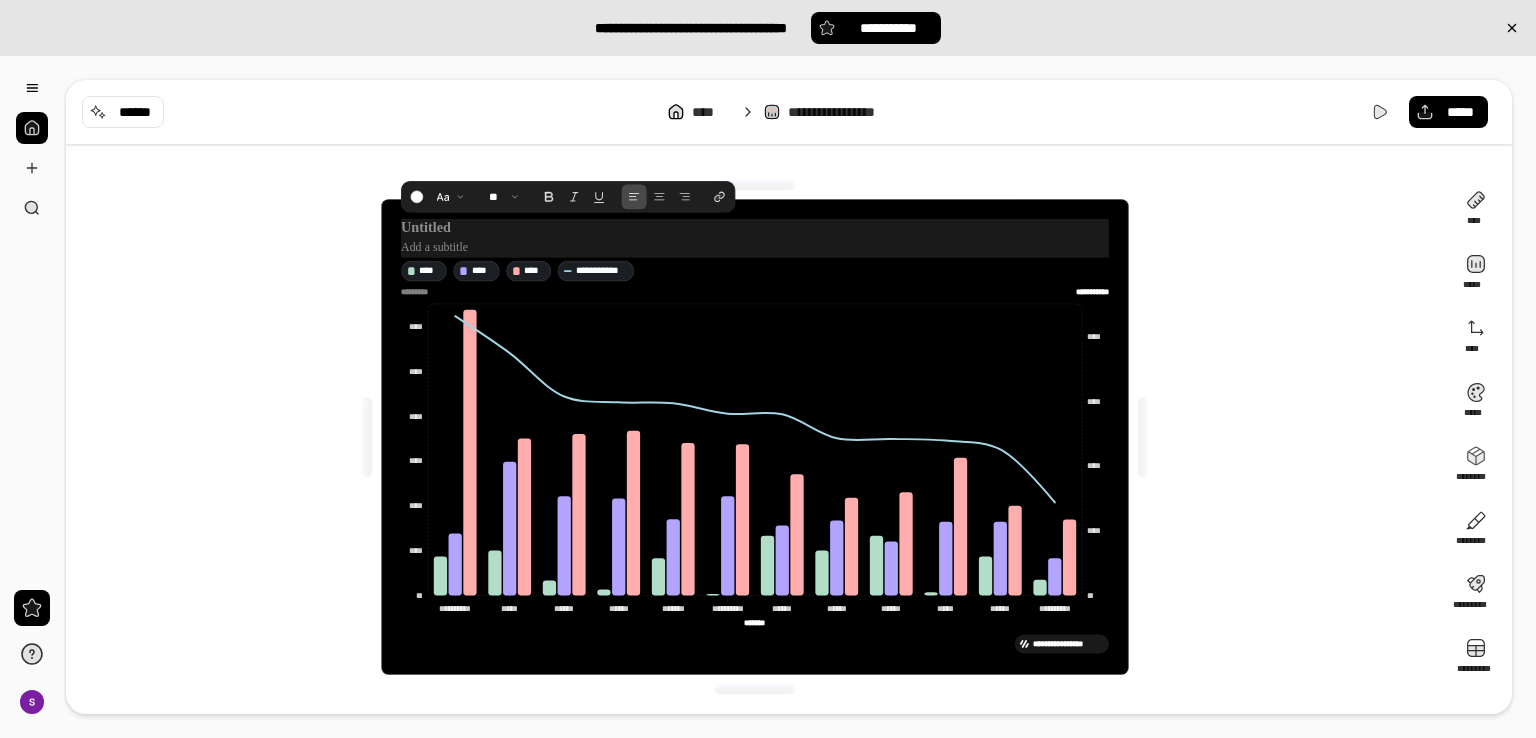 click at bounding box center [755, 246] 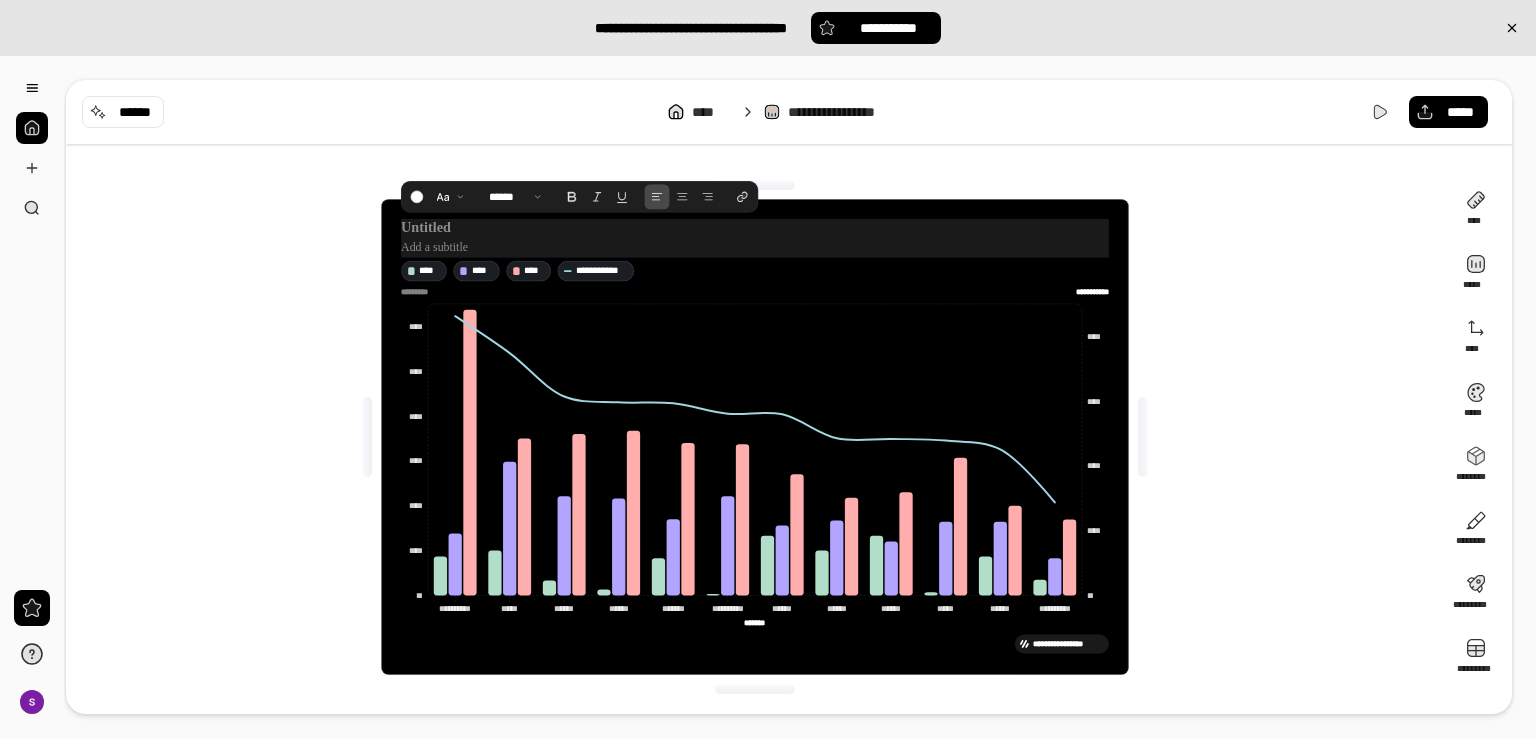 type 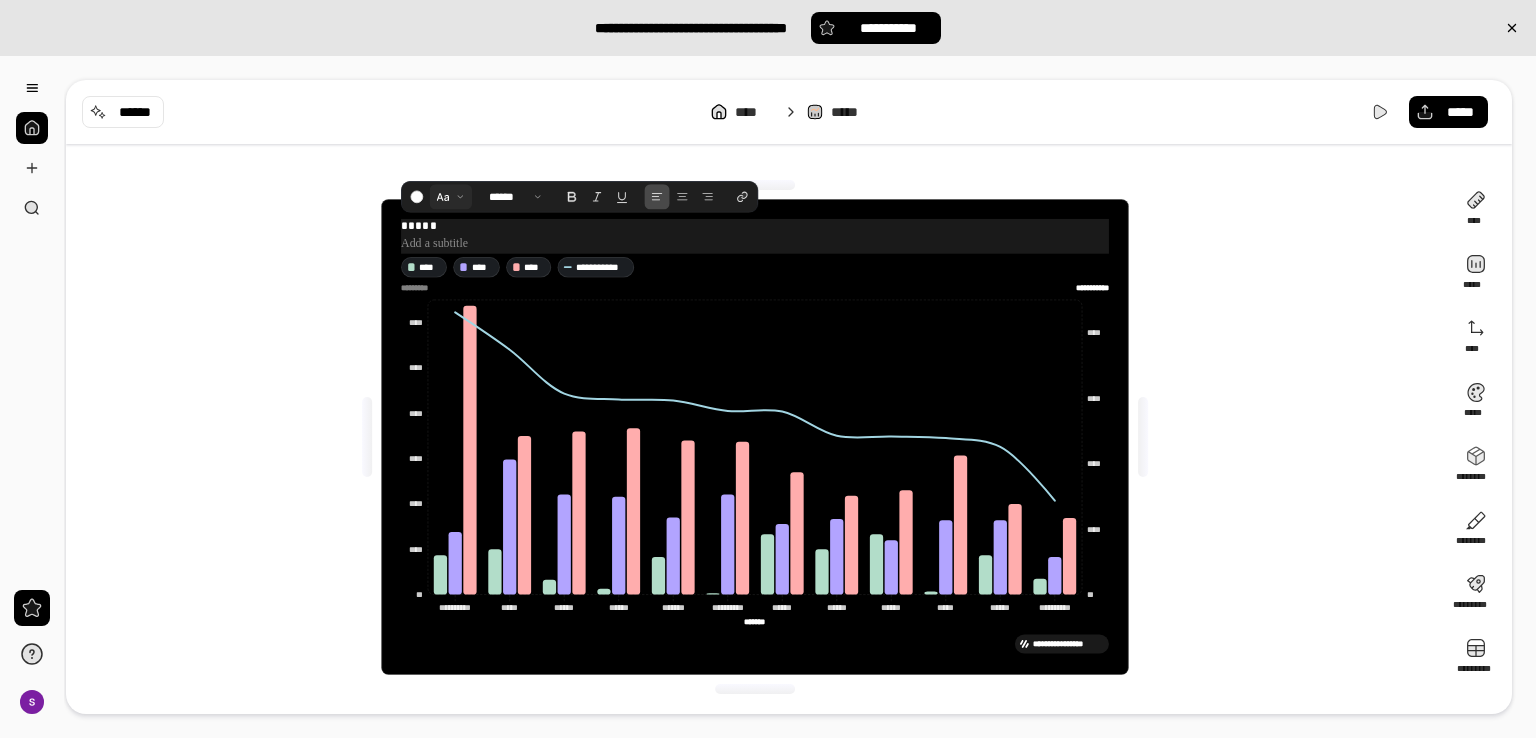 click at bounding box center [450, 197] 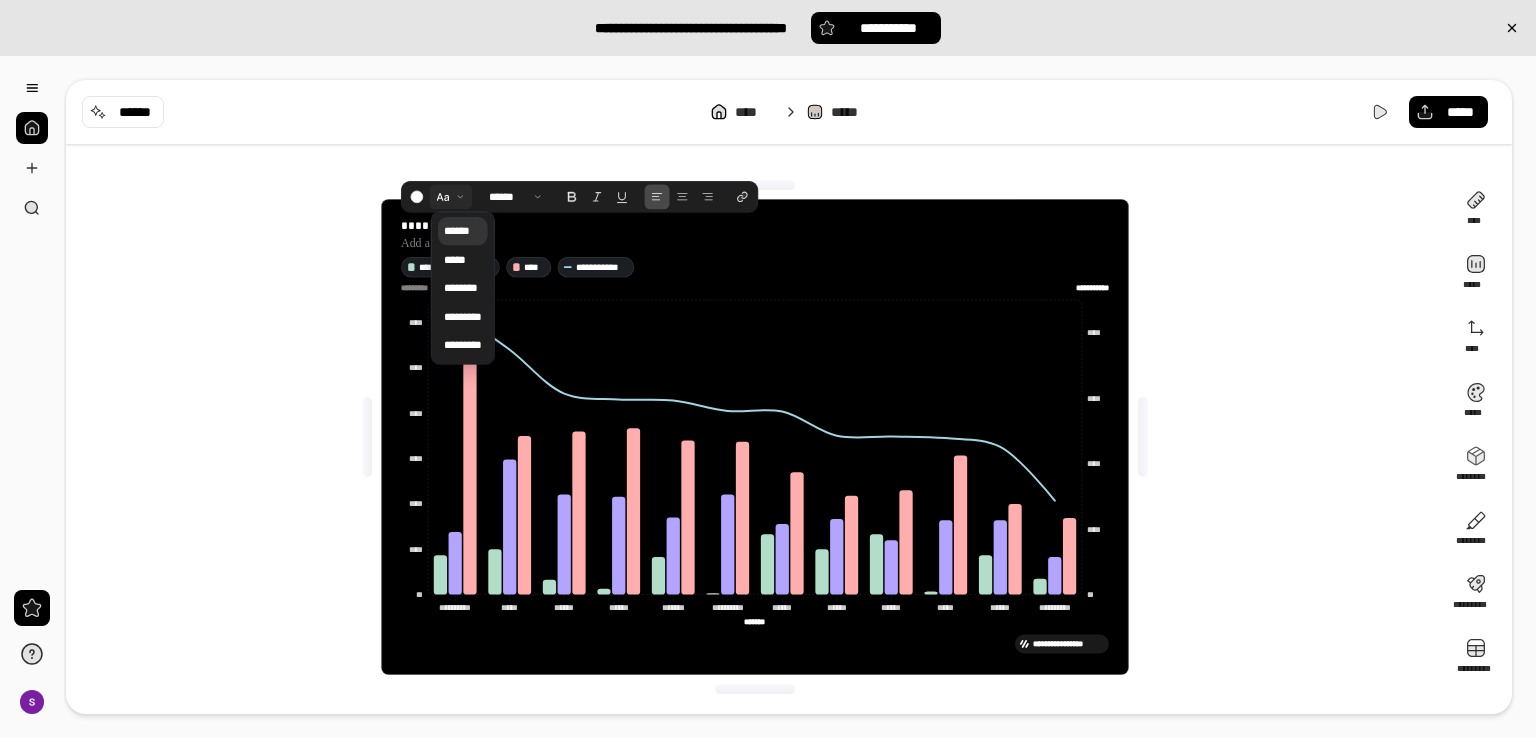 click on "******" at bounding box center [462, 231] 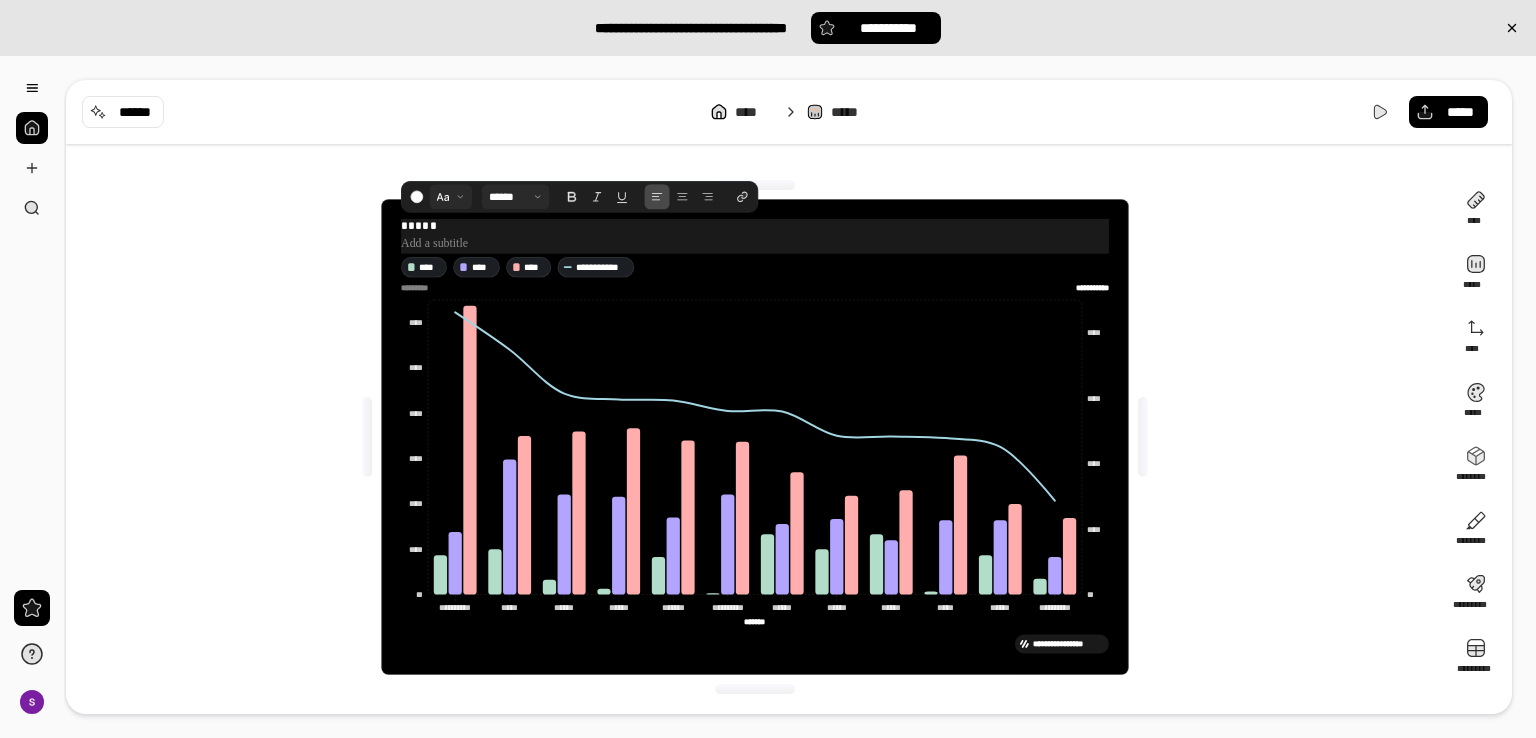 click at bounding box center (515, 197) 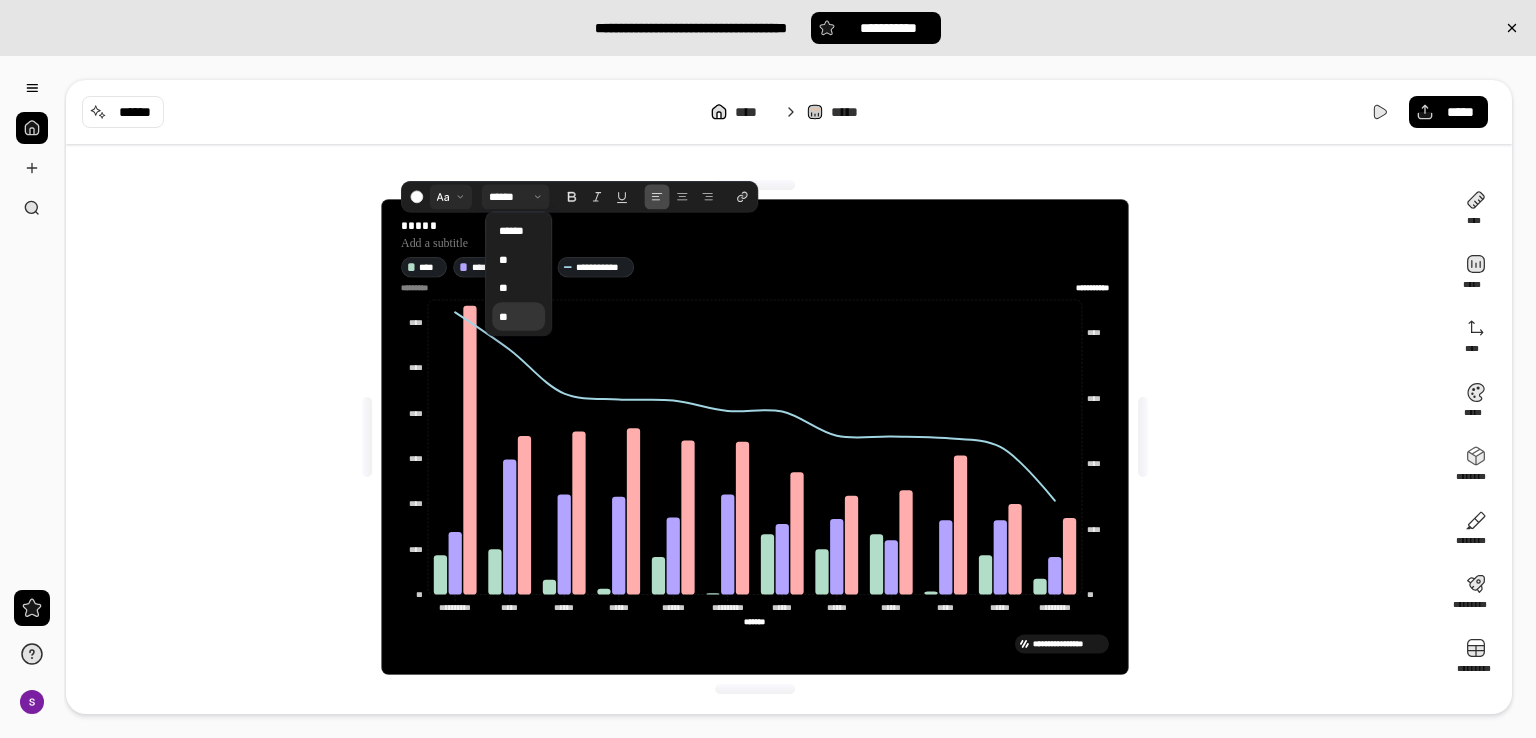 click on "**" at bounding box center [519, 316] 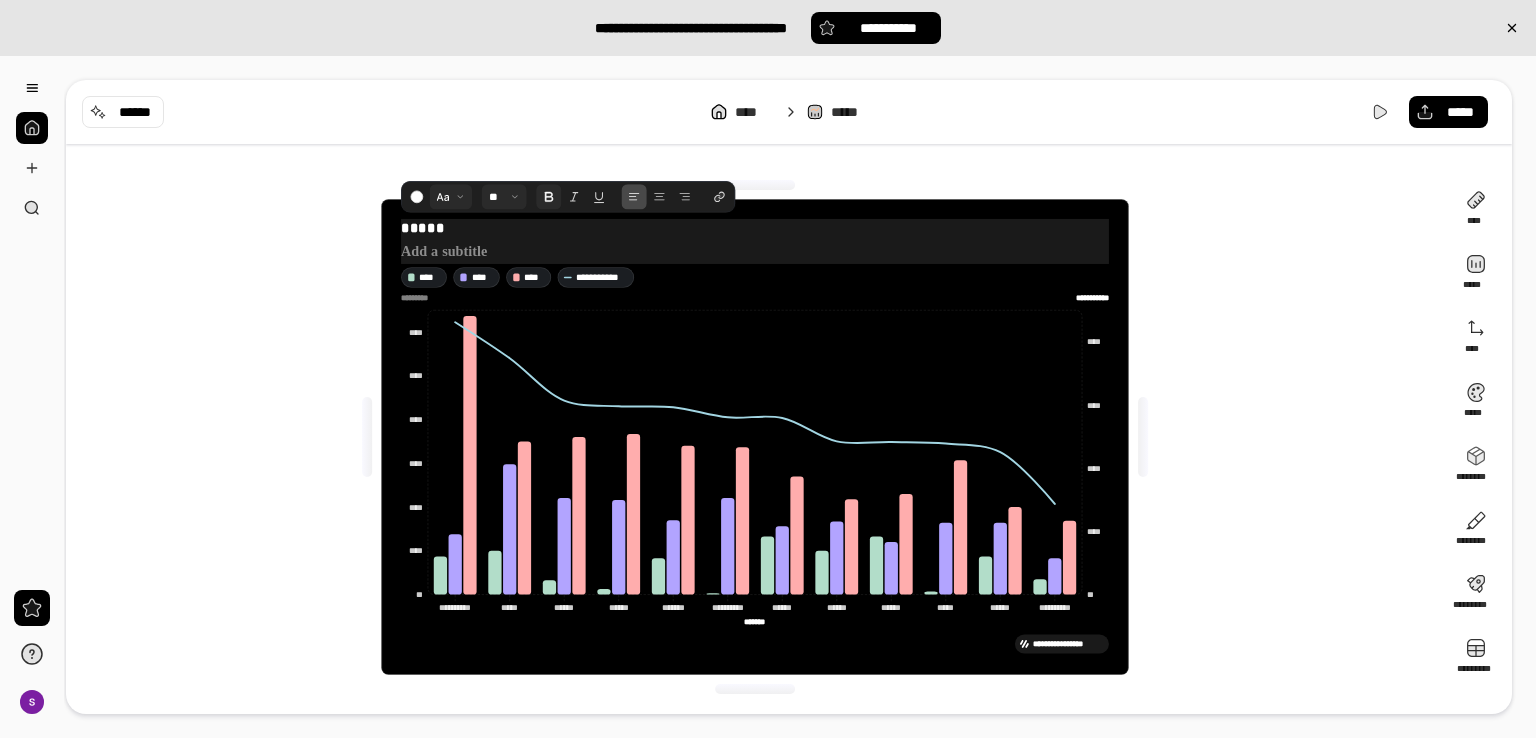 click at bounding box center (548, 196) 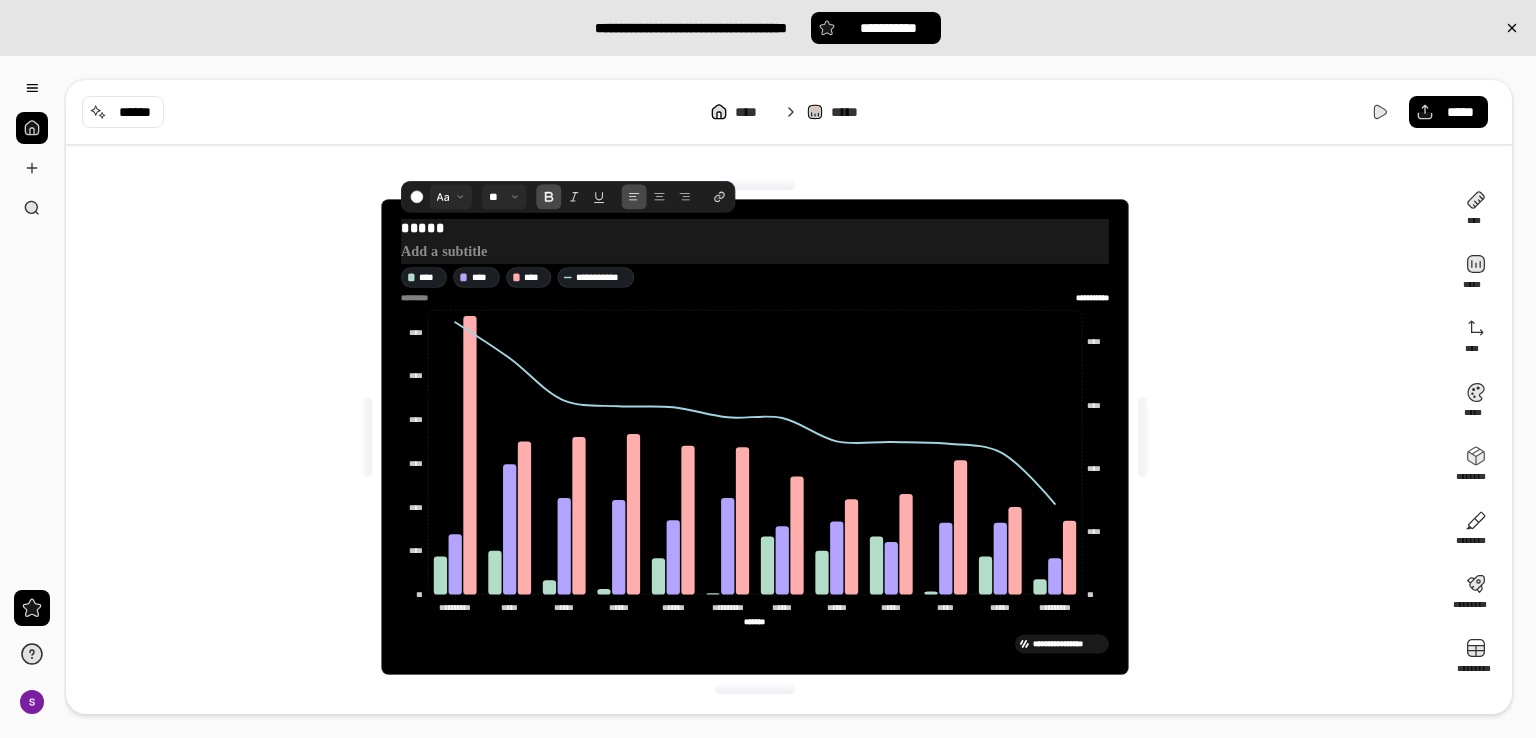 click at bounding box center [504, 197] 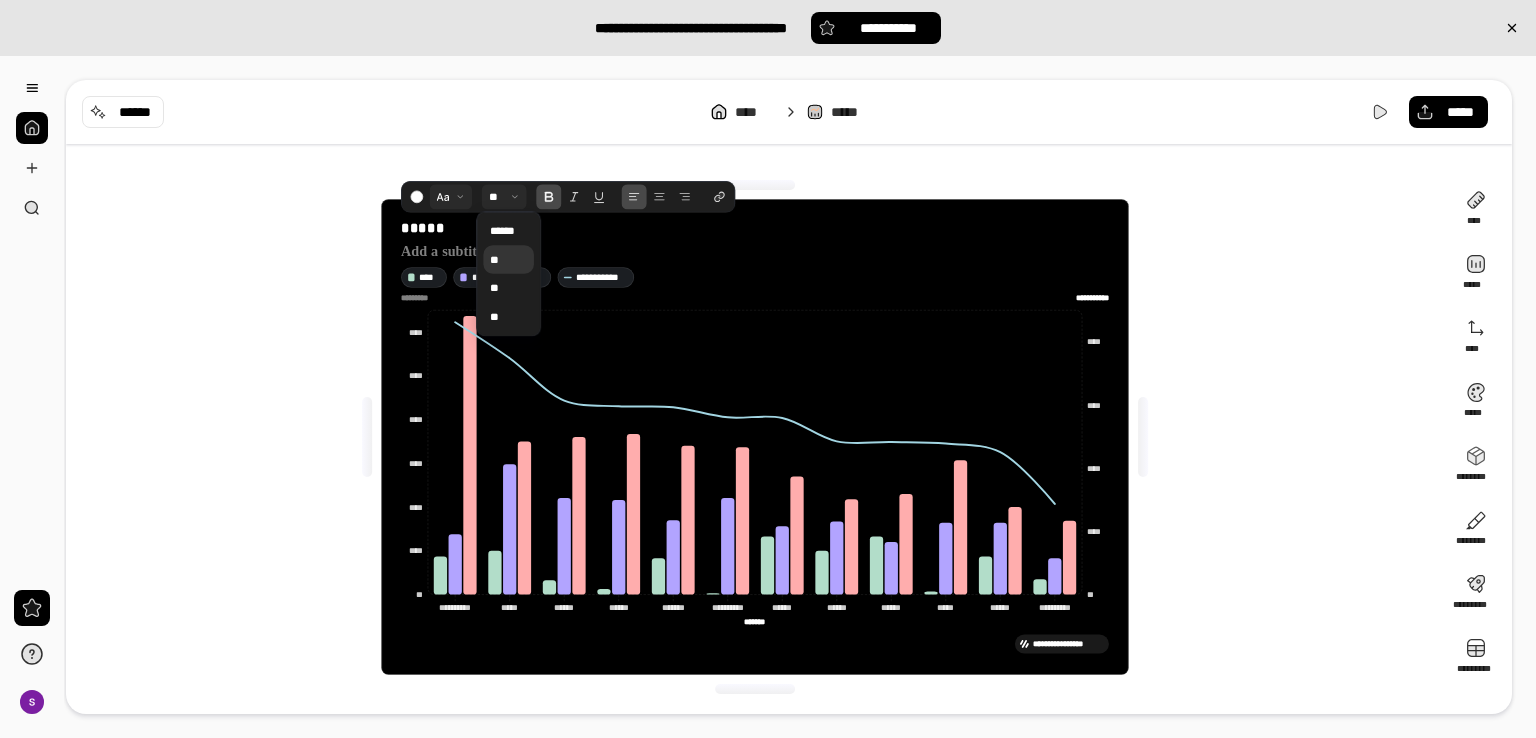 click on "**" at bounding box center [509, 259] 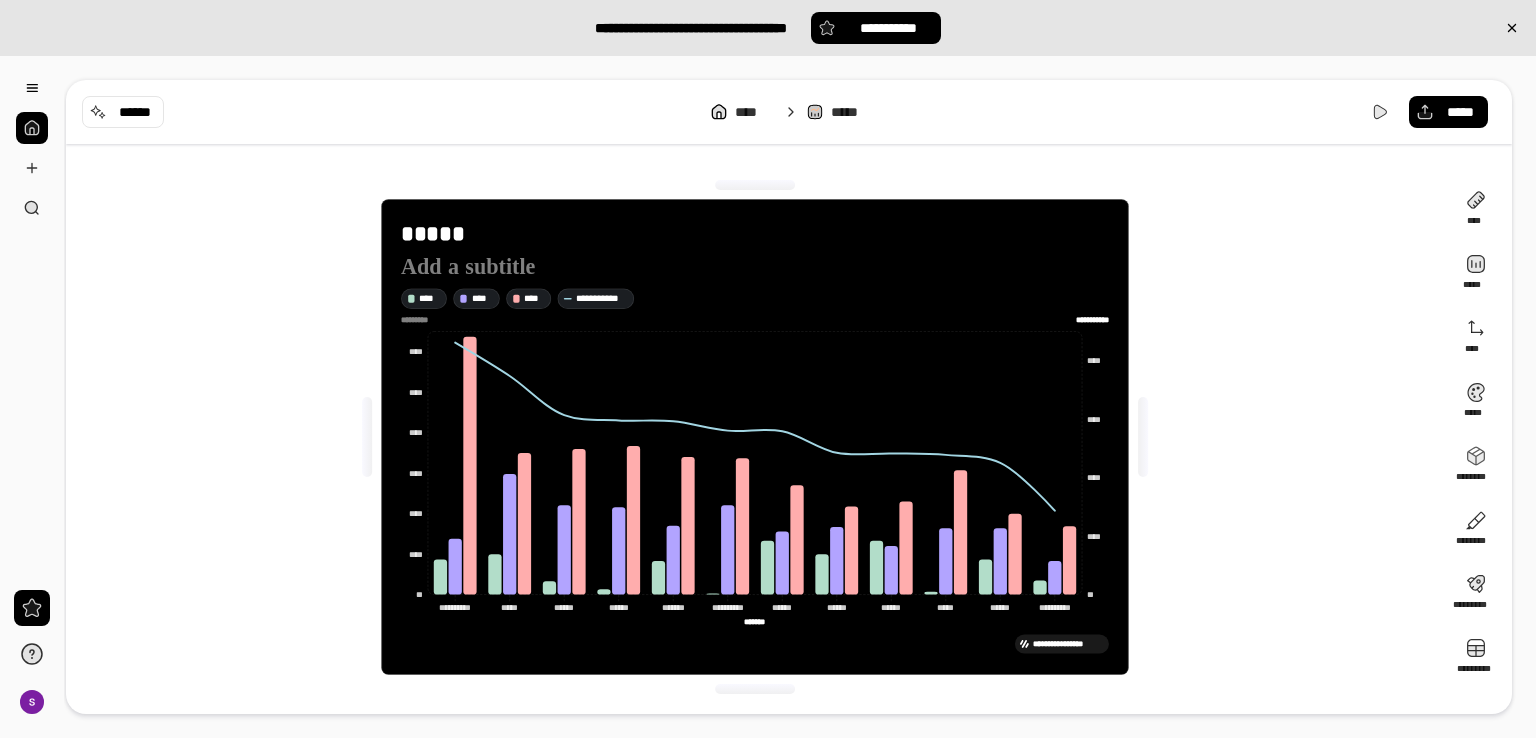 click on "**********" at bounding box center (755, 437) 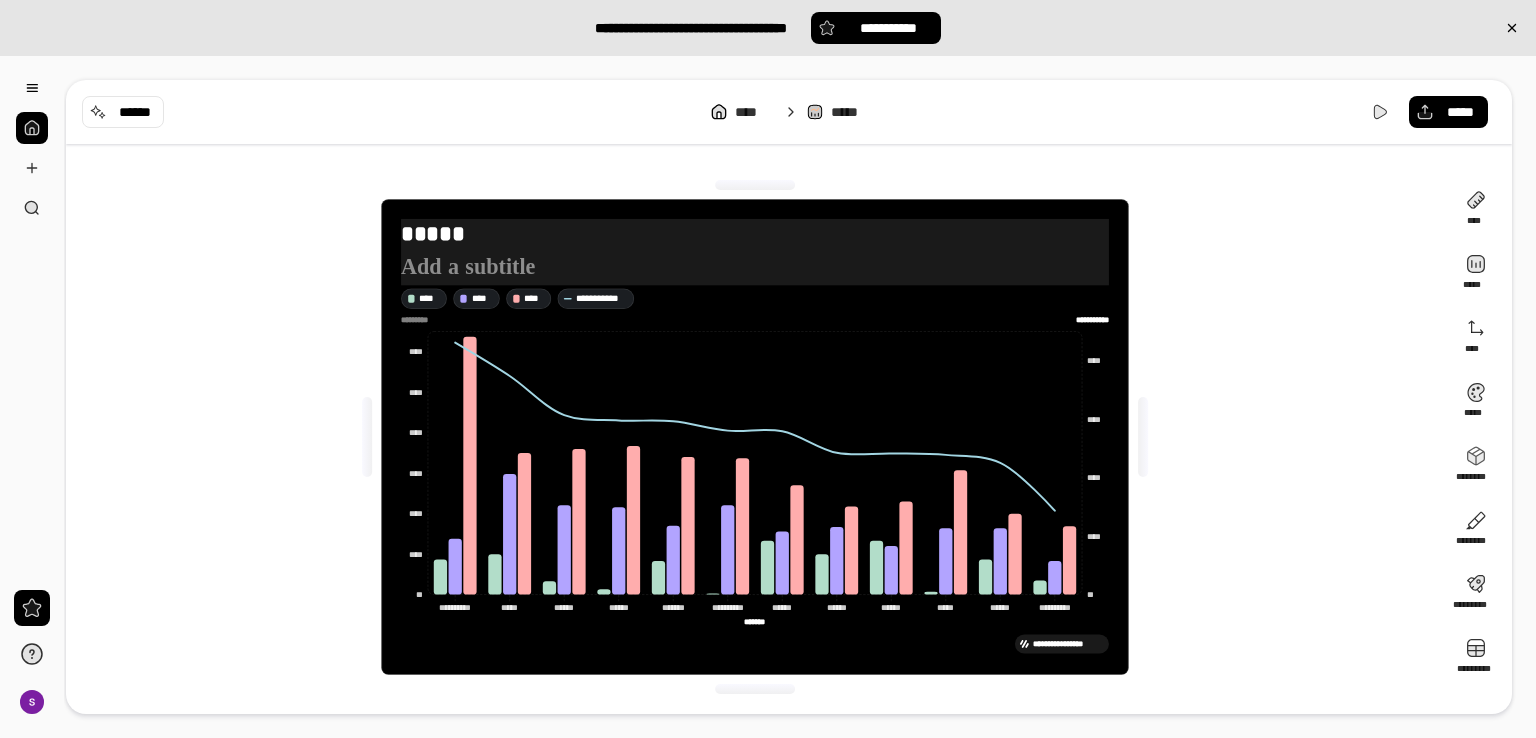 click at bounding box center (755, 267) 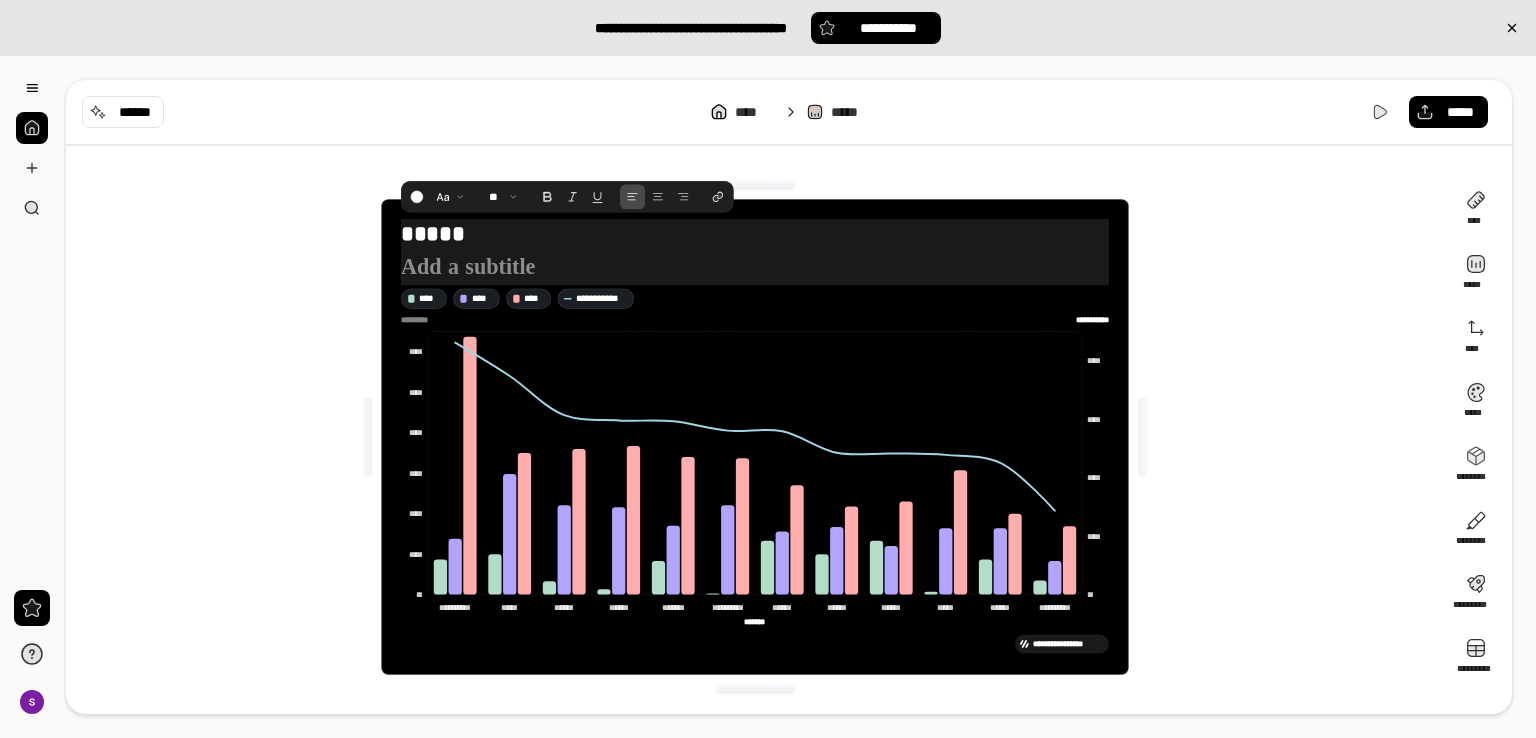 click at bounding box center (755, 267) 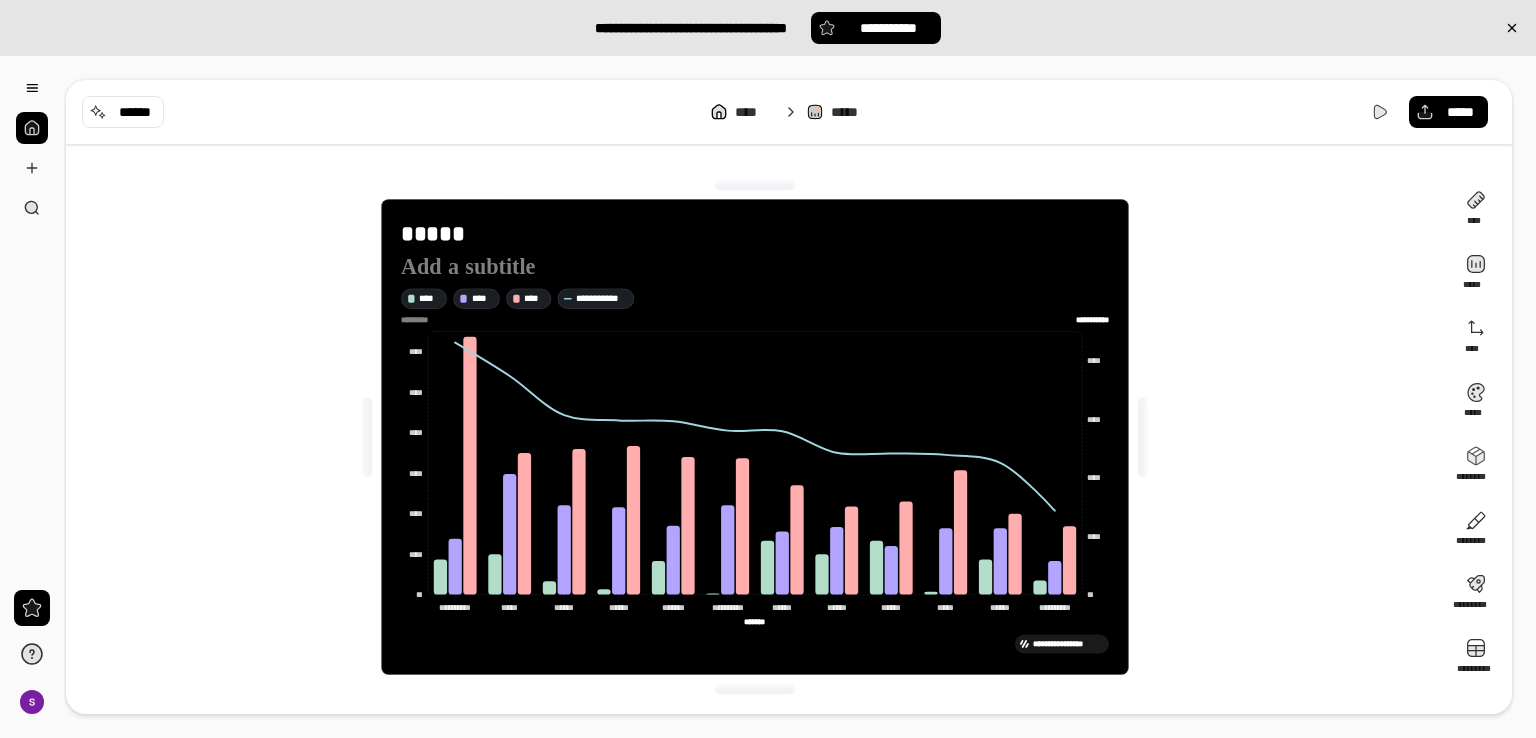 click on "**********" at bounding box center [755, 437] 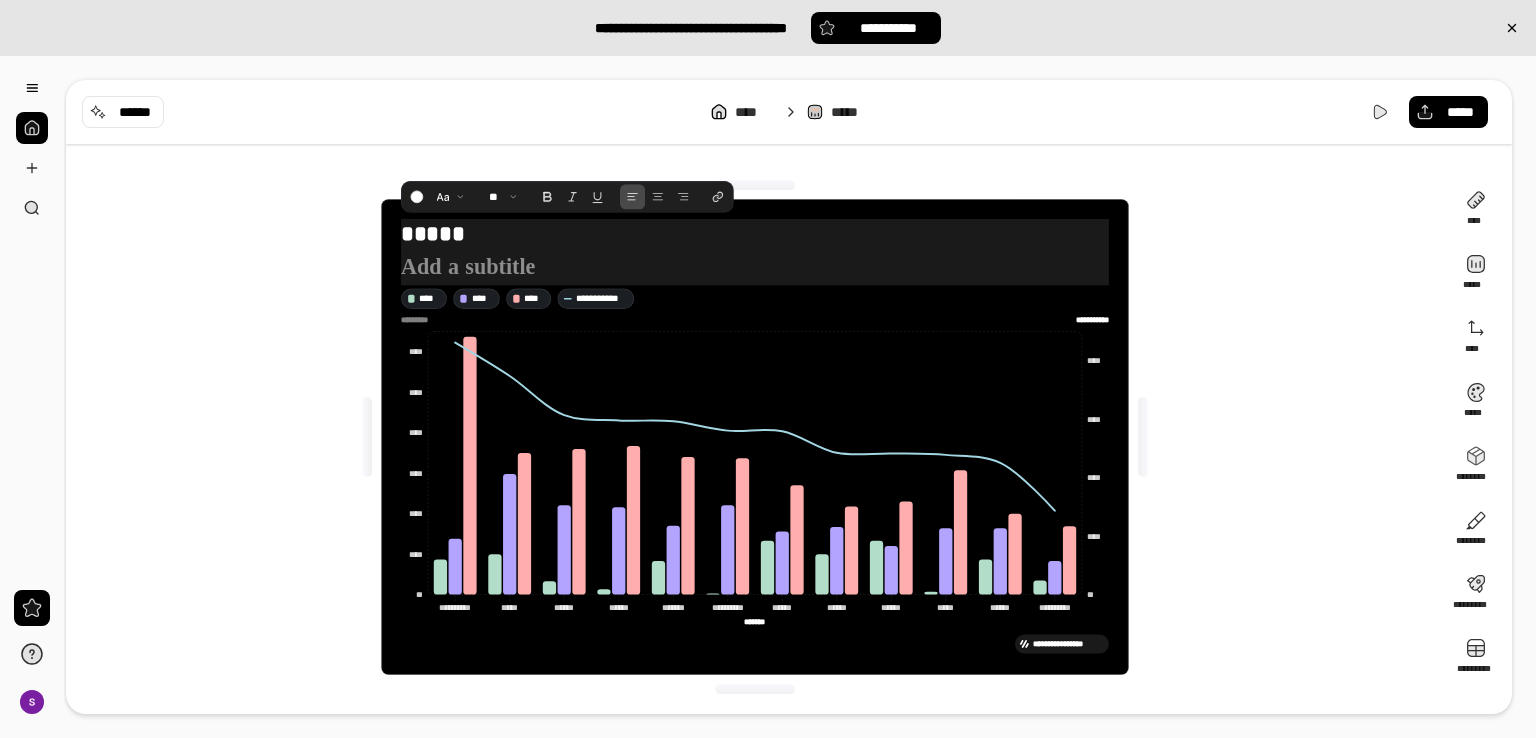 click at bounding box center [755, 267] 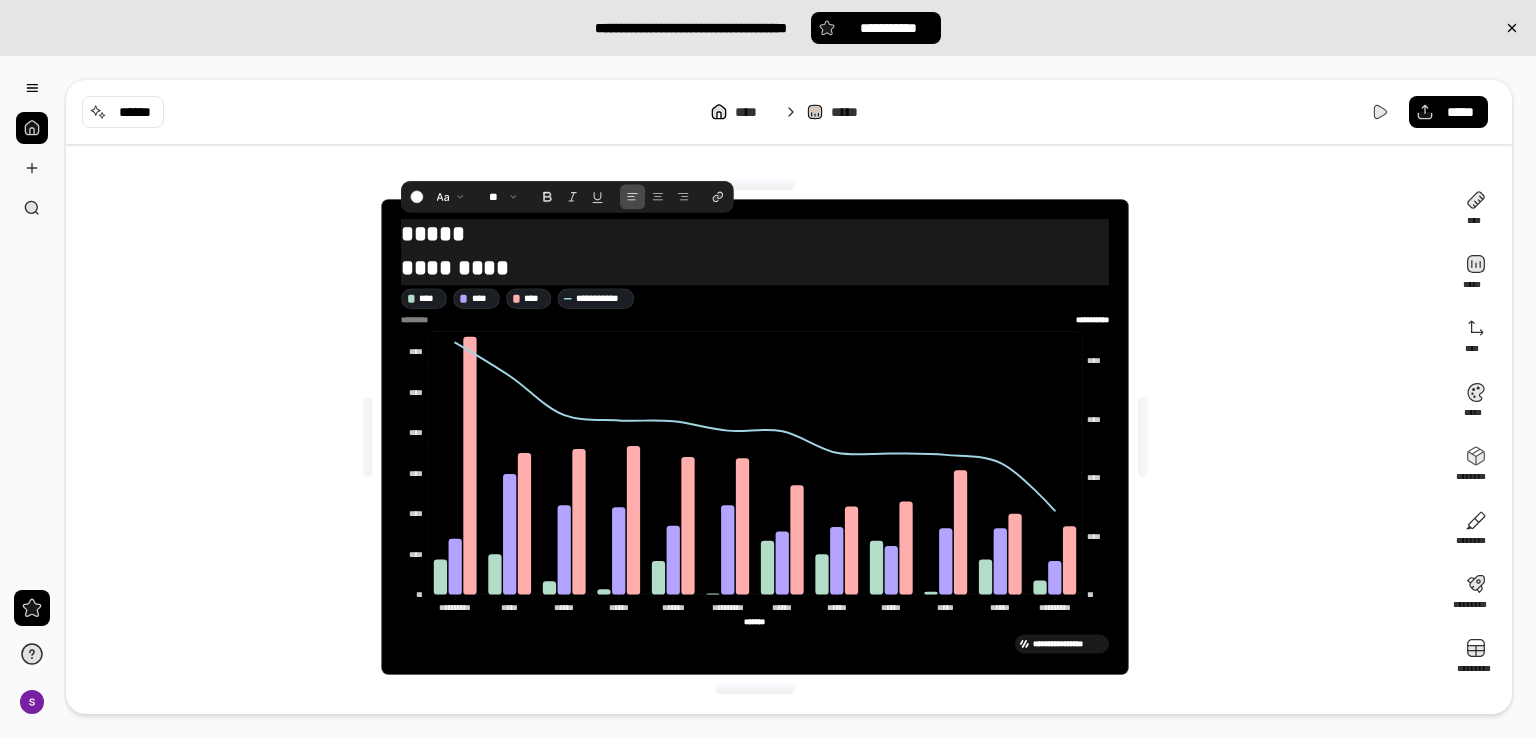 drag, startPoint x: 411, startPoint y: 270, endPoint x: 388, endPoint y: 270, distance: 23 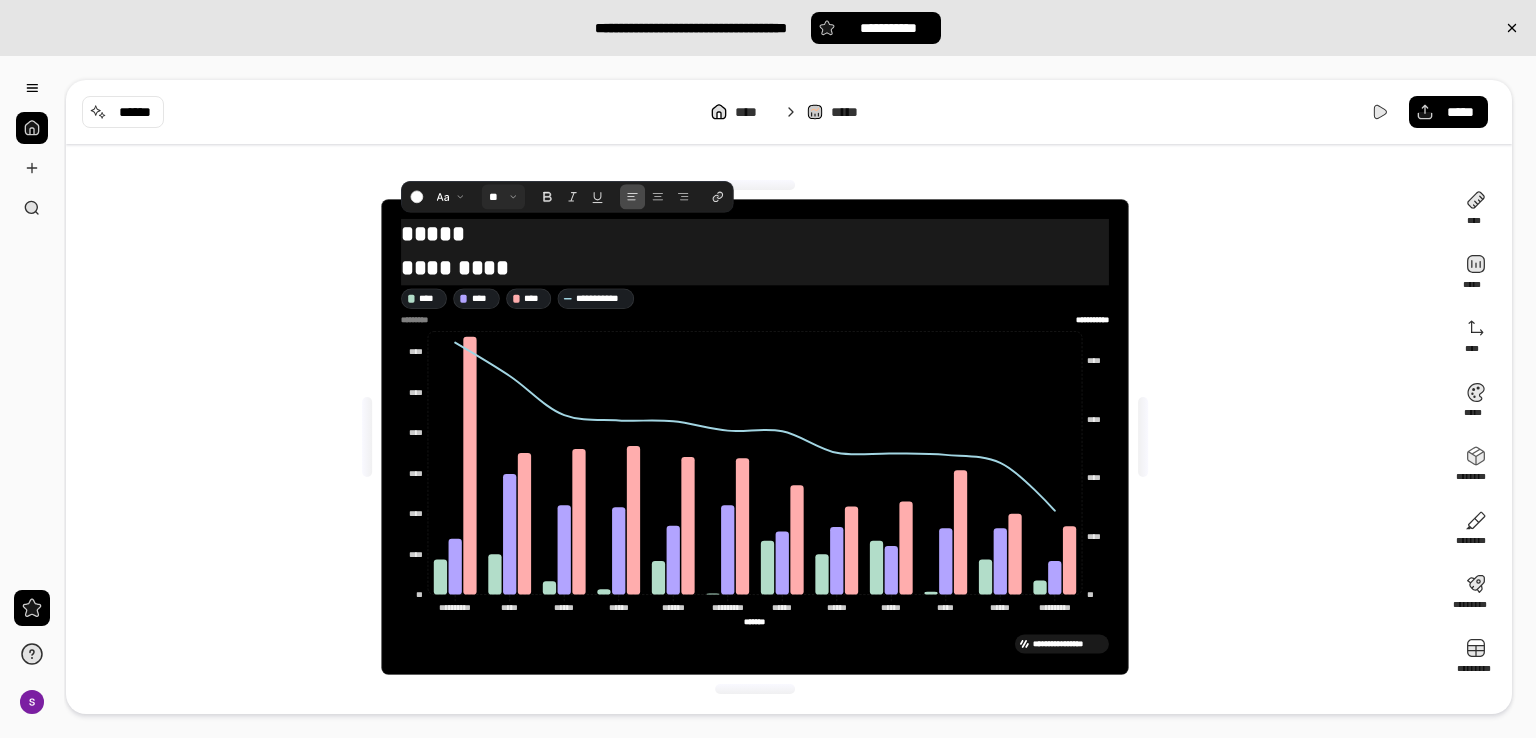 click at bounding box center (503, 197) 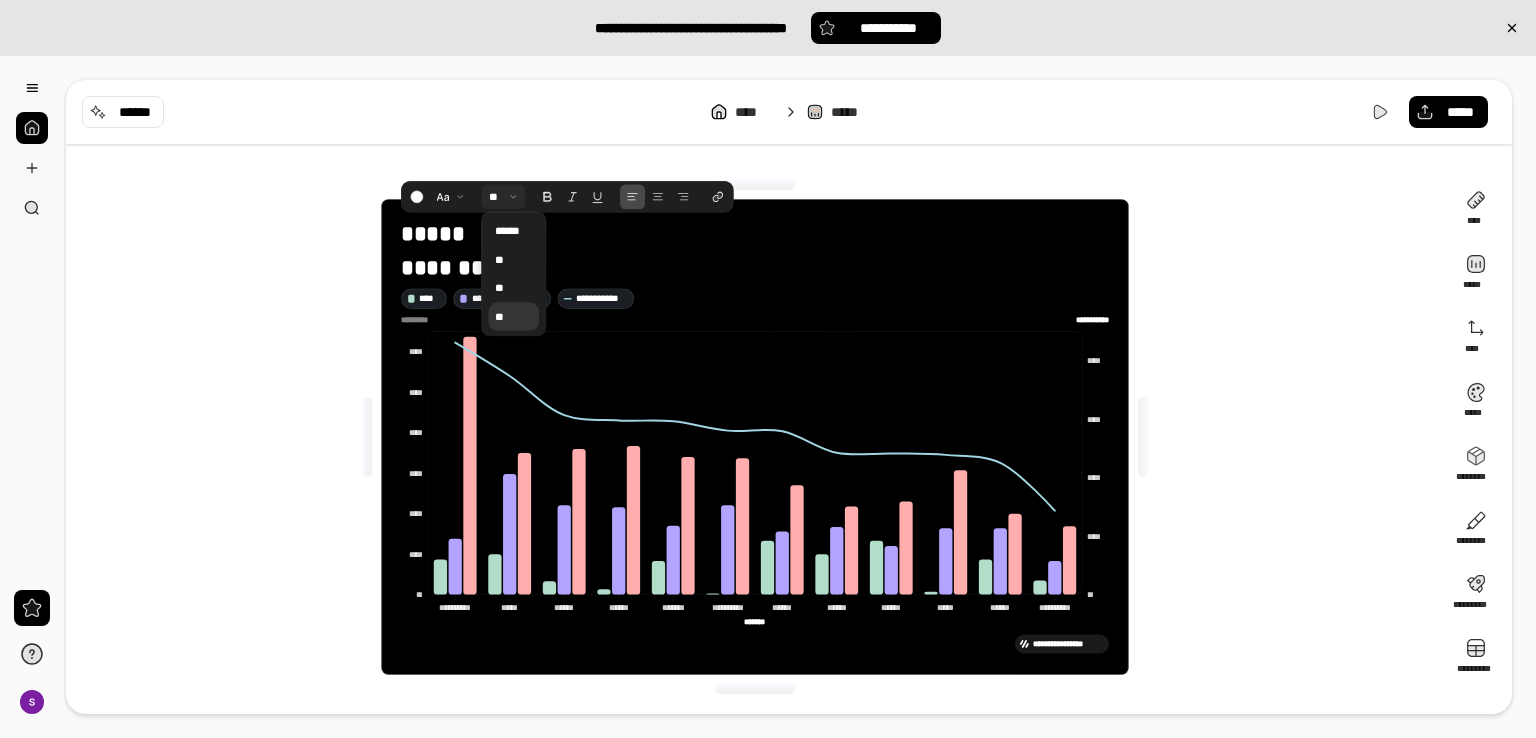 click on "**" at bounding box center [514, 316] 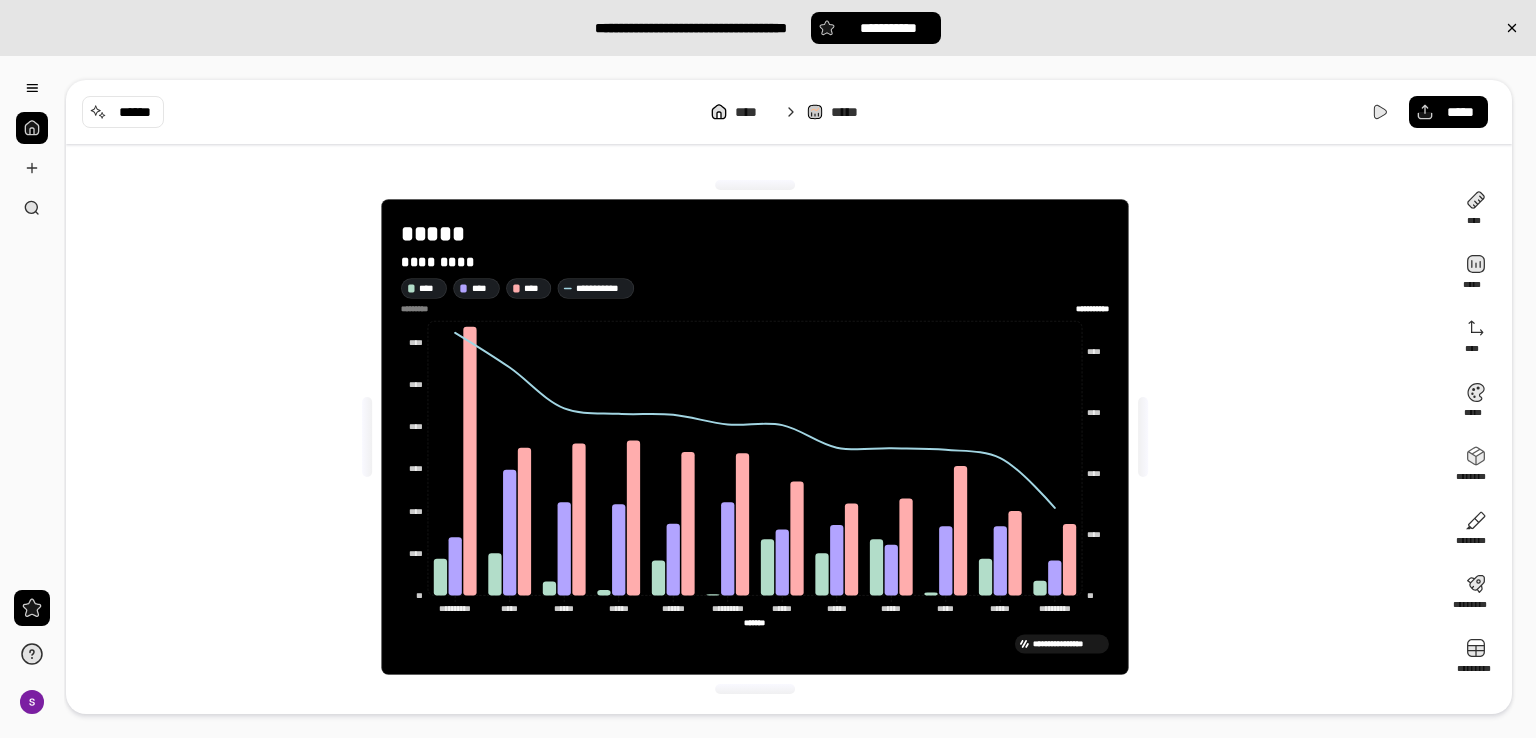 click on "**********" at bounding box center (755, 437) 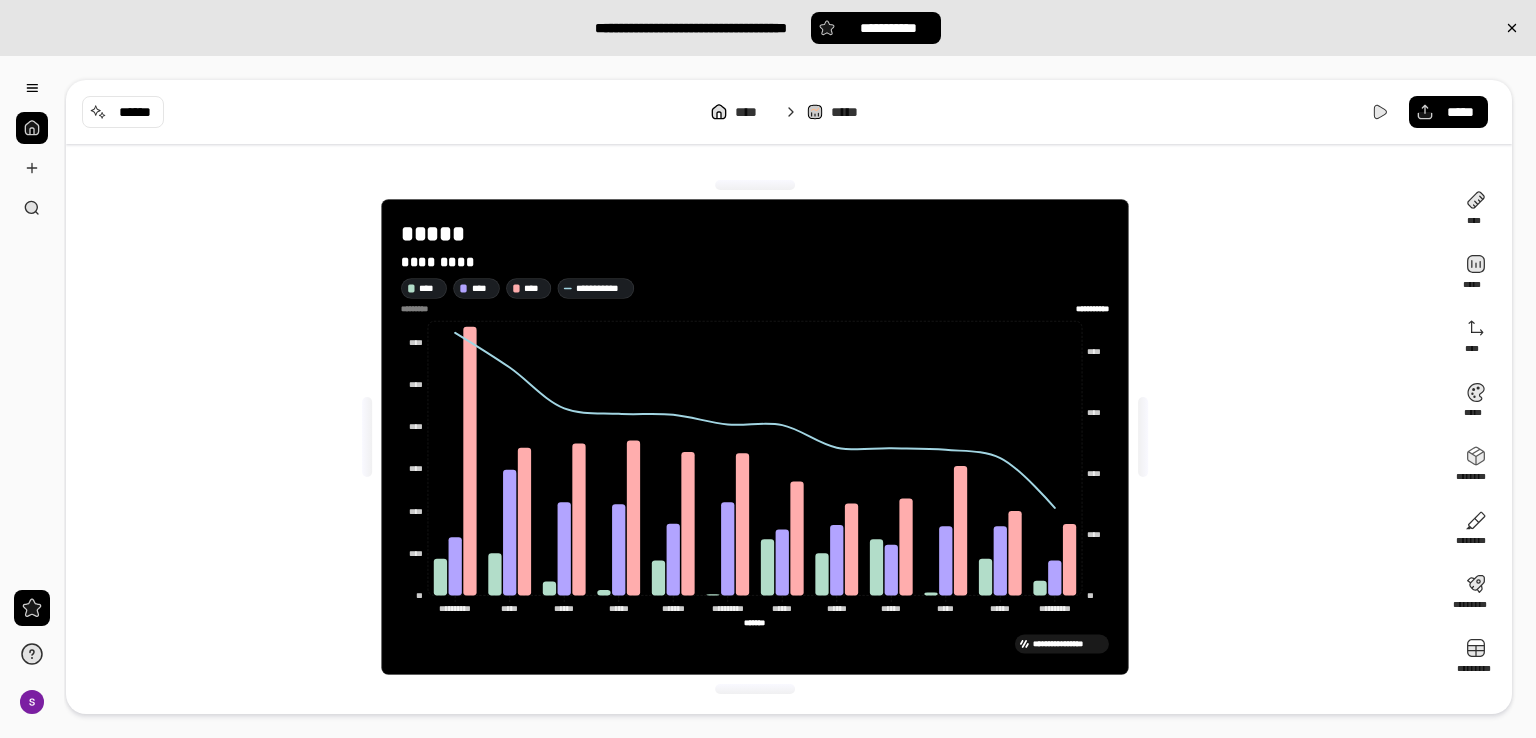 click on "**********" at bounding box center [755, 437] 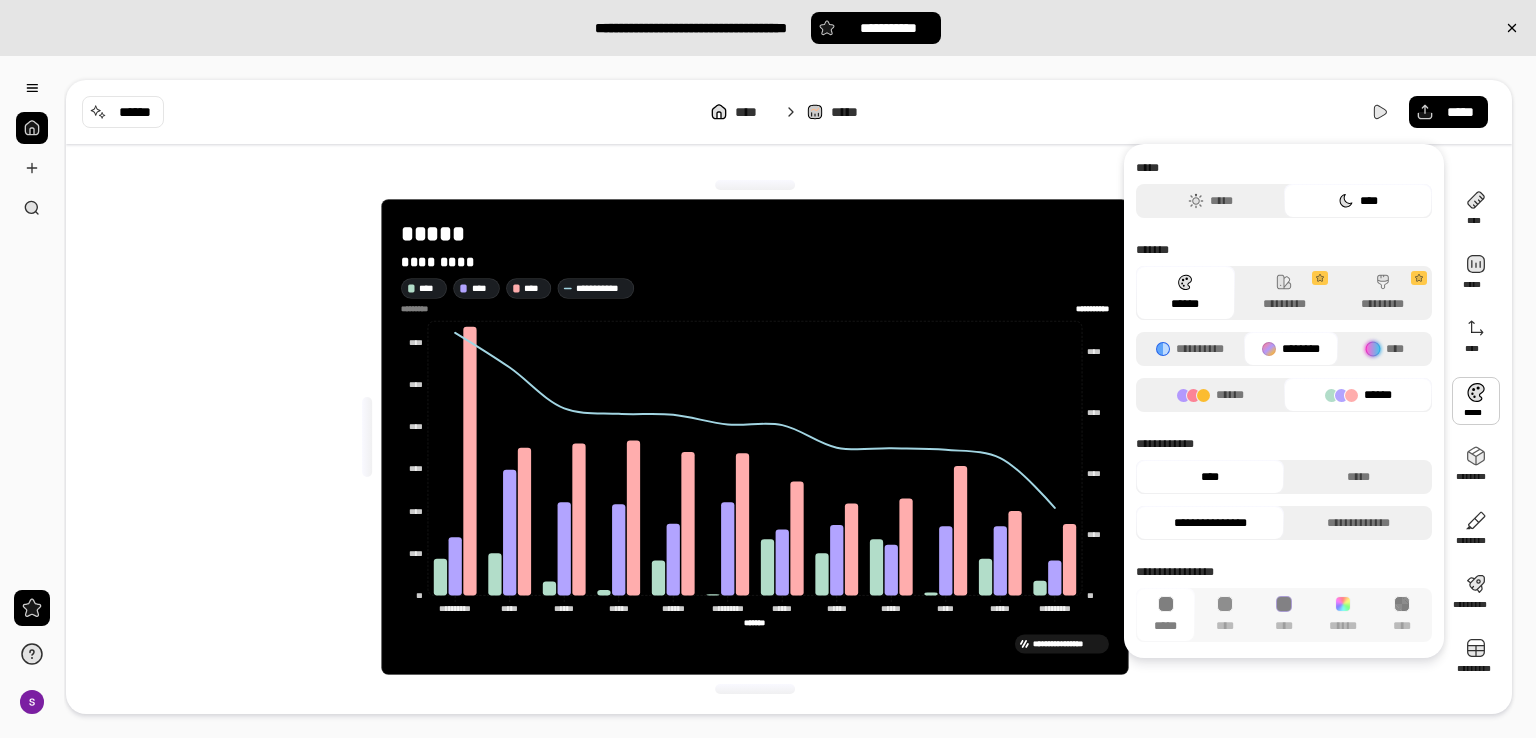 click at bounding box center [1476, 401] 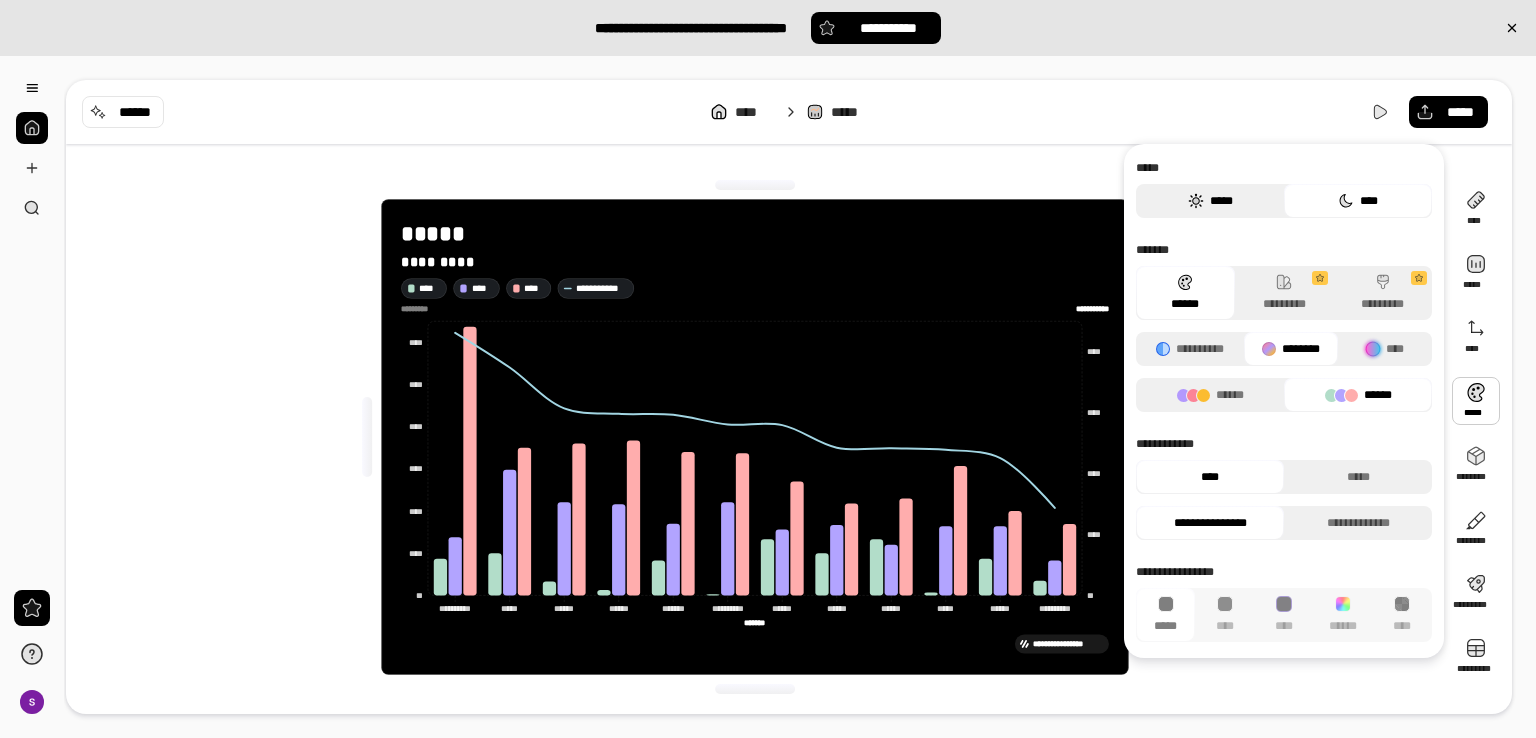click on "*****" at bounding box center (1210, 201) 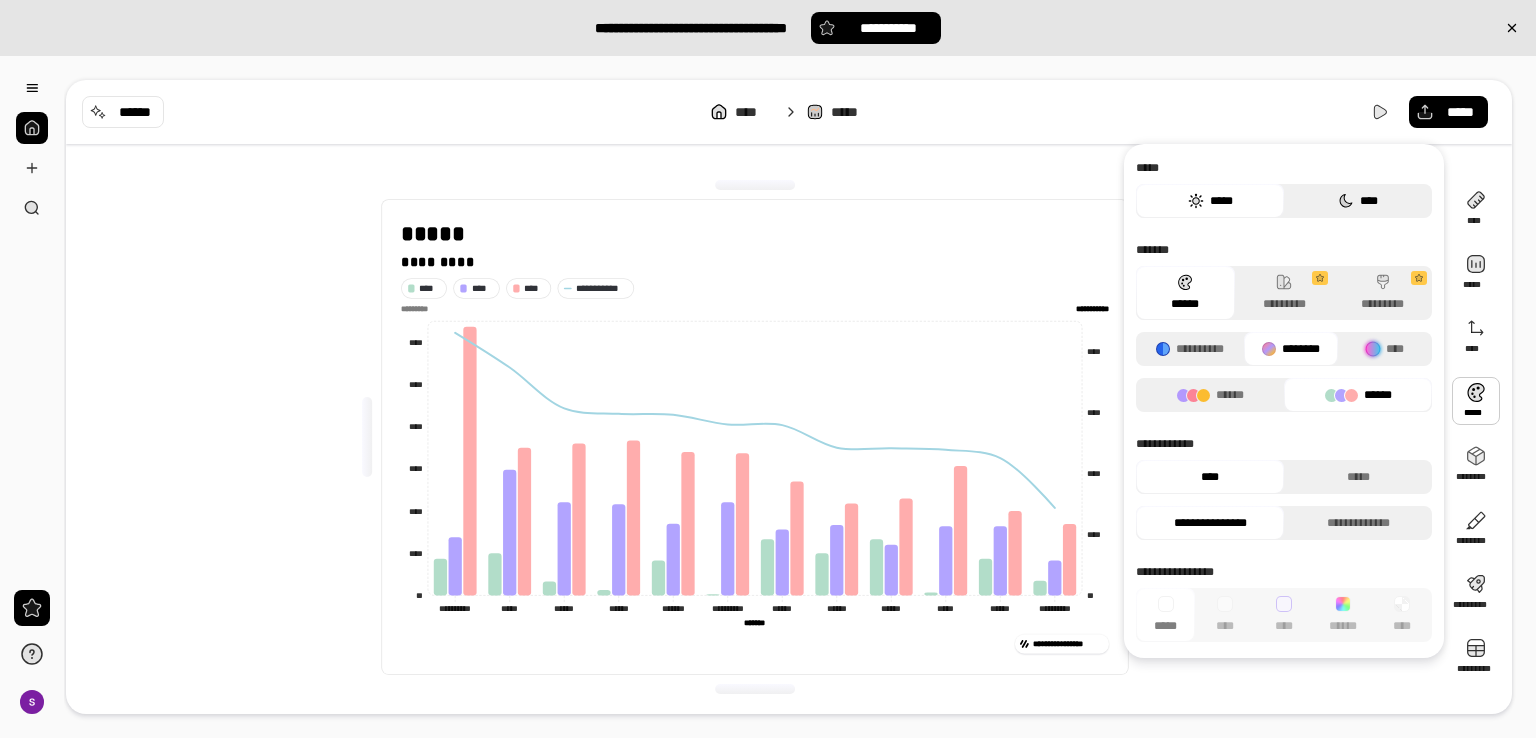 click on "****" at bounding box center (1358, 201) 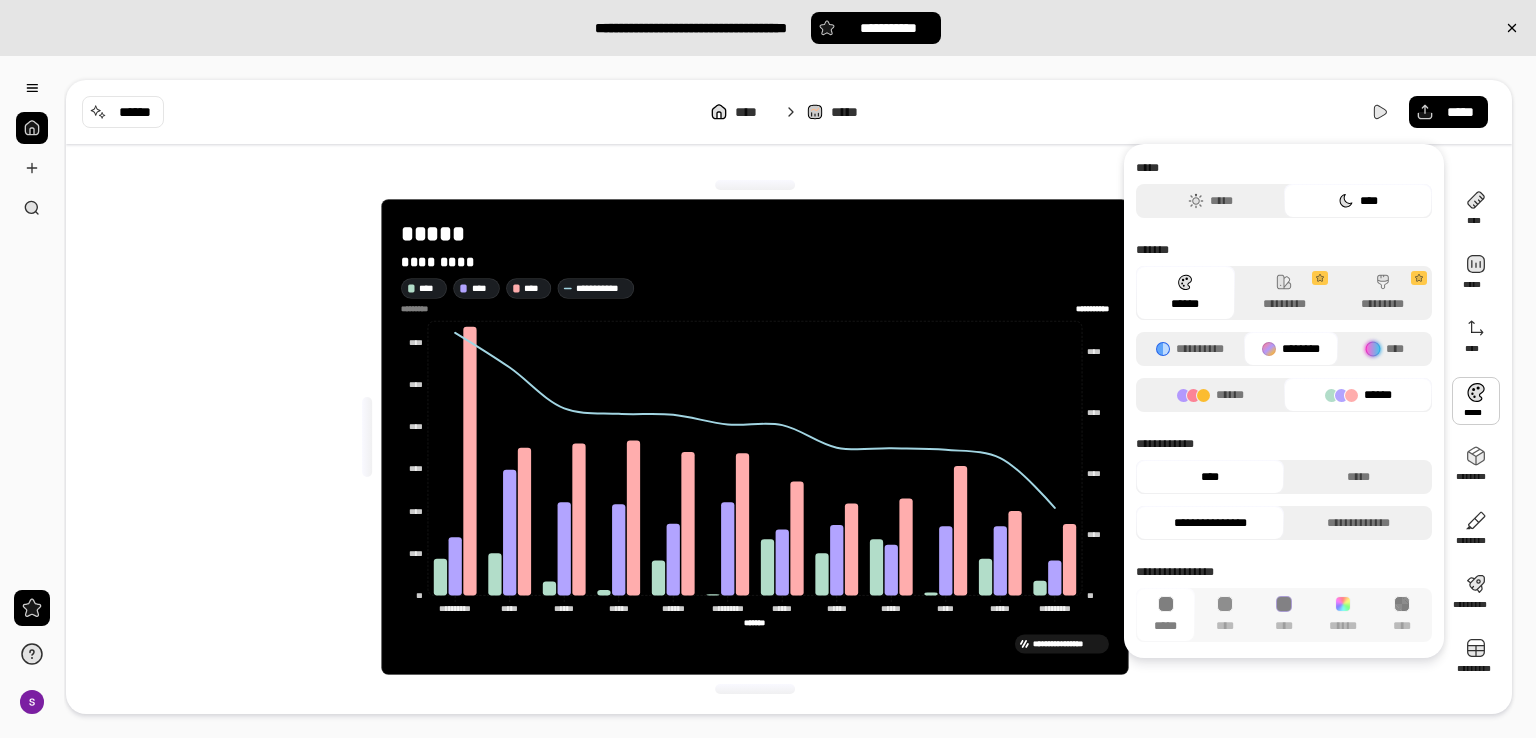 click on "**** ***** *****" at bounding box center (789, 112) 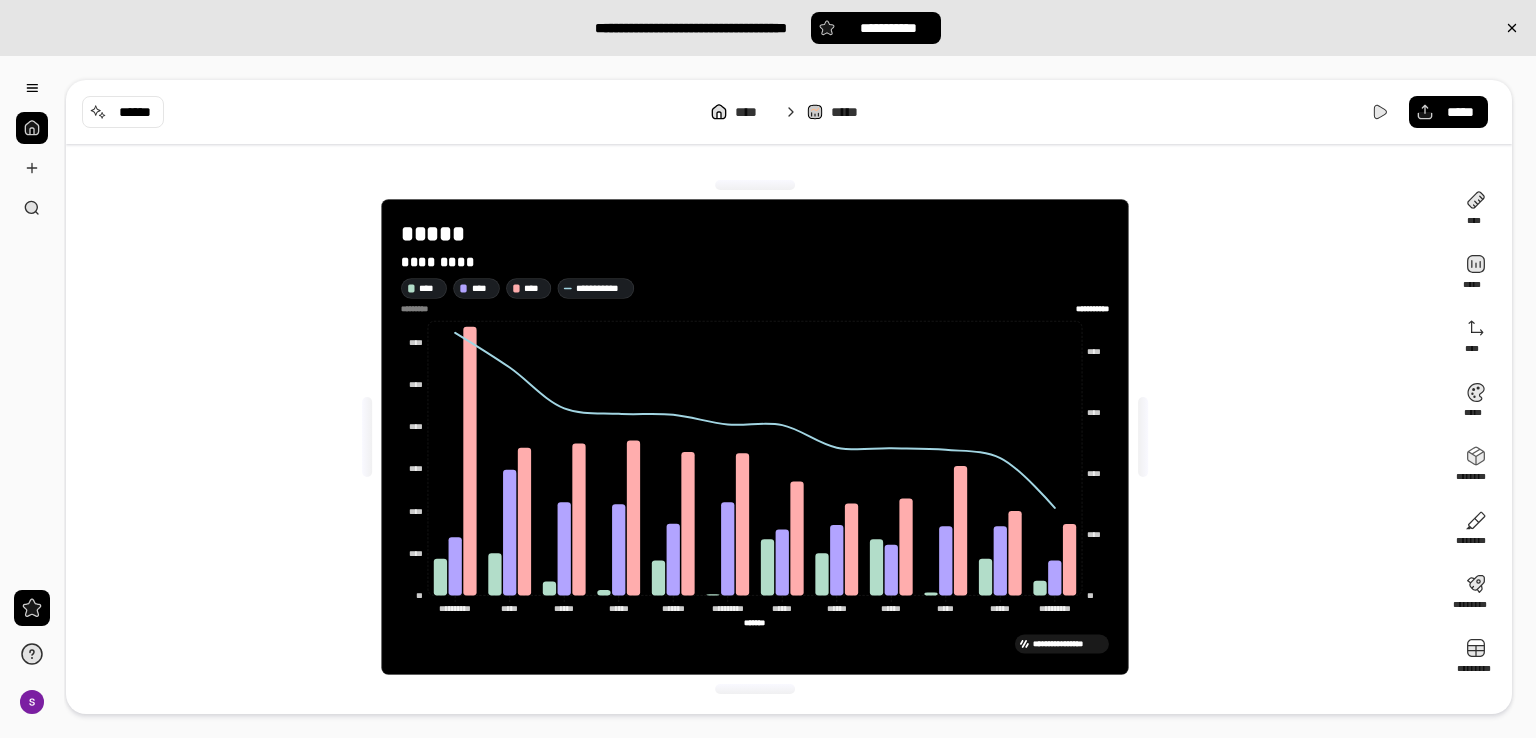 click on "**********" at bounding box center [755, 437] 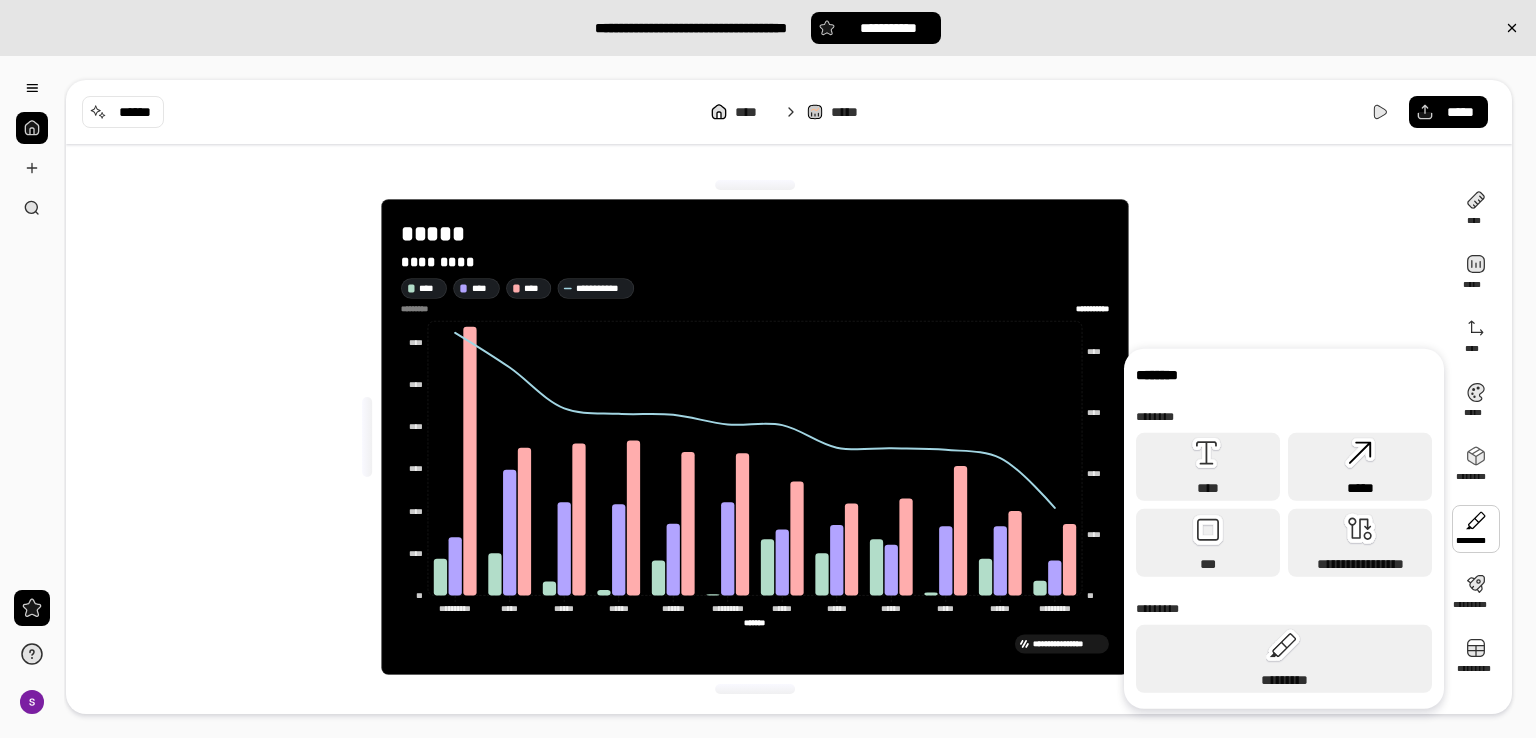 click on "*****" at bounding box center [1360, 488] 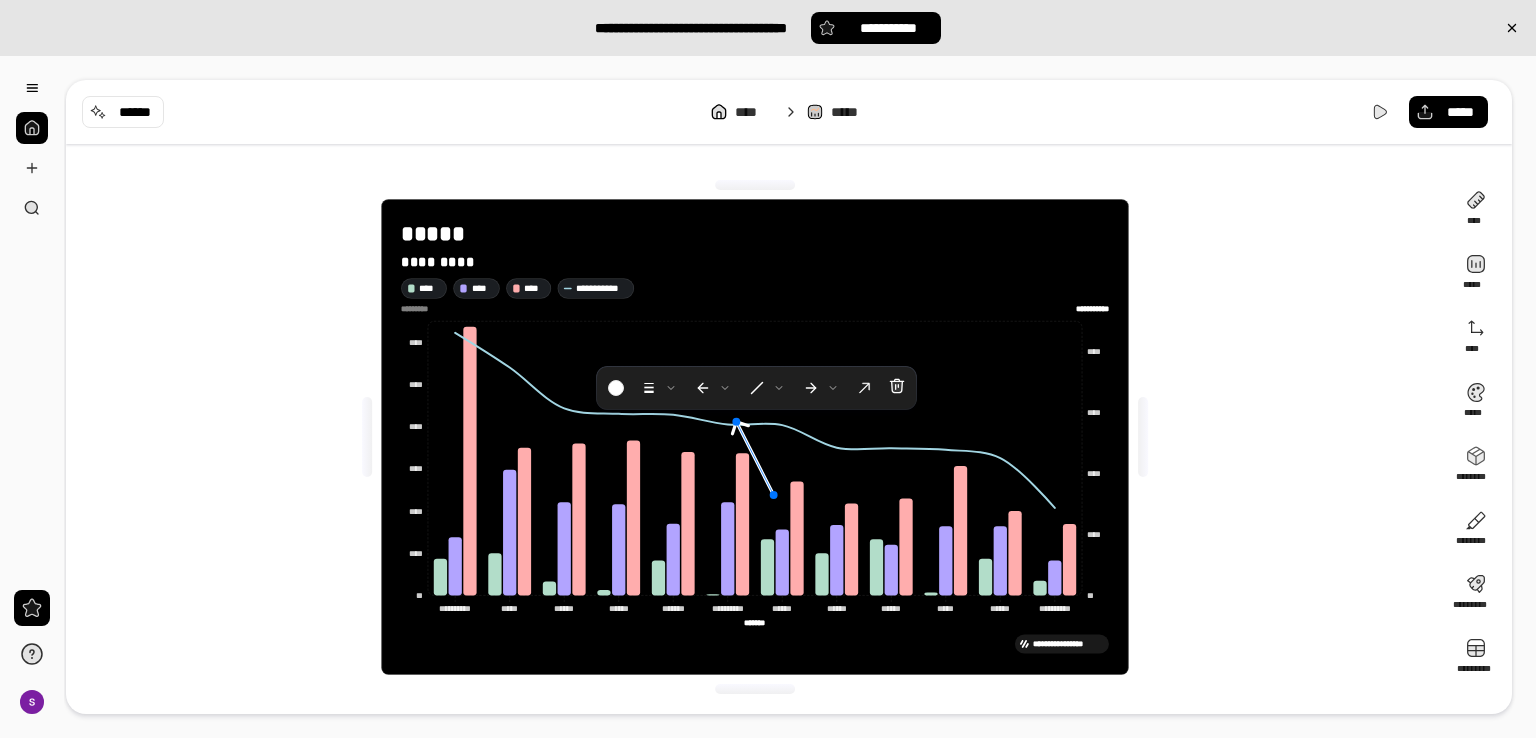 click 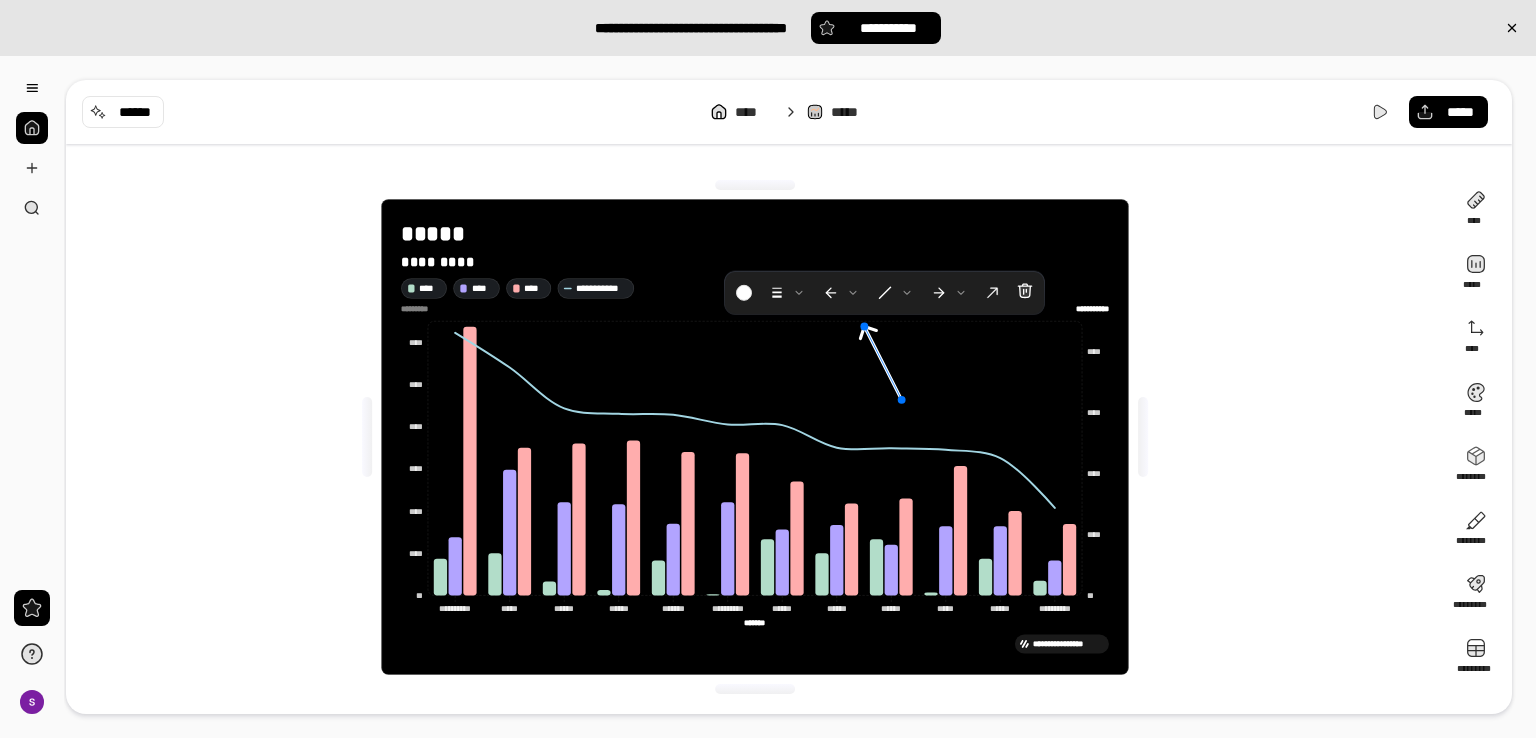 drag, startPoint x: 758, startPoint y: 469, endPoint x: 889, endPoint y: 372, distance: 163.00307 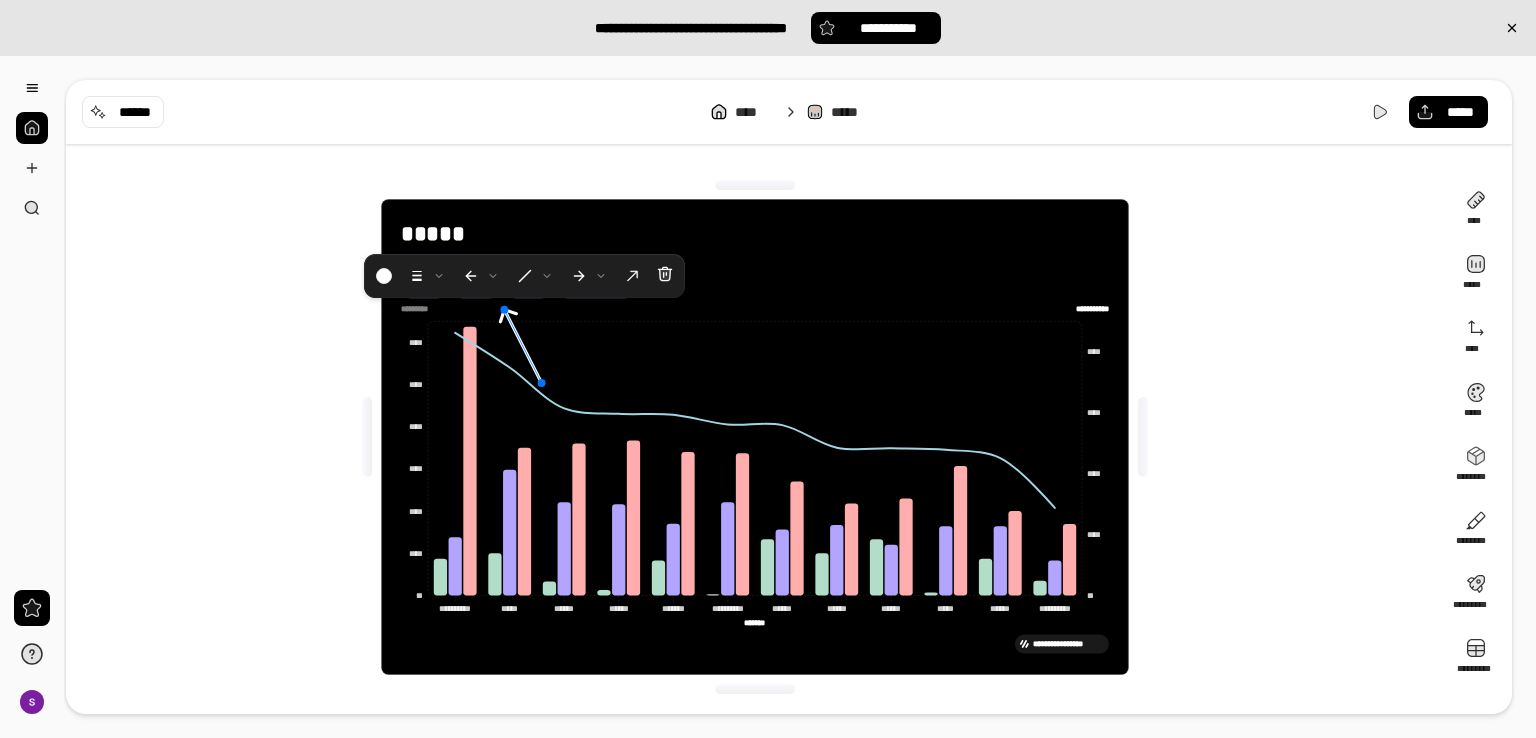 drag, startPoint x: 868, startPoint y: 329, endPoint x: 504, endPoint y: 314, distance: 364.30893 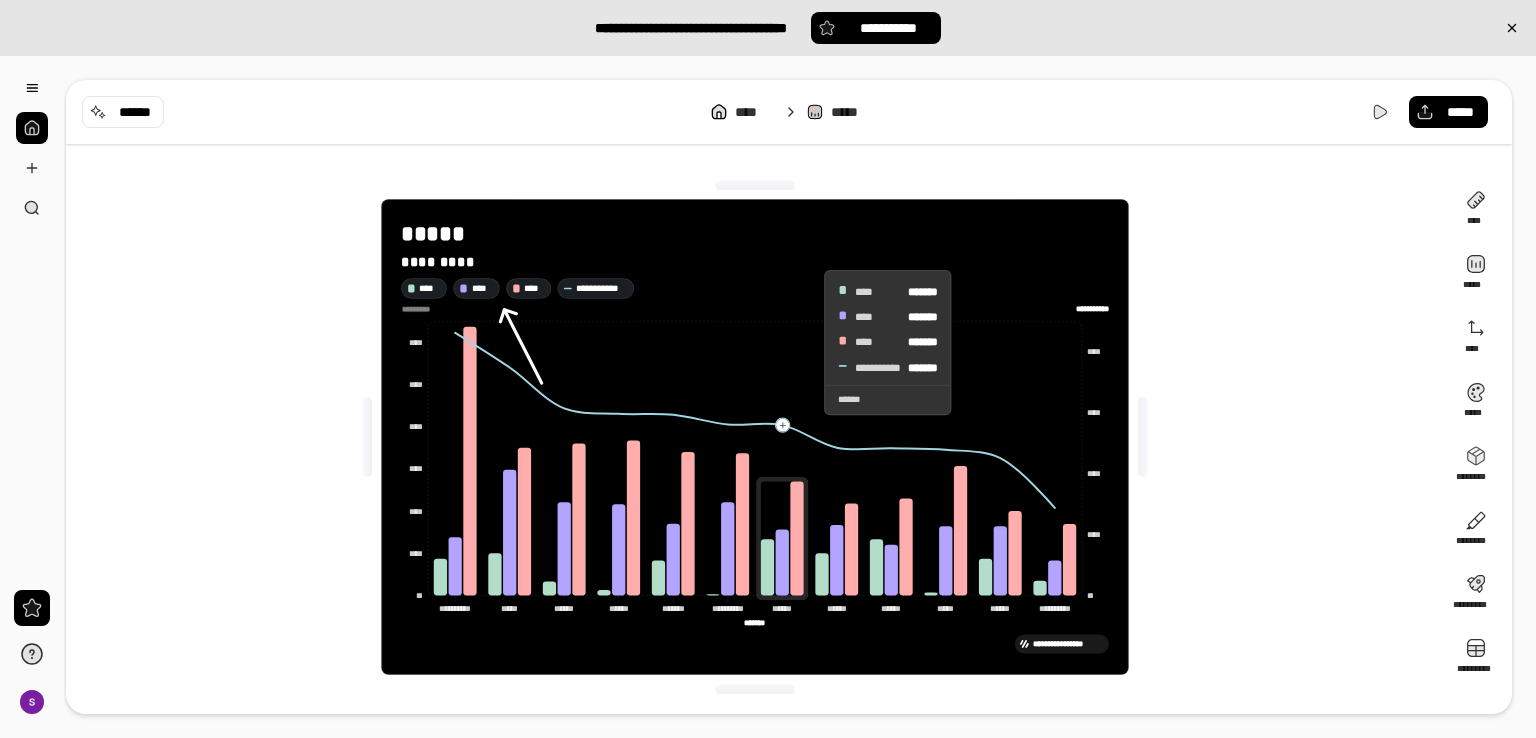 drag, startPoint x: 504, startPoint y: 309, endPoint x: 808, endPoint y: 334, distance: 305.0262 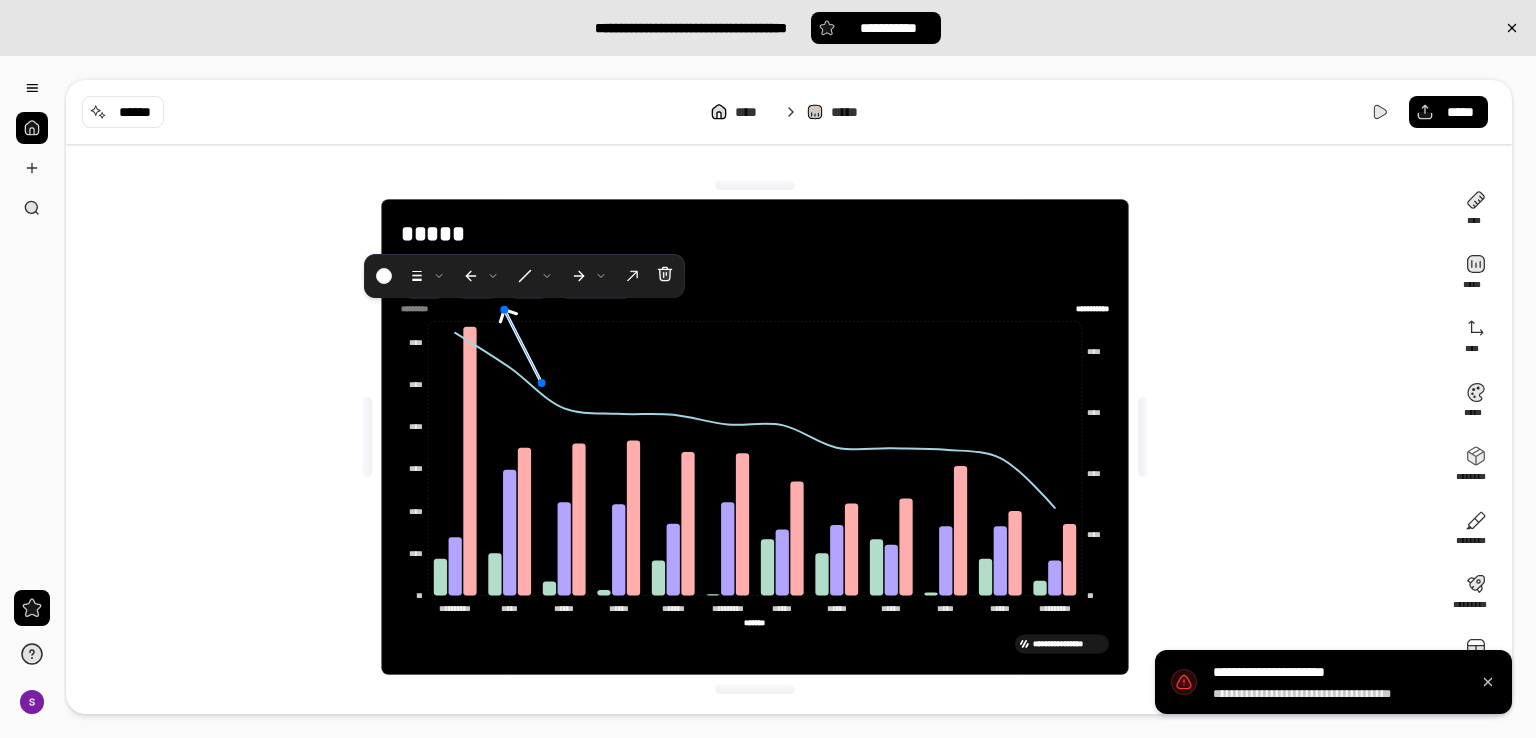 click 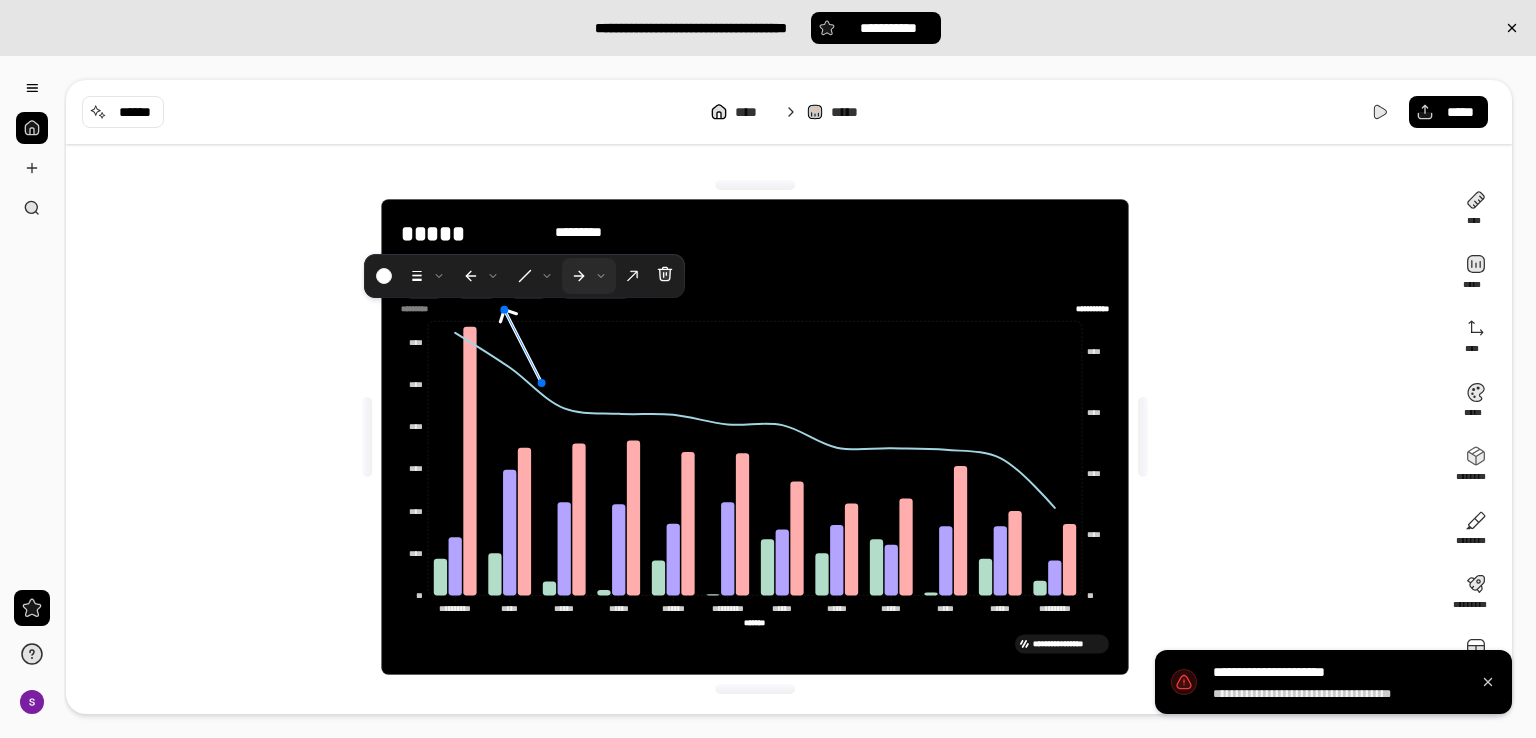 click at bounding box center [589, 276] 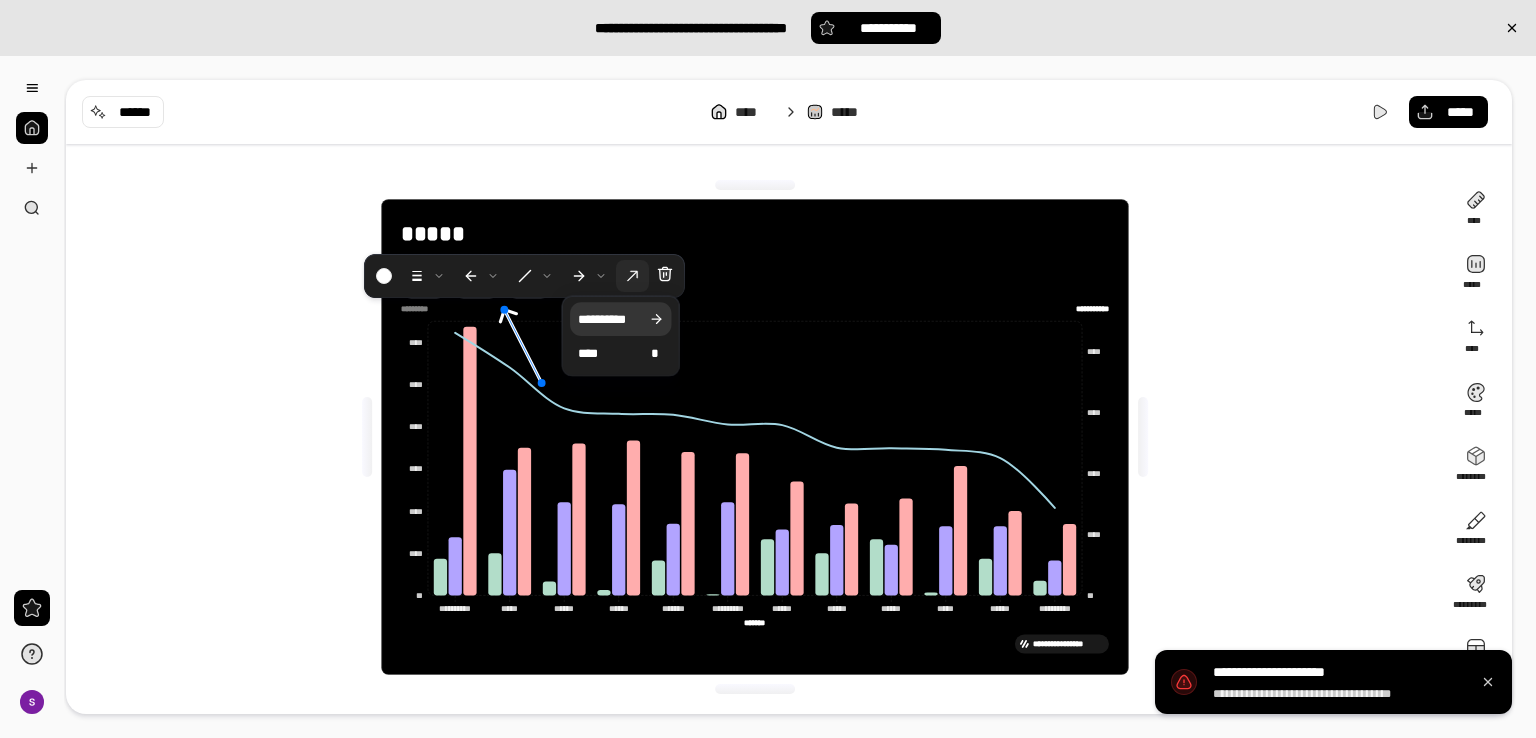 click 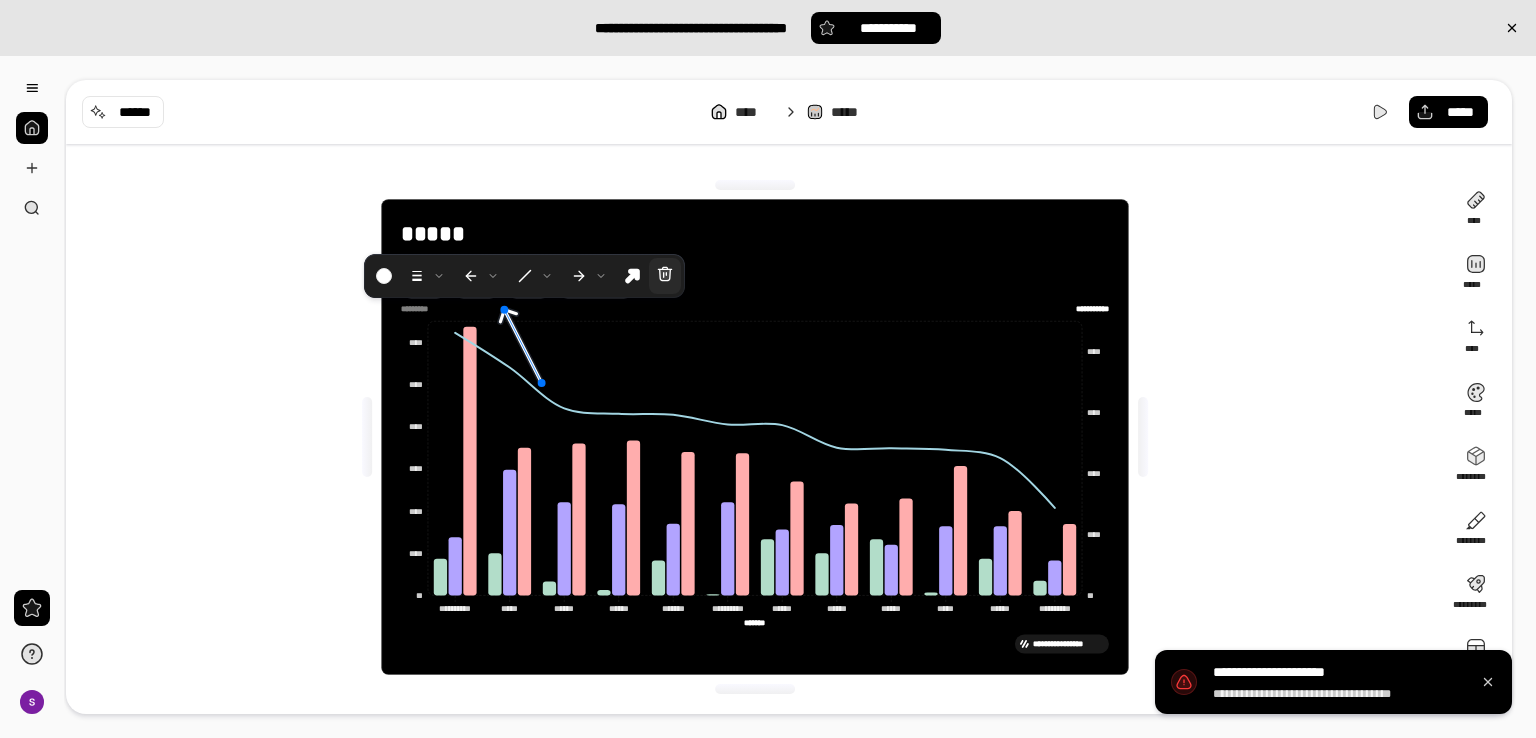 click 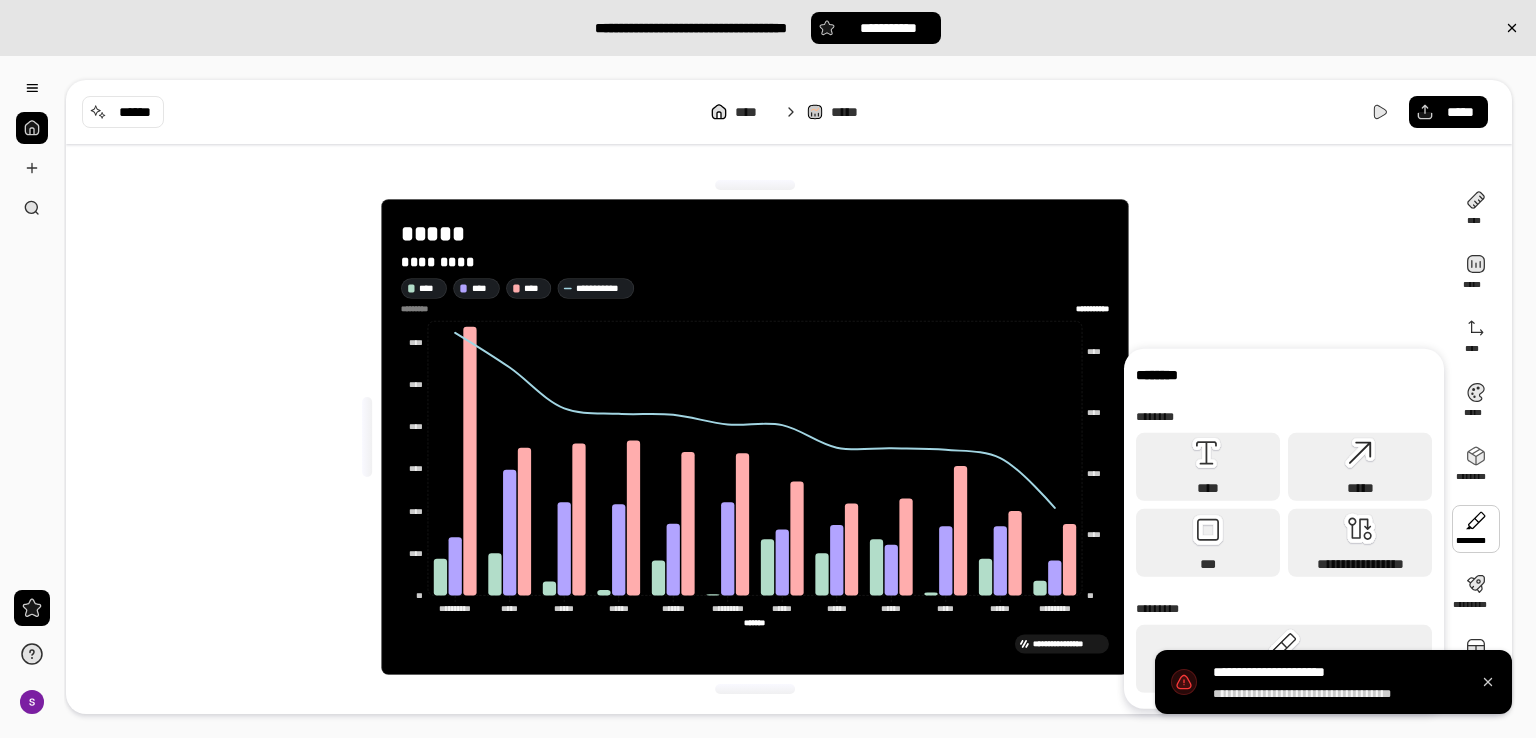 click at bounding box center [1476, 529] 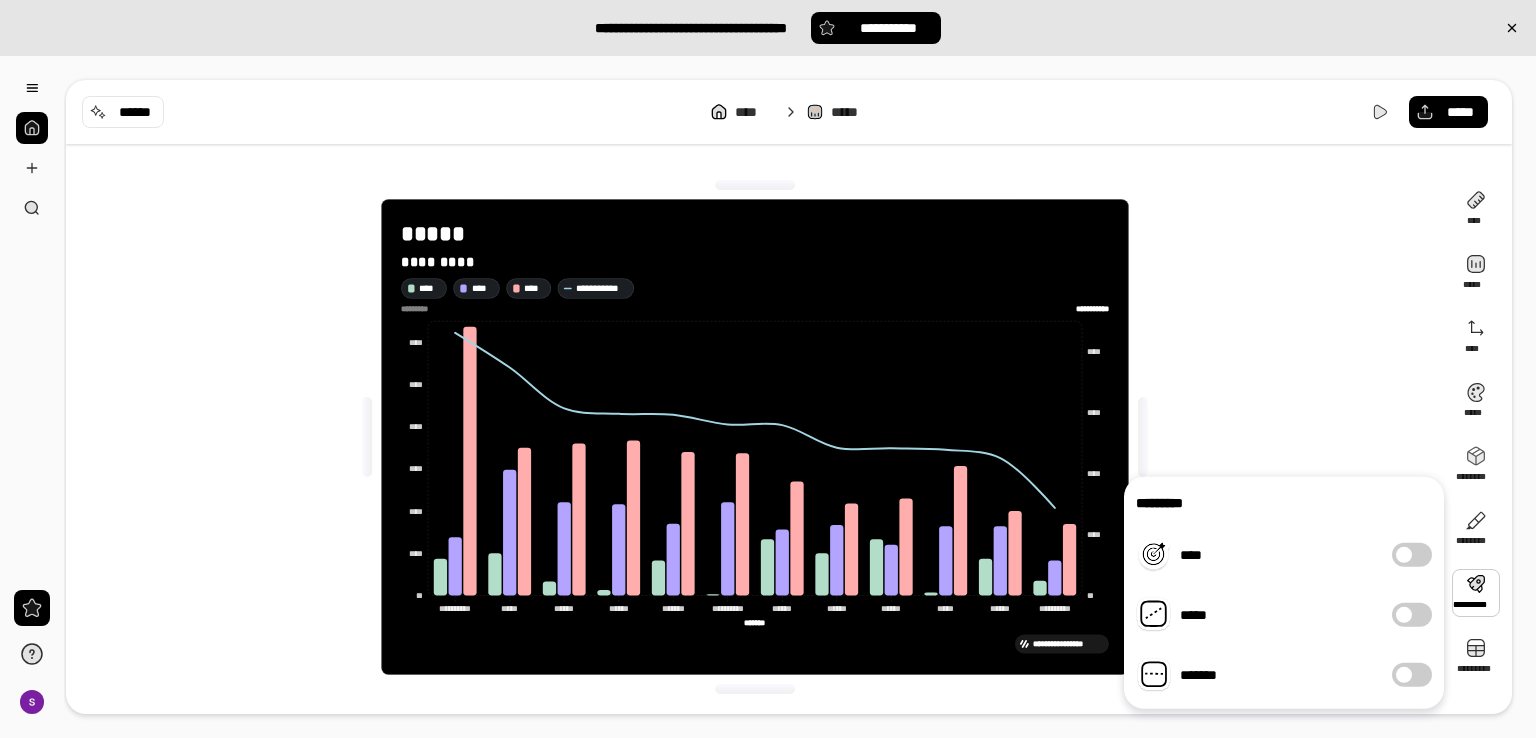 click on "*****" at bounding box center (1412, 615) 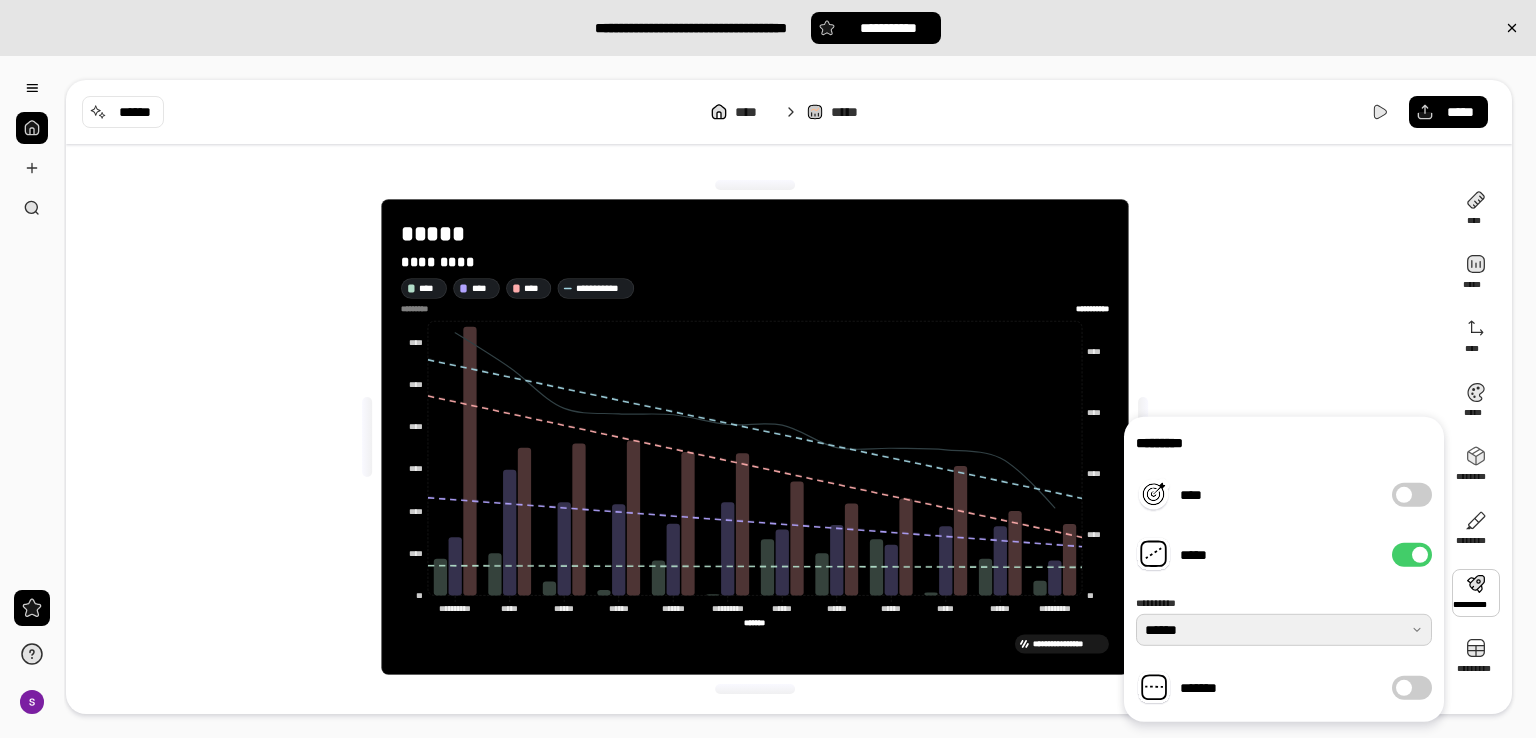 click at bounding box center (1284, 630) 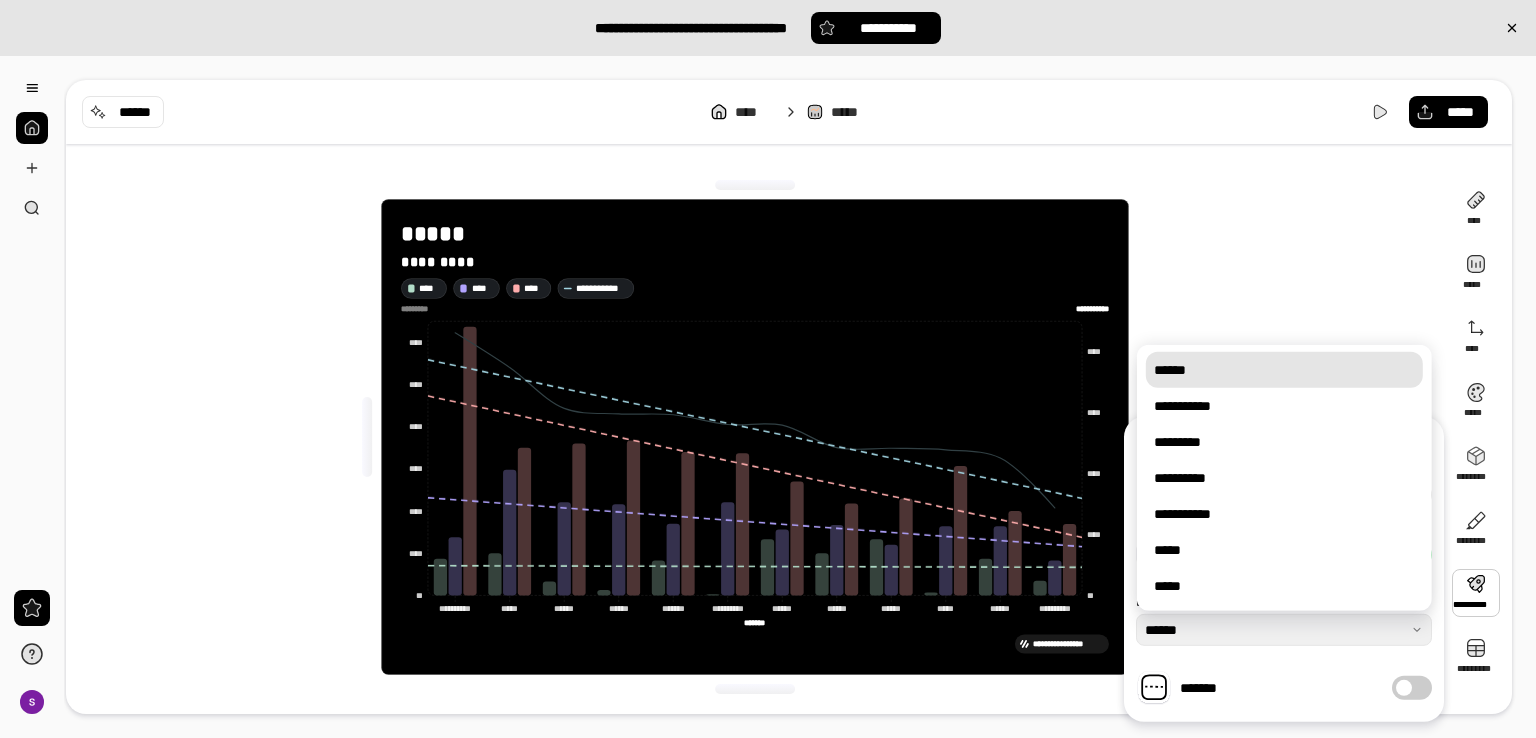 click on "**********" at bounding box center (755, 437) 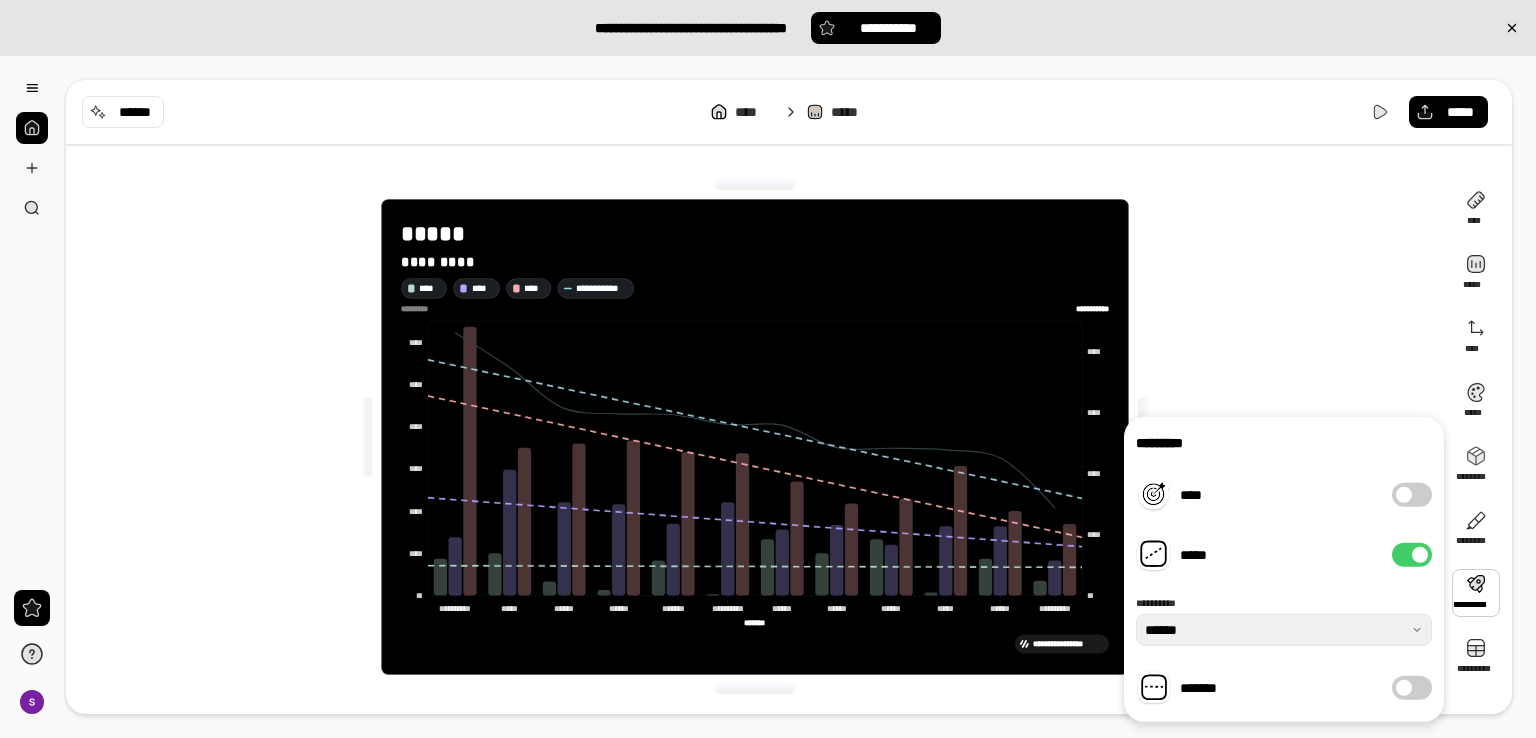 click at bounding box center (1404, 688) 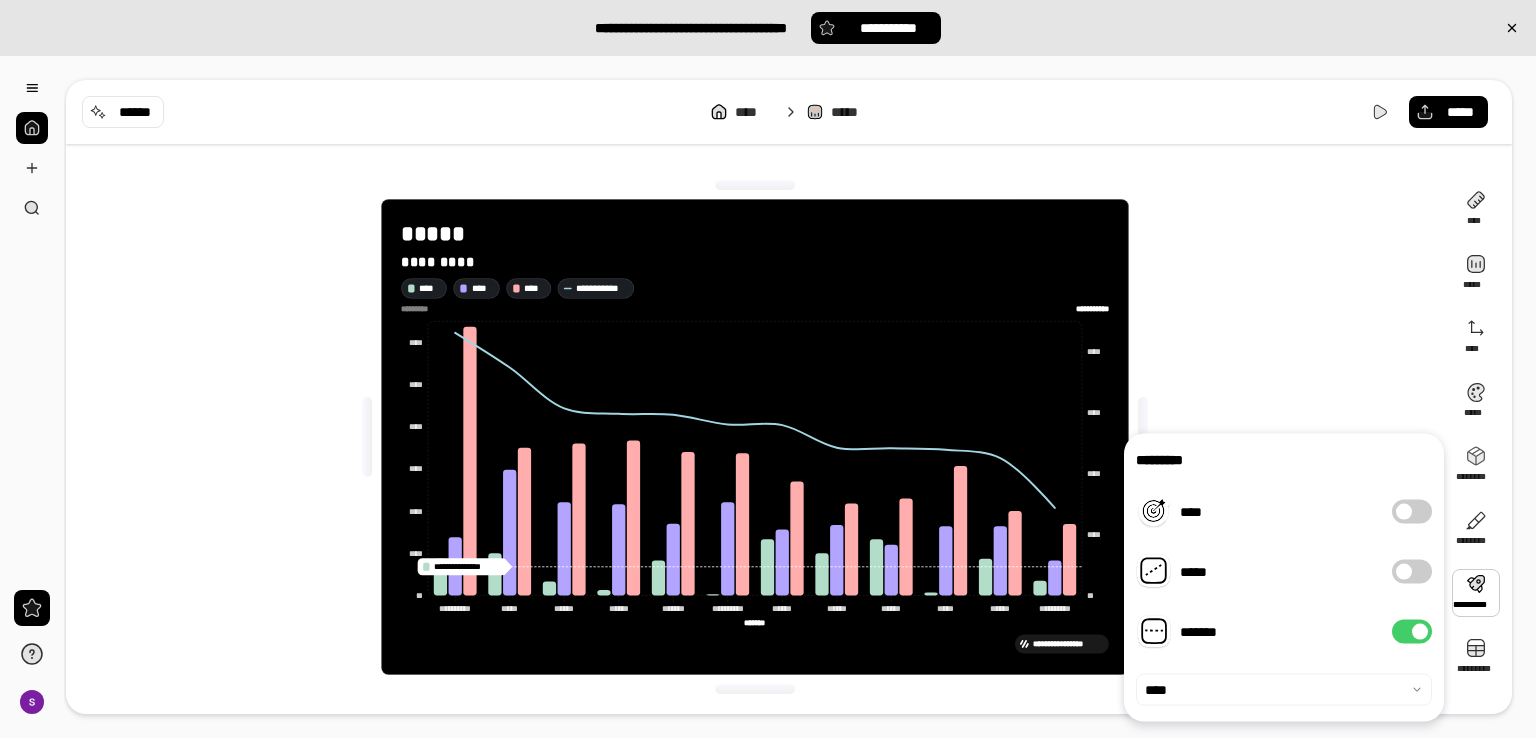 click on "**********" at bounding box center (755, 437) 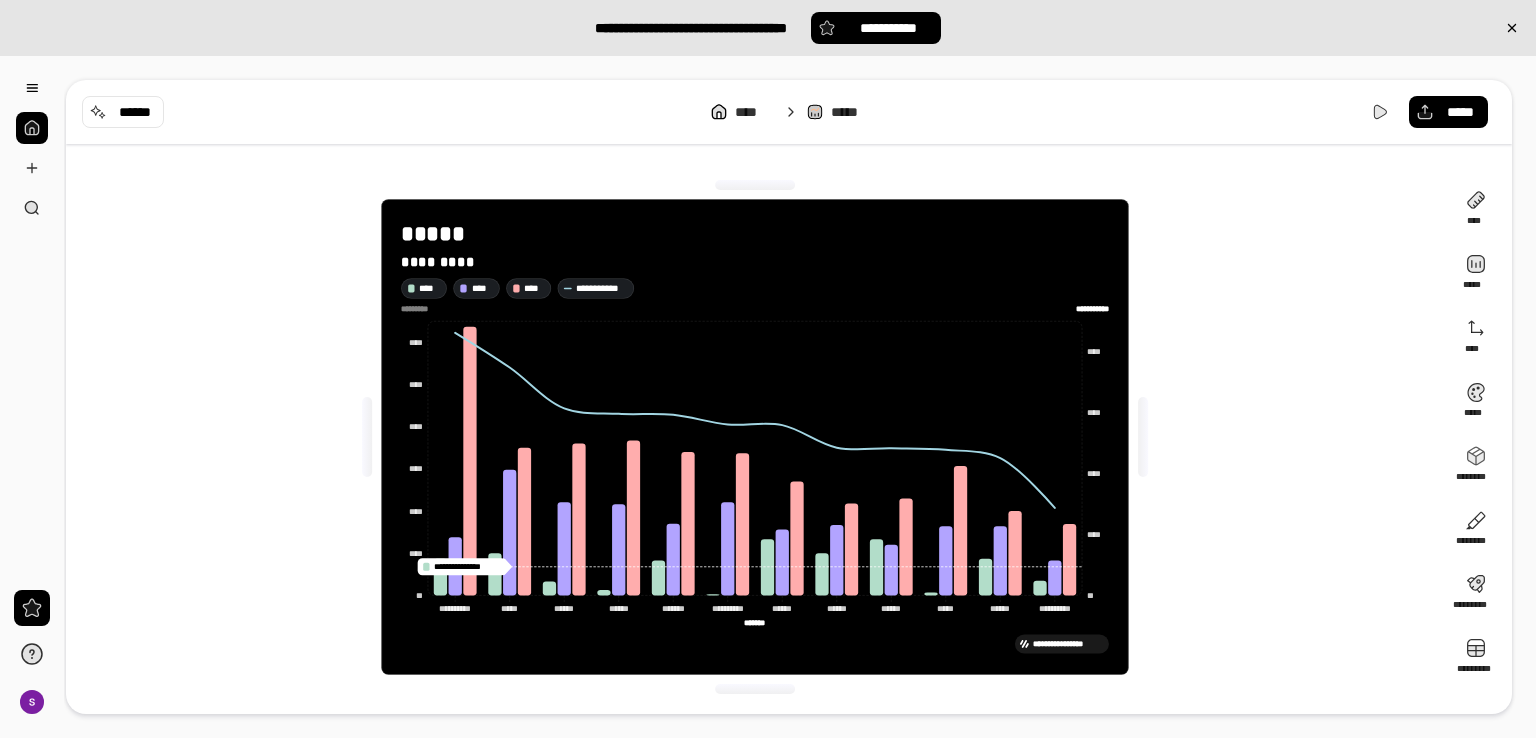 click on "**********" at bounding box center [755, 437] 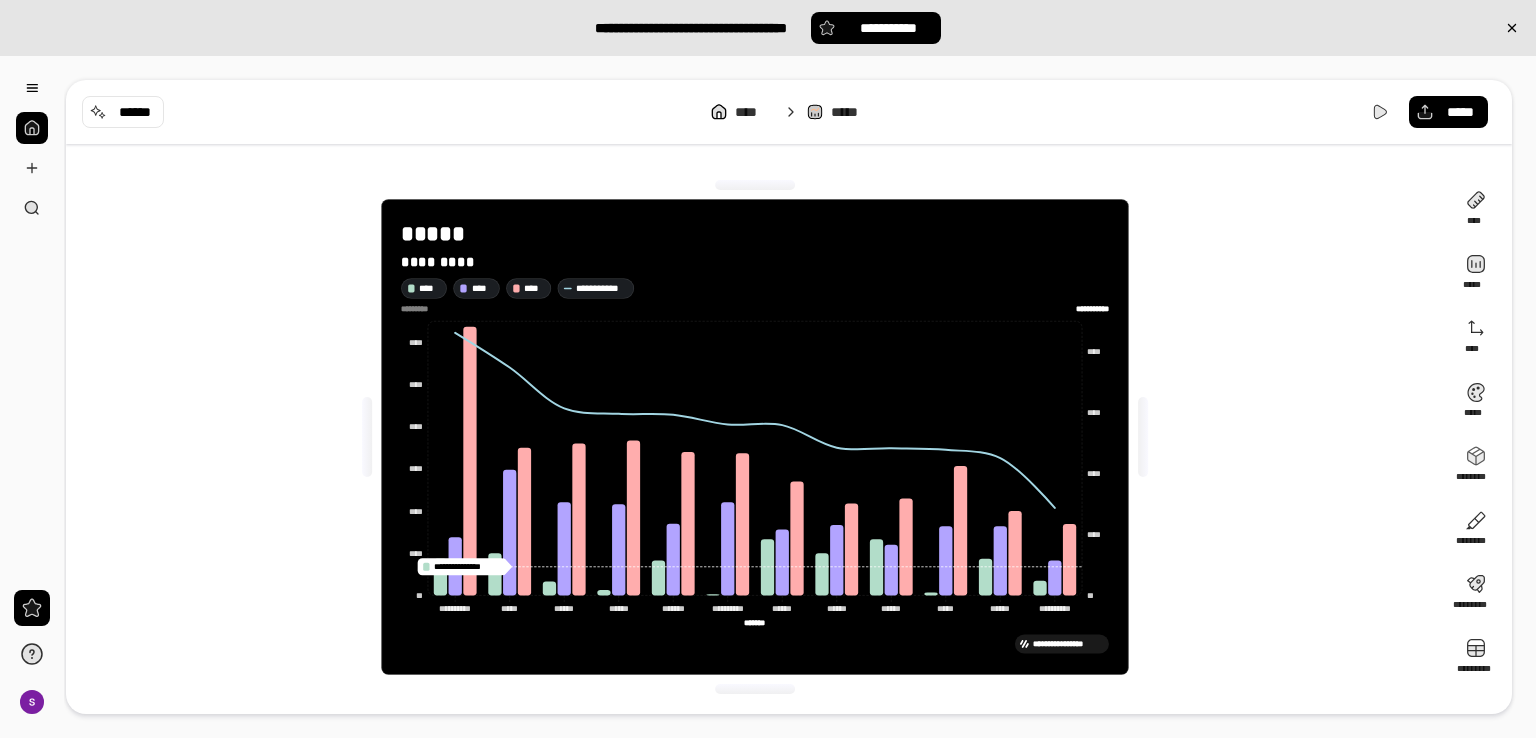 click on "*****" at bounding box center [849, 112] 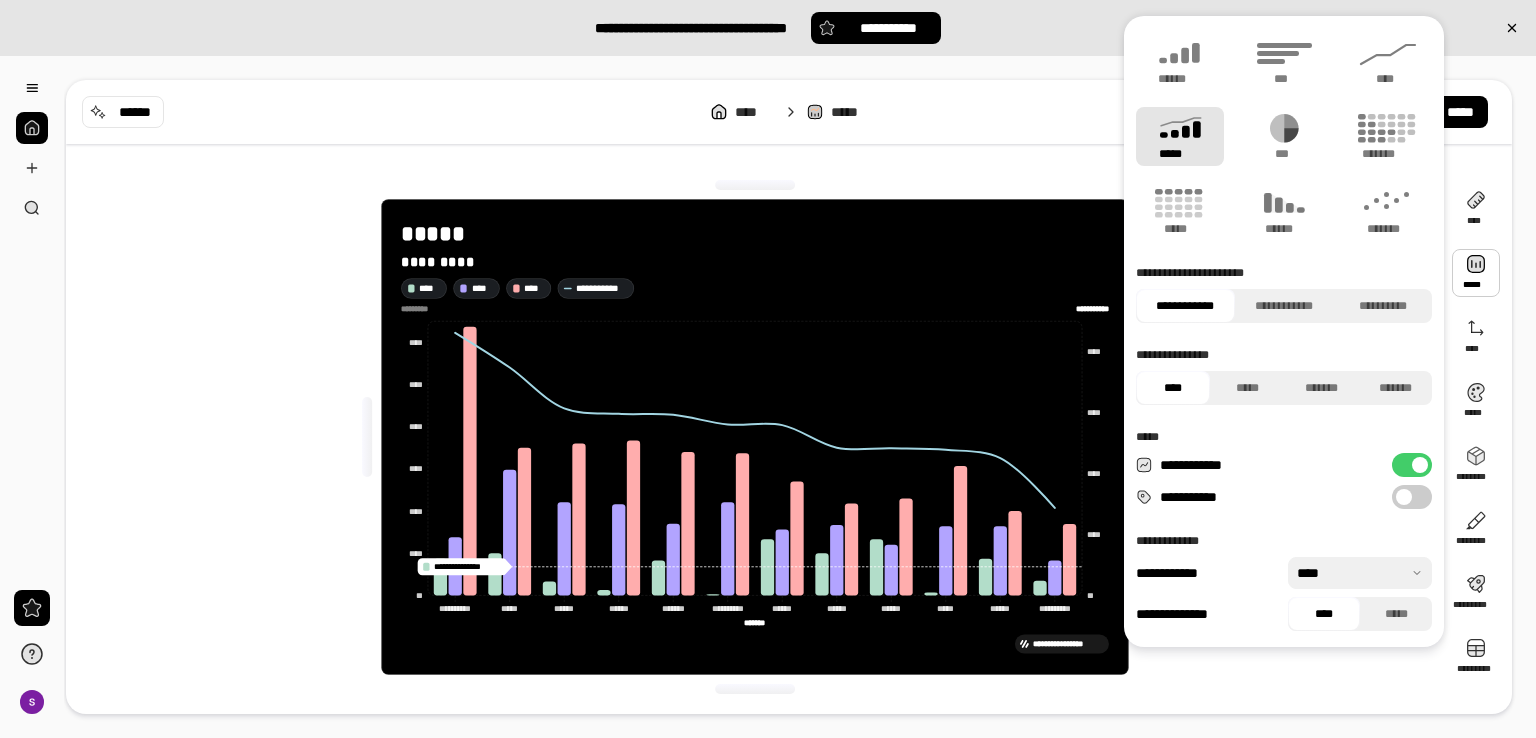 click on "**********" at bounding box center [1412, 465] 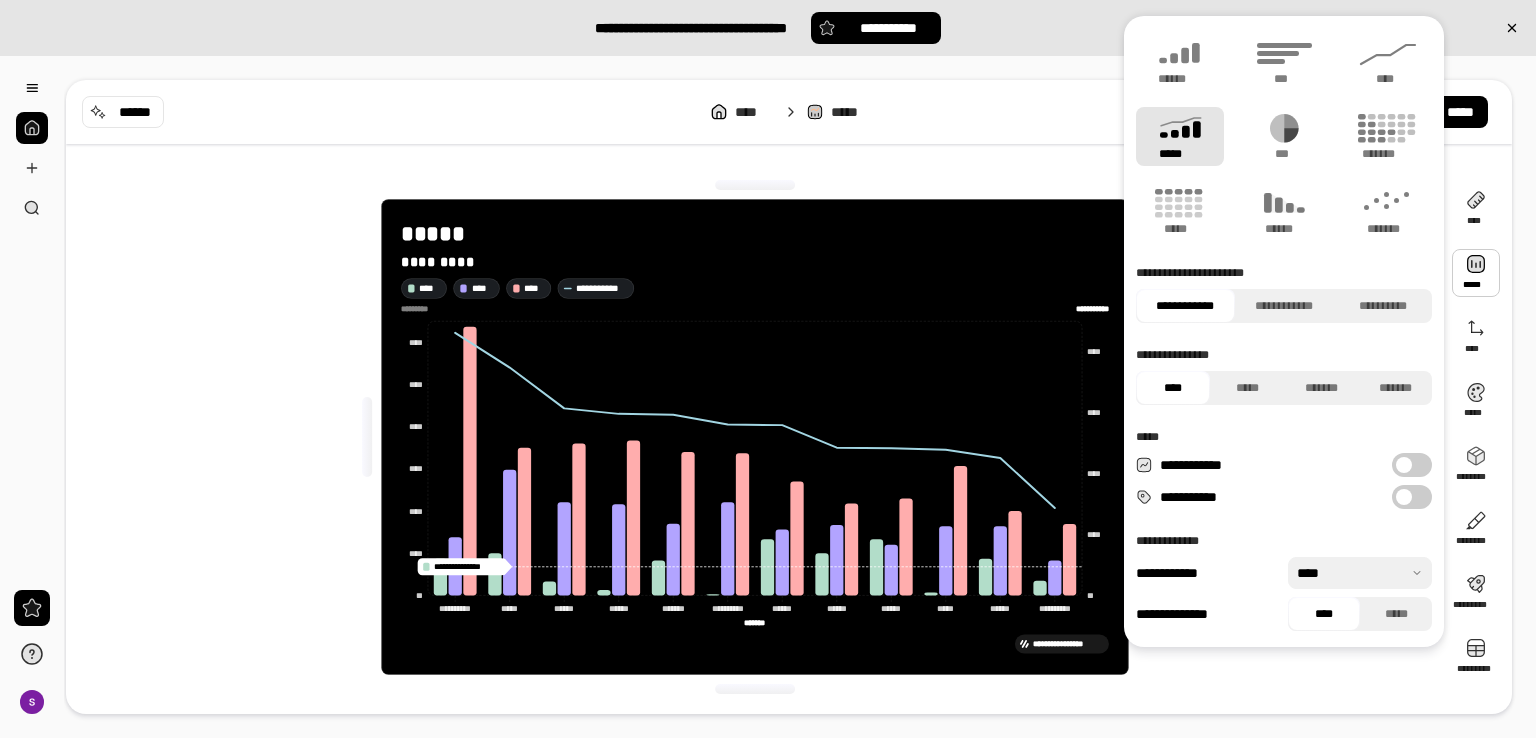click at bounding box center [1404, 465] 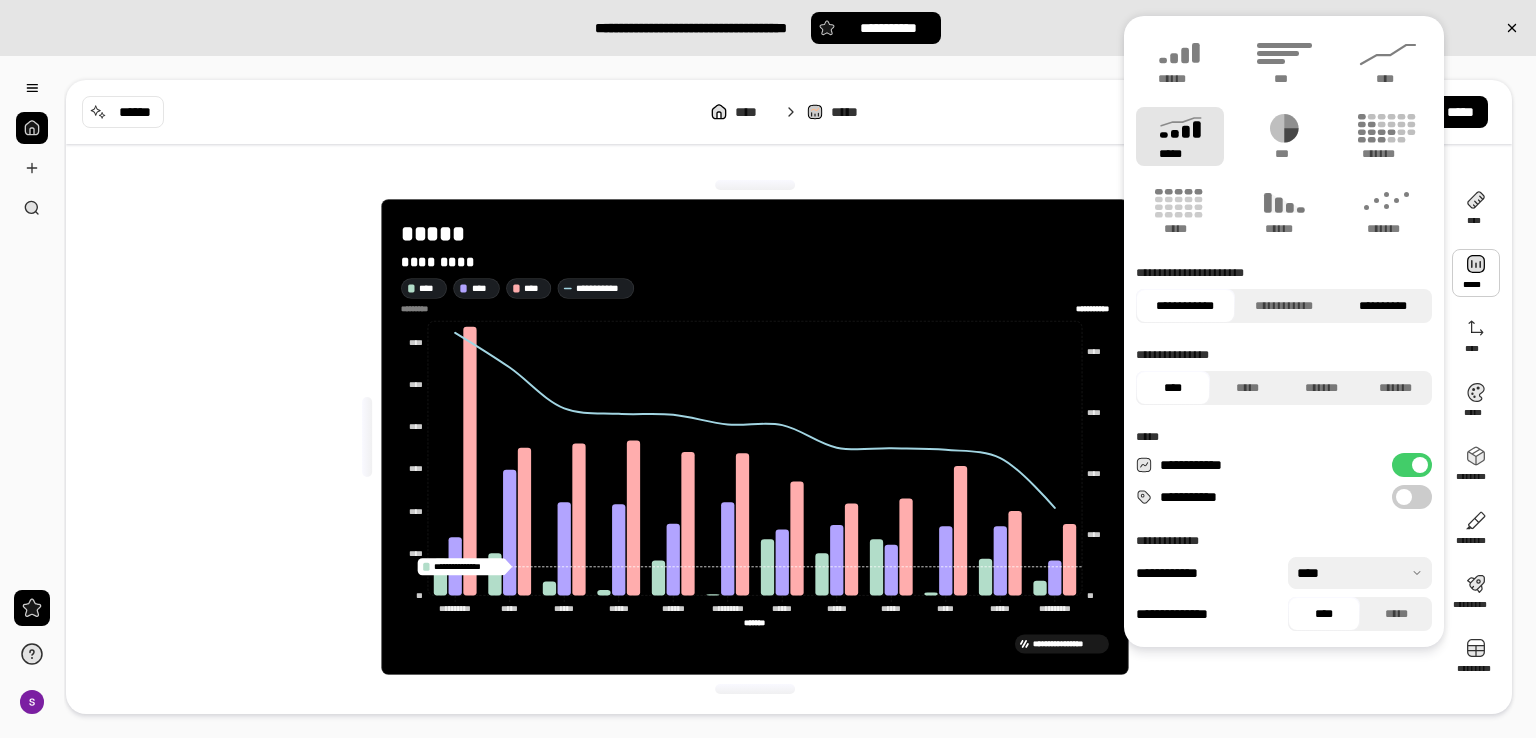 click on "**********" at bounding box center (1382, 306) 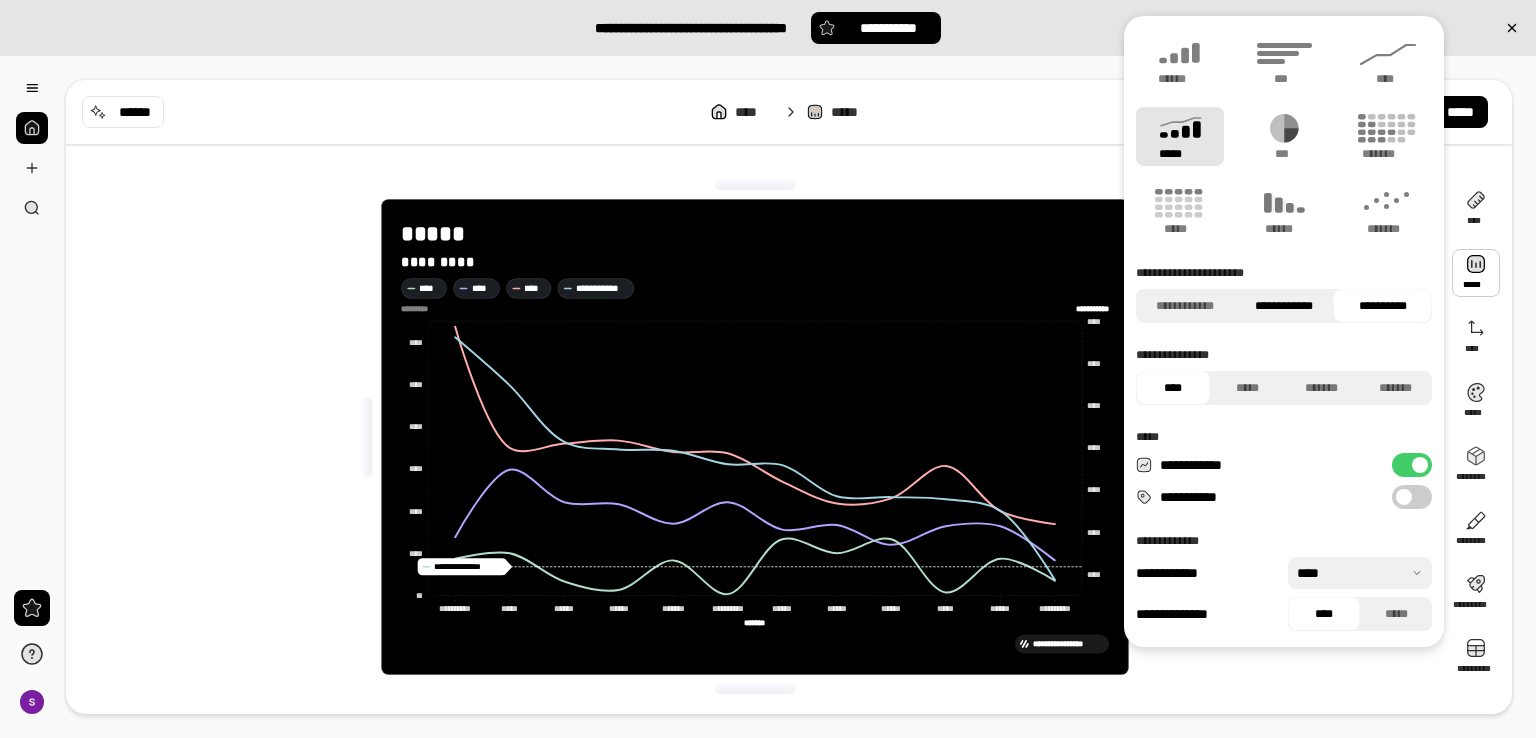 click on "**********" at bounding box center (1284, 306) 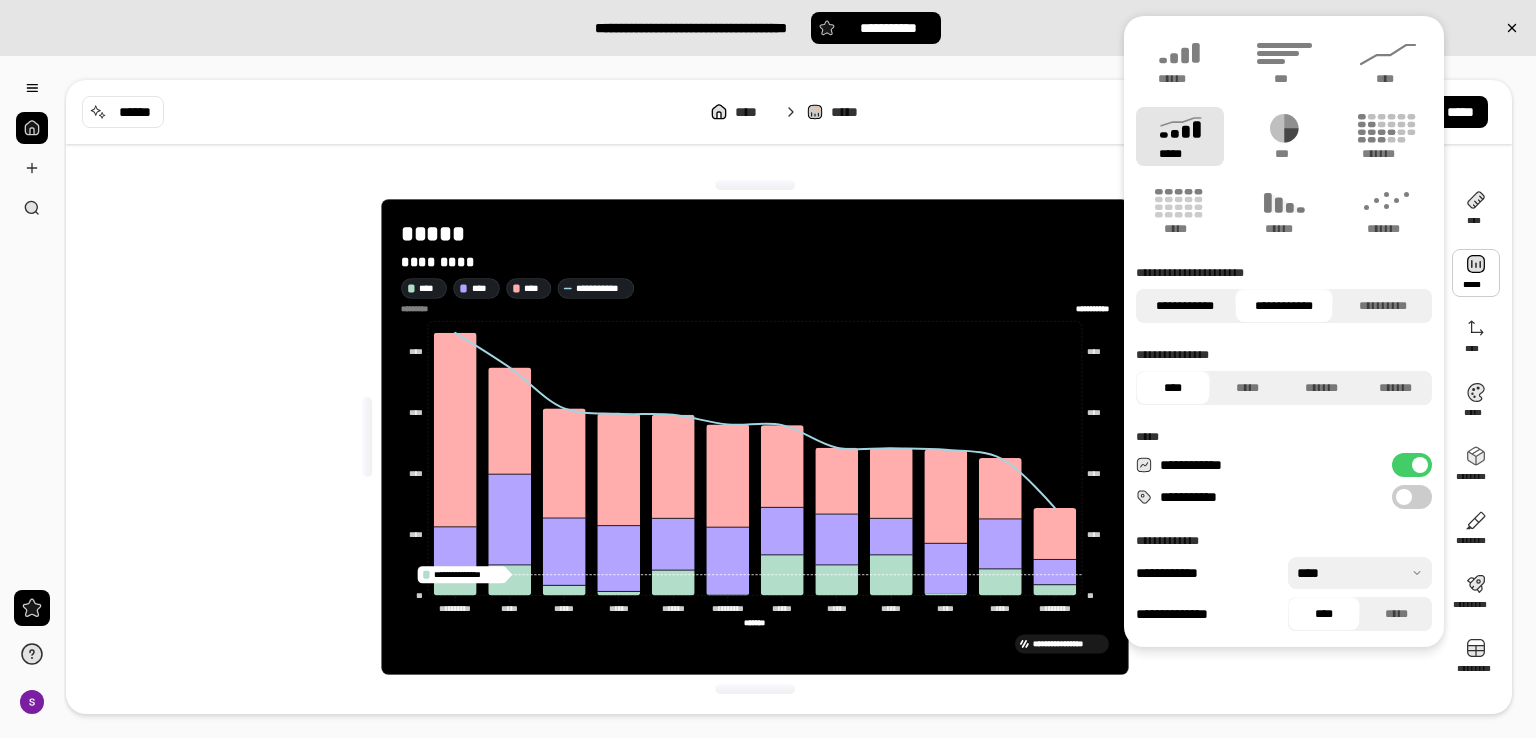 click on "**********" at bounding box center [1185, 306] 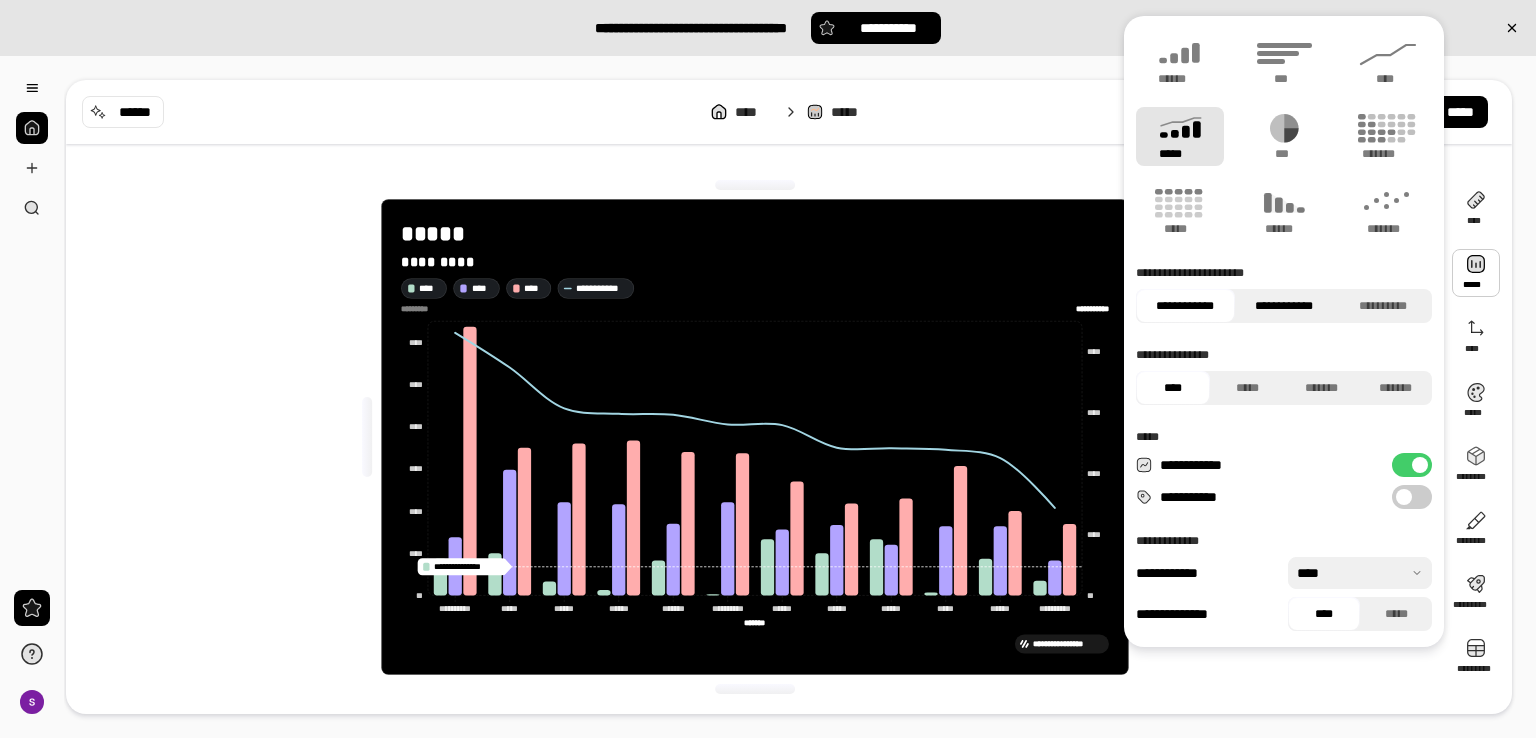 click on "**********" at bounding box center (1284, 306) 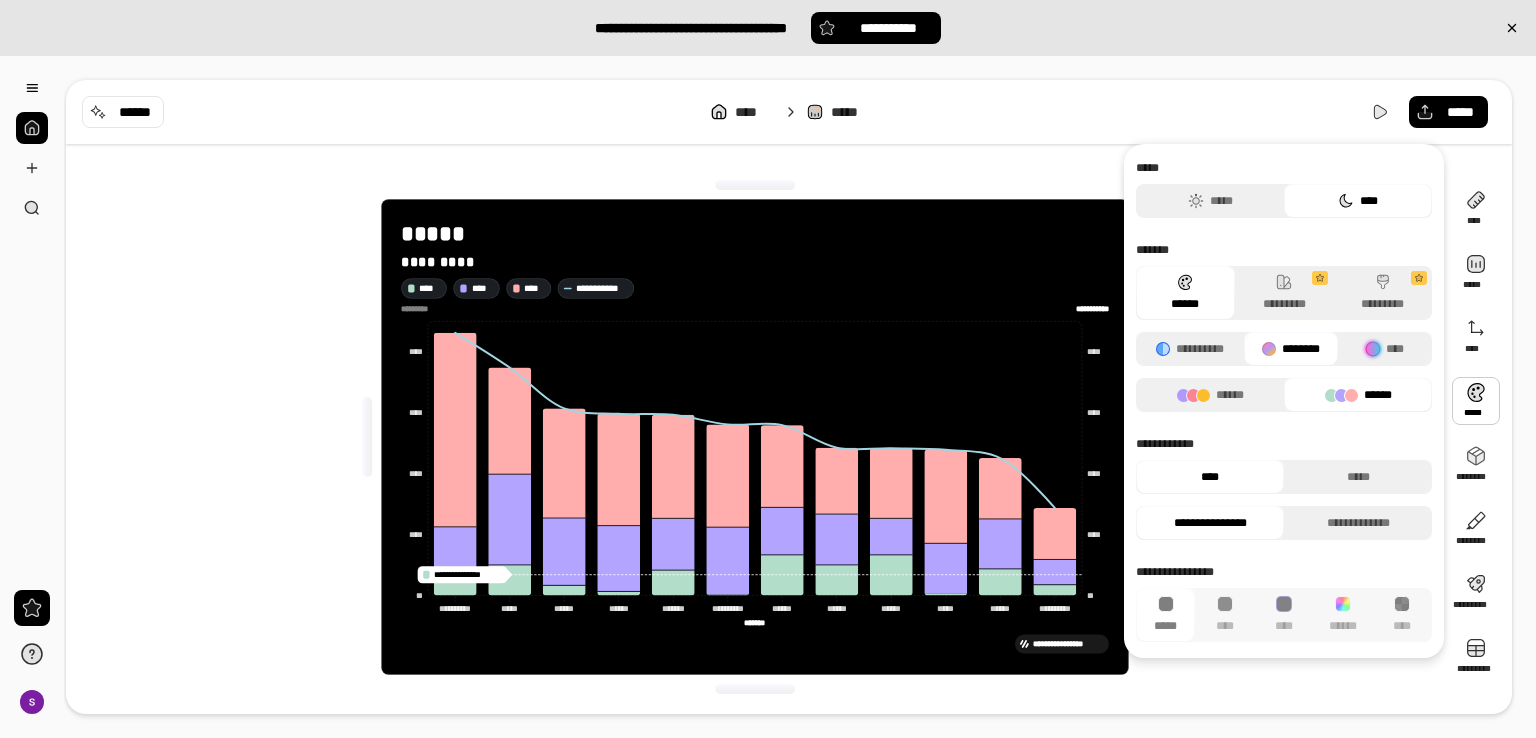 click at bounding box center [1476, 401] 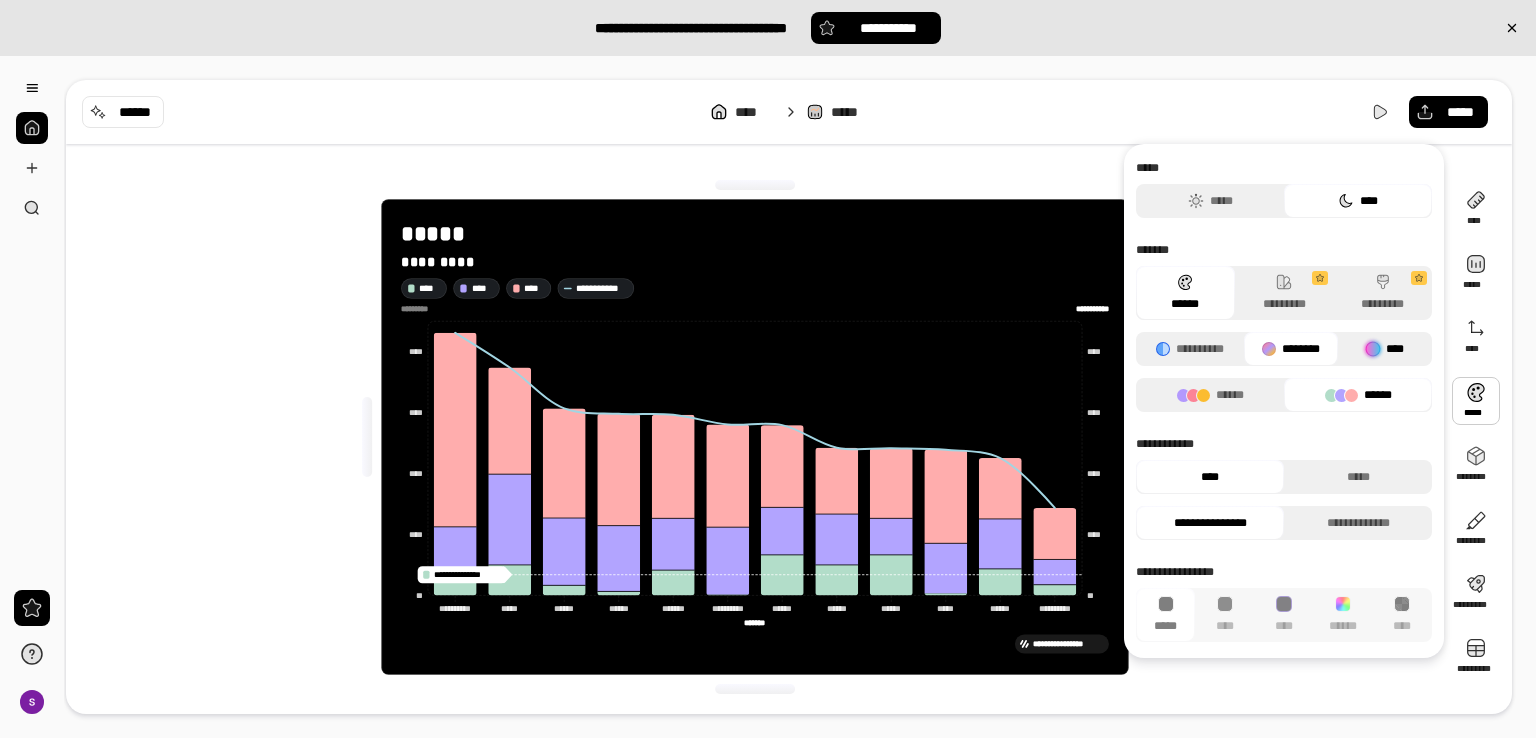 click on "****" at bounding box center (1385, 349) 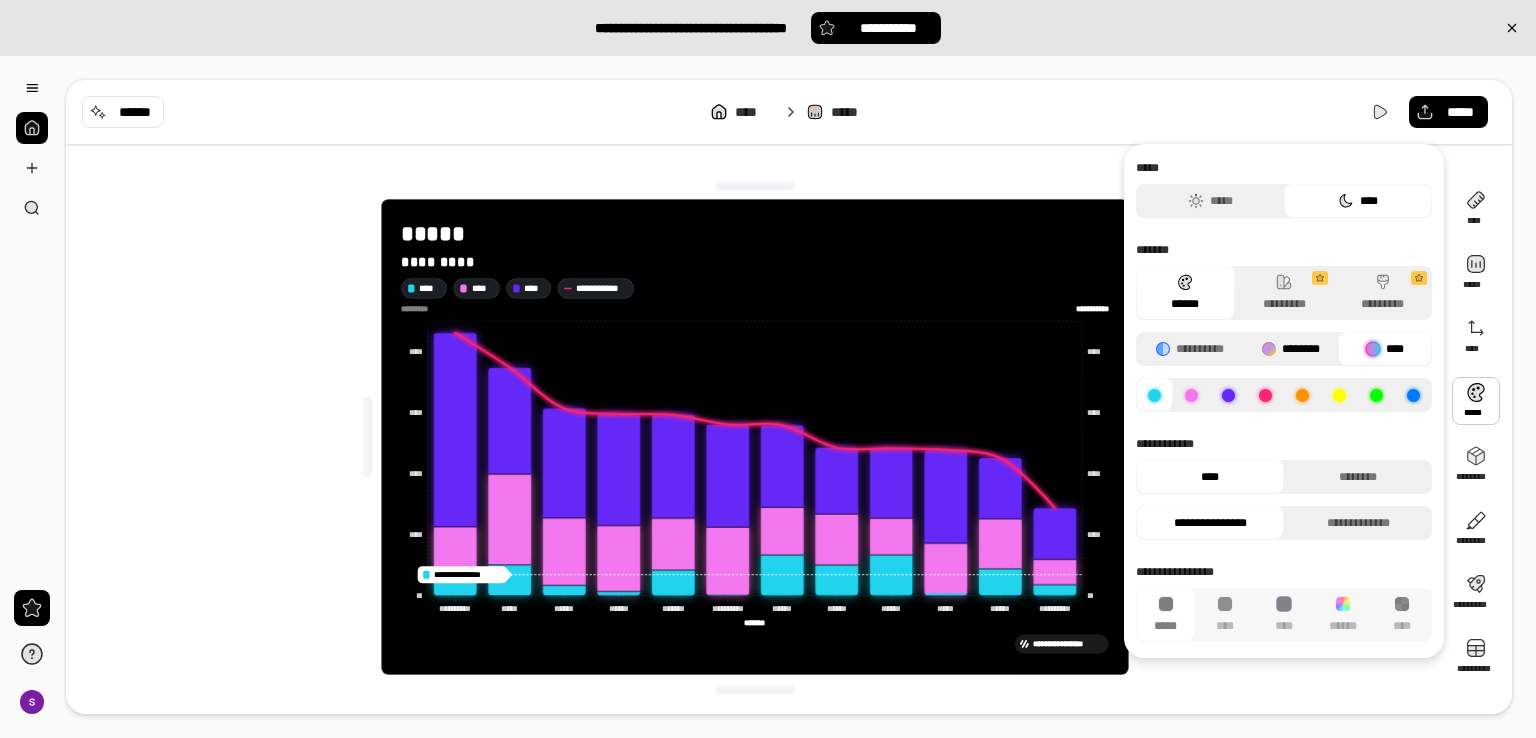 click on "********" at bounding box center [1291, 349] 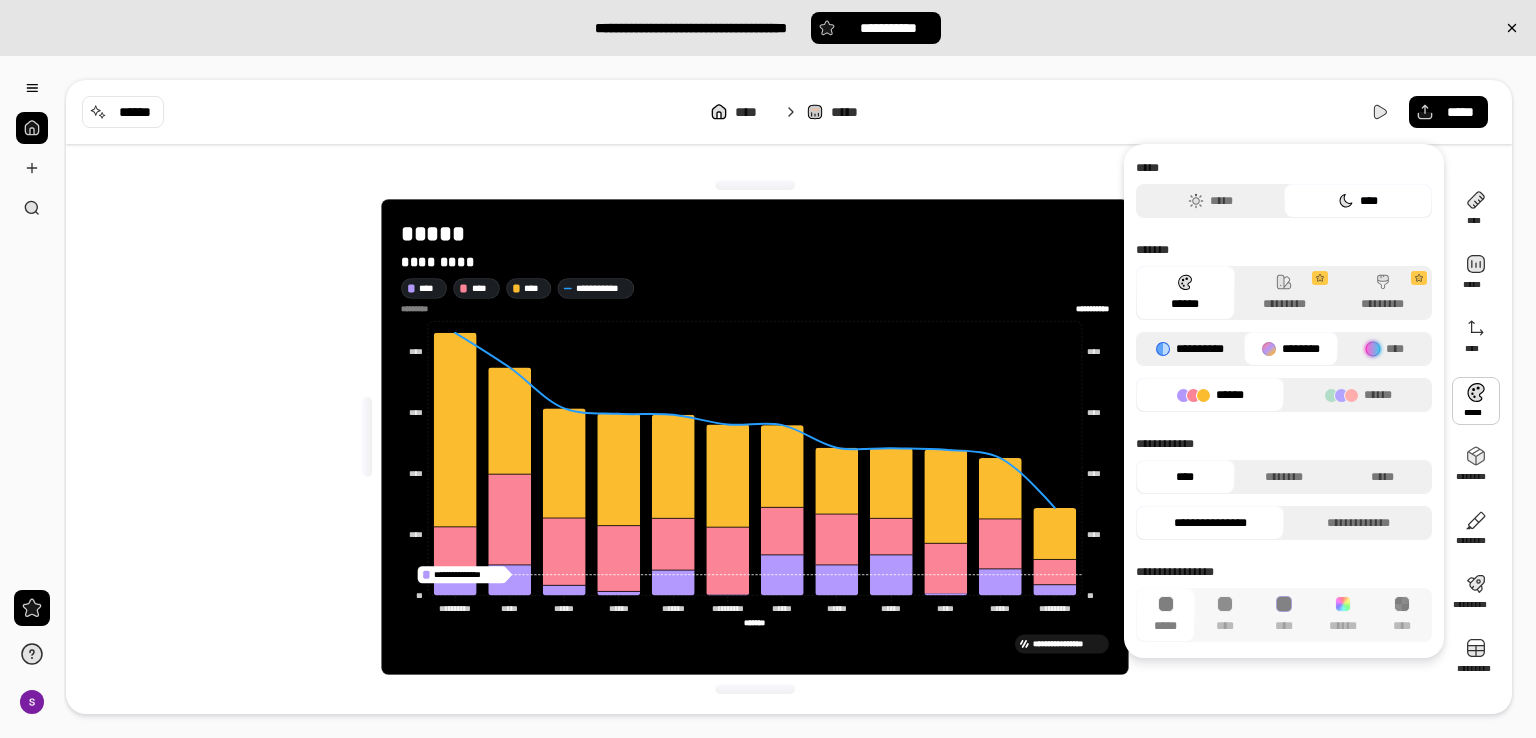 click on "**********" at bounding box center (1190, 349) 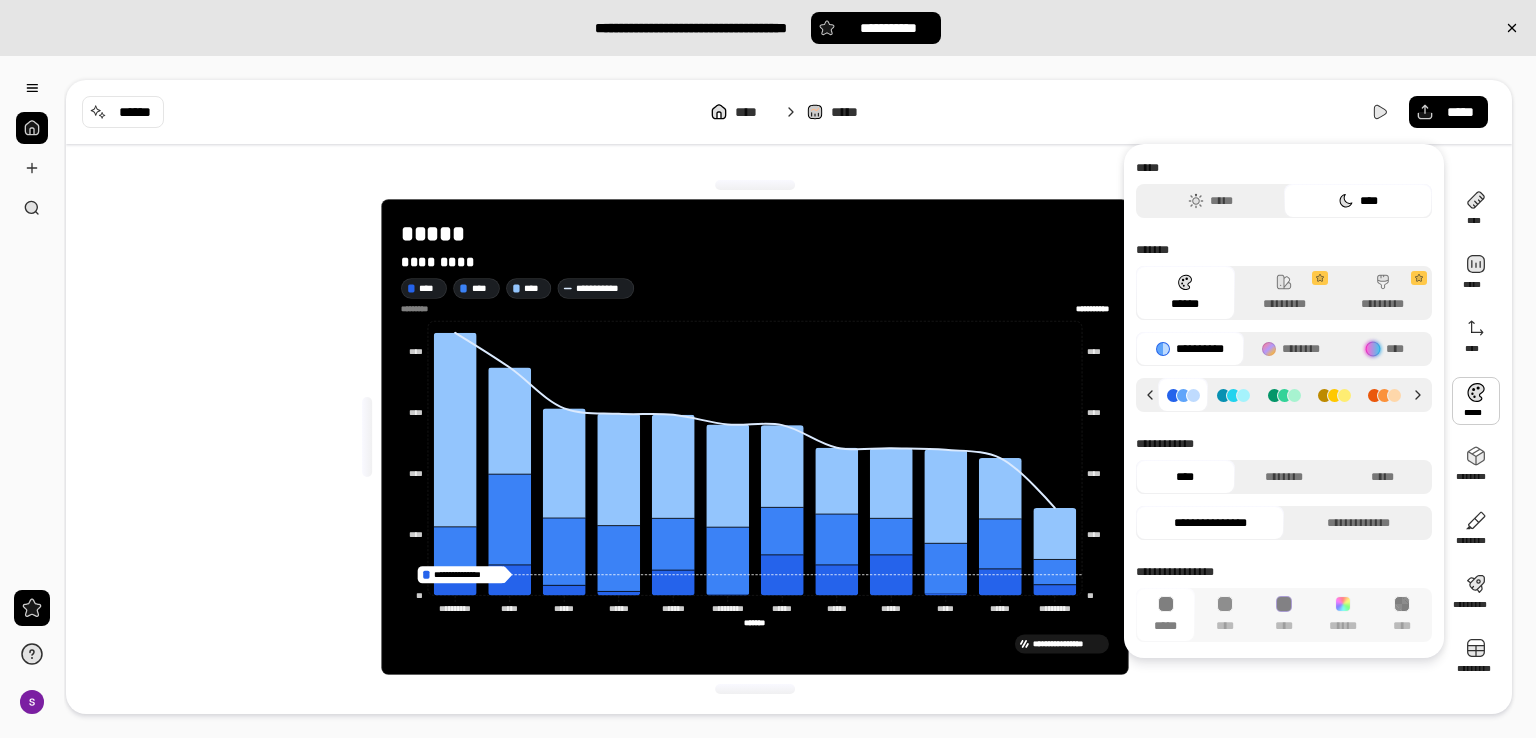 click 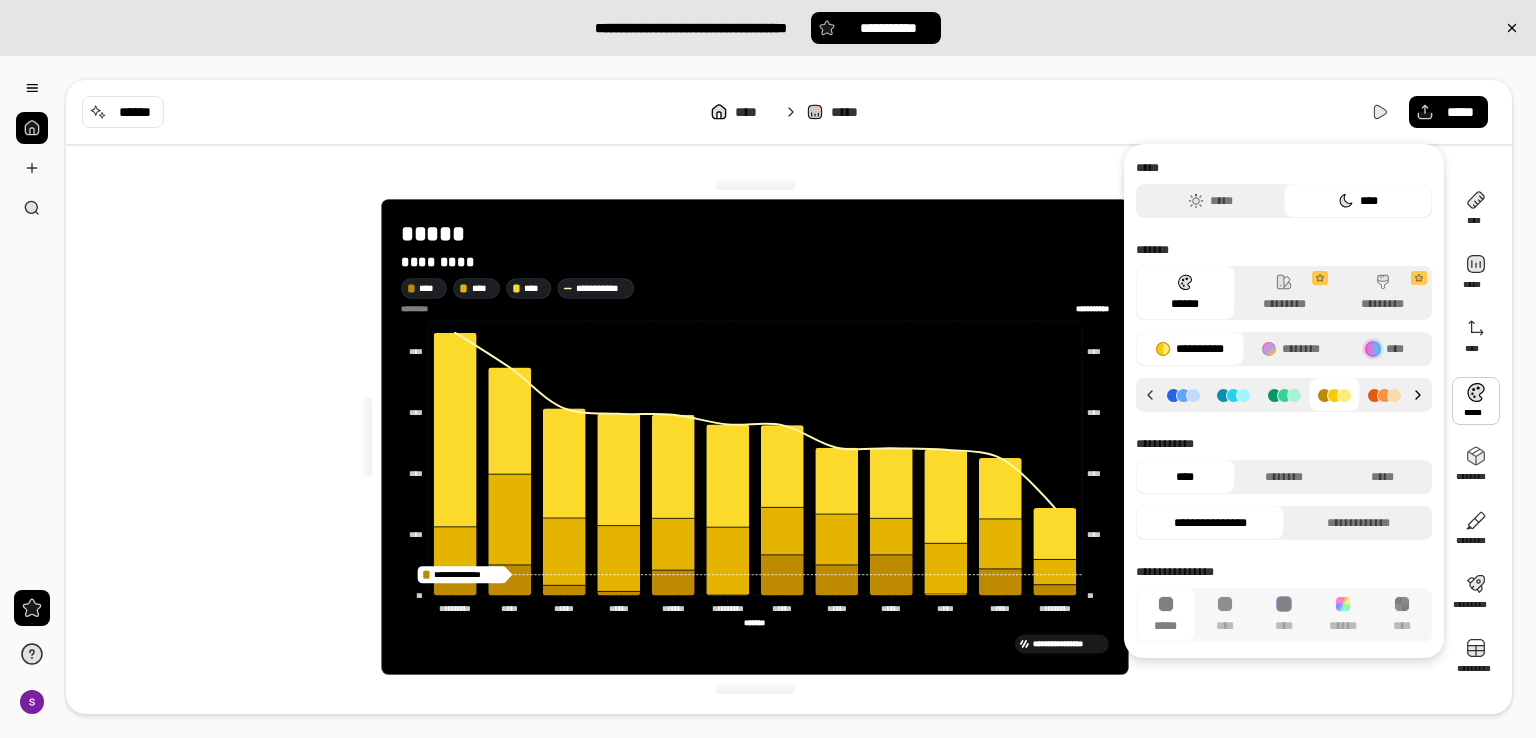 click 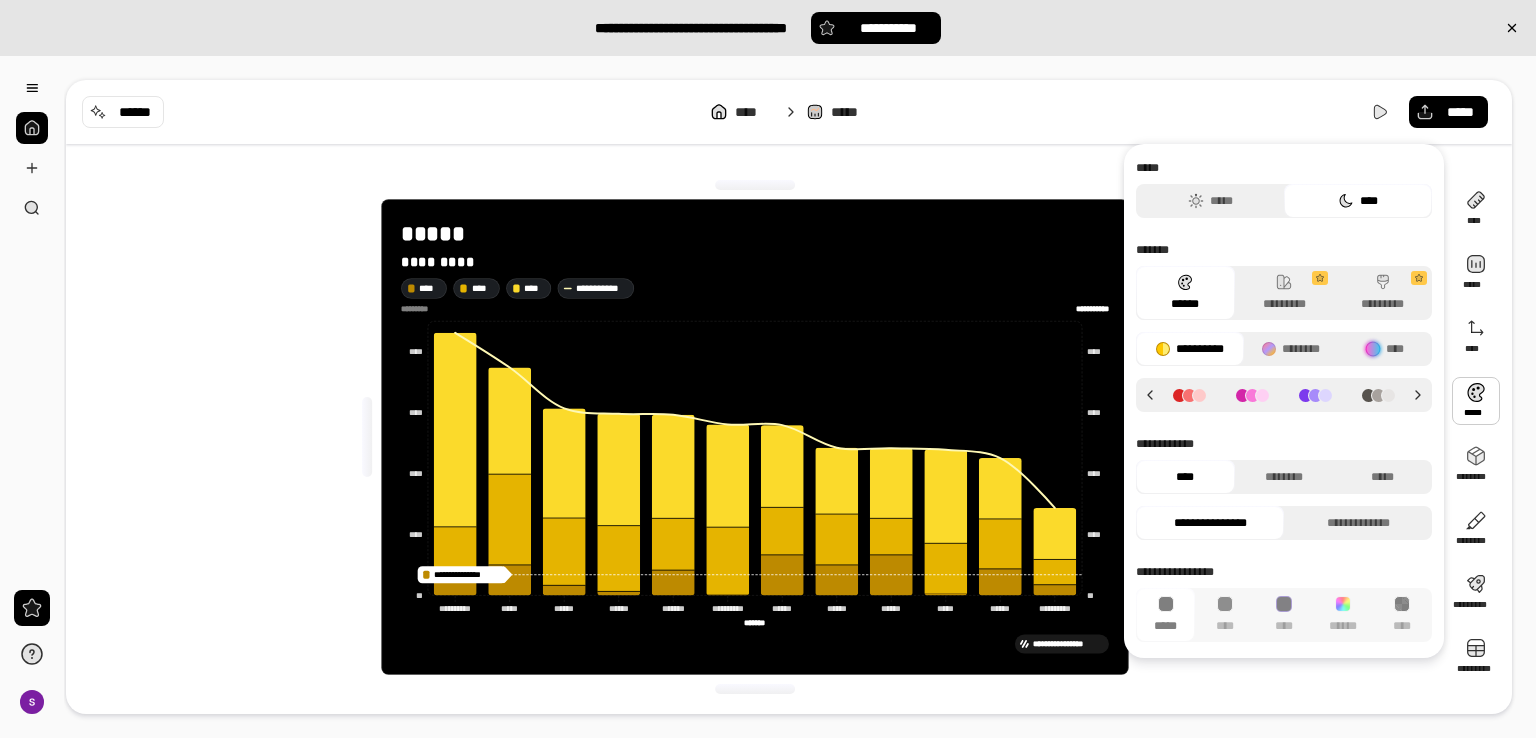 click at bounding box center (1378, 395) 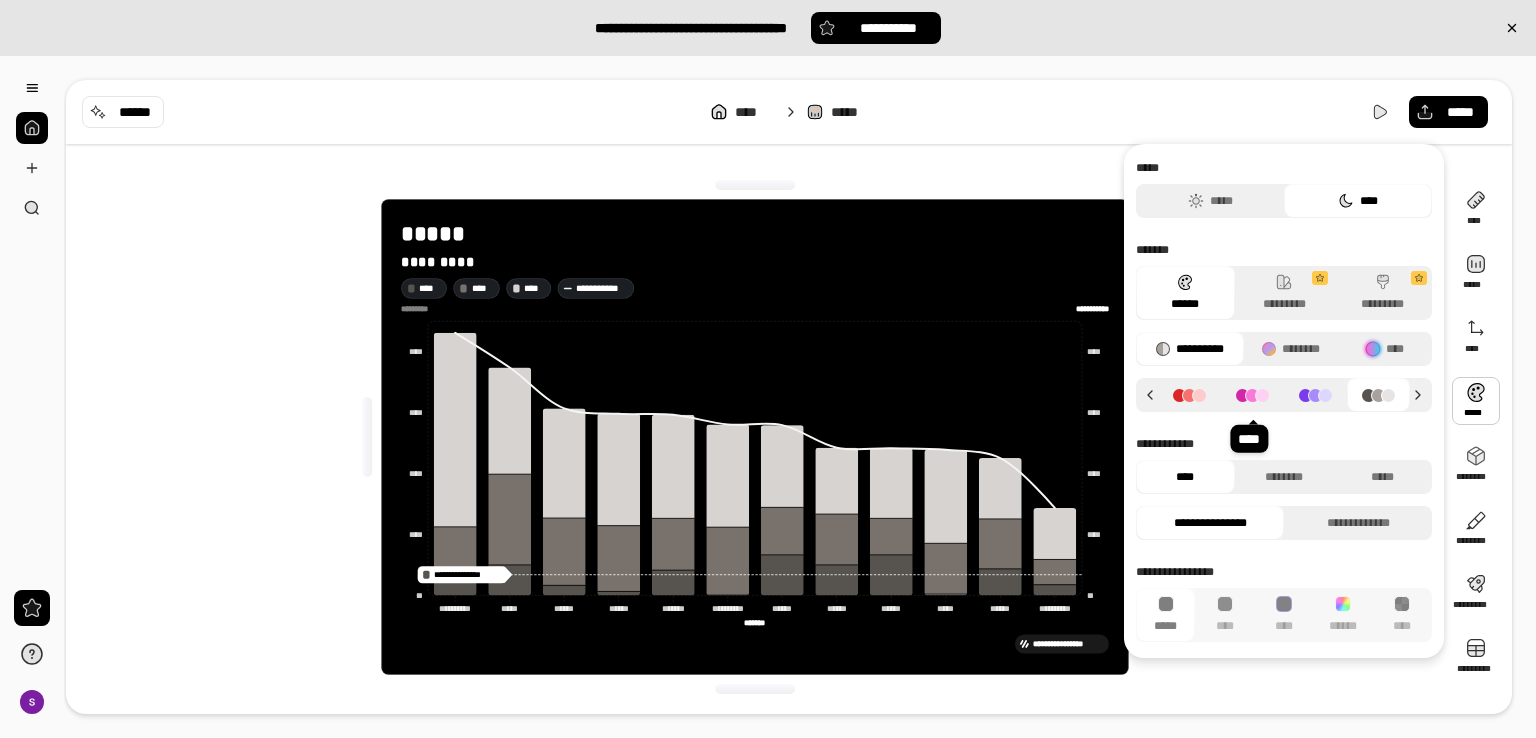 click 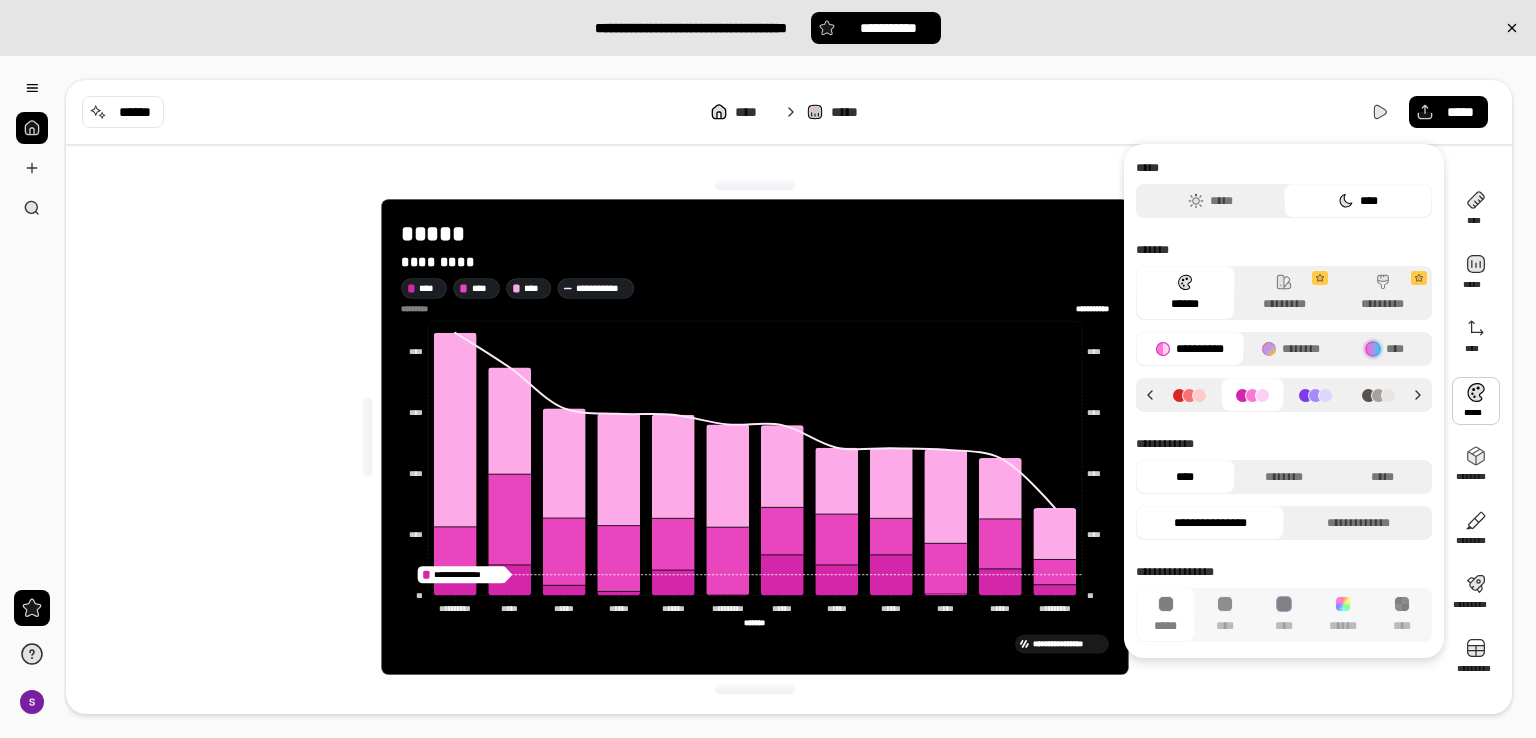 click 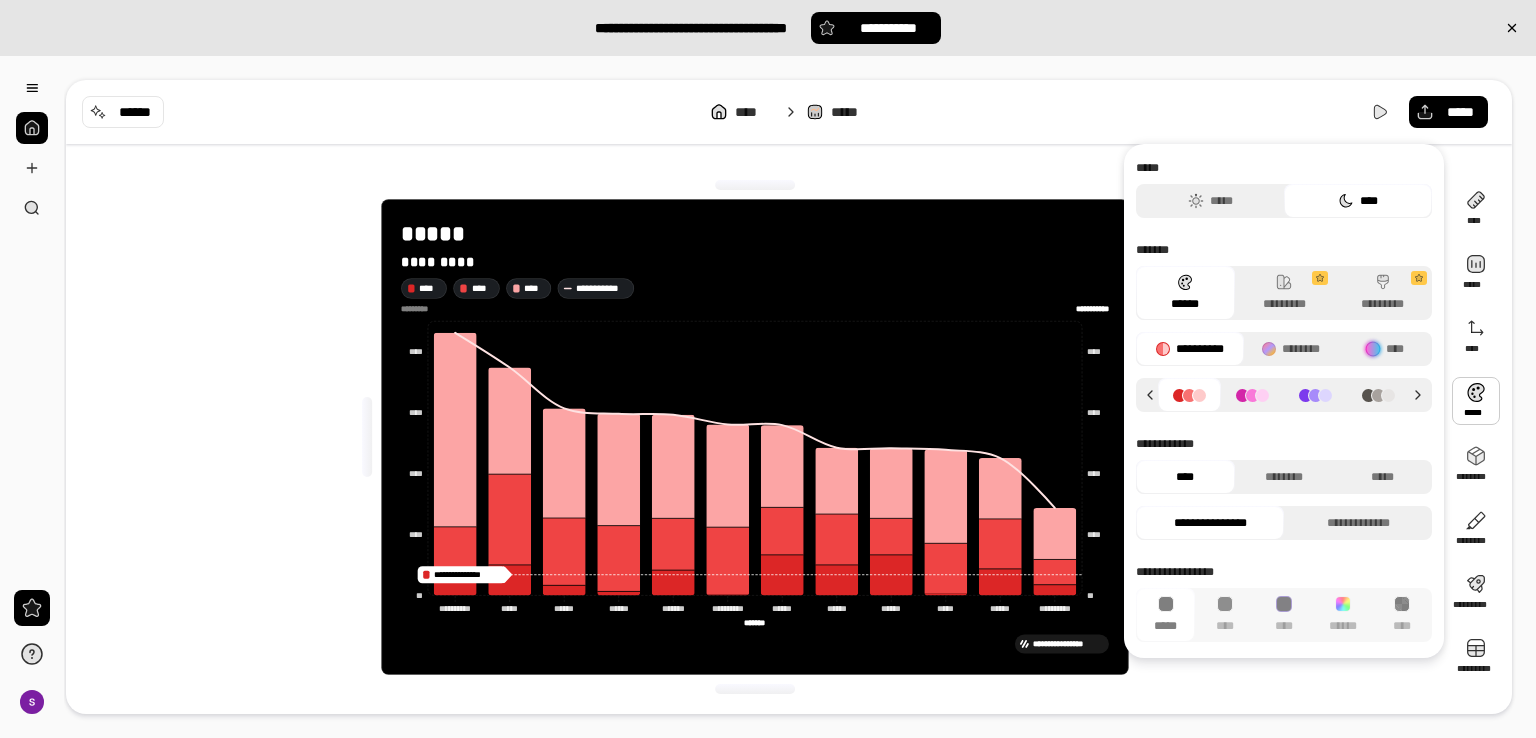 click on "**********" at bounding box center [789, 397] 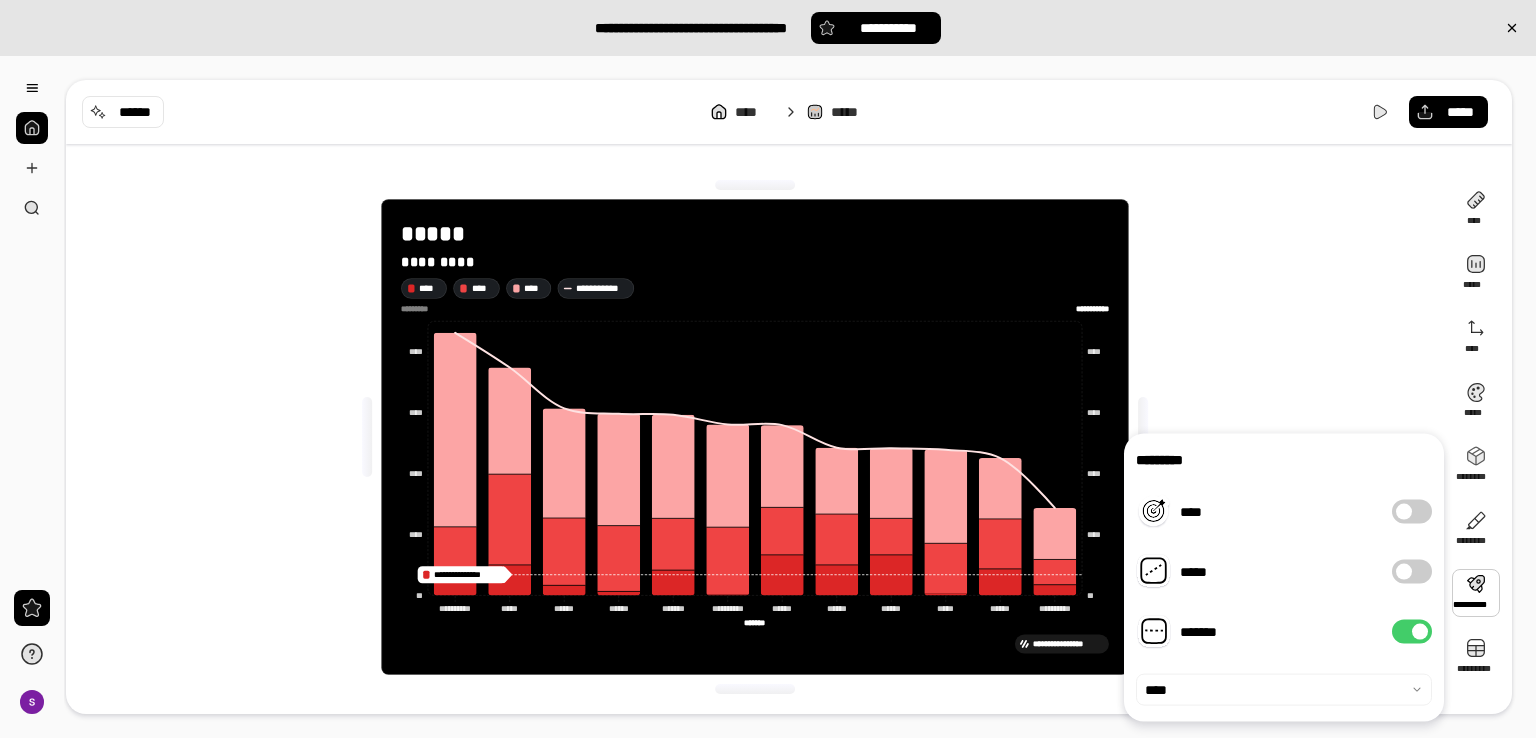 click at bounding box center (1476, 593) 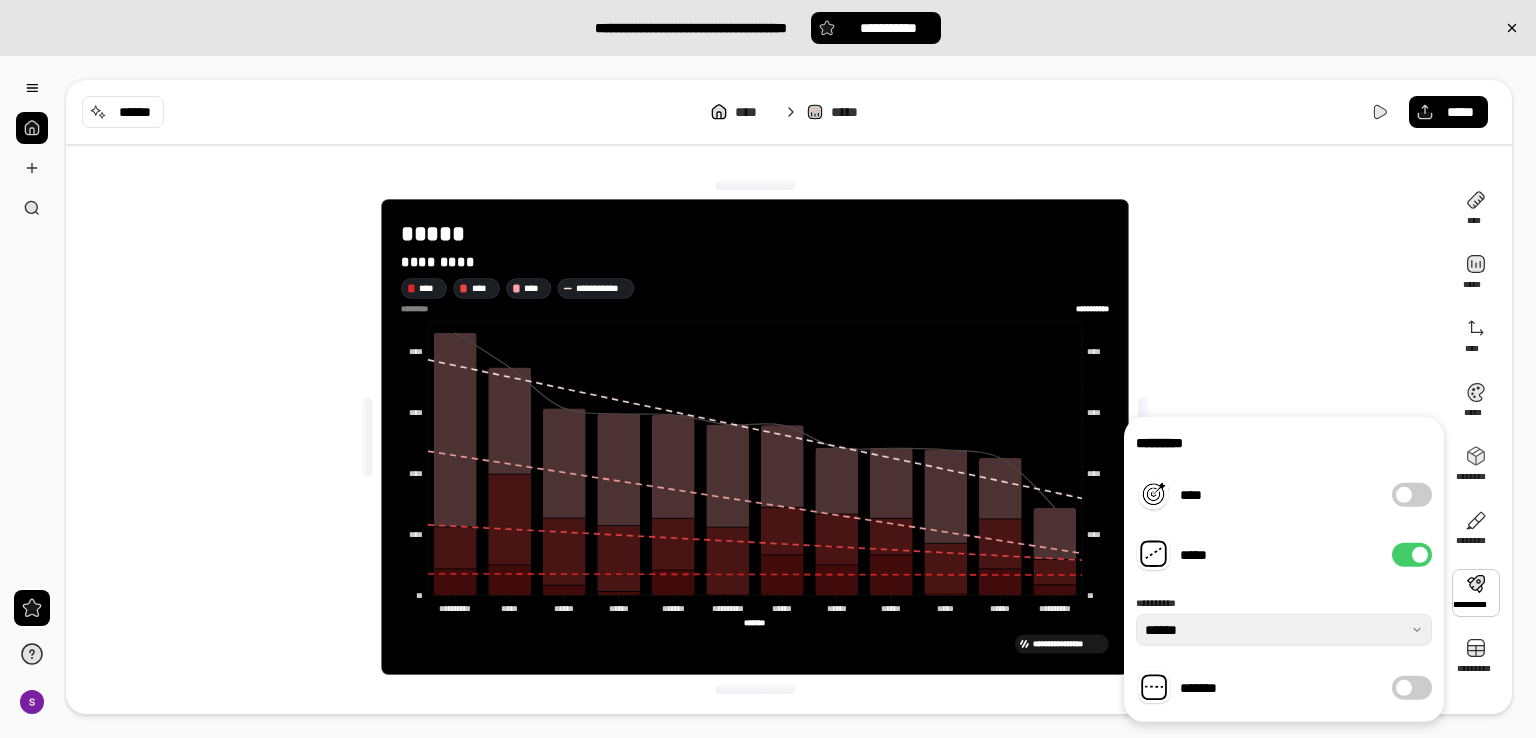 click on "****" at bounding box center (1412, 495) 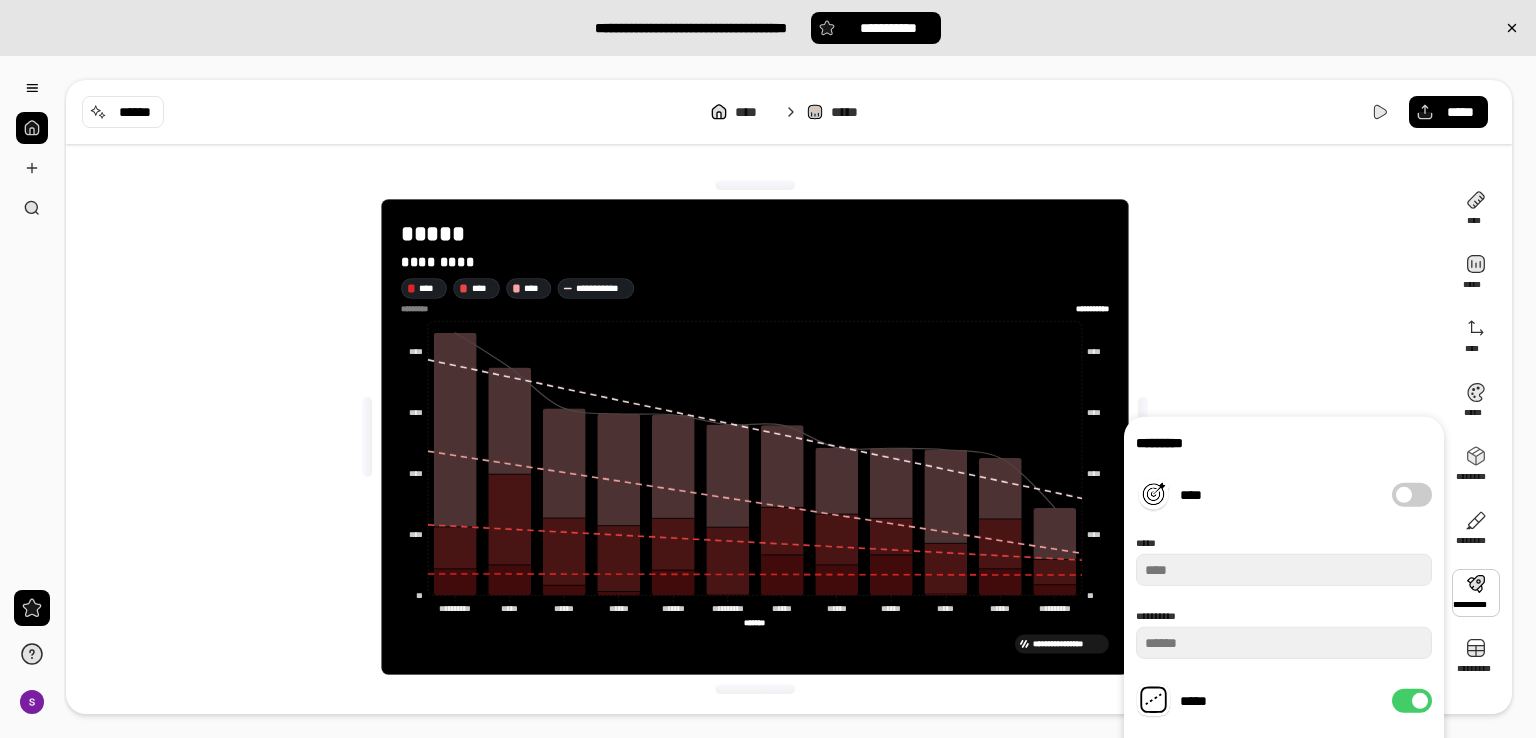 type on "*****" 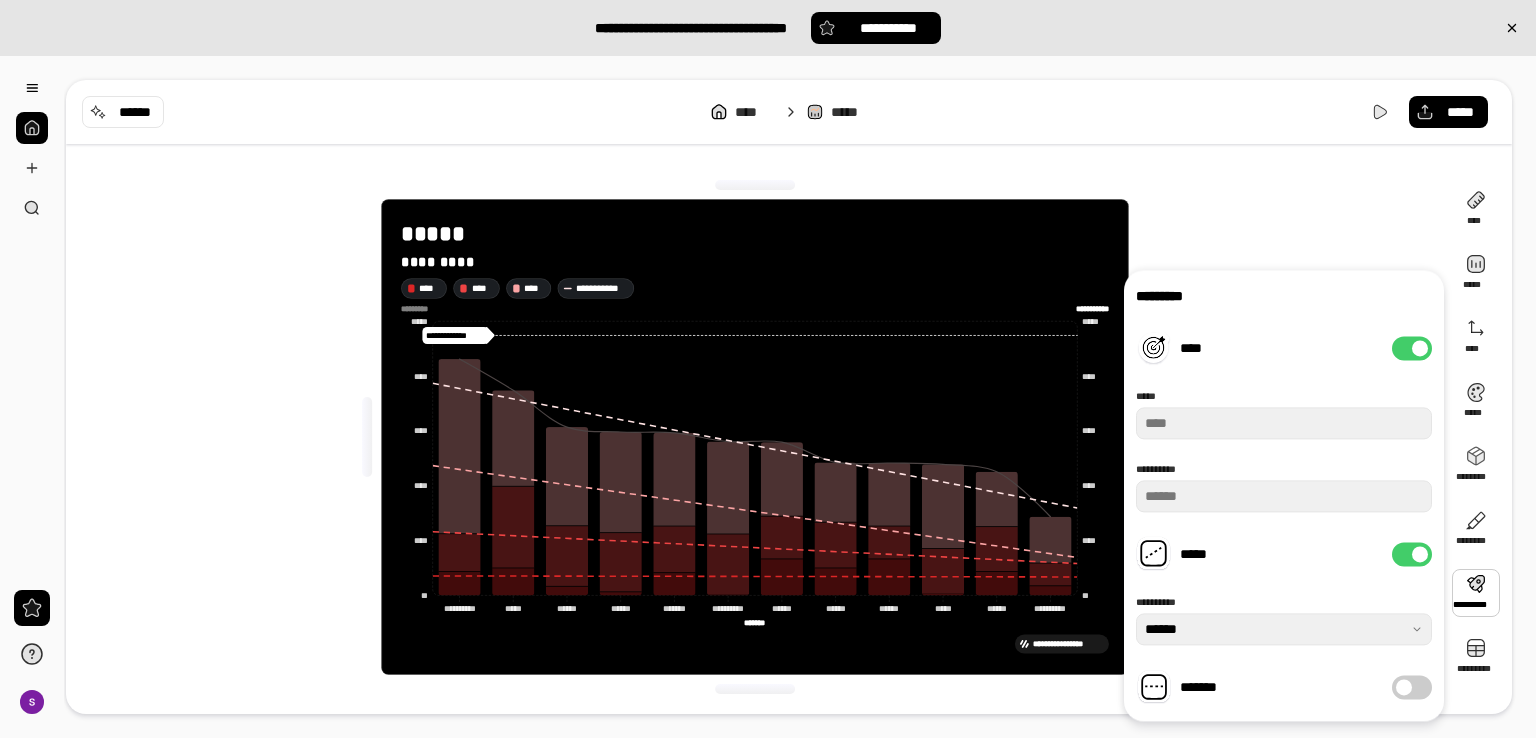 click on "*****" at bounding box center (1412, 554) 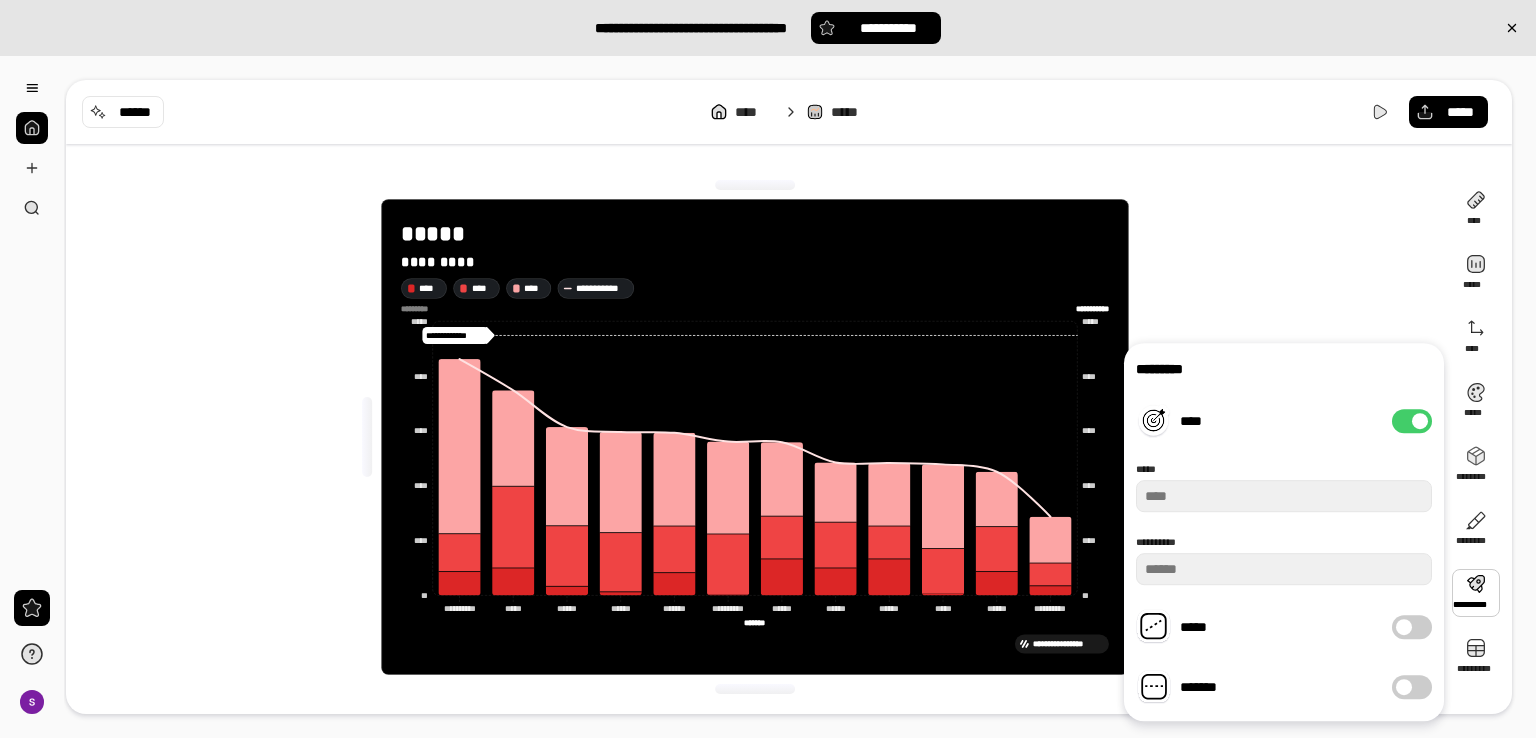click at bounding box center [1404, 687] 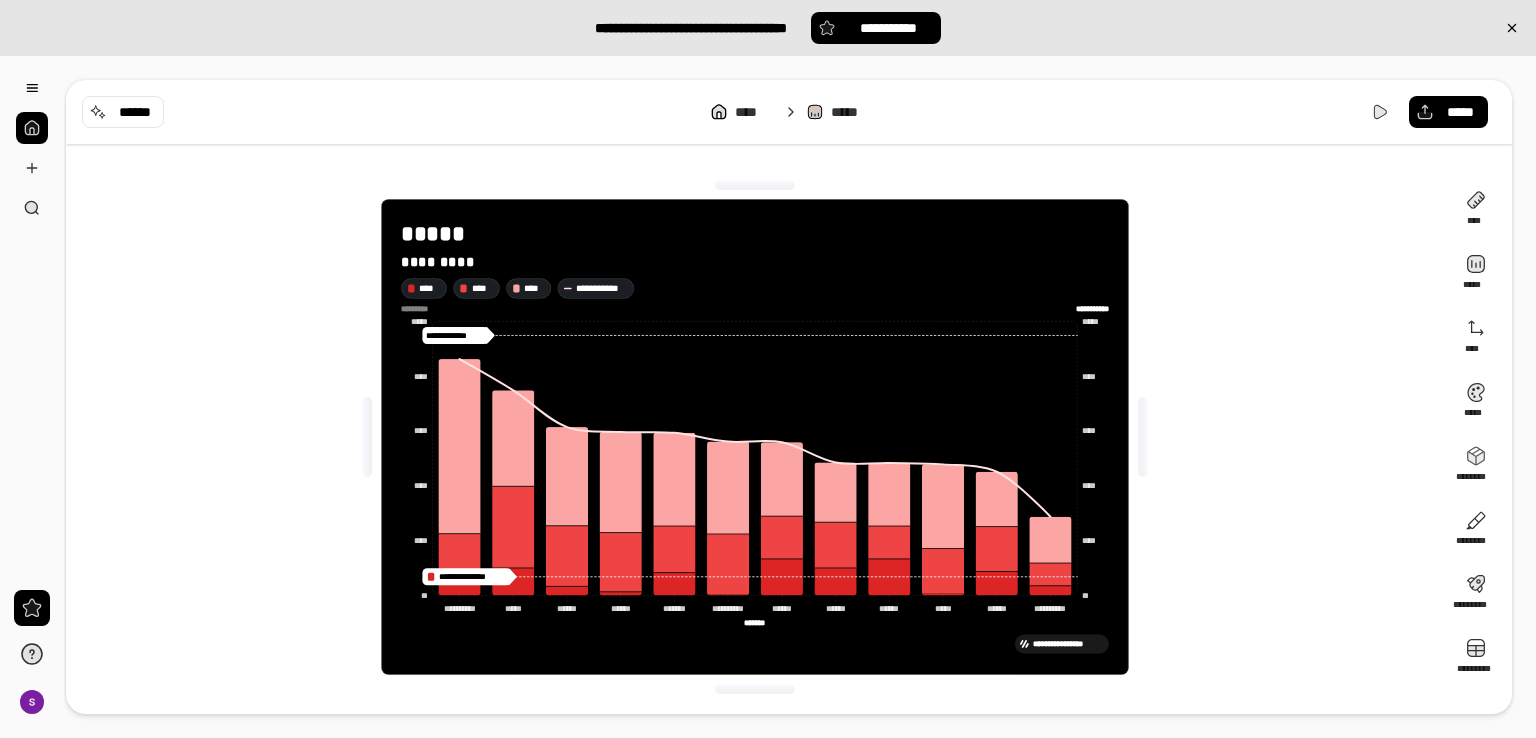 click on "**********" at bounding box center (755, 437) 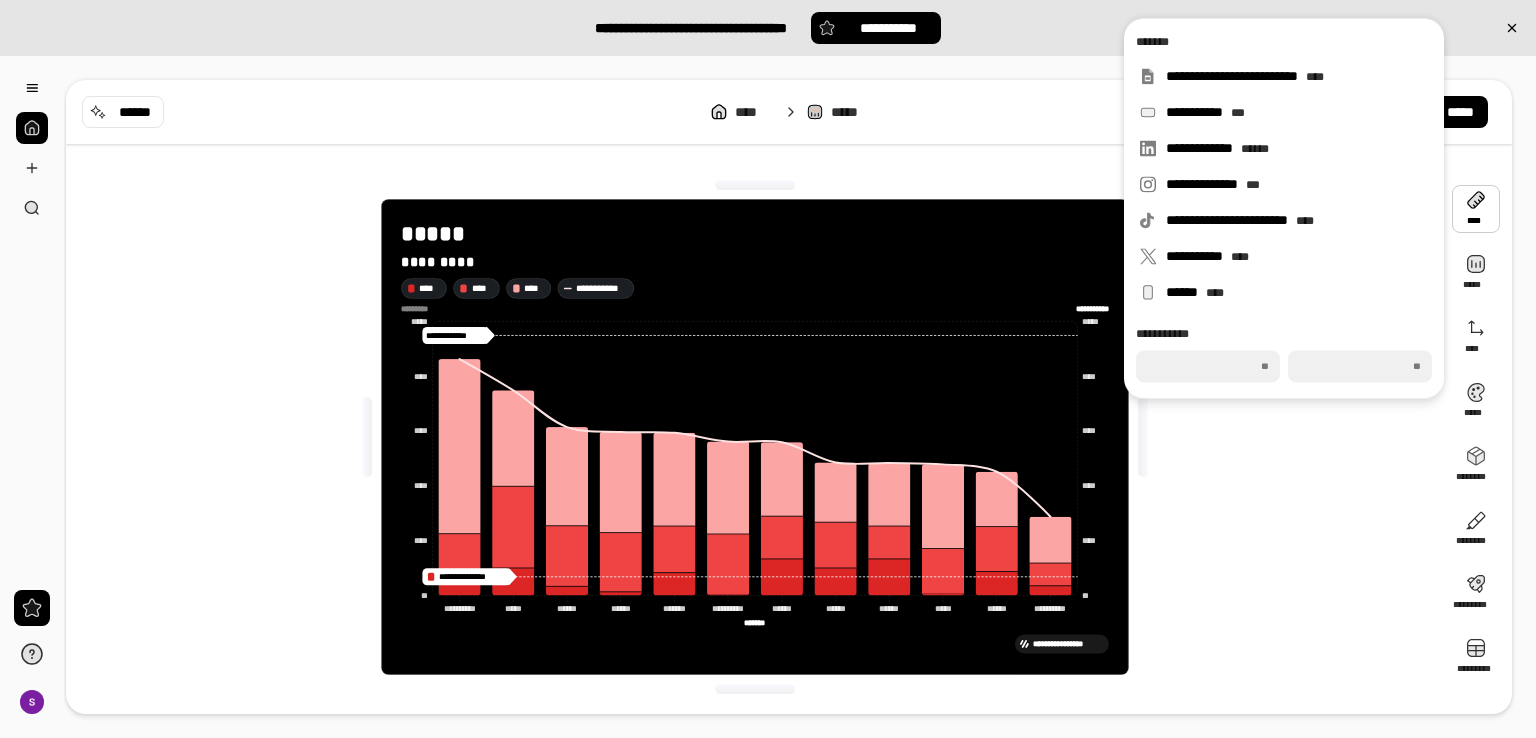click at bounding box center [1476, 209] 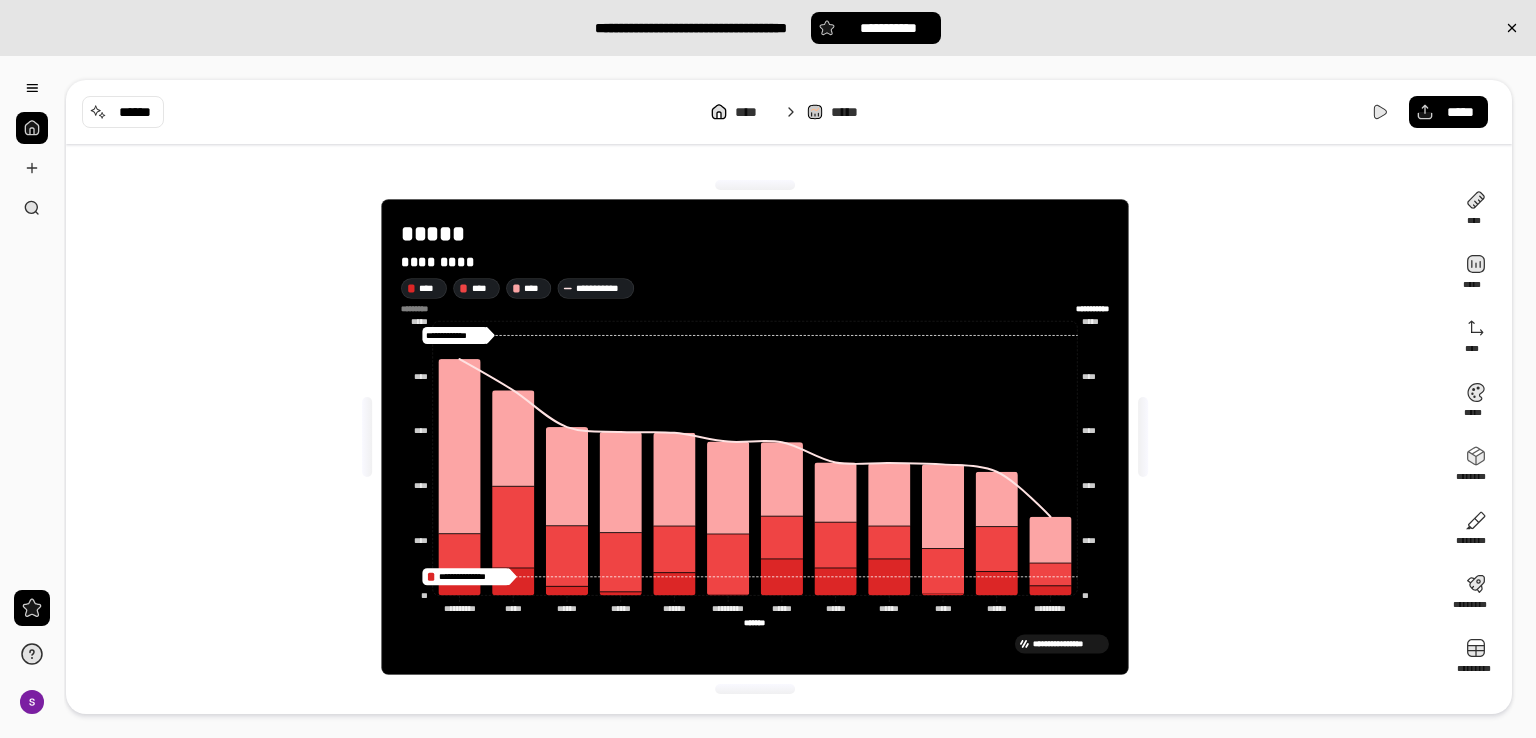 click on "**********" at bounding box center [755, 437] 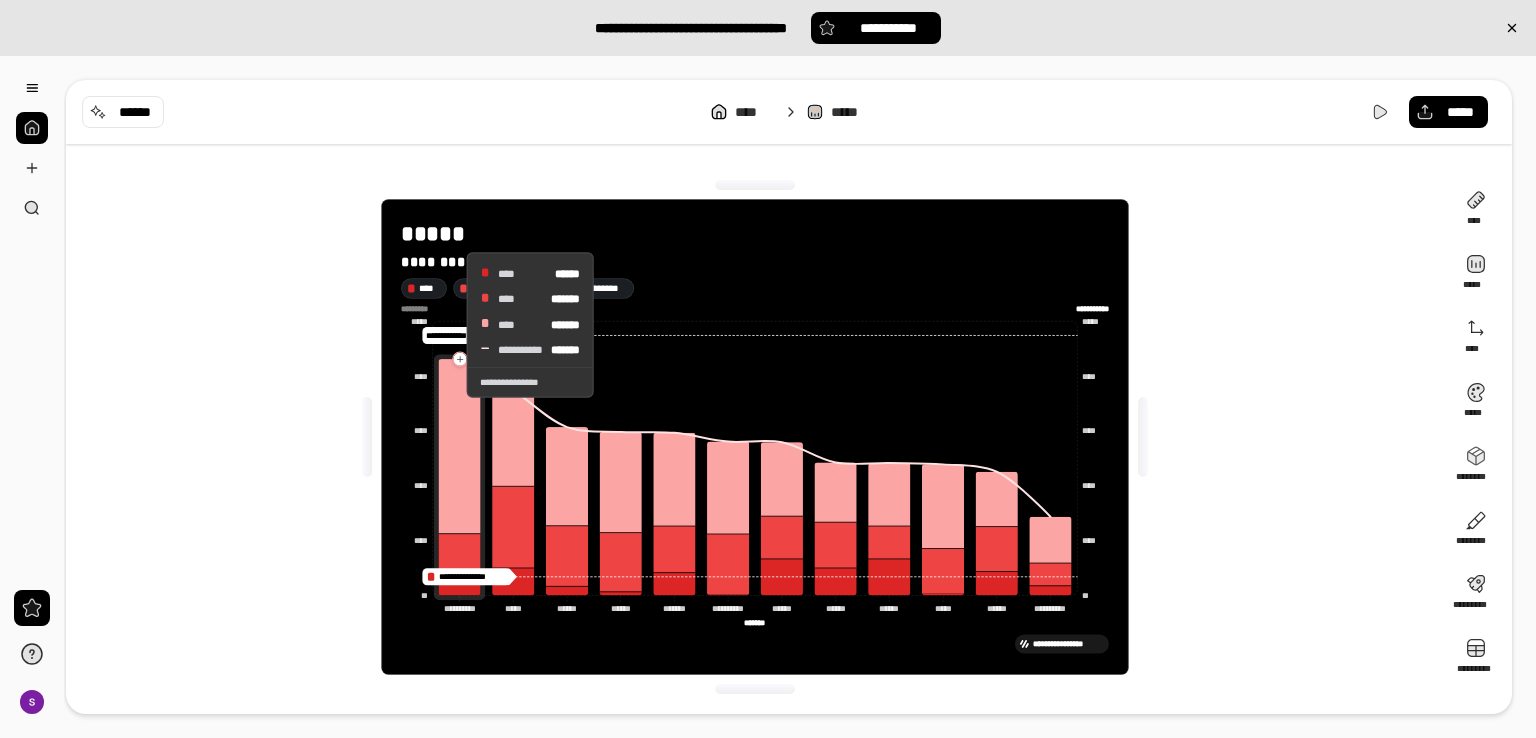 click 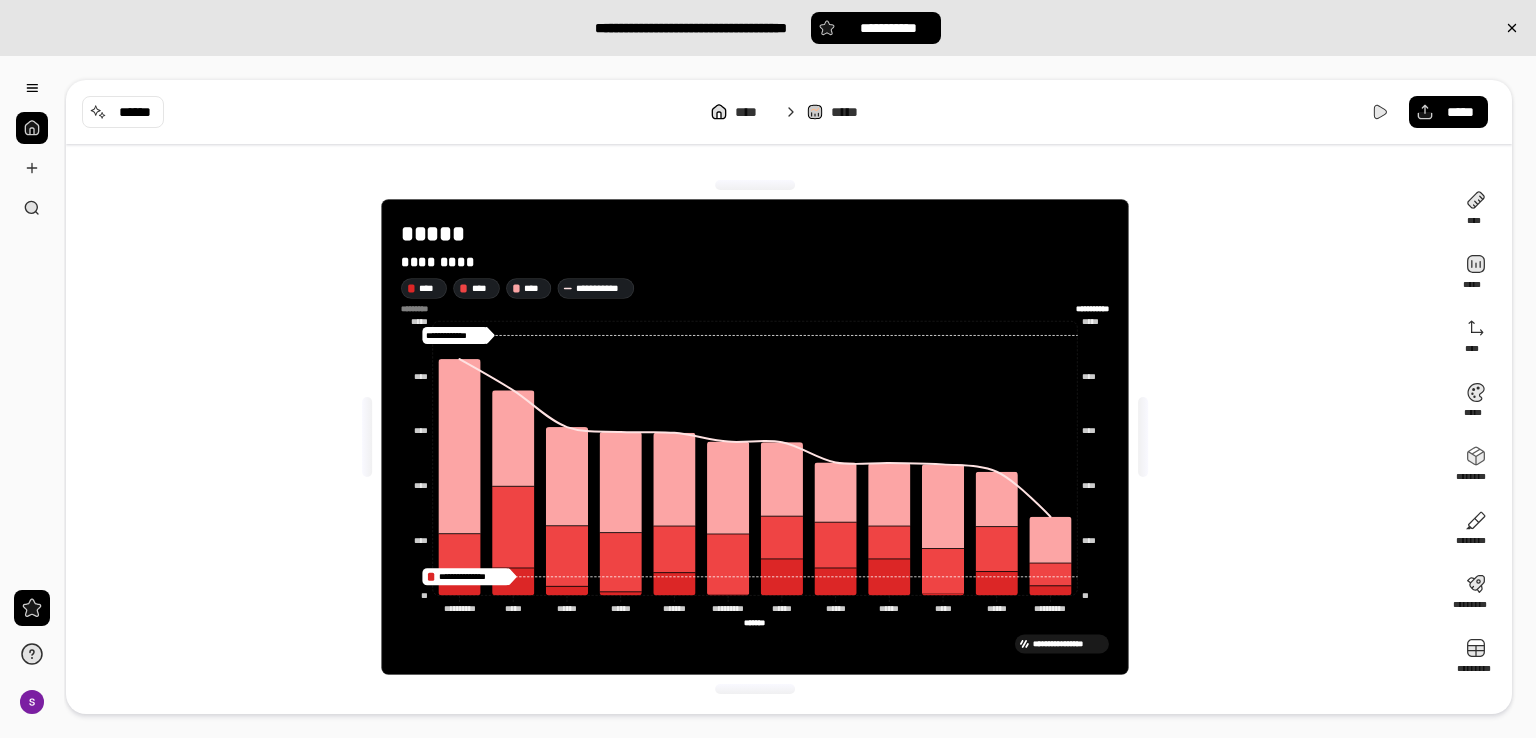 click on "**********" at bounding box center [755, 437] 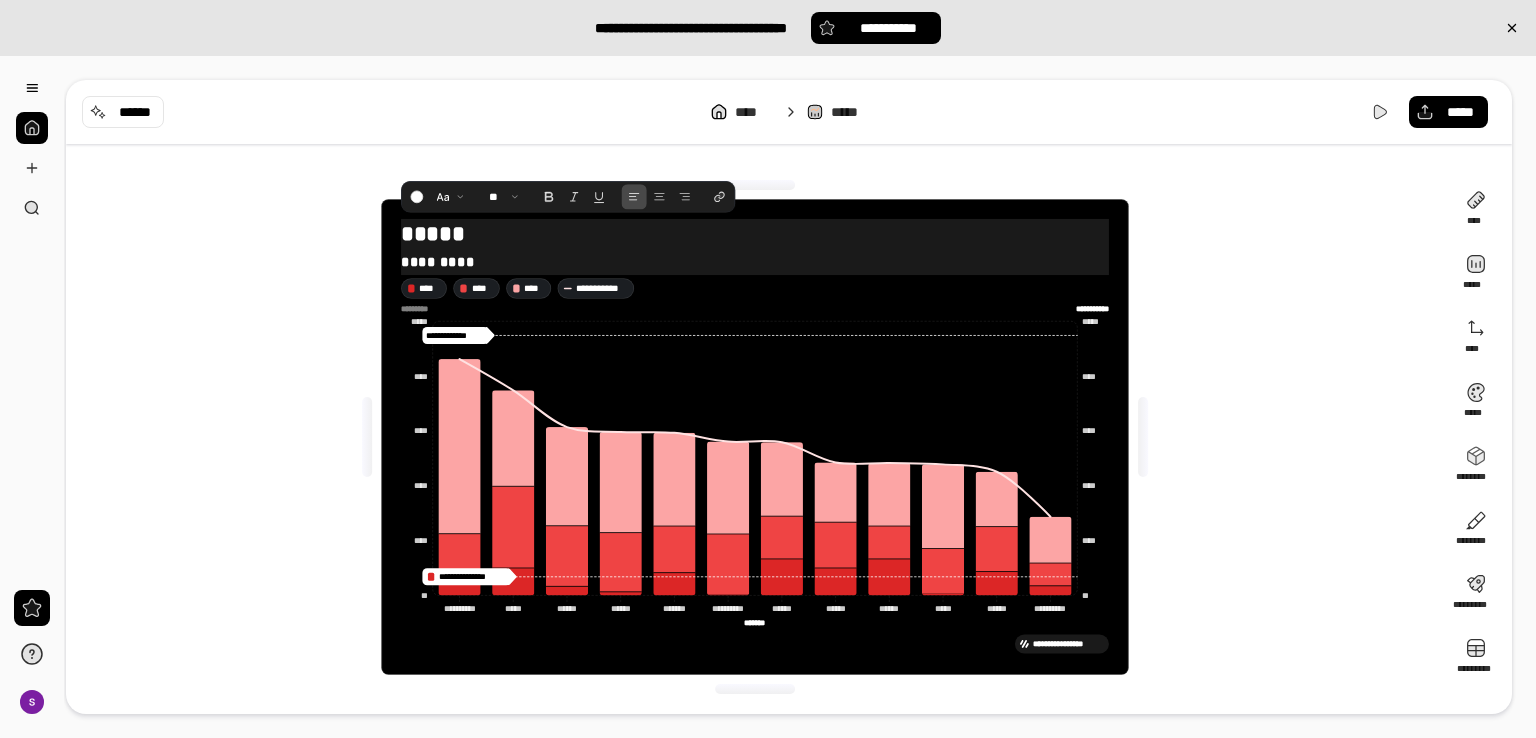 click on "*********" at bounding box center (755, 262) 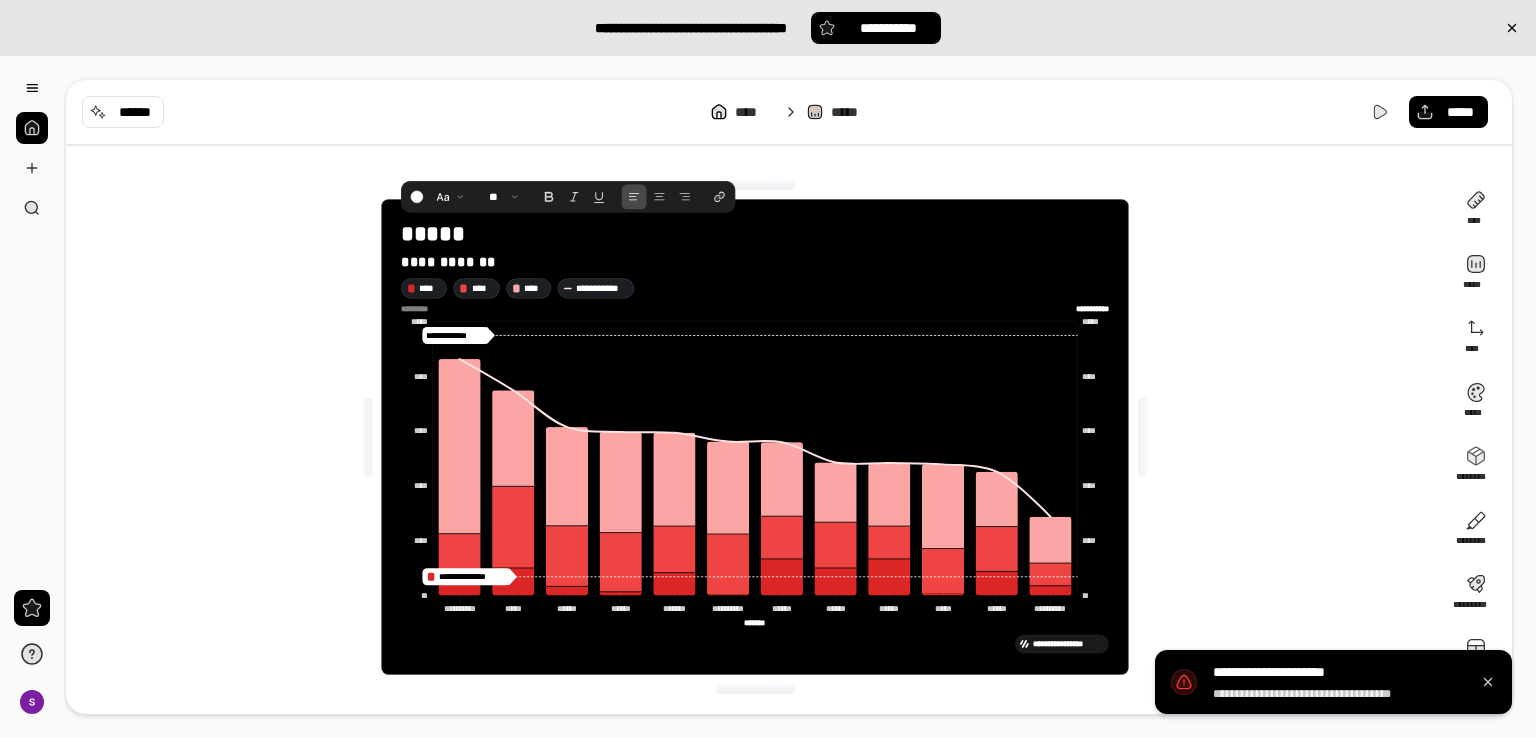 click on "**********" at bounding box center [755, 437] 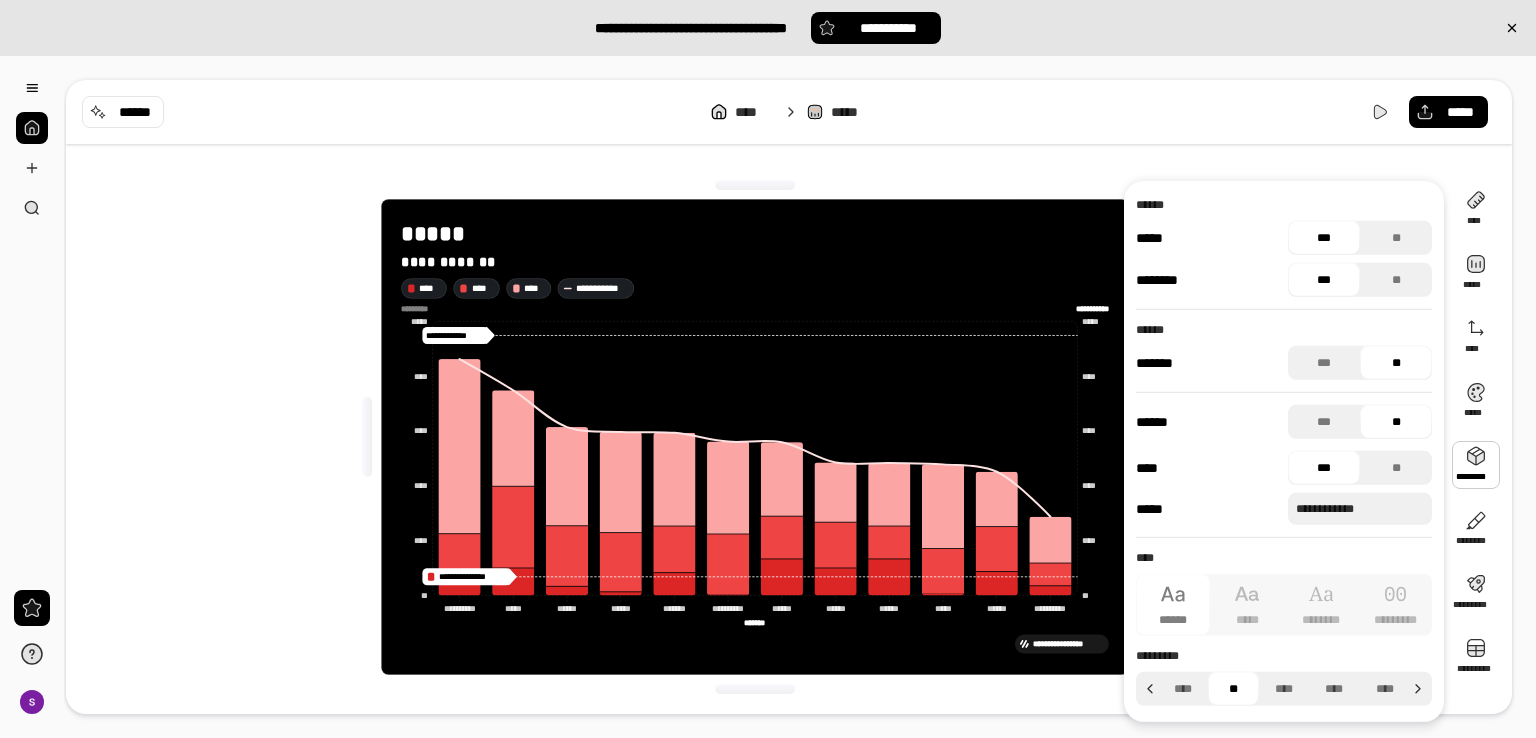 click at bounding box center (1476, 465) 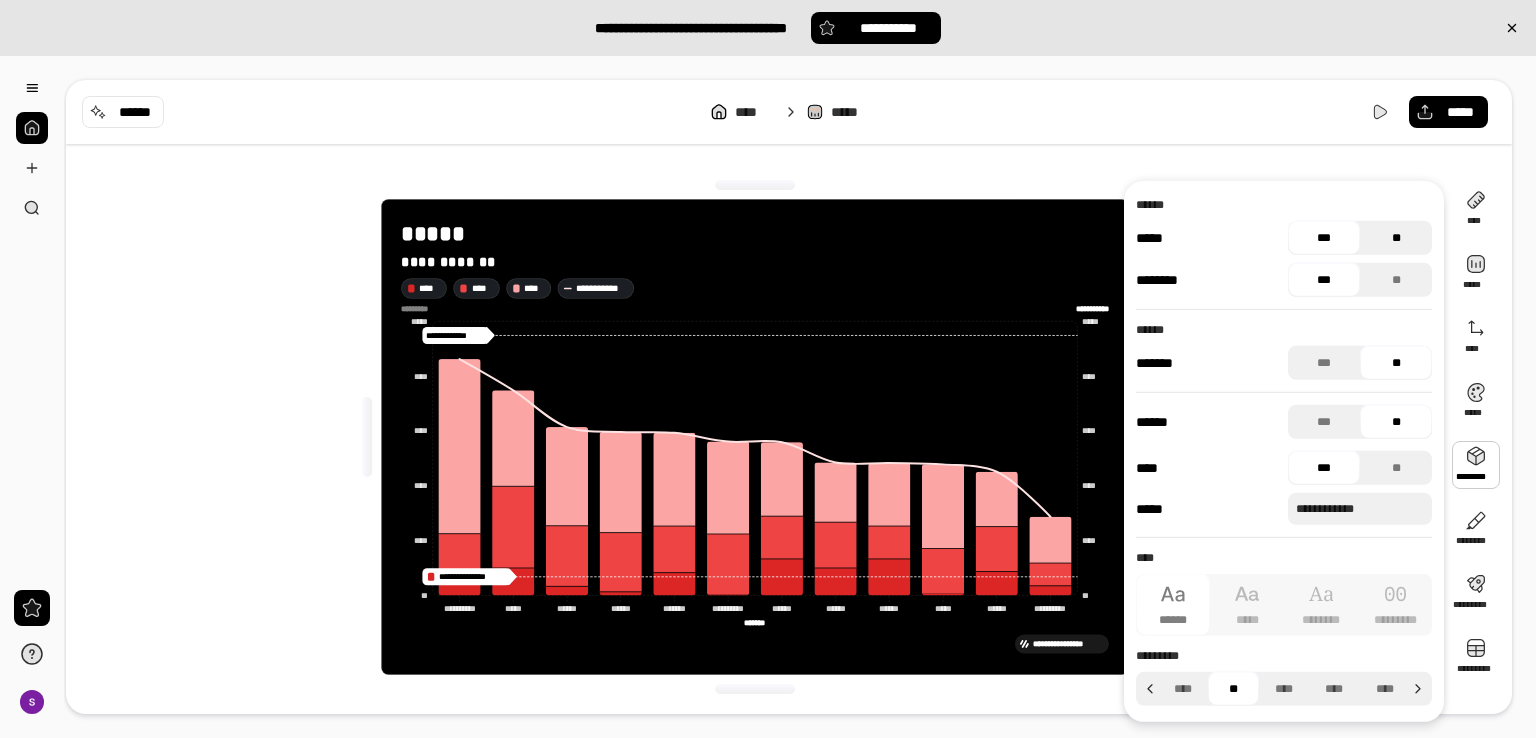 click on "**" at bounding box center (1396, 238) 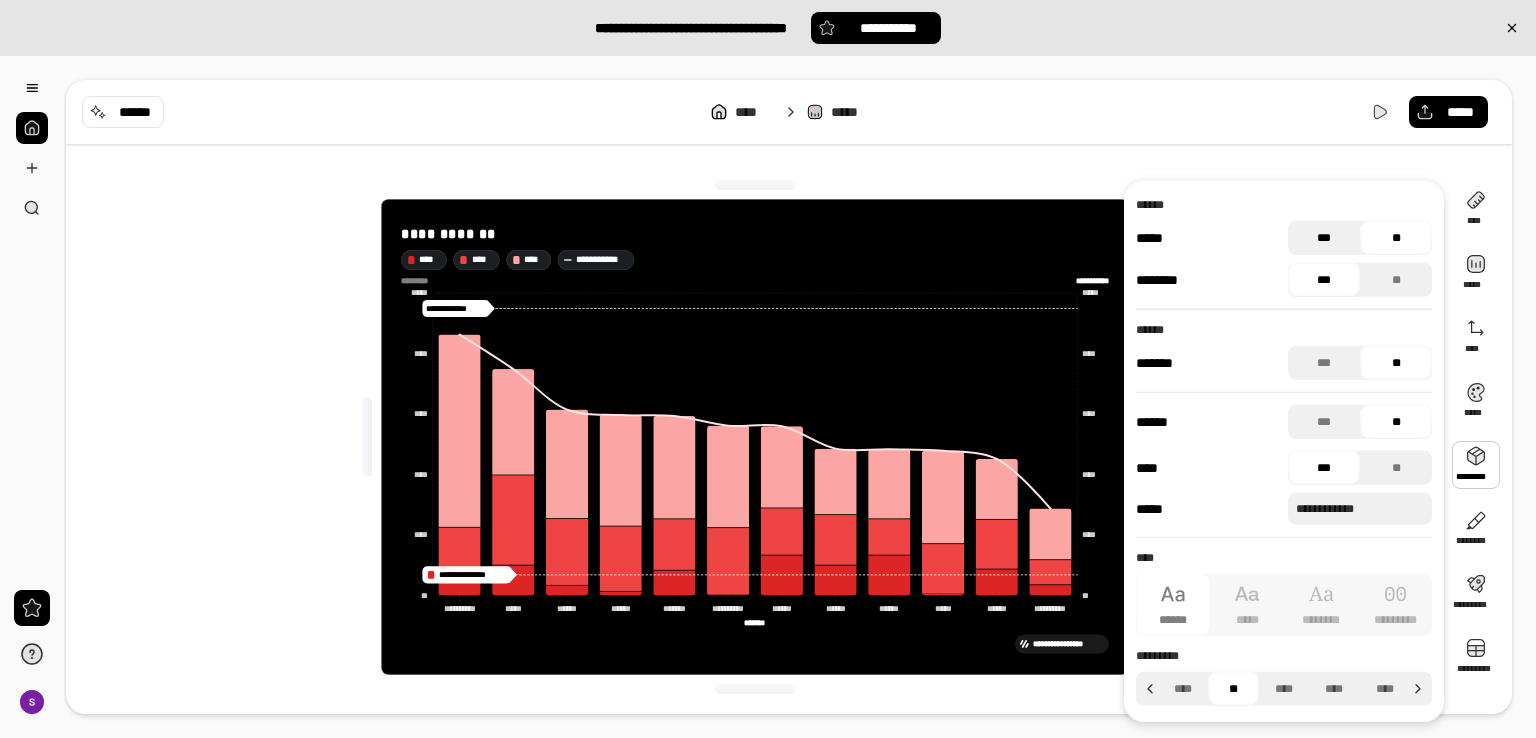 click on "***" at bounding box center (1324, 238) 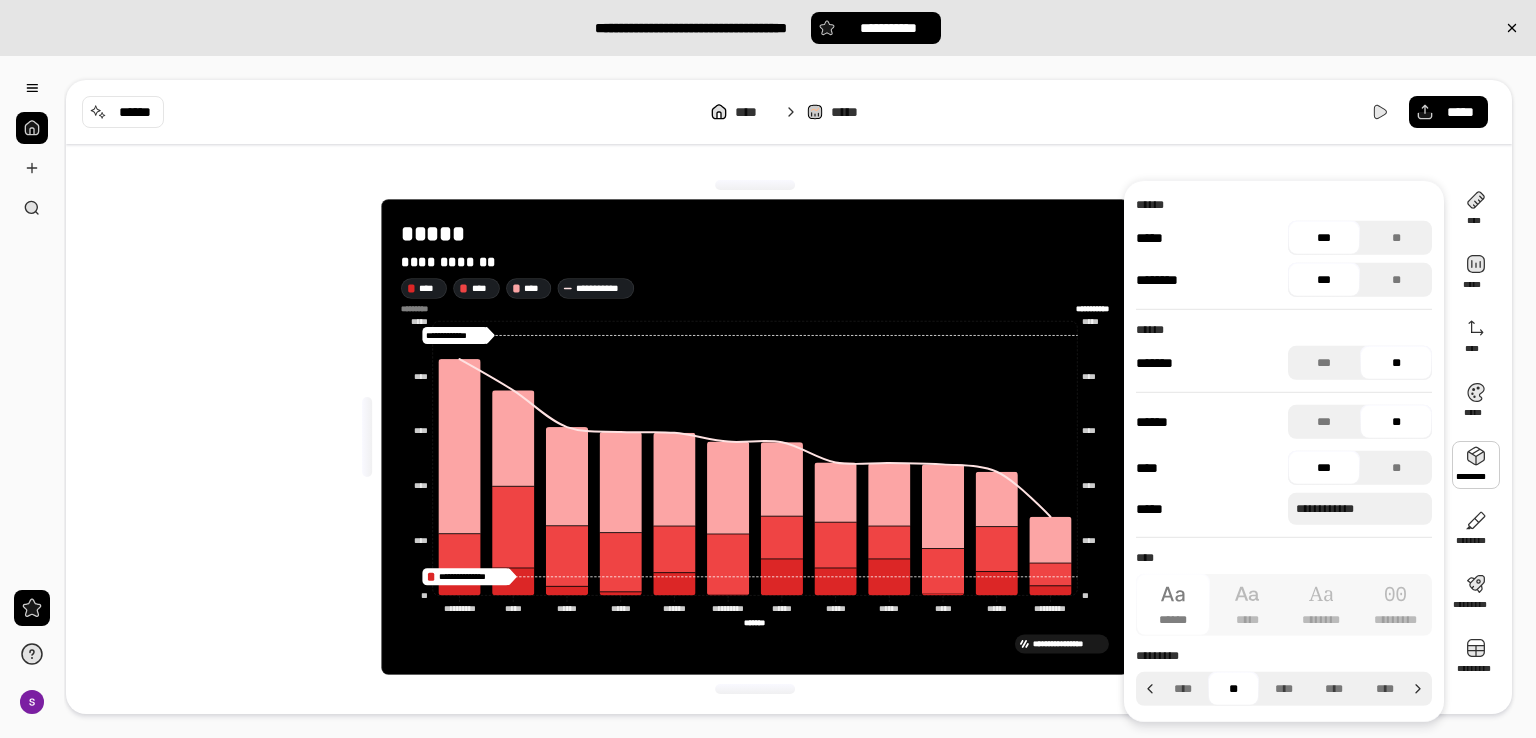 click on "**** ***** *****" at bounding box center (789, 112) 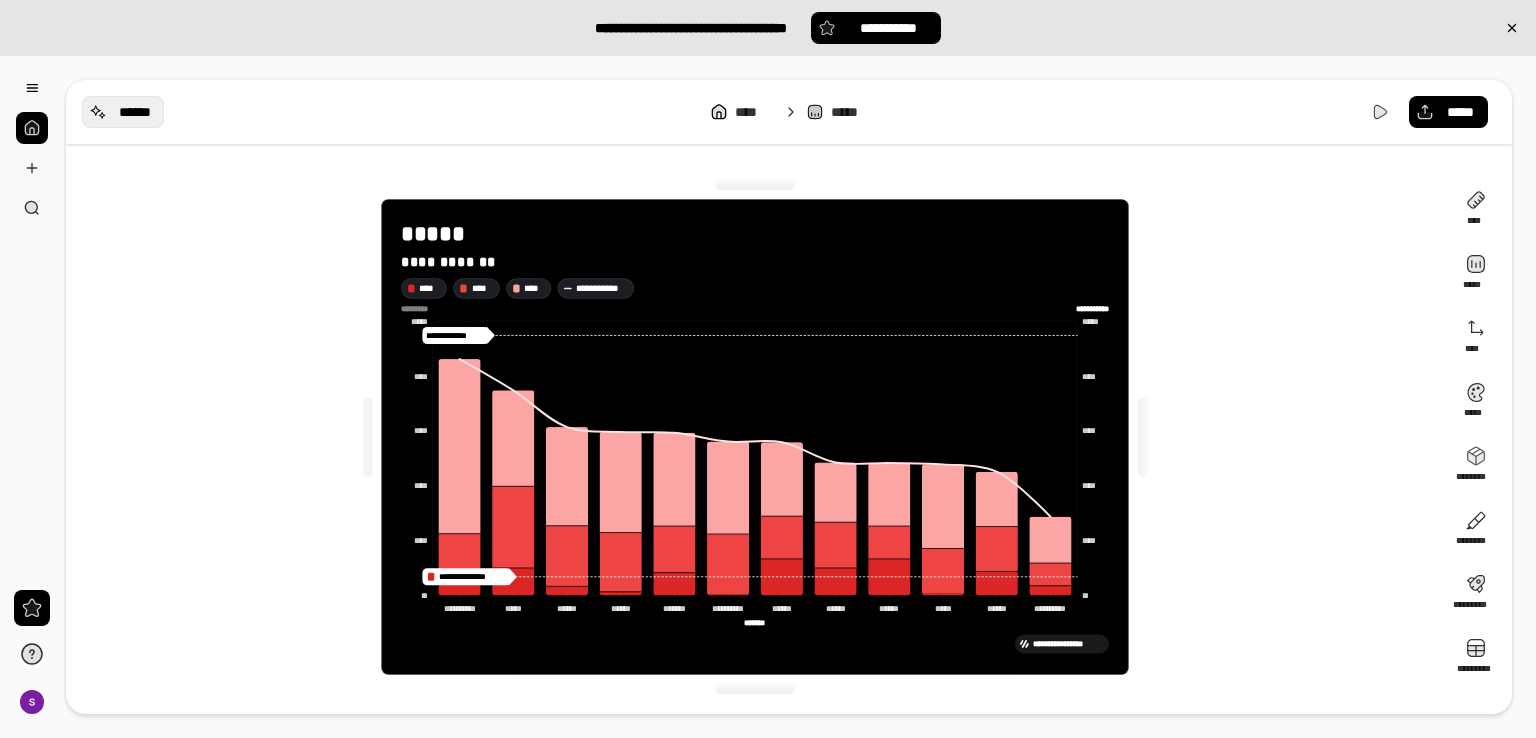 click on "******" at bounding box center [135, 112] 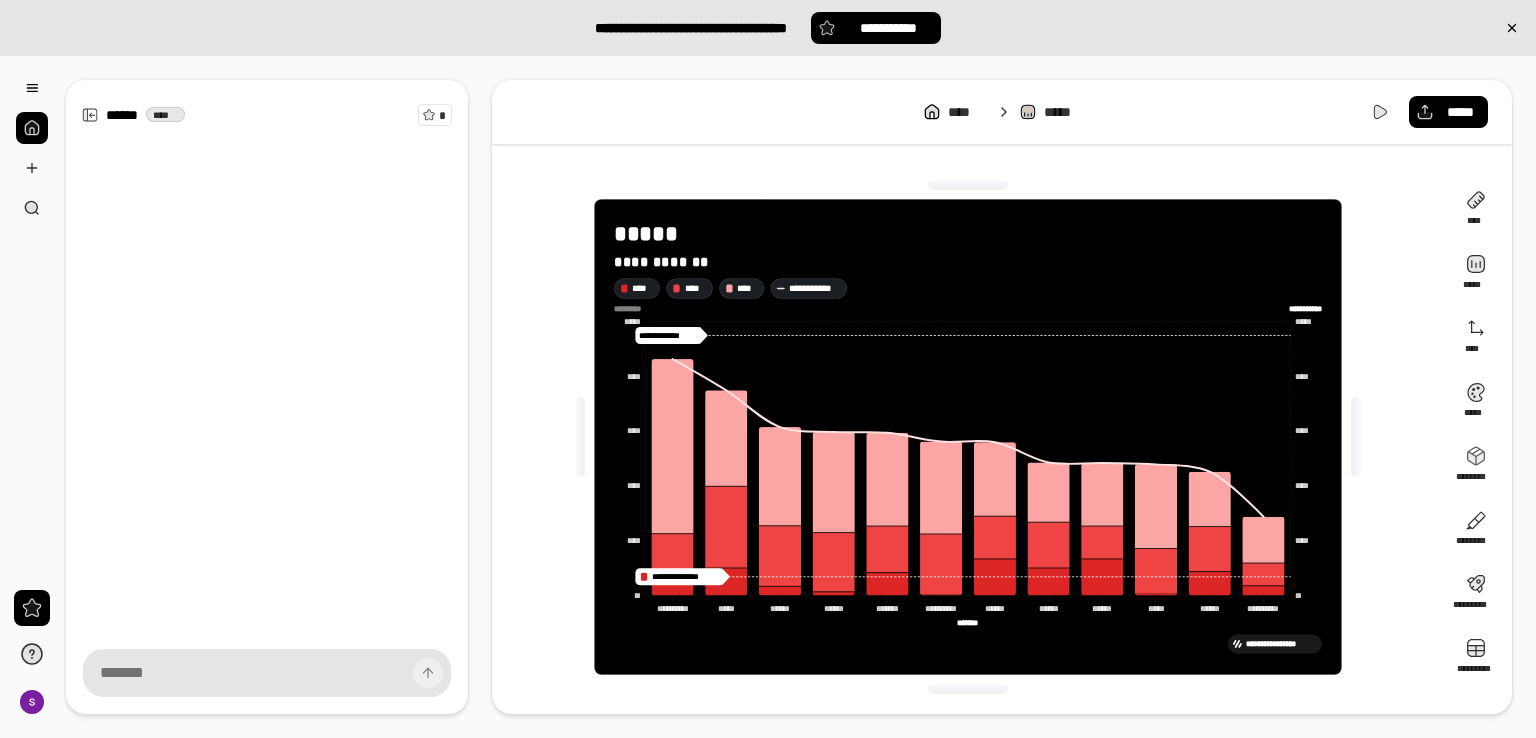 click at bounding box center (267, 673) 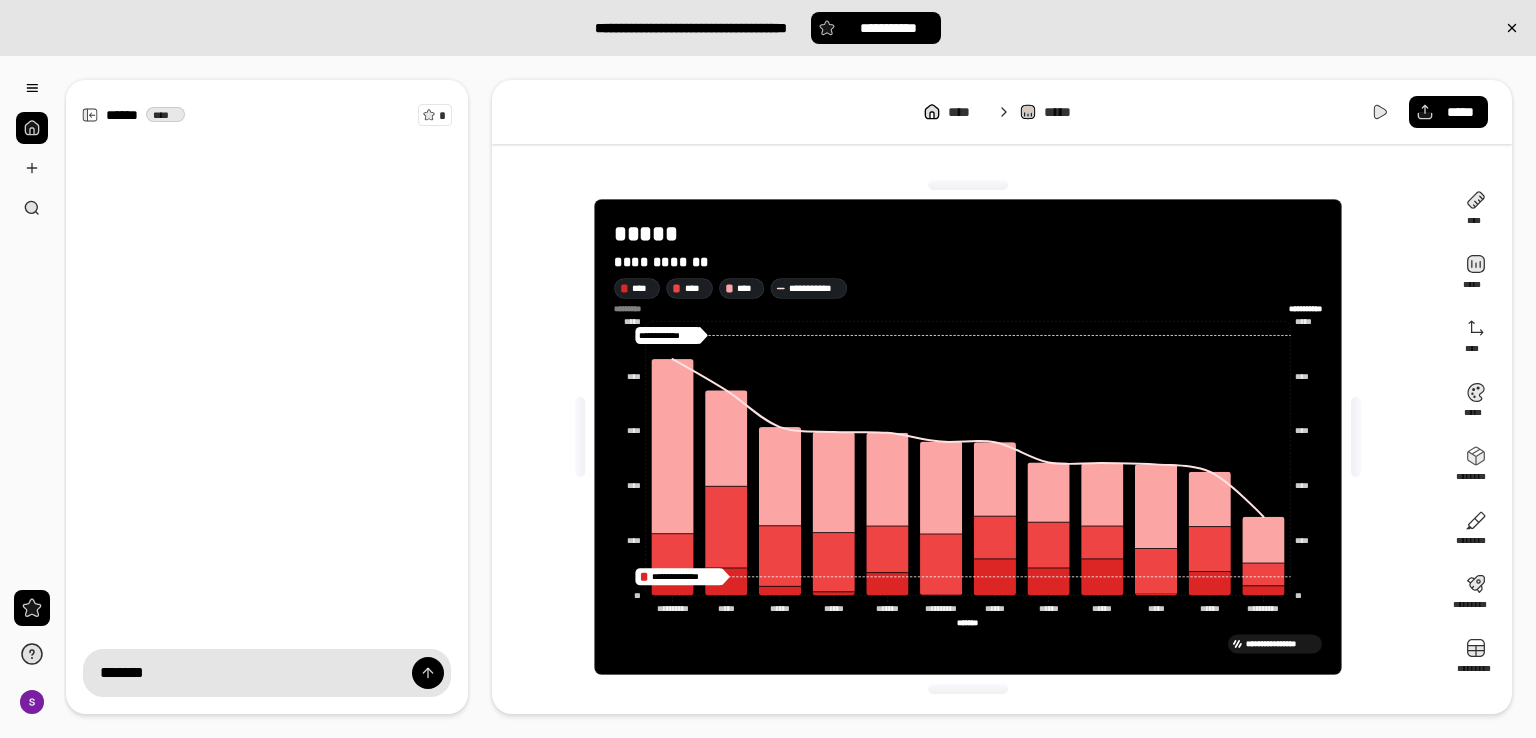 type on "*******" 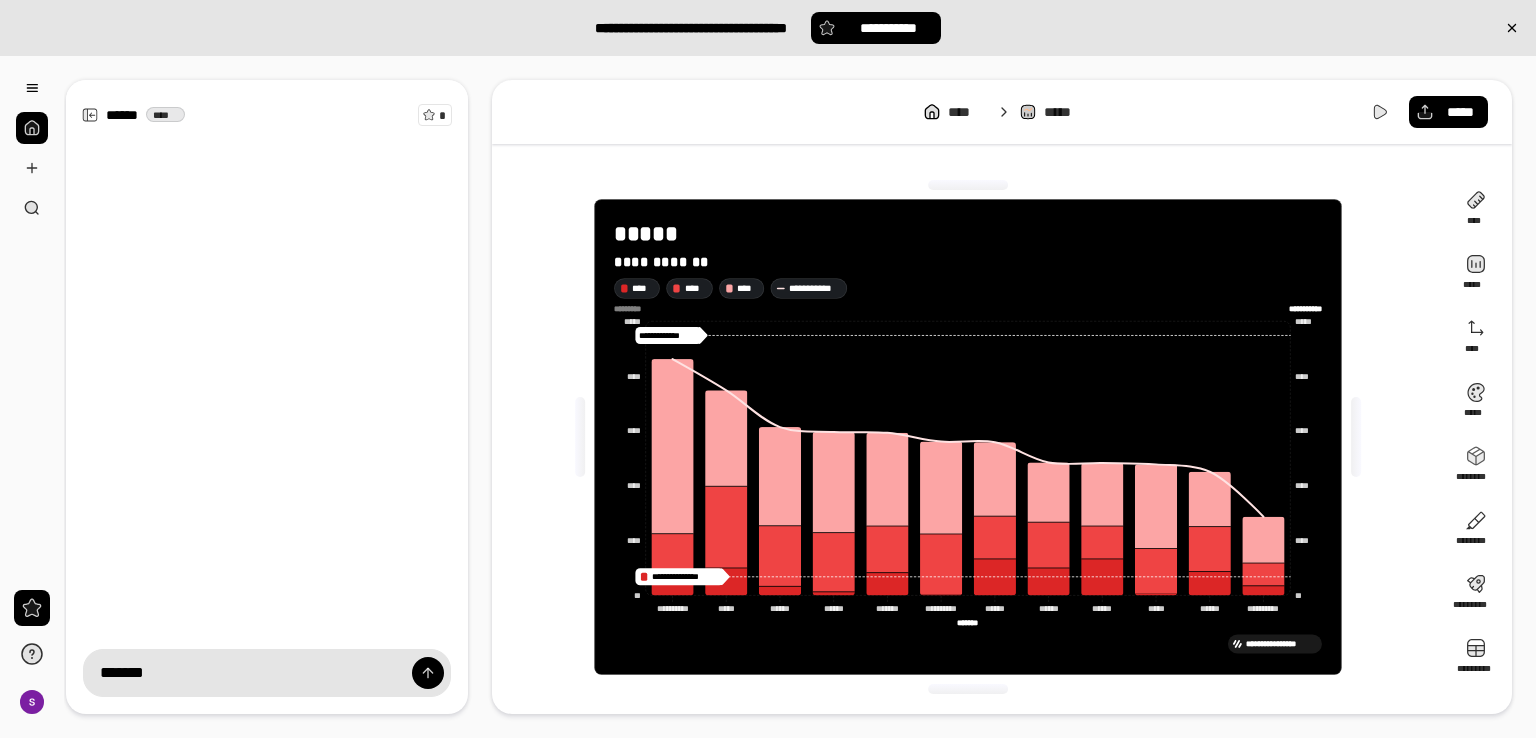 type 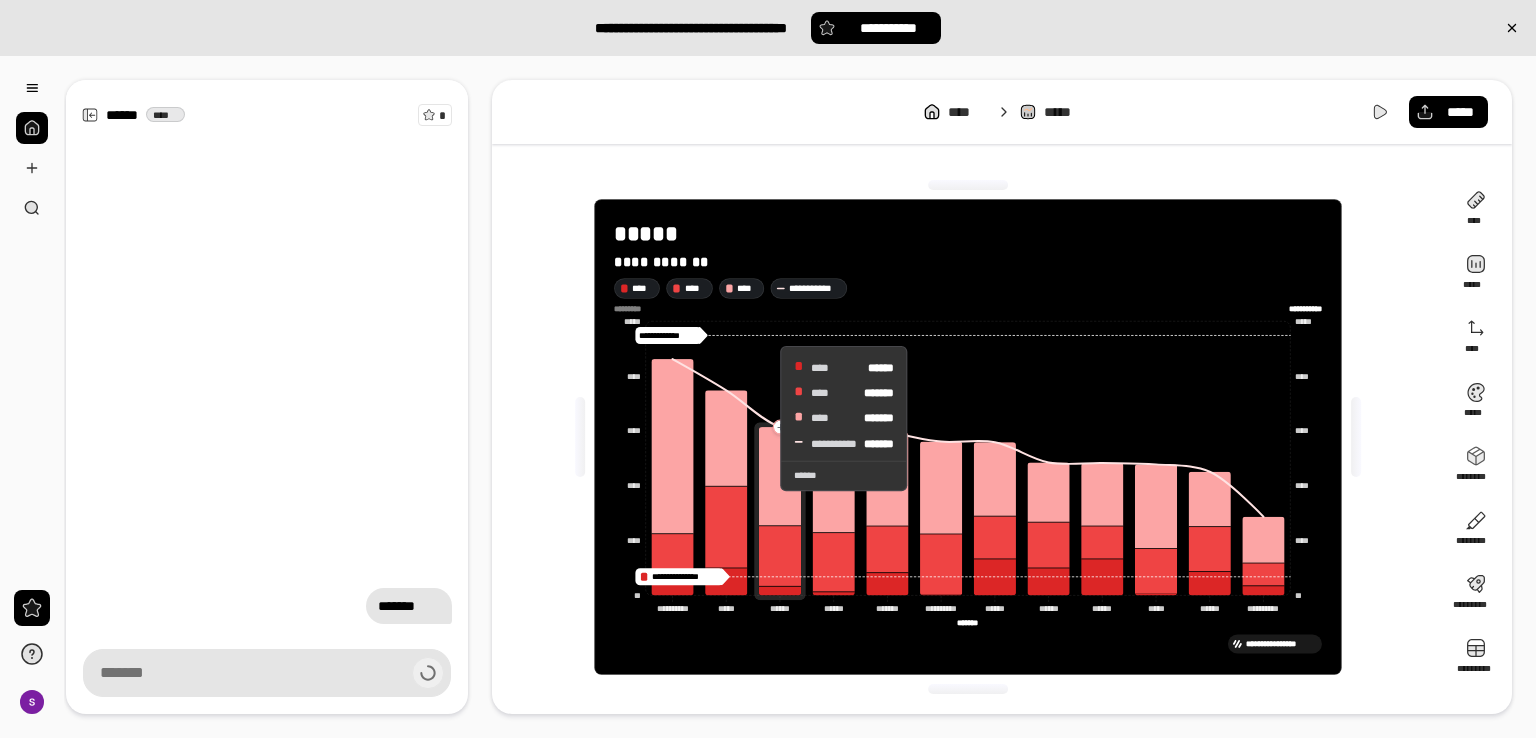 click 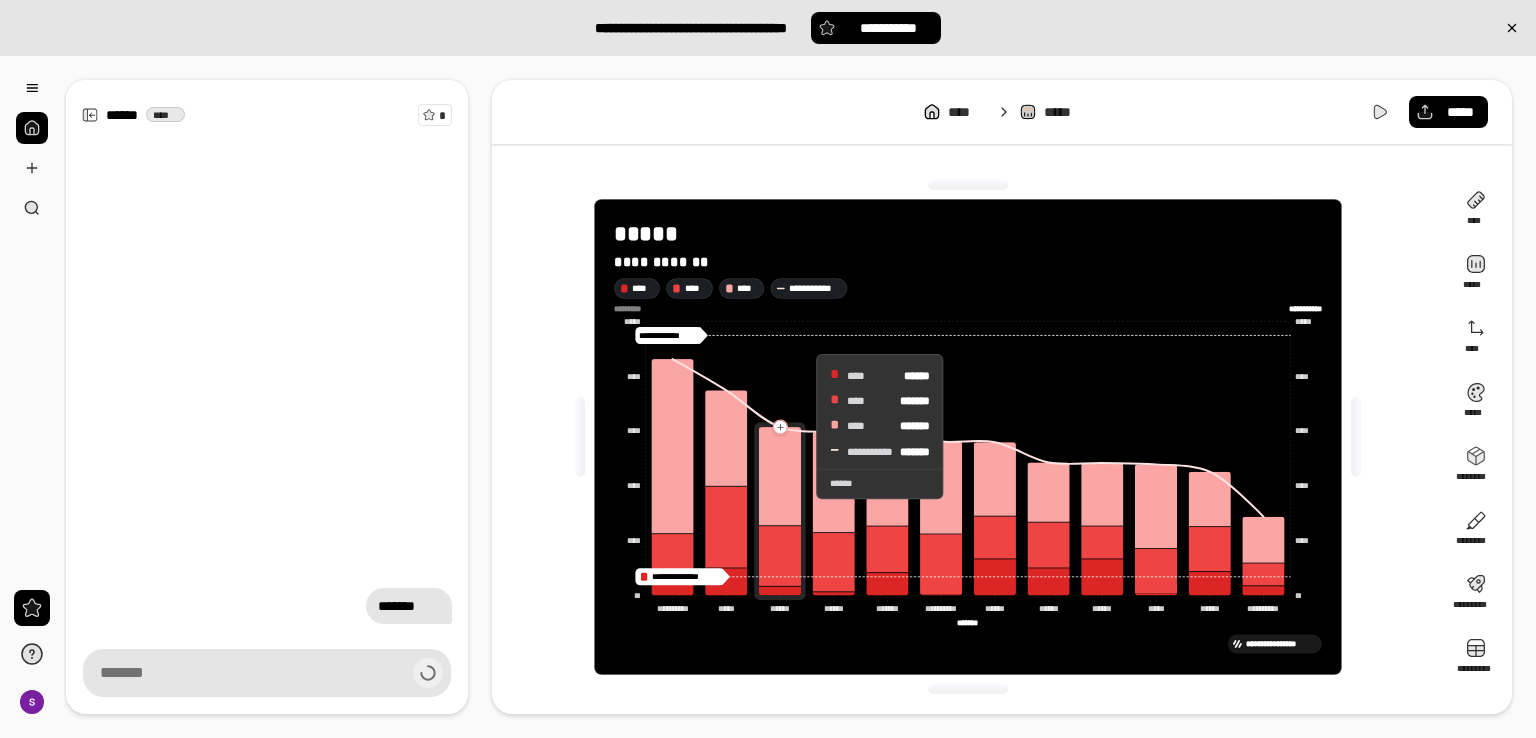 click 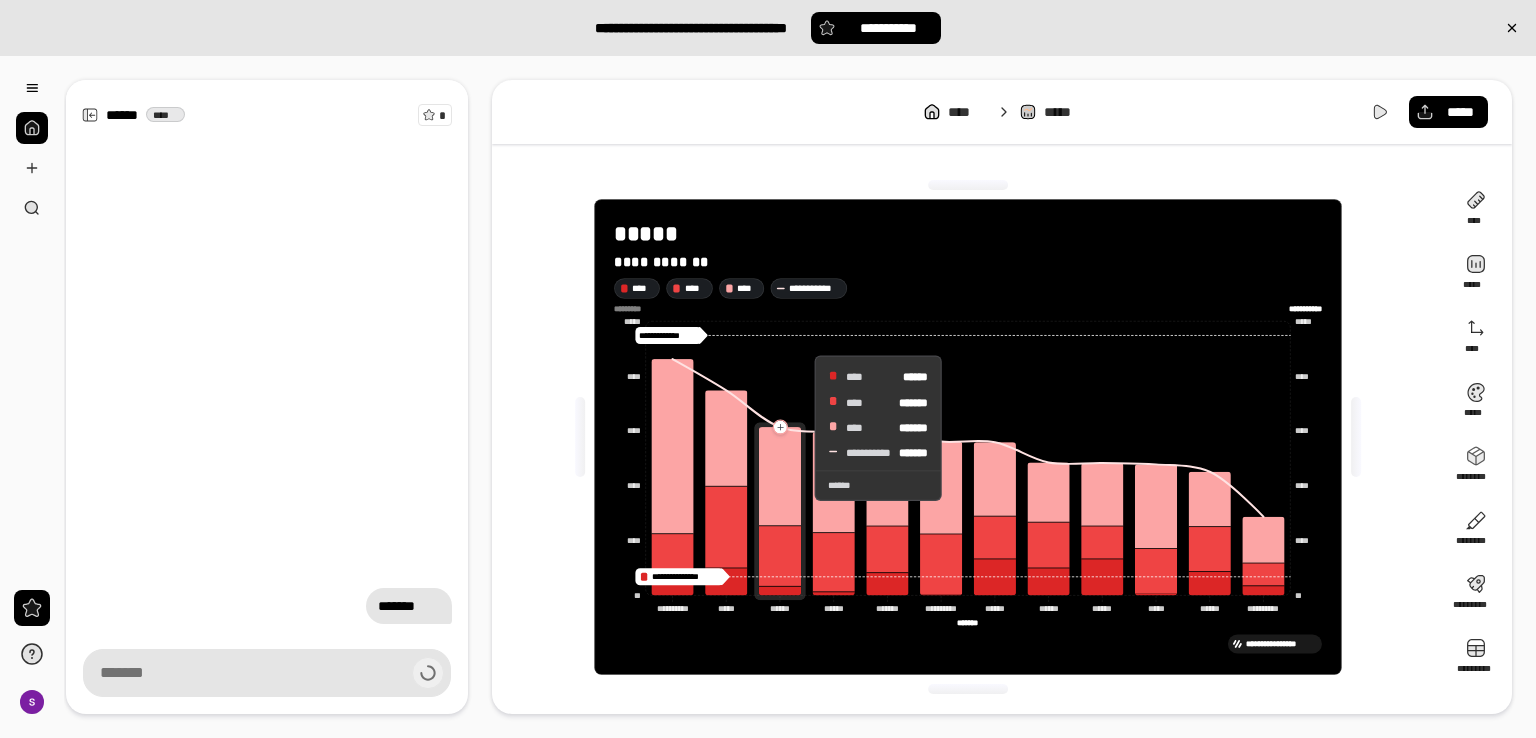 click 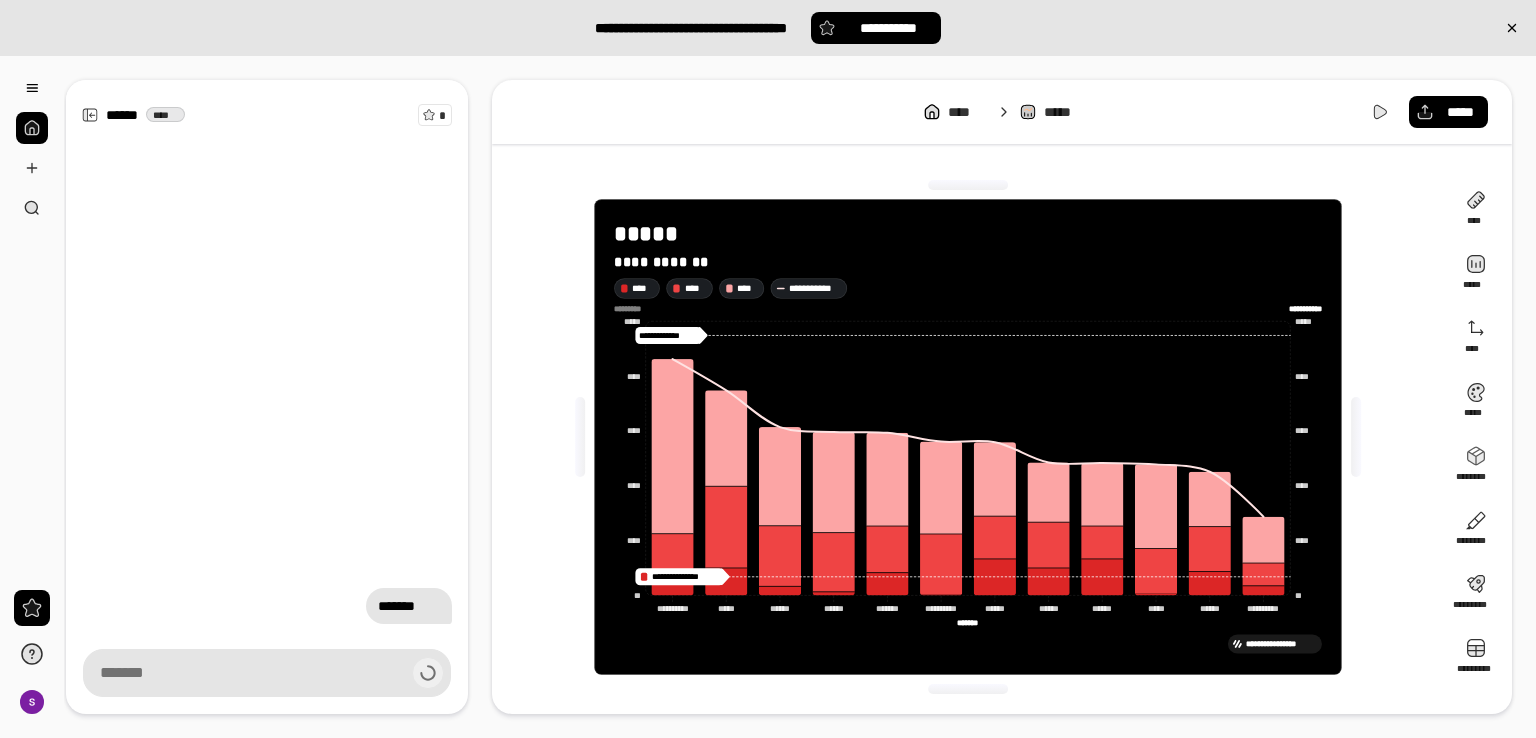 click on "**********" at bounding box center (968, 437) 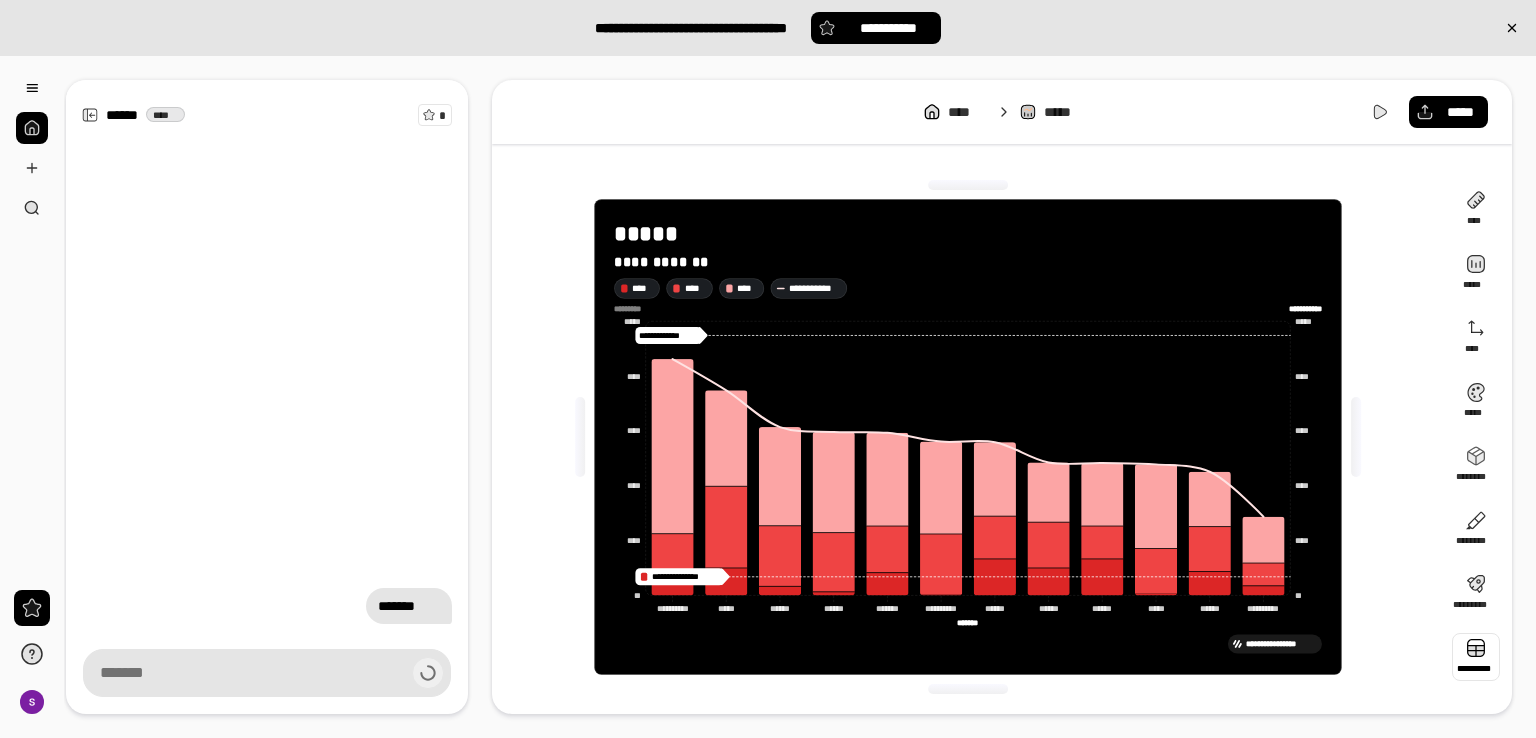 click at bounding box center [1476, 657] 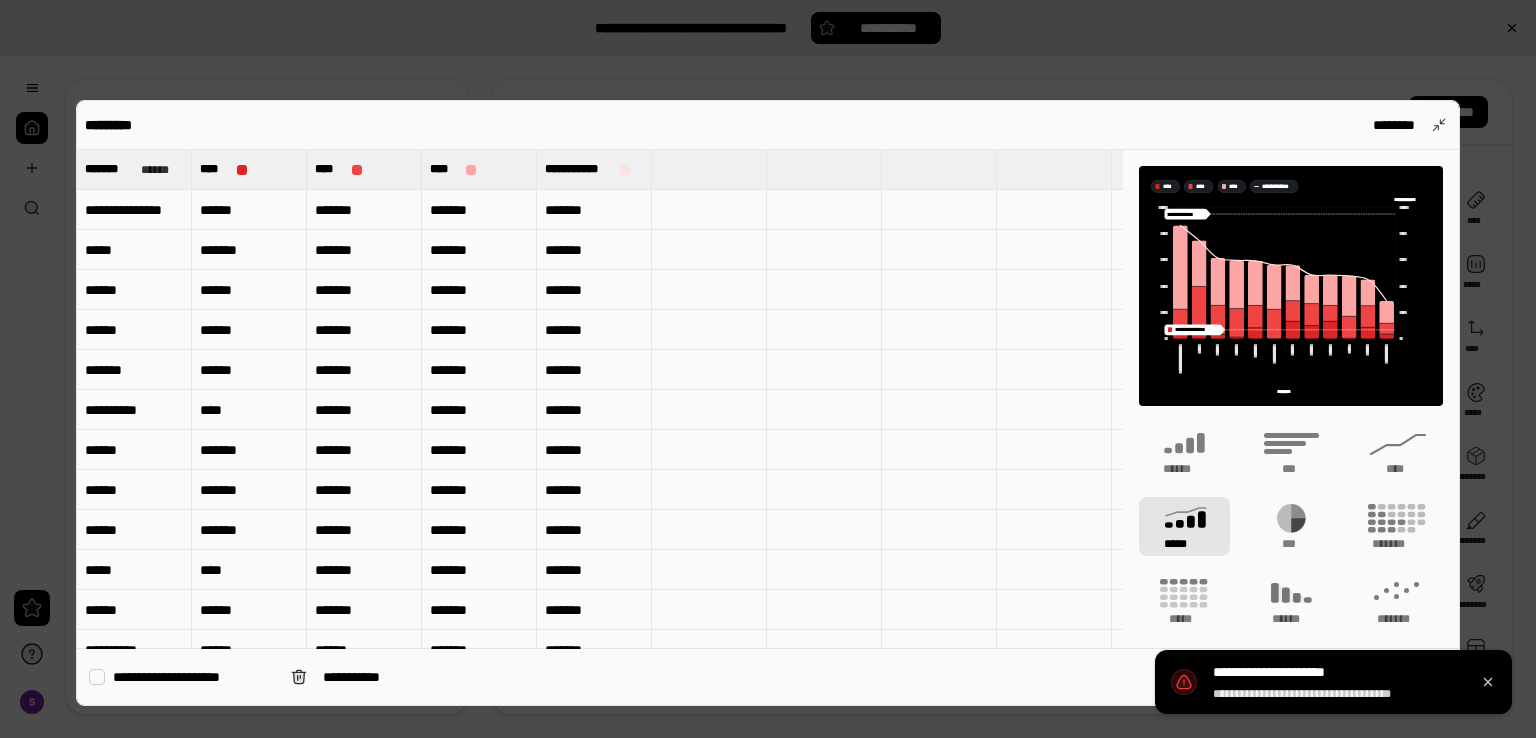 click at bounding box center (768, 369) 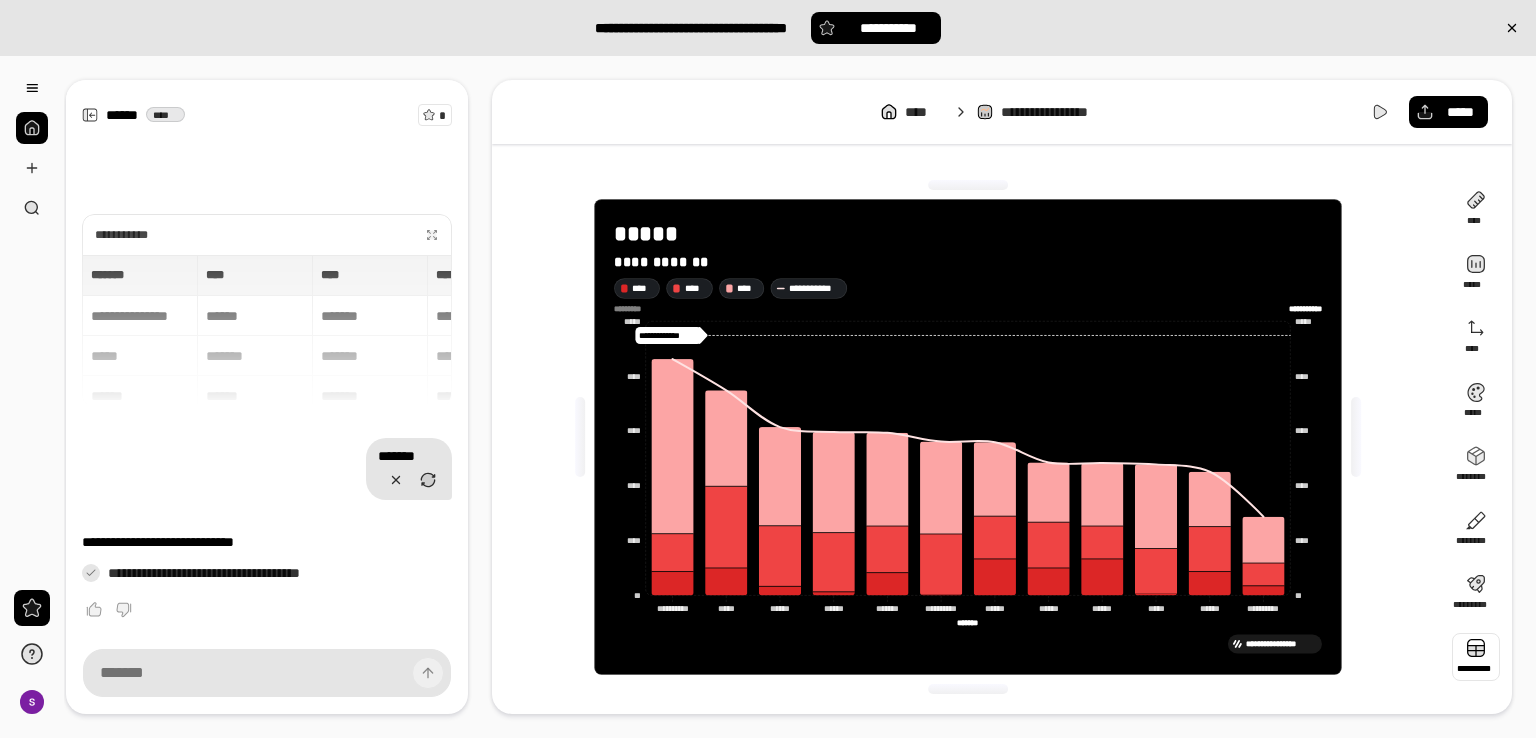 click at bounding box center [1476, 657] 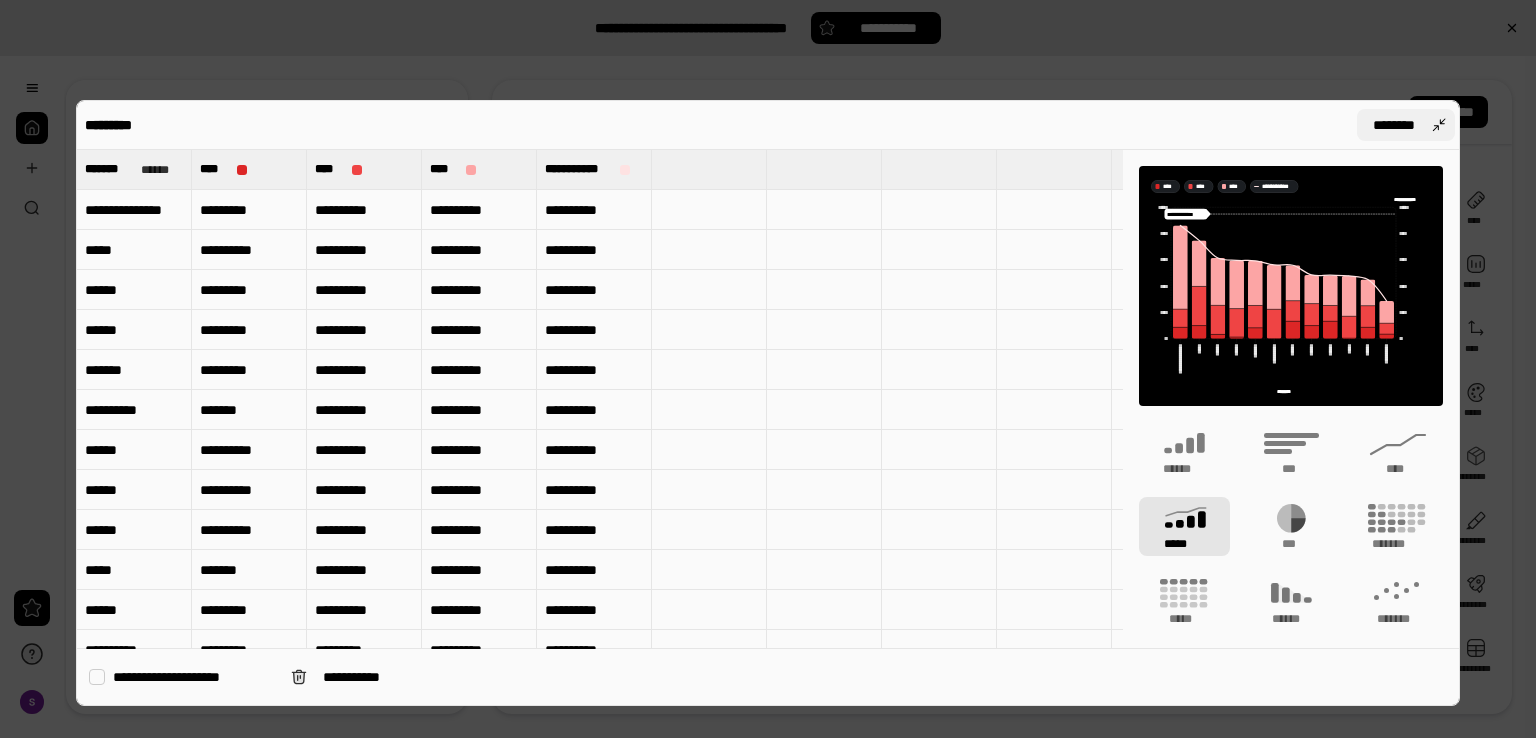 click on "********" at bounding box center (1406, 125) 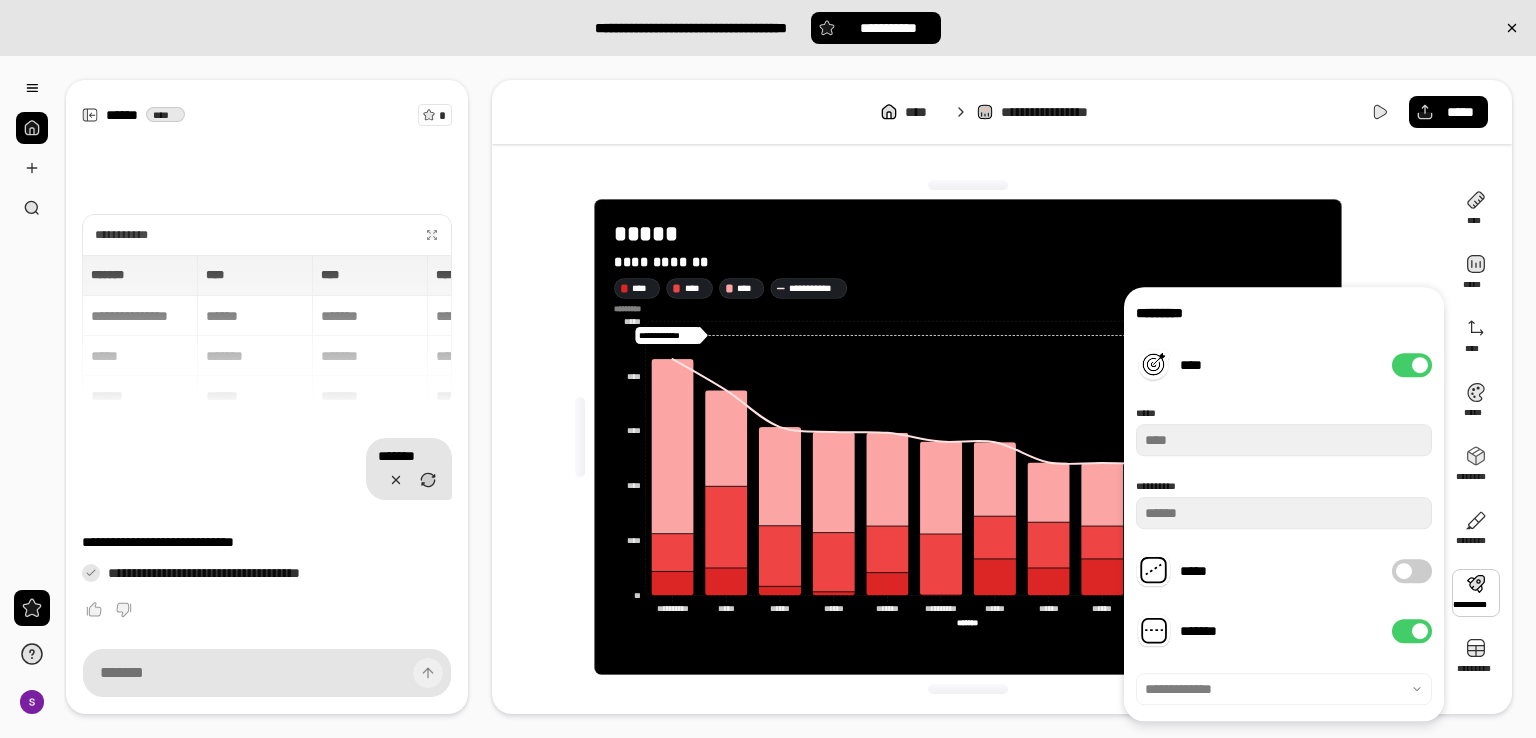 click at bounding box center [1476, 593] 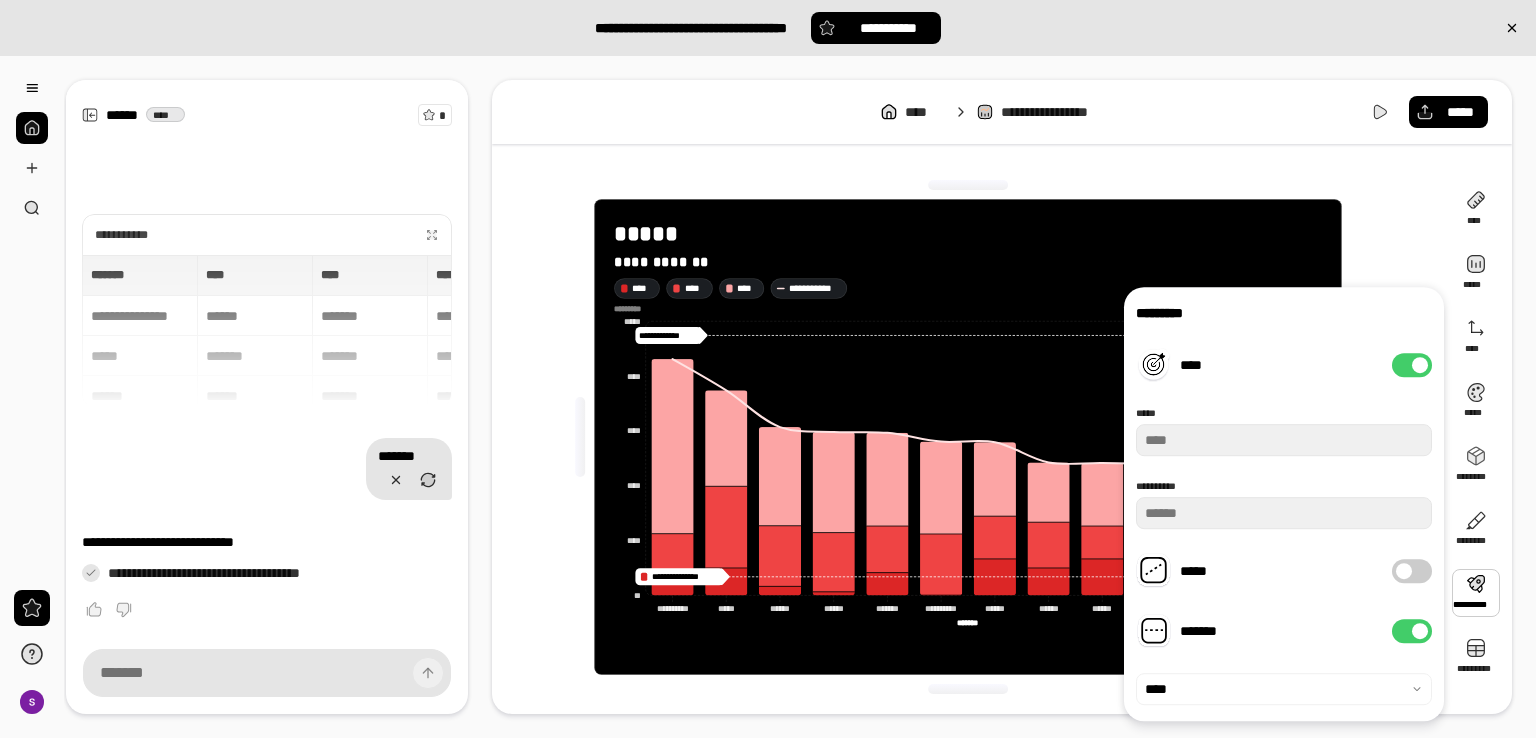 click on "**********" at bounding box center [968, 437] 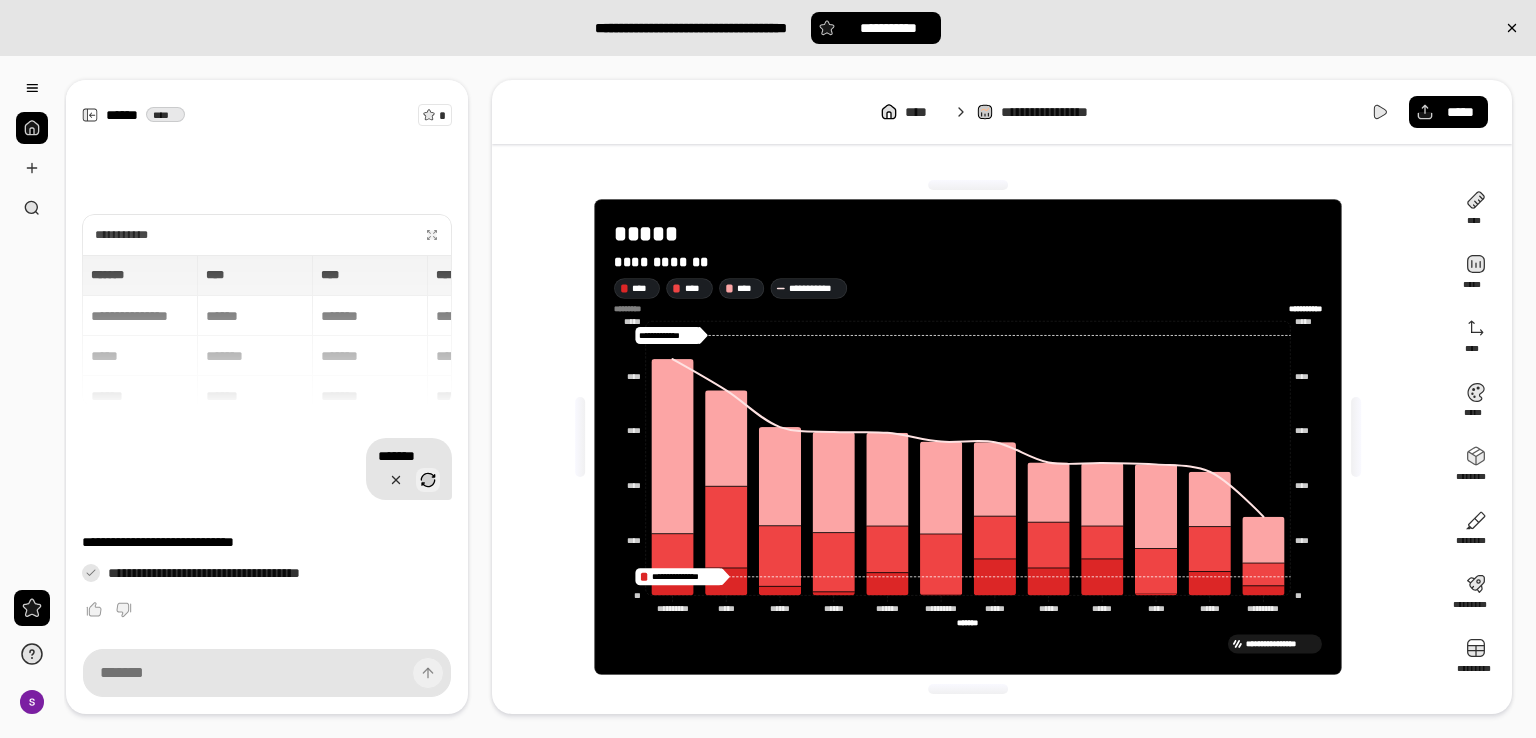 click at bounding box center (428, 480) 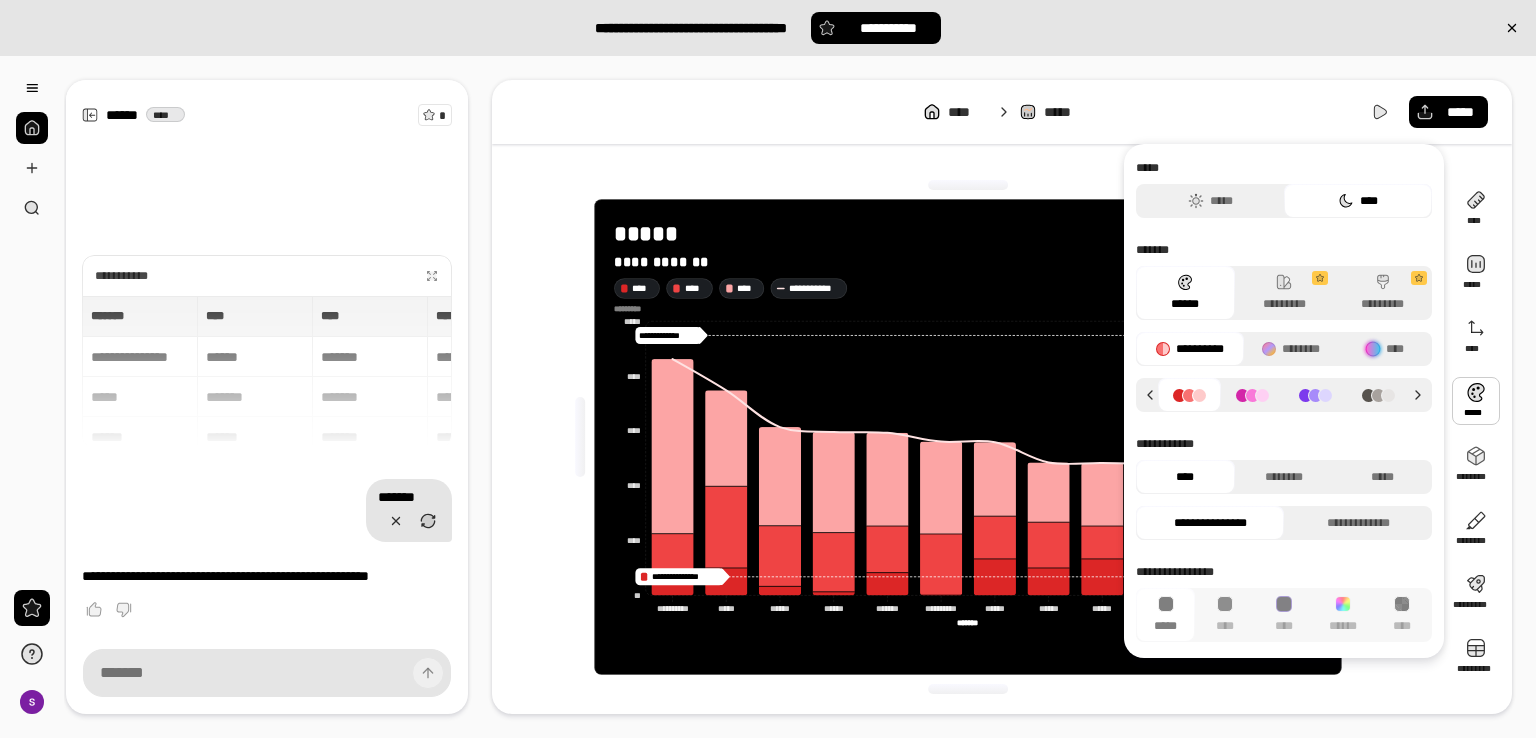 click at bounding box center [1476, 401] 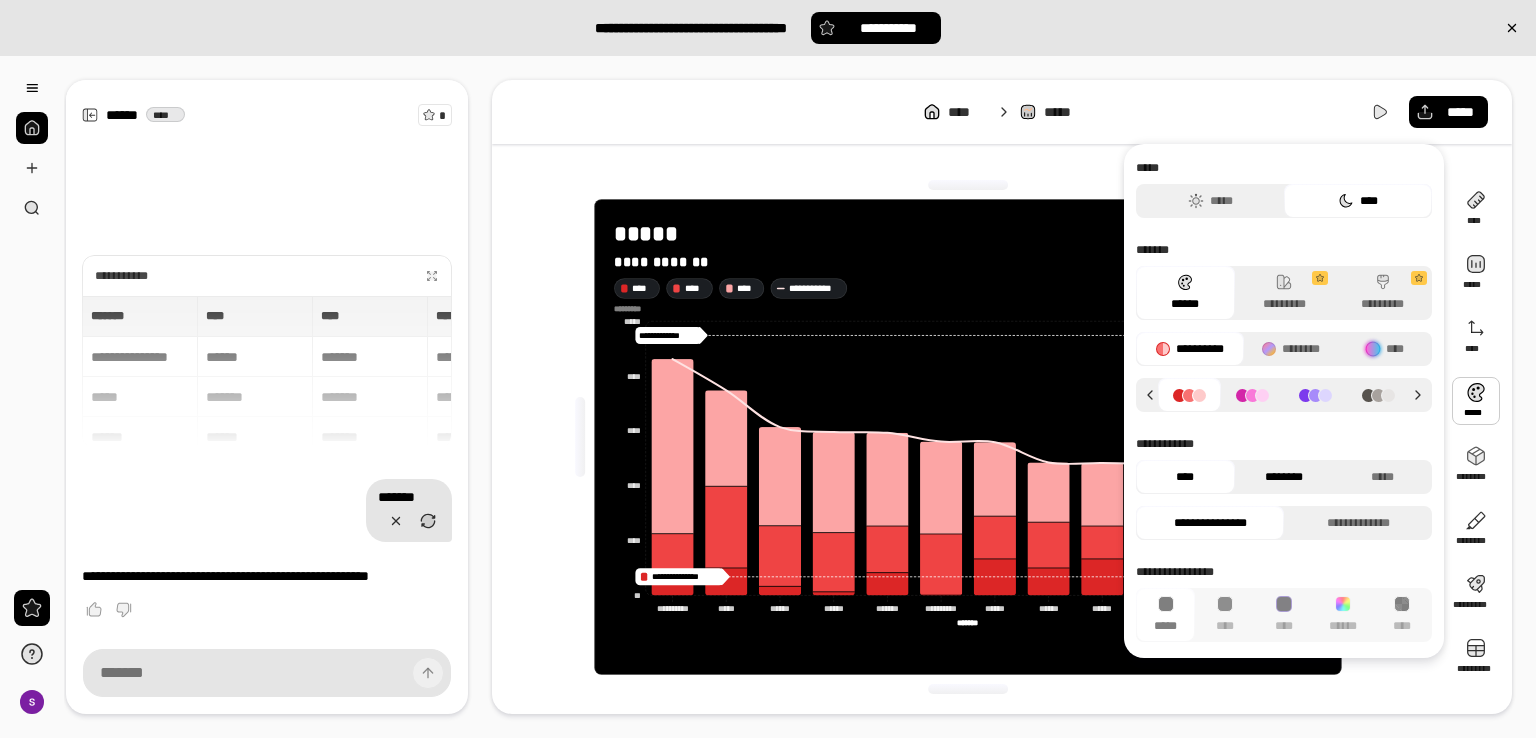 click on "********" at bounding box center (1284, 477) 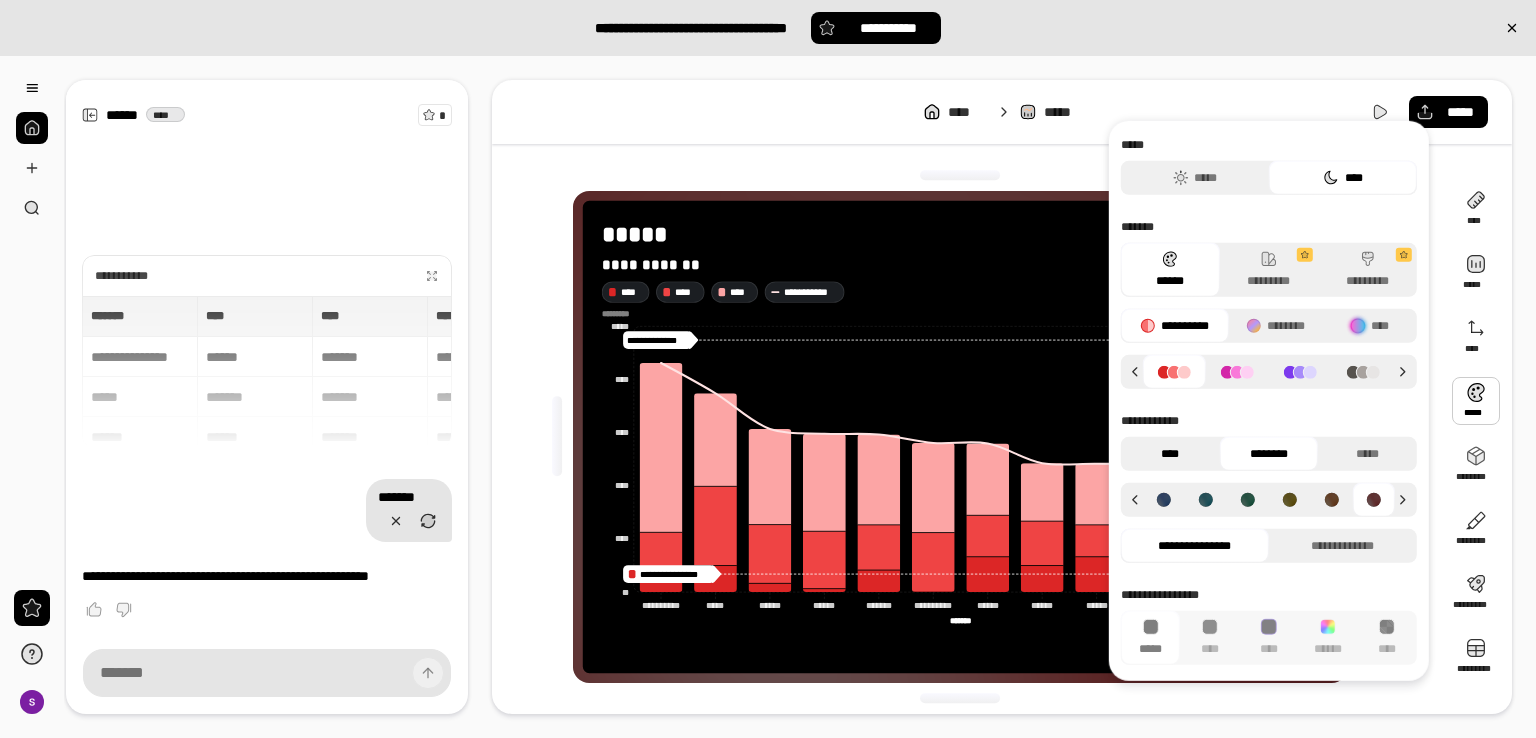 click on "****" at bounding box center (1170, 454) 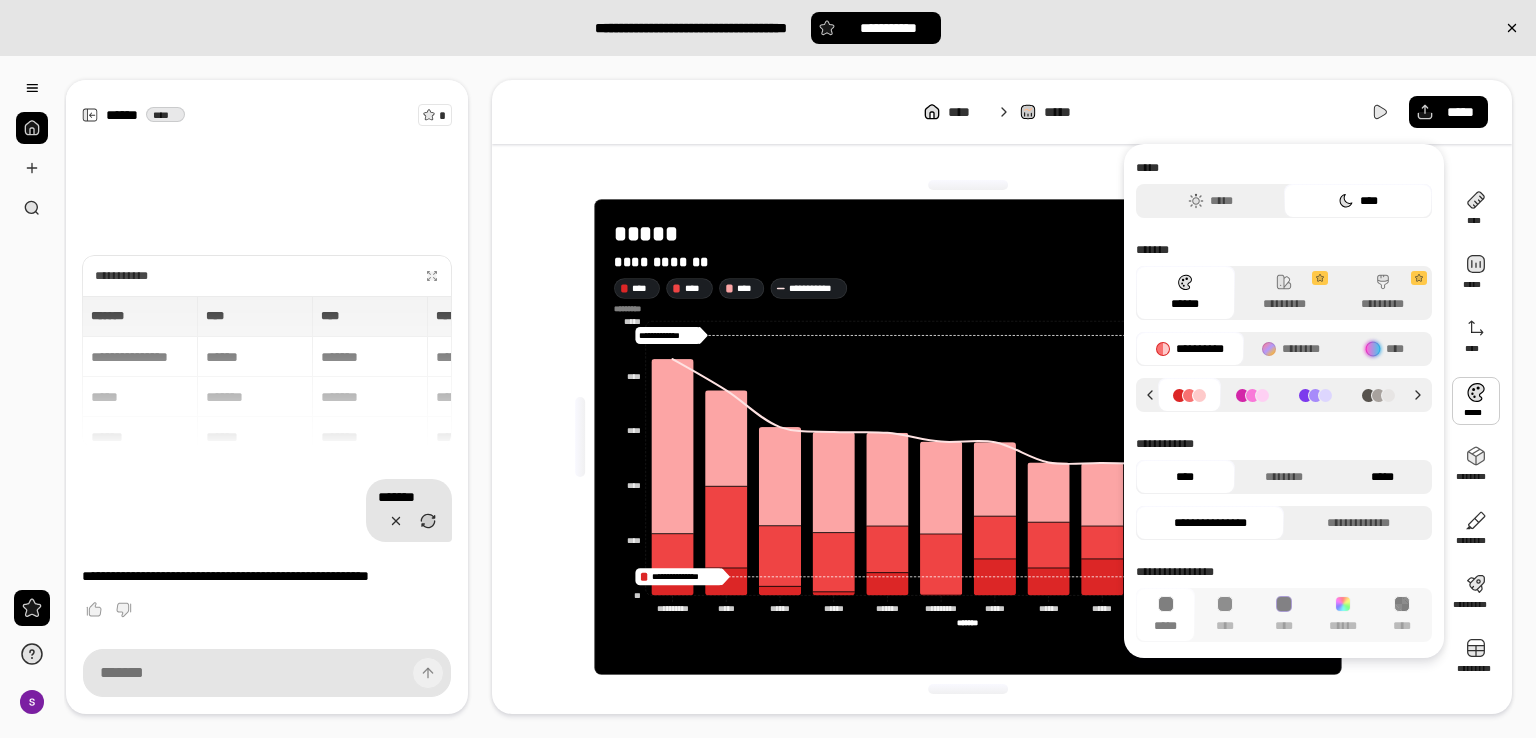 click on "*****" at bounding box center [1382, 477] 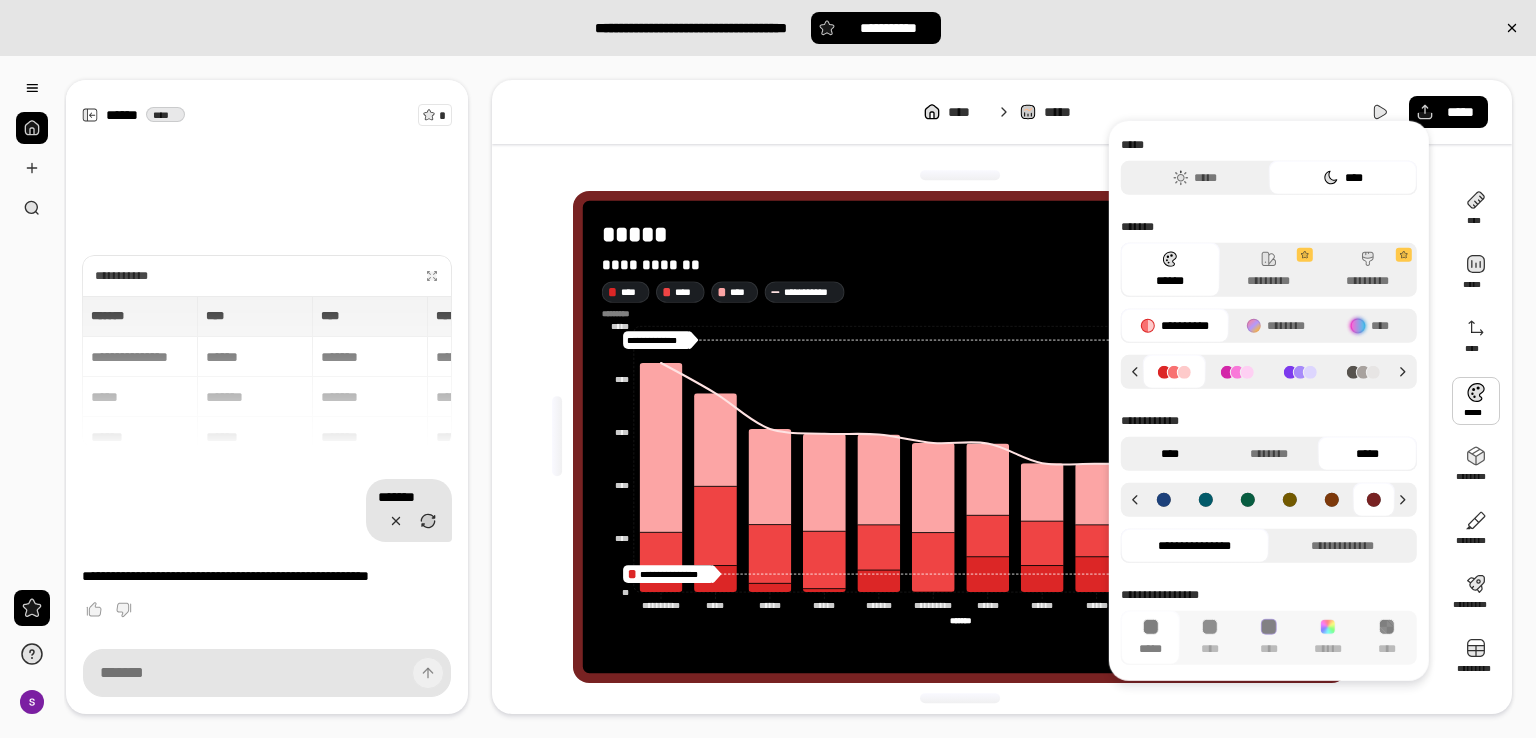 click on "****" at bounding box center [1170, 454] 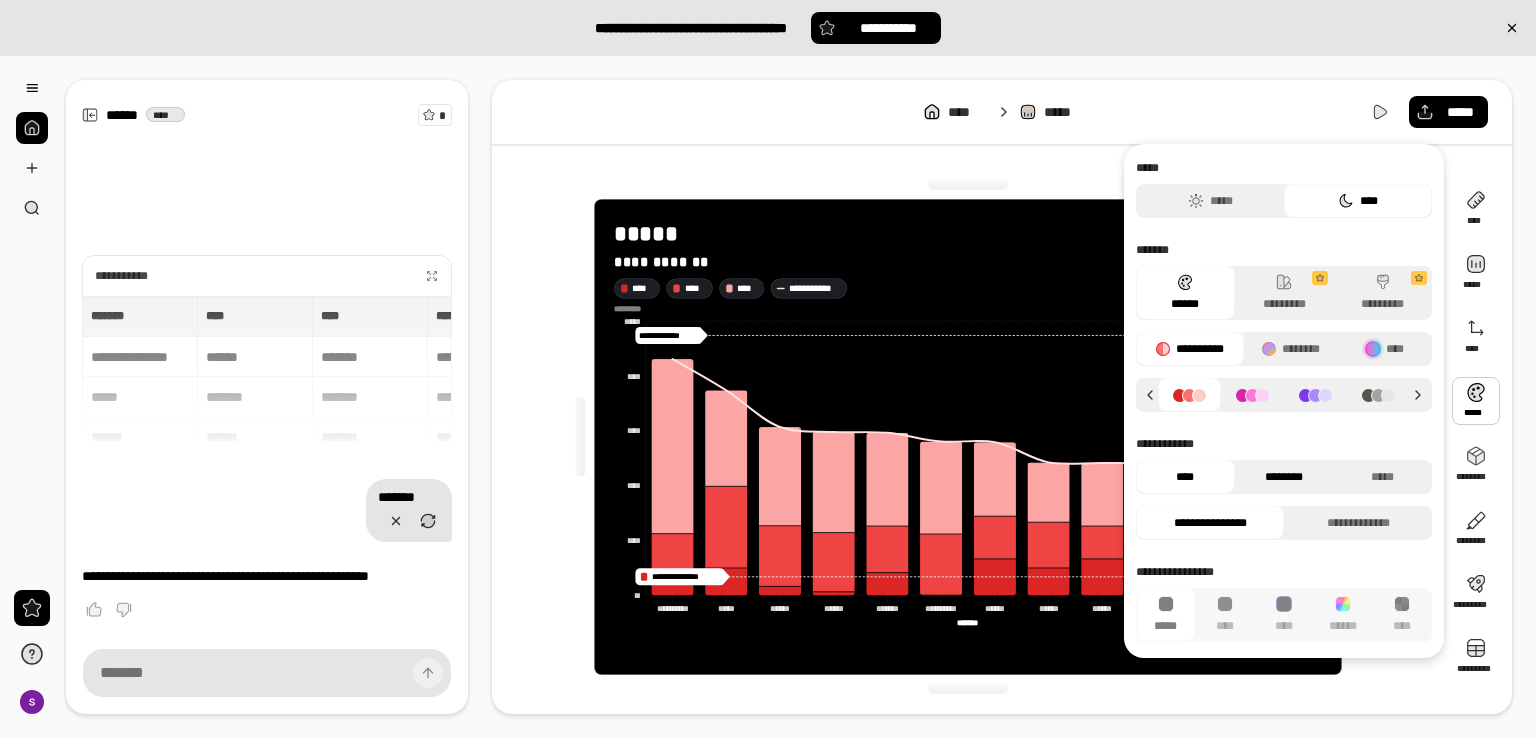 click on "********" at bounding box center (1284, 477) 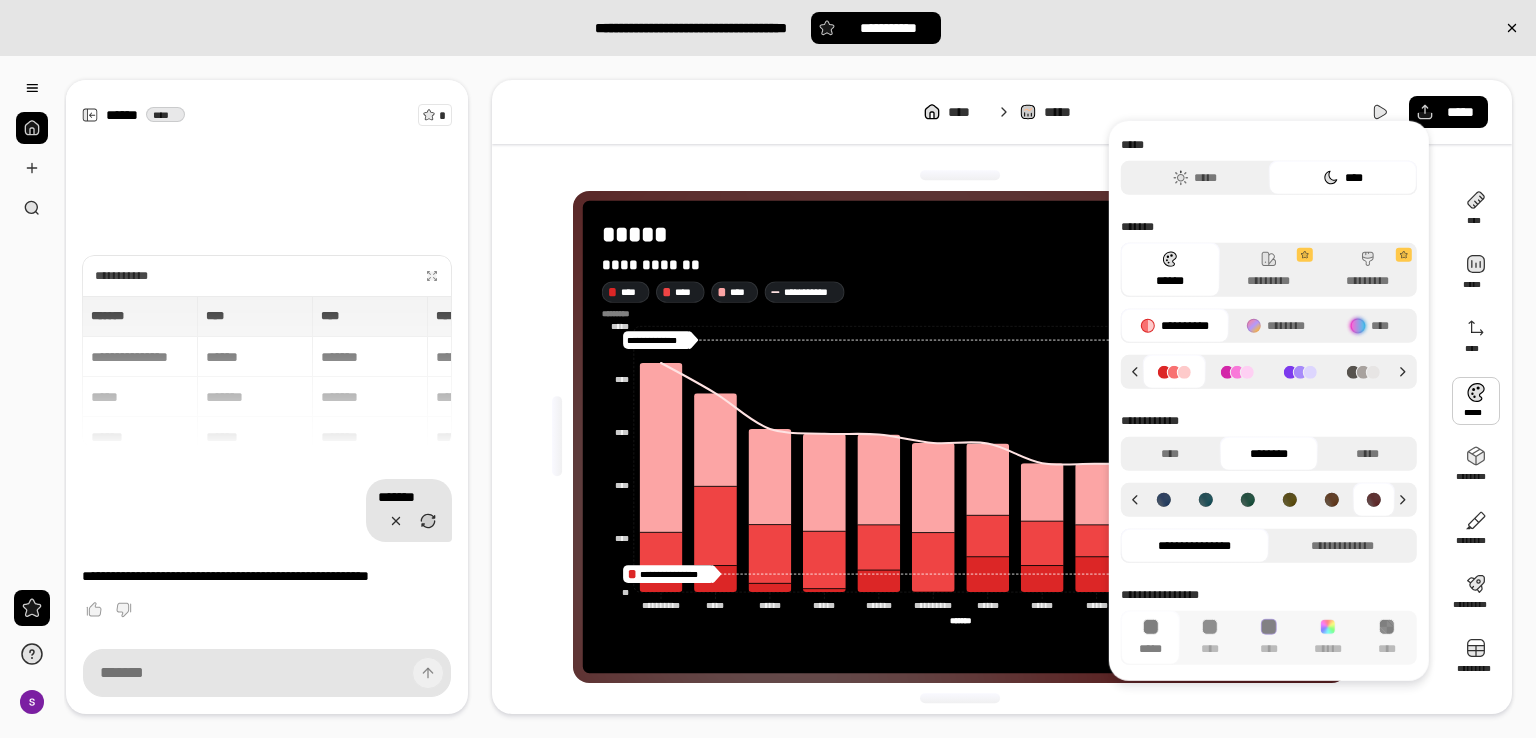 click at bounding box center (1164, 500) 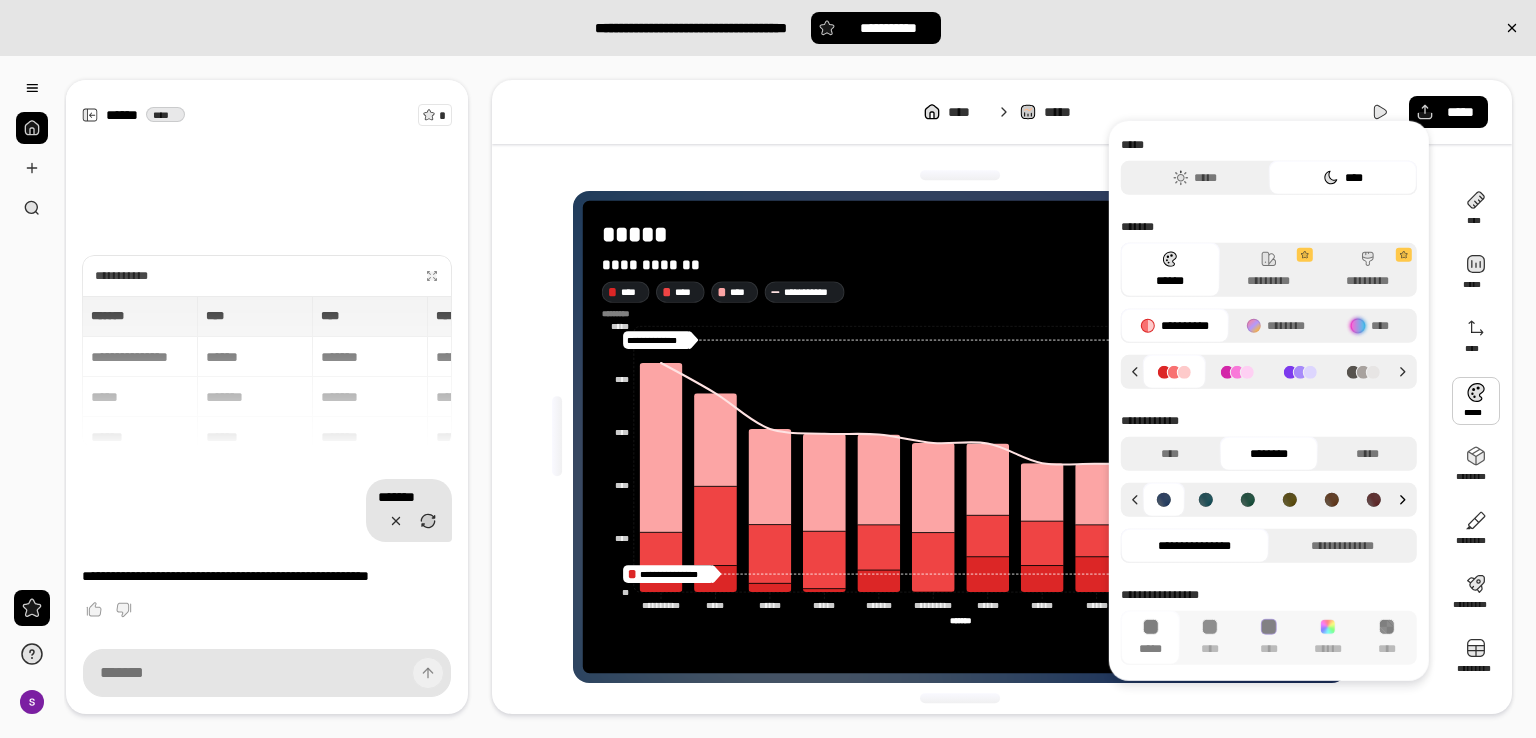 click 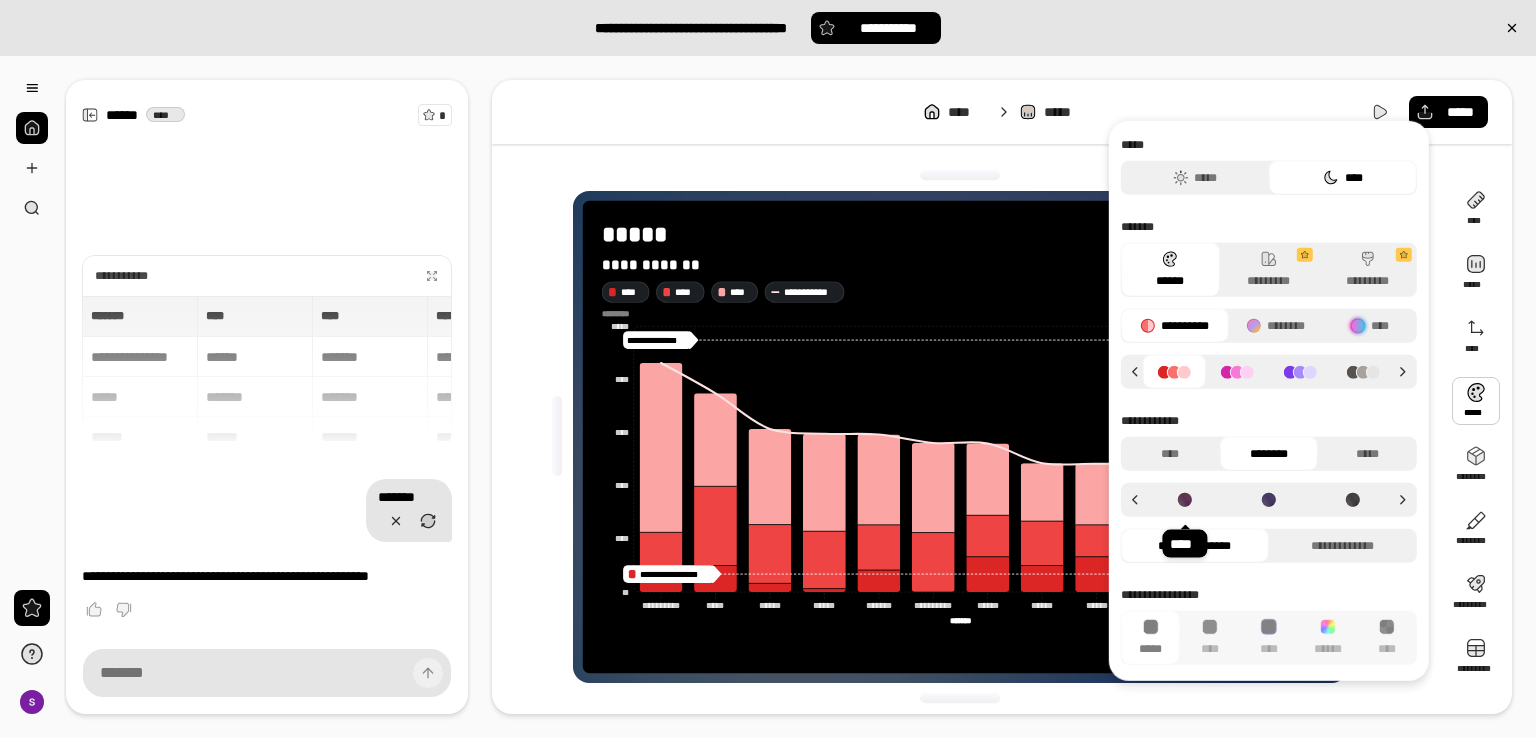 click at bounding box center (1185, 500) 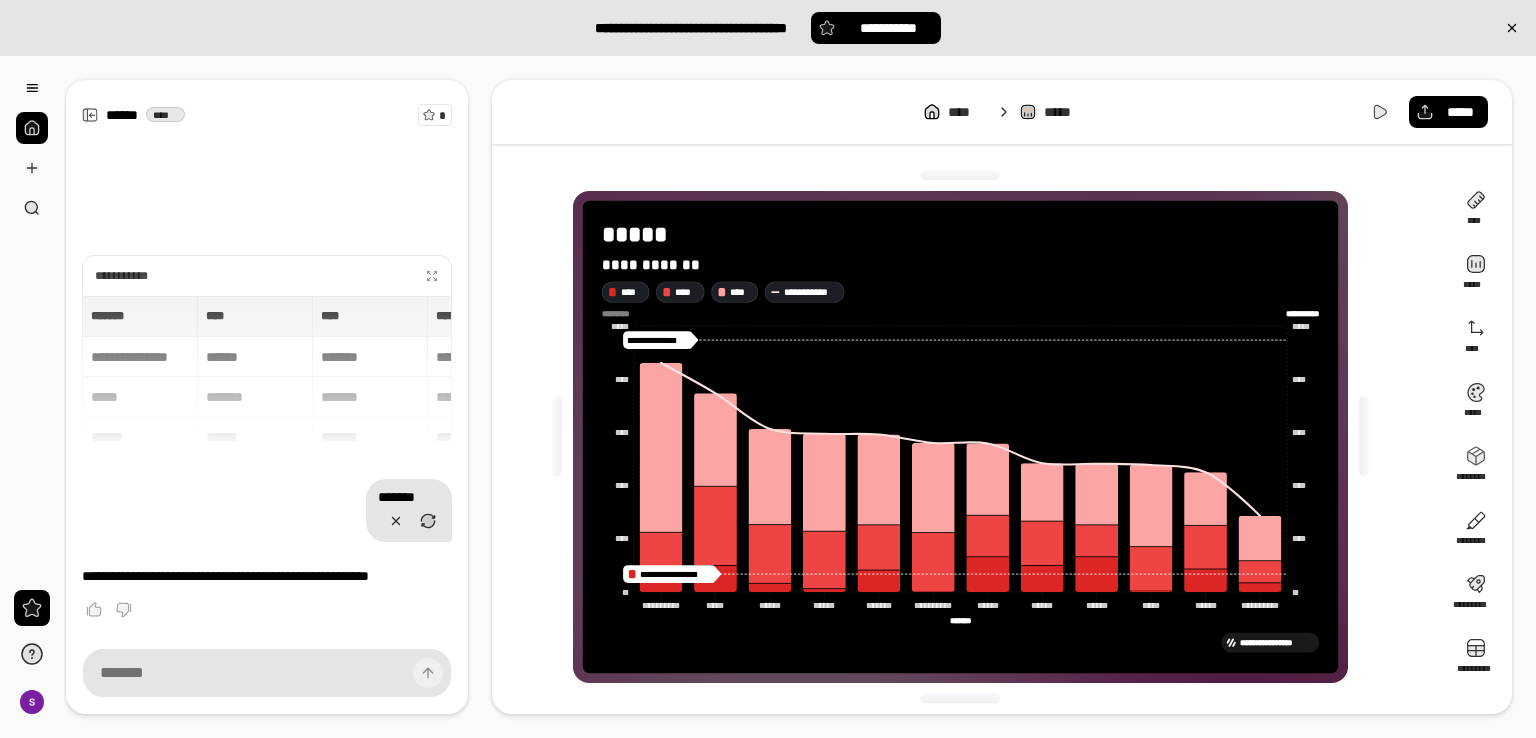 click on "**********" at bounding box center (968, 437) 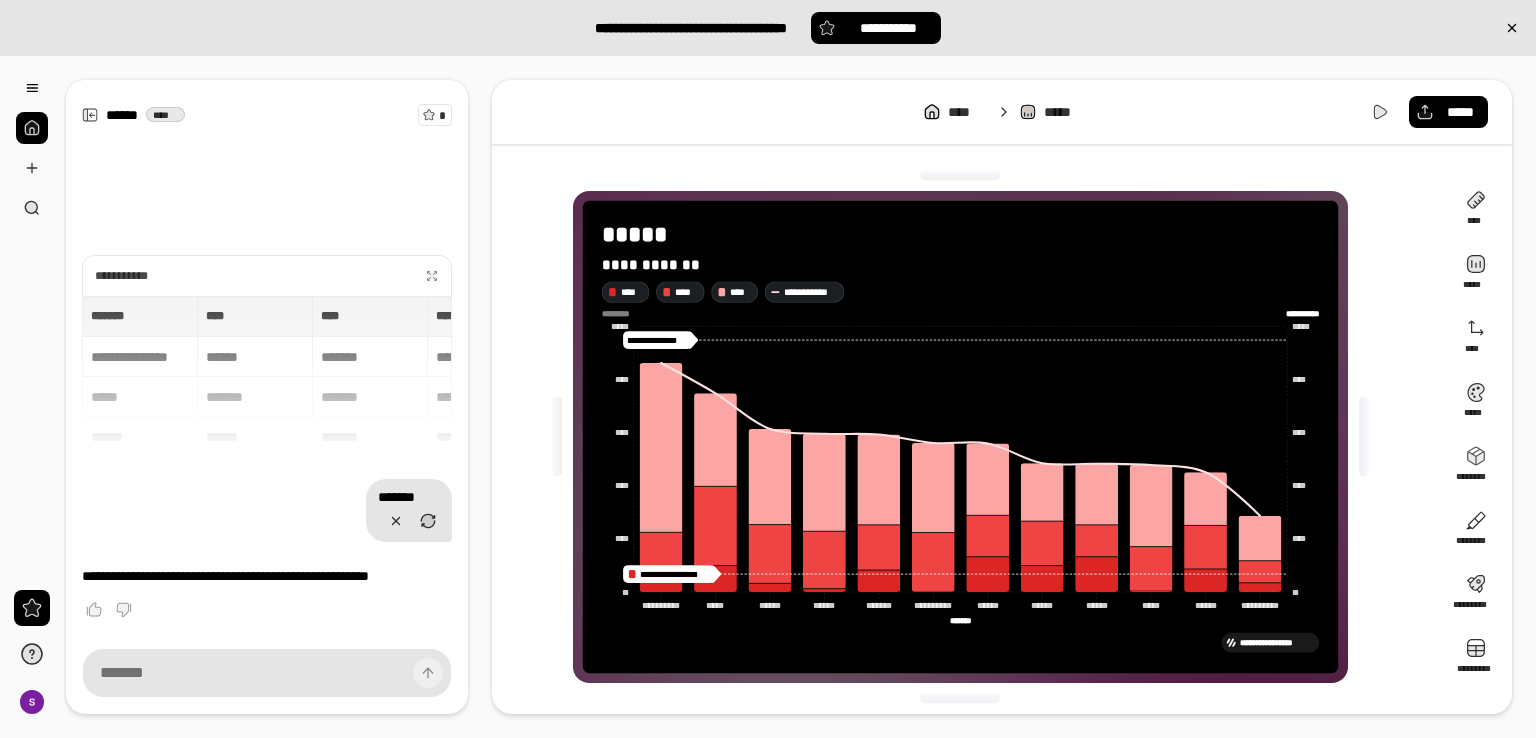 drag, startPoint x: 1305, startPoint y: 643, endPoint x: 1239, endPoint y: 649, distance: 66.27216 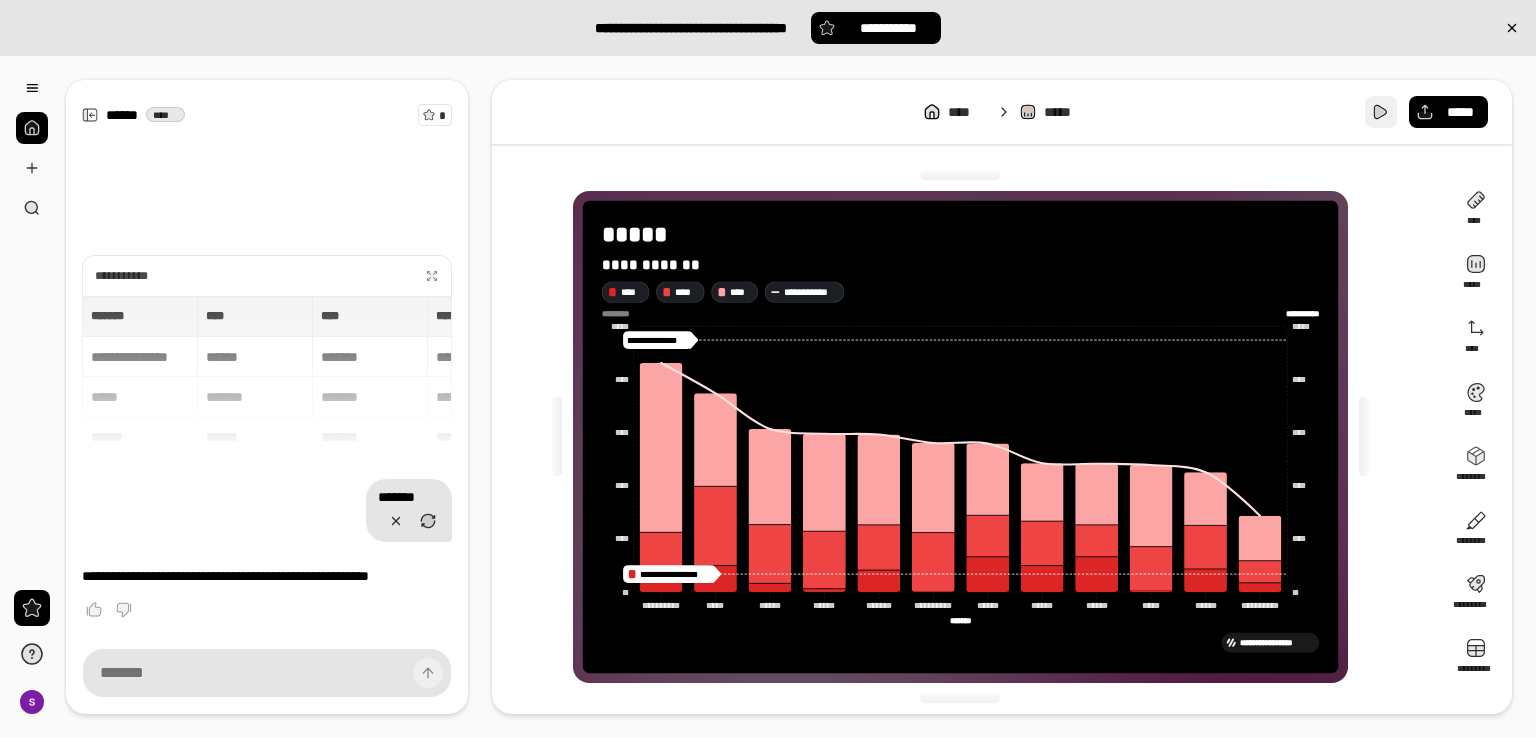 click at bounding box center (1381, 112) 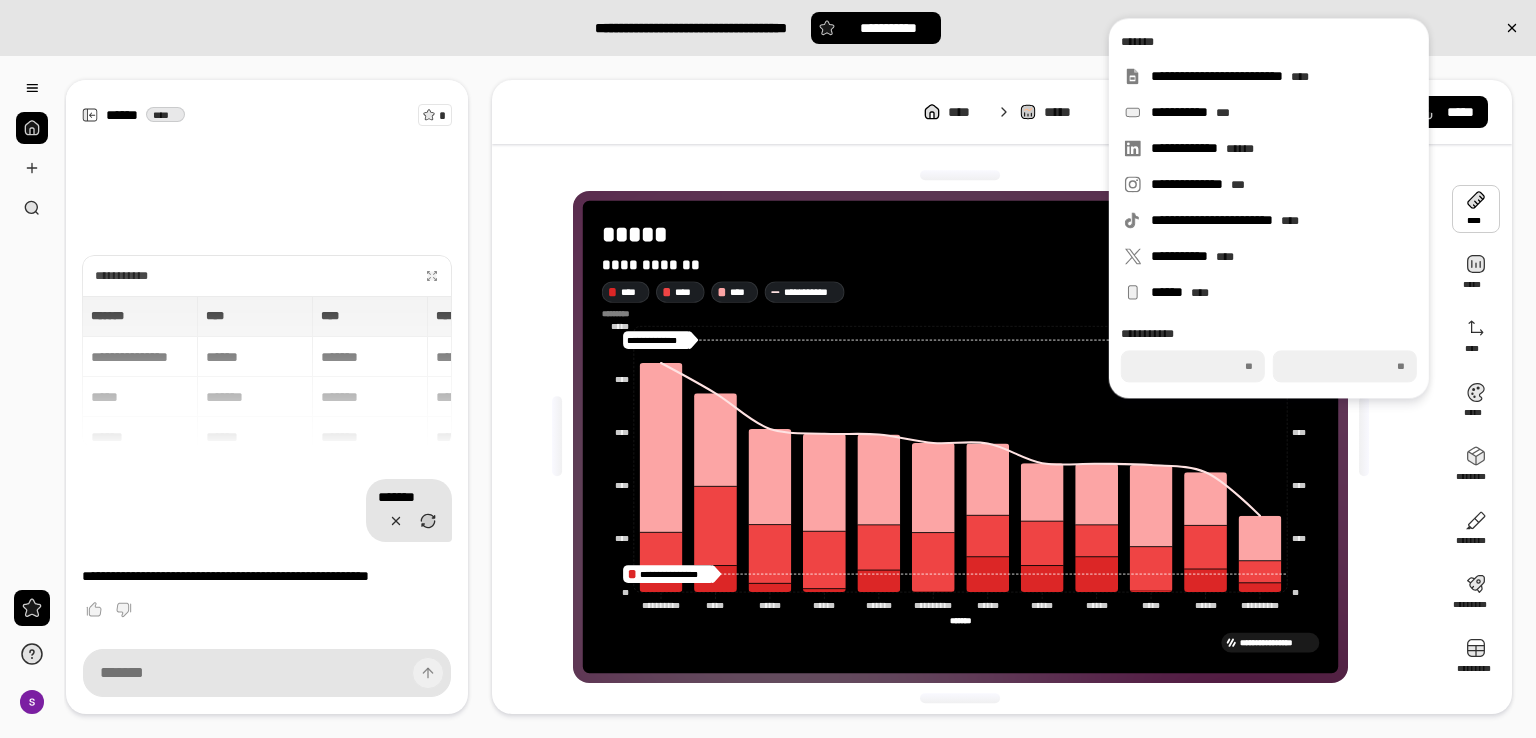 click on "**********" at bounding box center (968, 437) 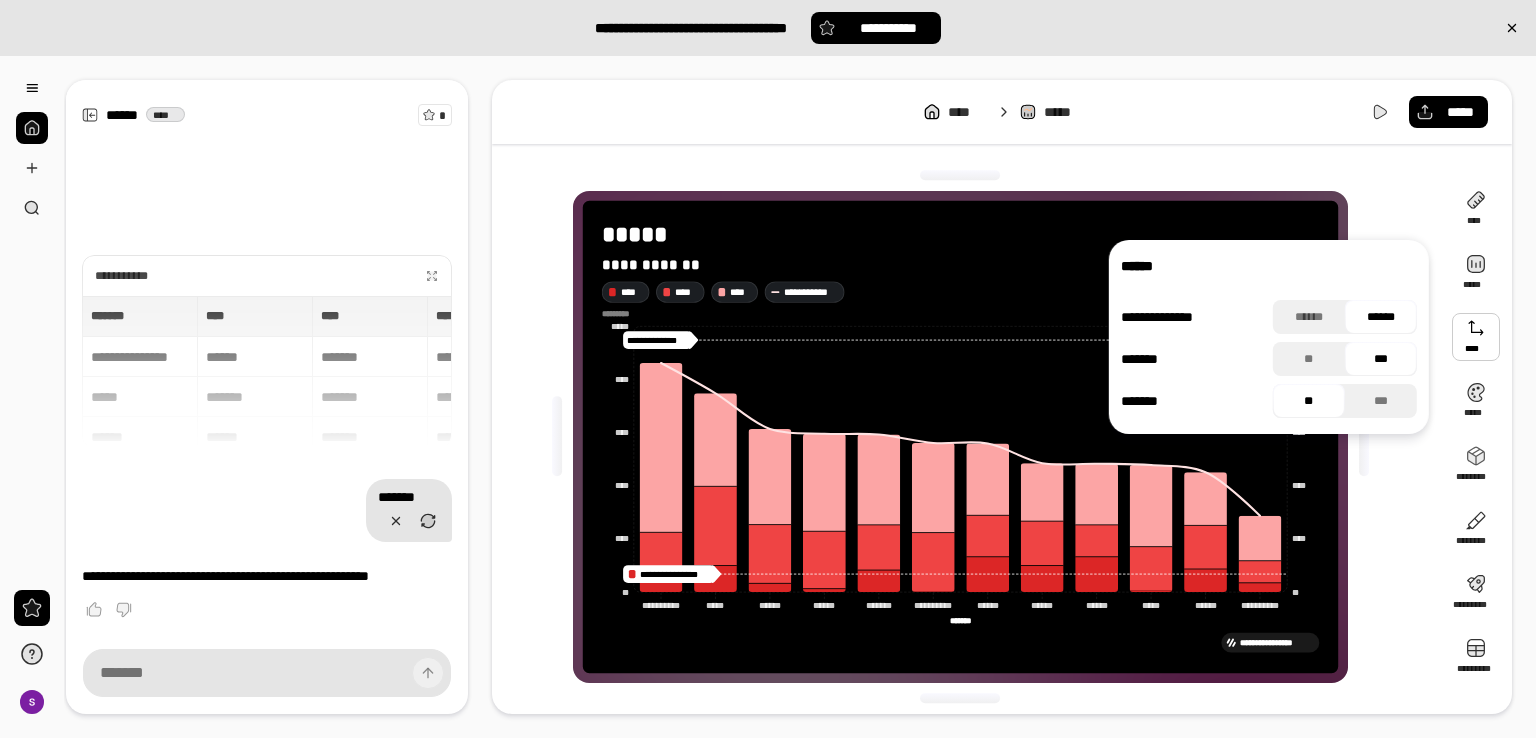 click on "**********" at bounding box center (1002, 397) 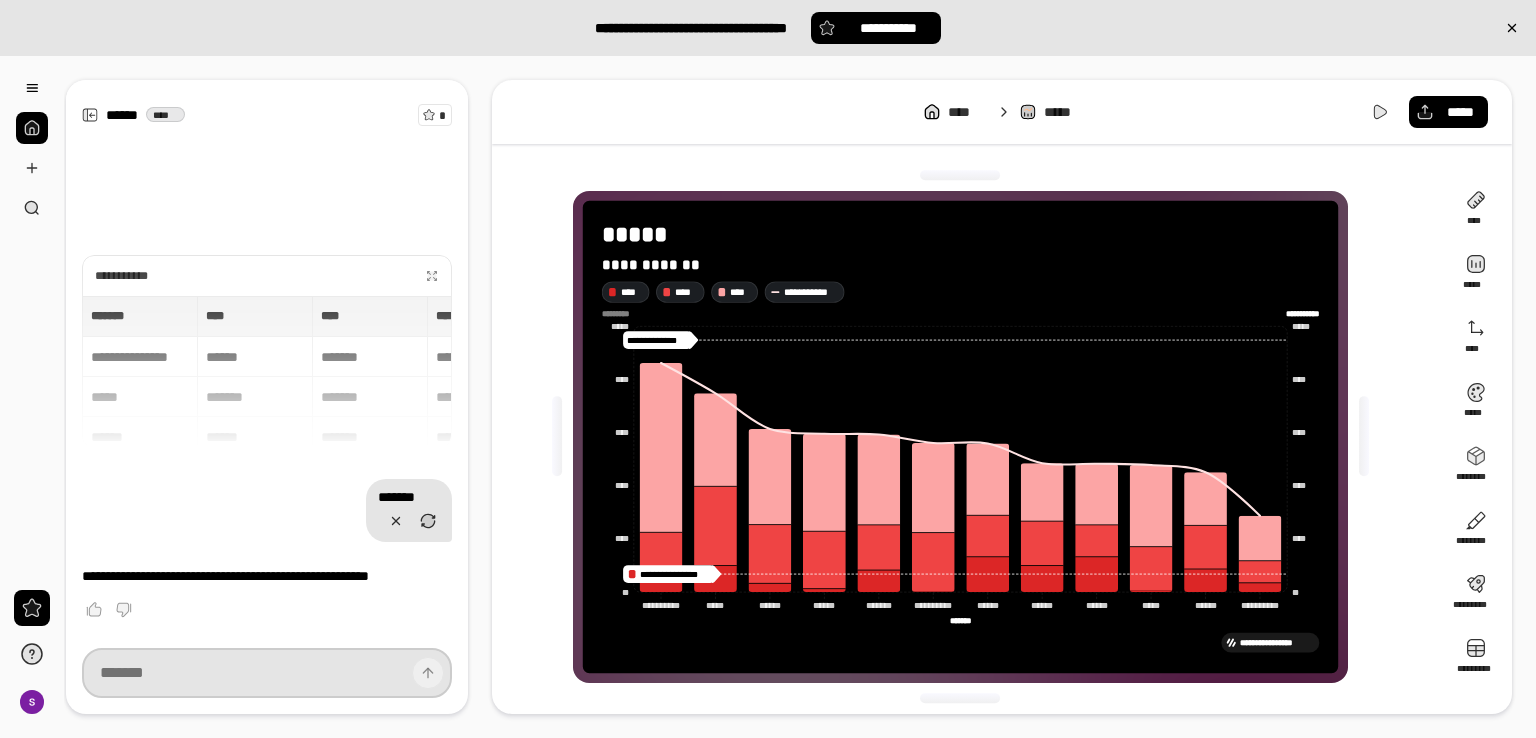 click at bounding box center (267, 673) 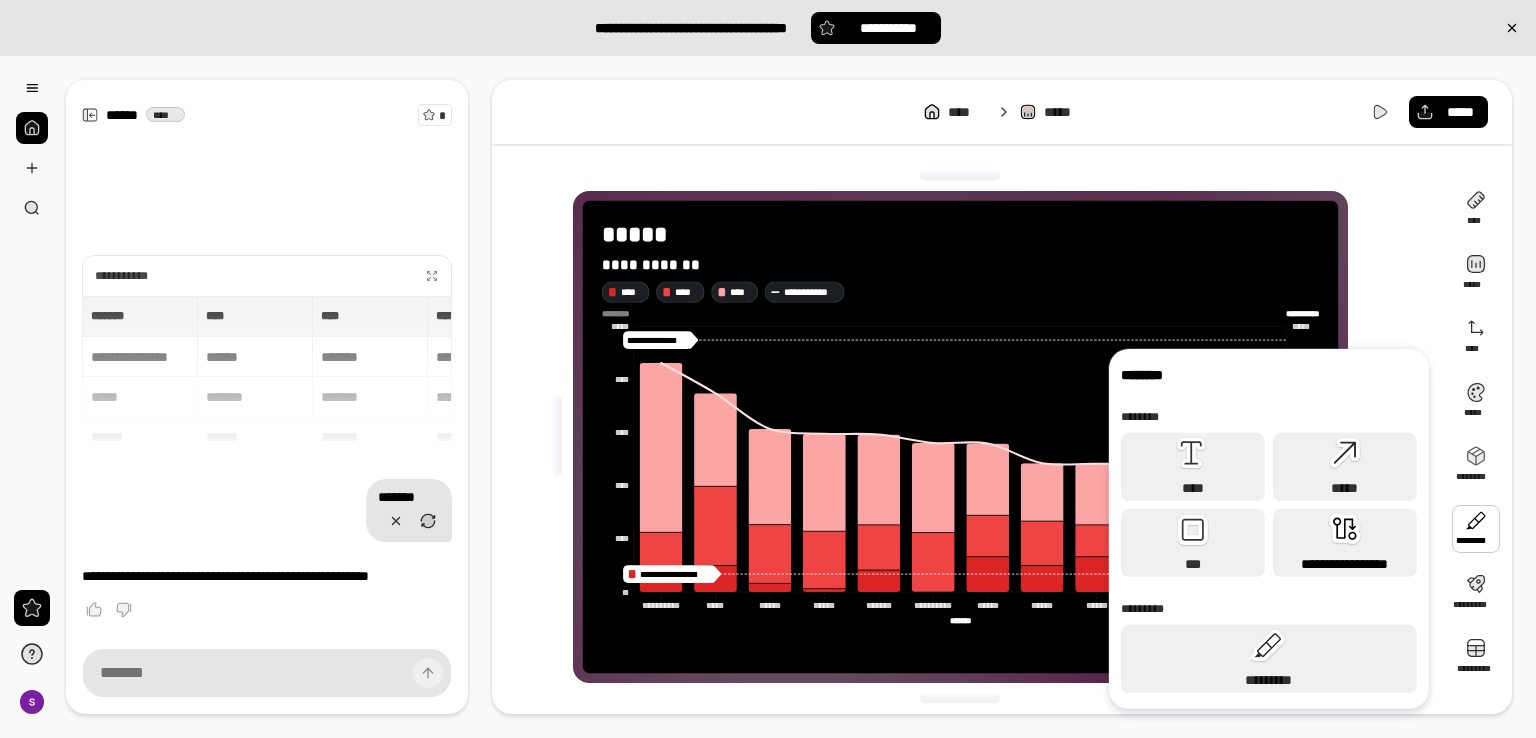 click on "**********" at bounding box center [1345, 564] 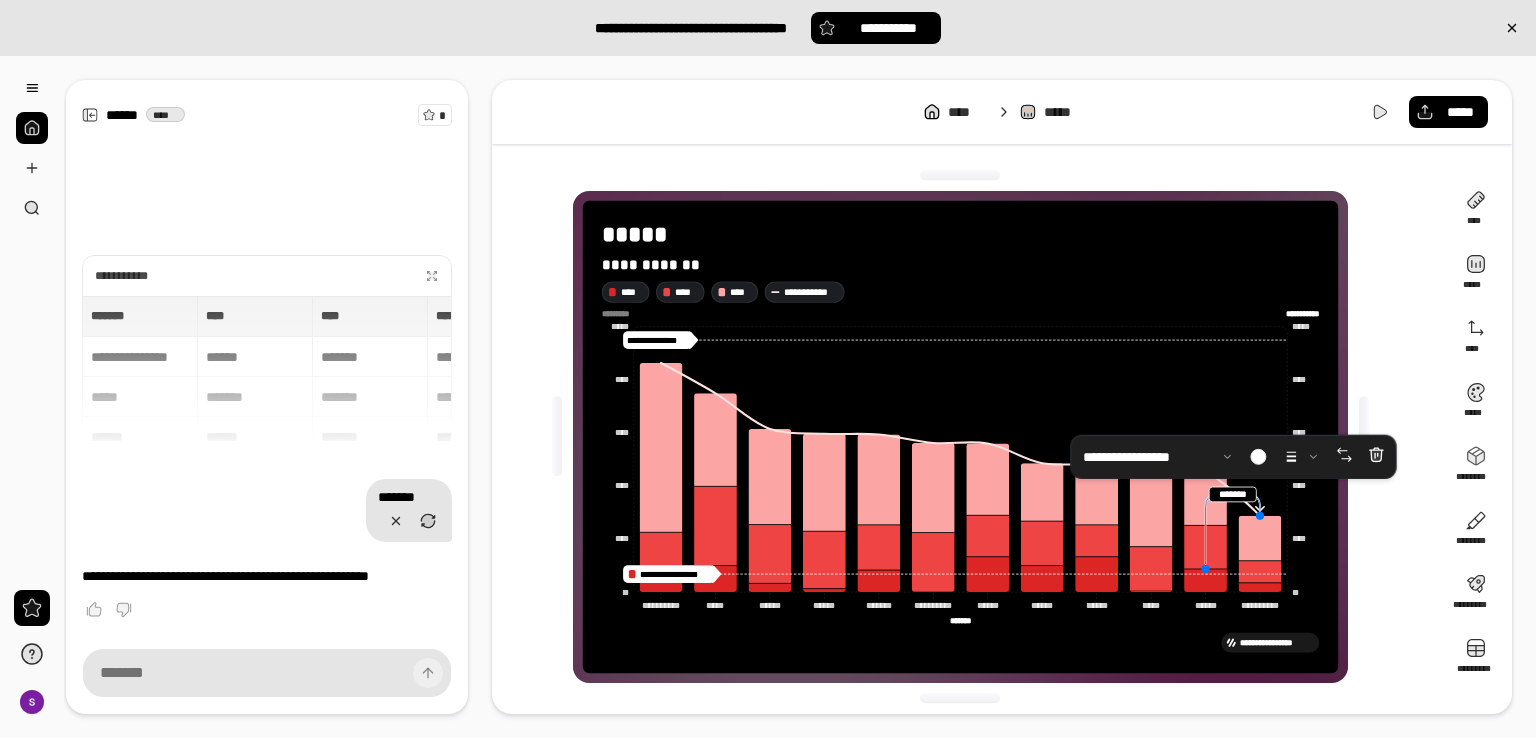 drag, startPoint x: 1263, startPoint y: 583, endPoint x: 1242, endPoint y: 489, distance: 96.317184 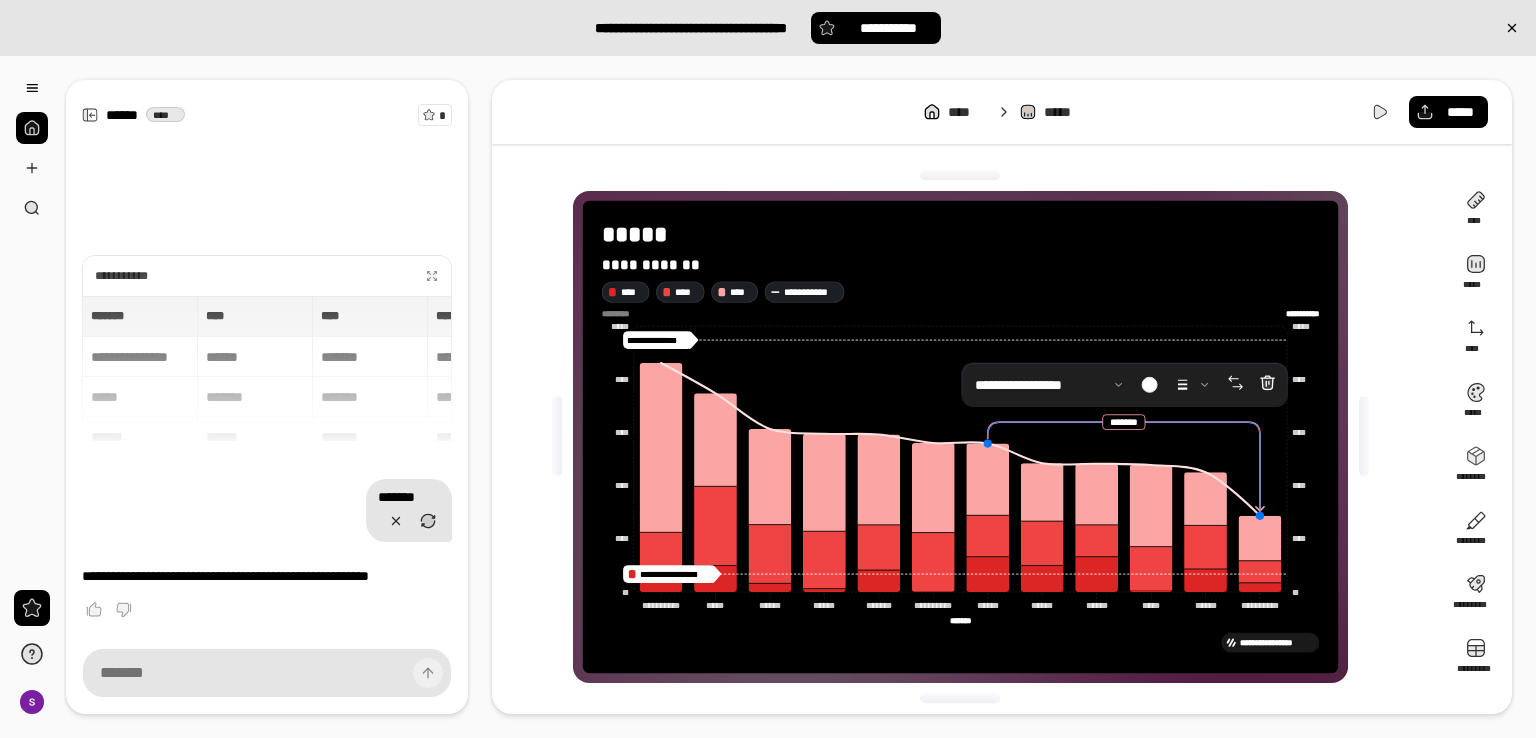 drag, startPoint x: 1204, startPoint y: 568, endPoint x: 1020, endPoint y: 307, distance: 319.33838 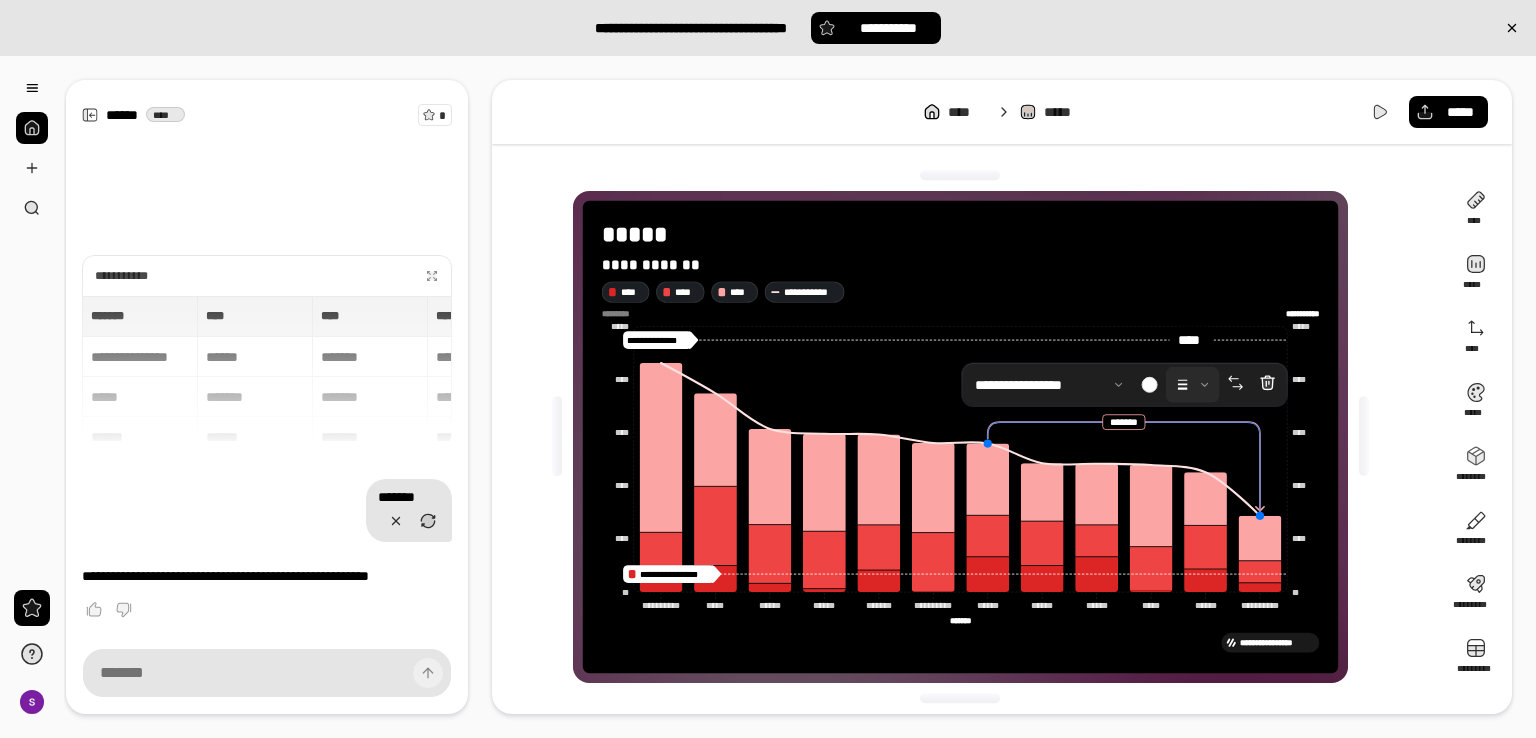 click at bounding box center [1193, 385] 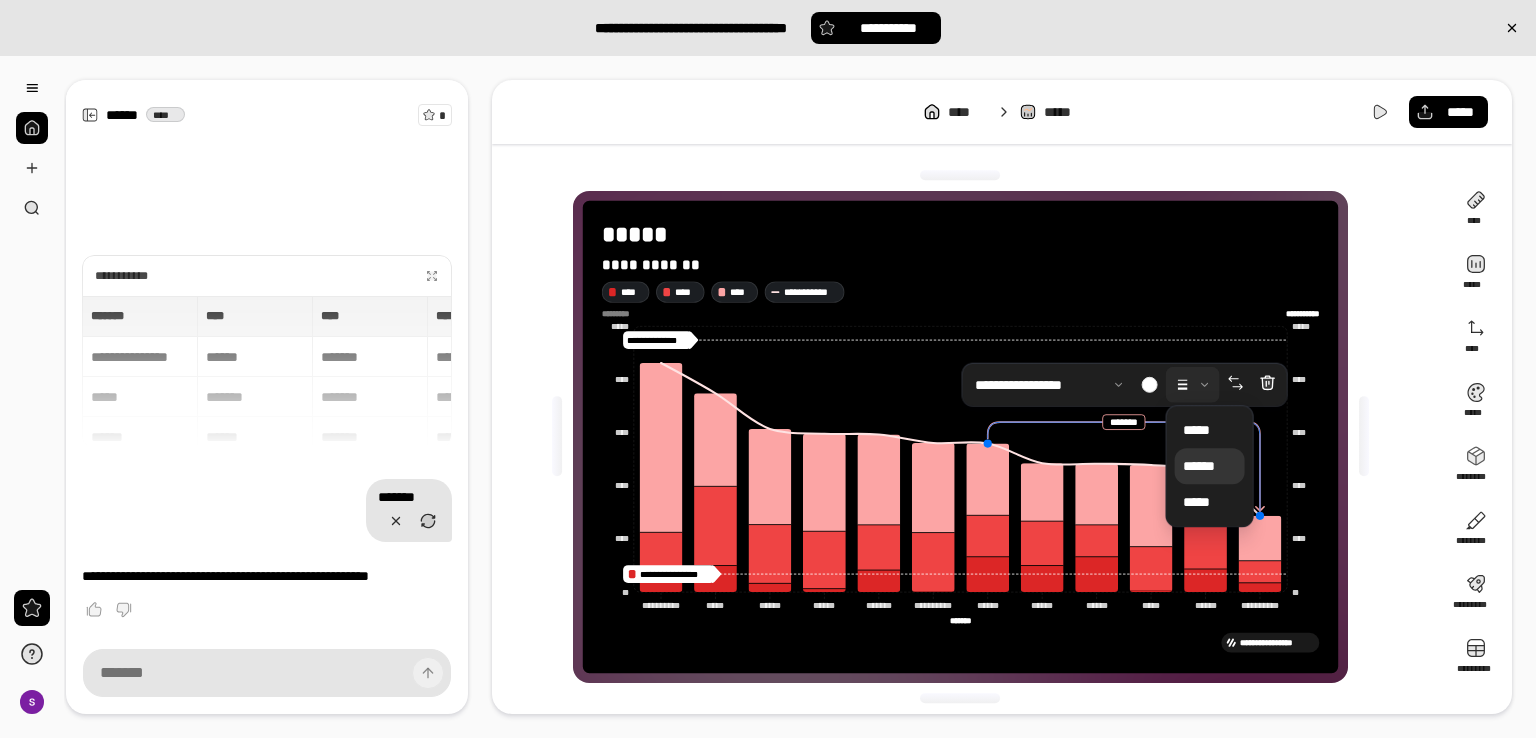 click on "******" at bounding box center [1210, 466] 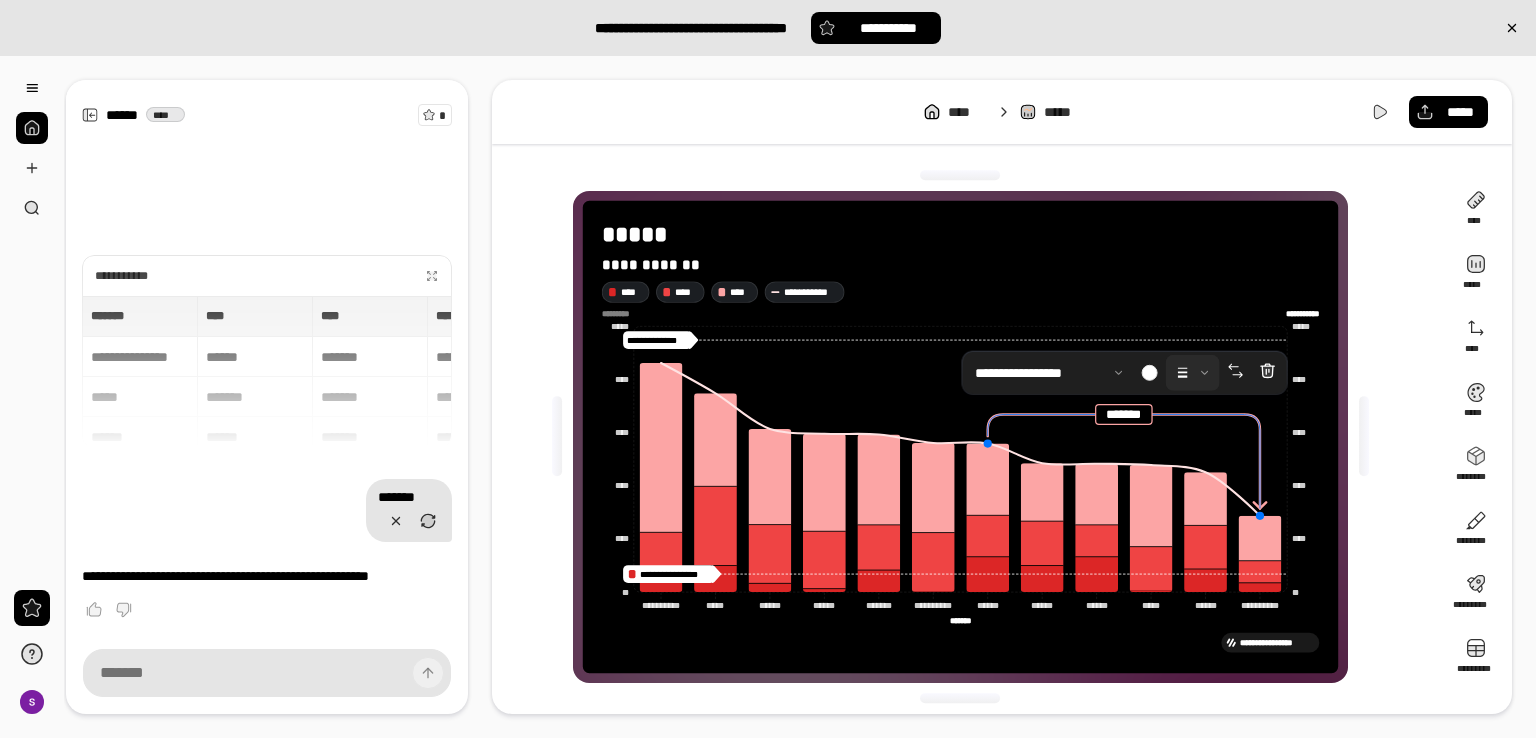 click at bounding box center [1193, 373] 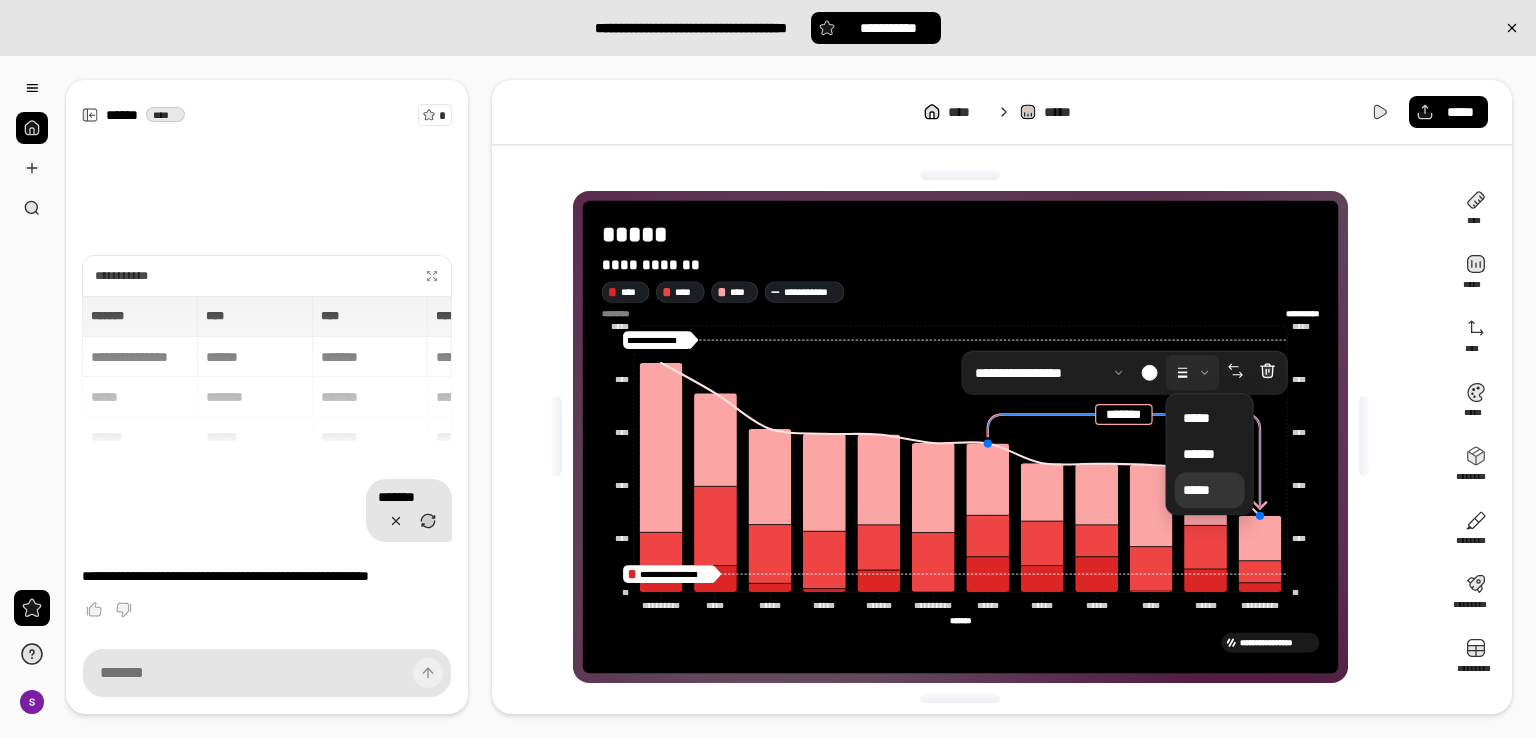 click on "*****" at bounding box center [1210, 490] 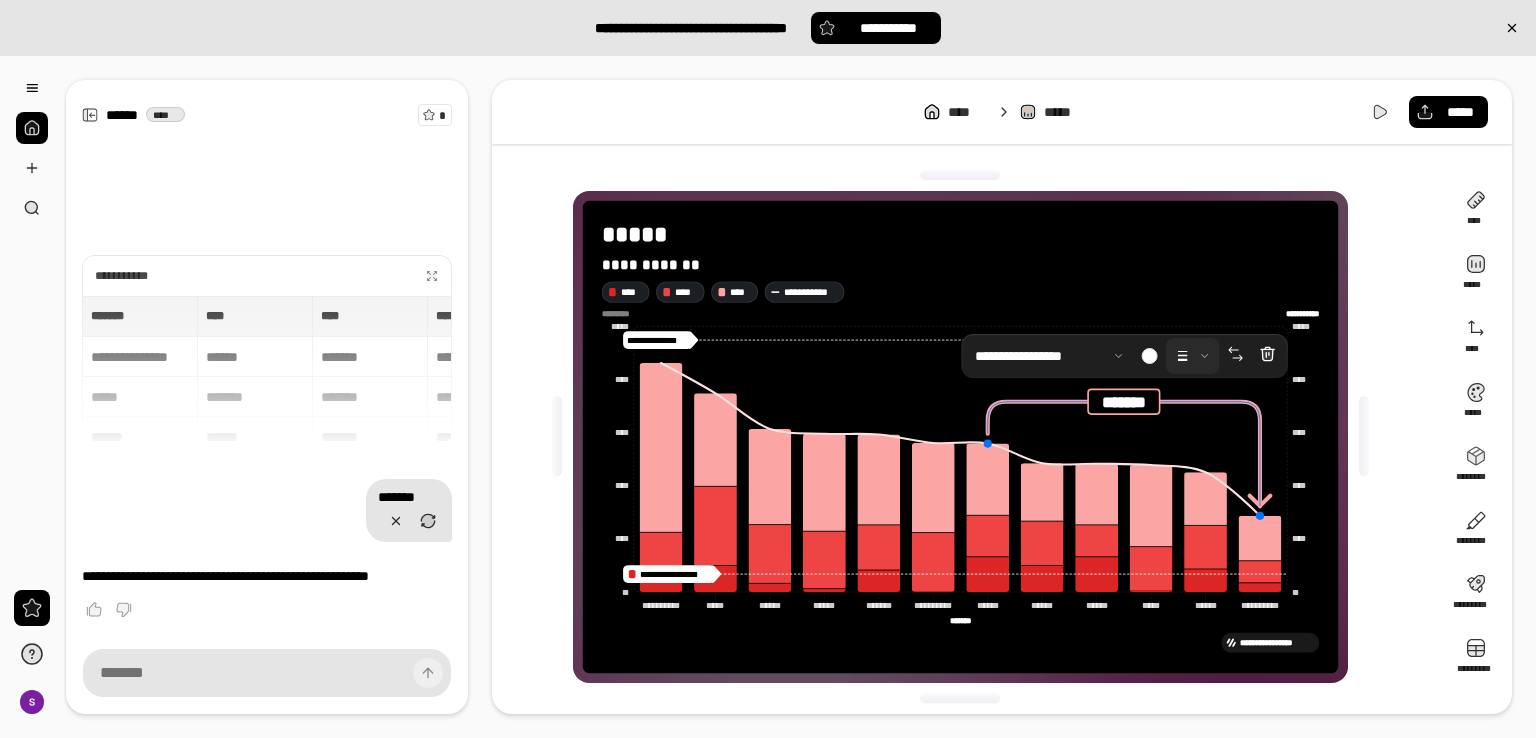 click at bounding box center [1364, 437] 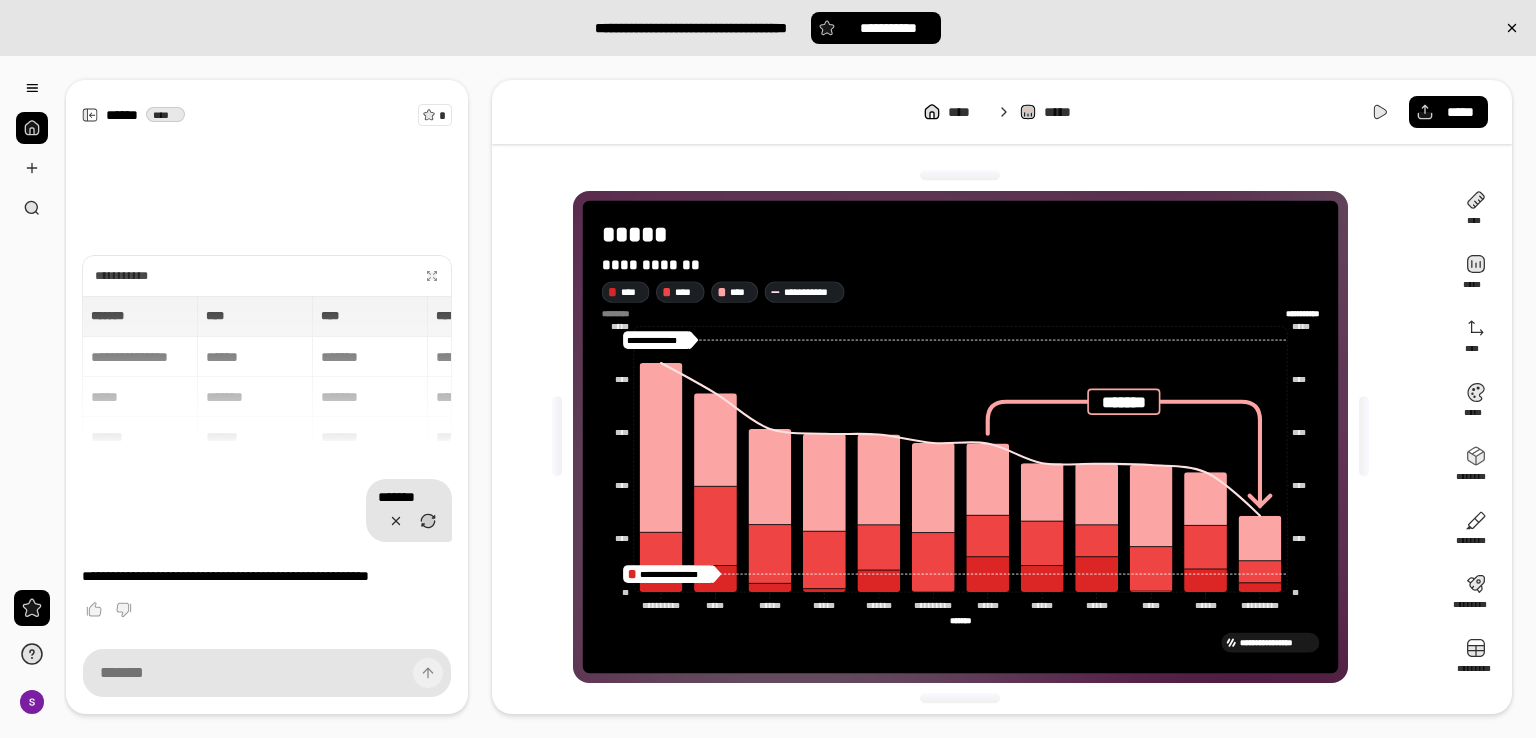click on "**********" at bounding box center (968, 437) 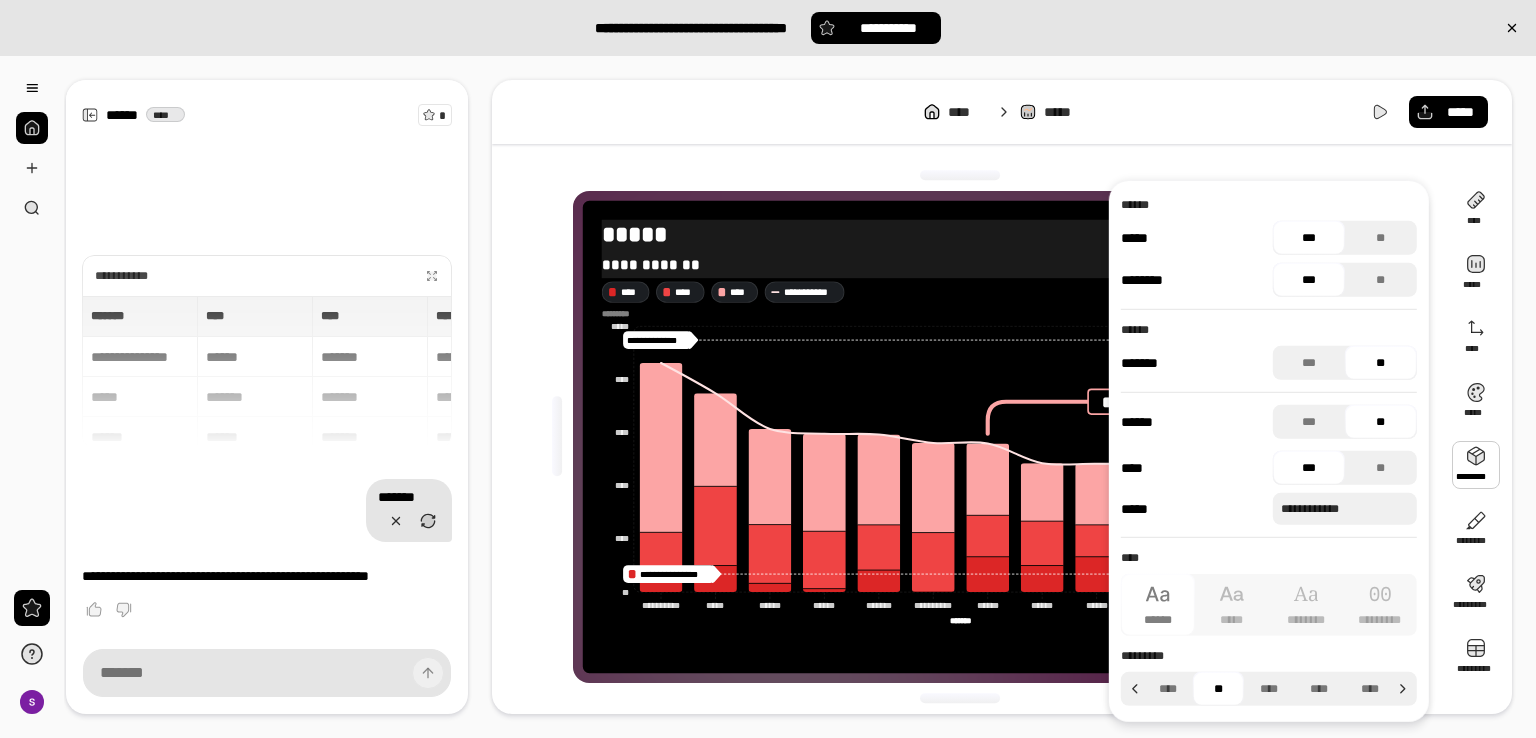click on "**********" at bounding box center (961, 265) 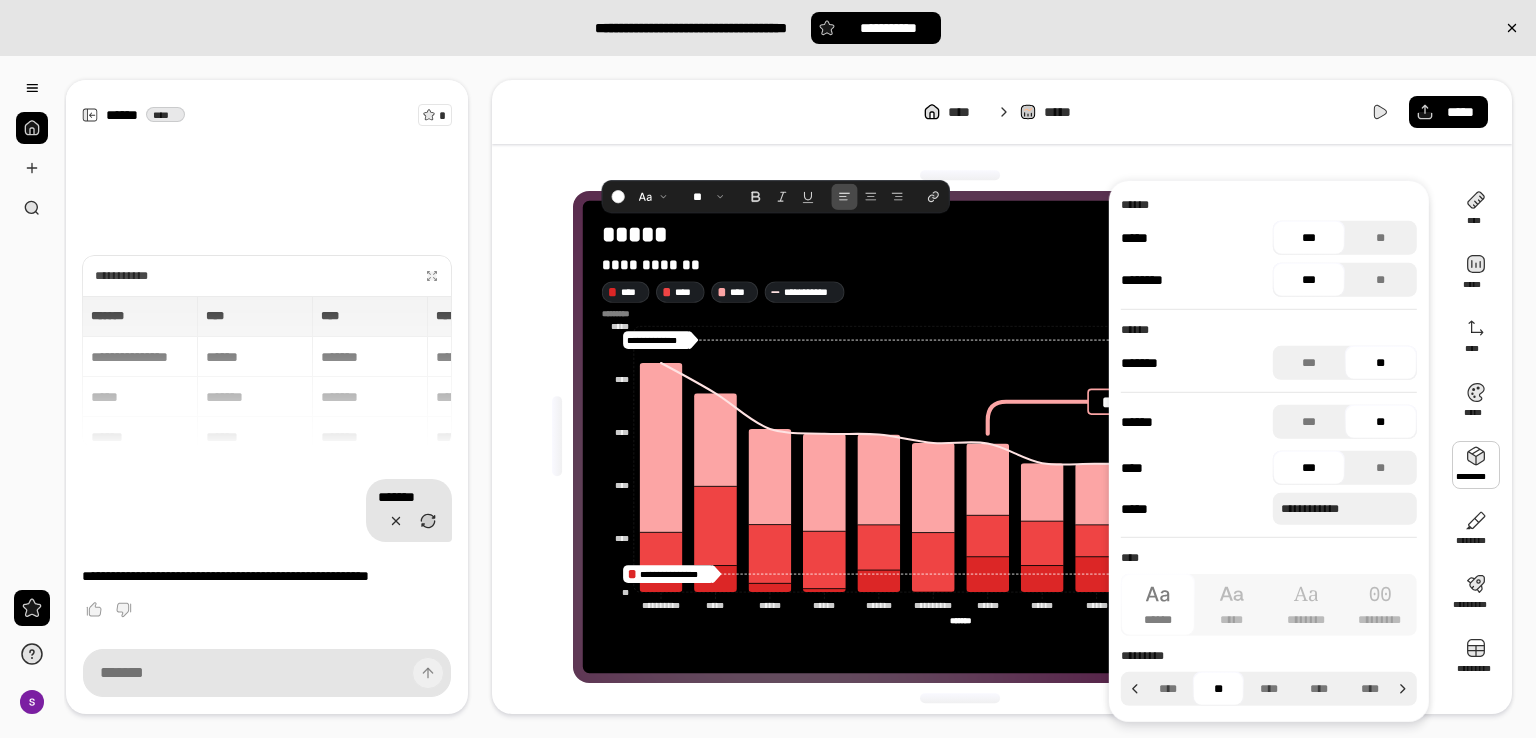 click at bounding box center [1476, 465] 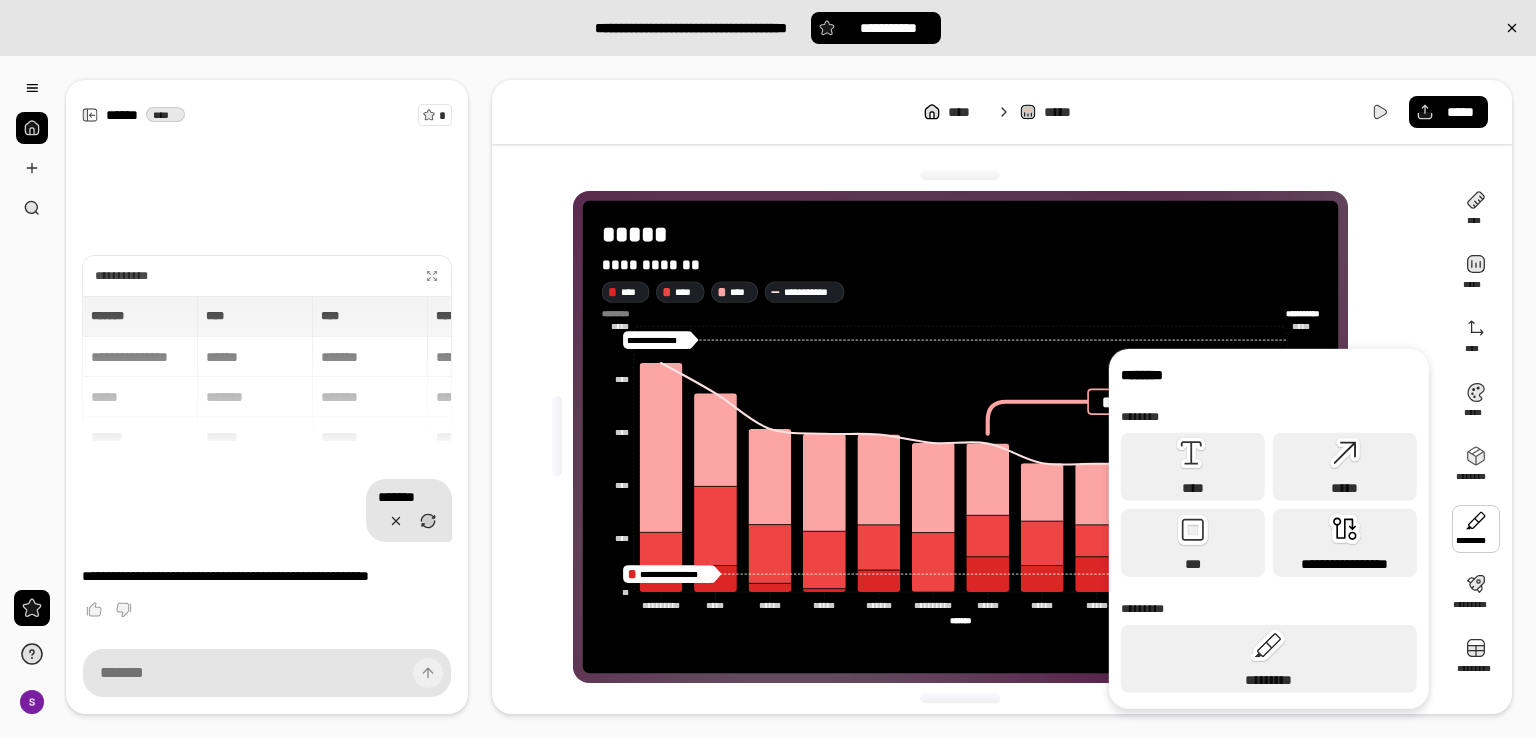 click on "**********" at bounding box center (1345, 543) 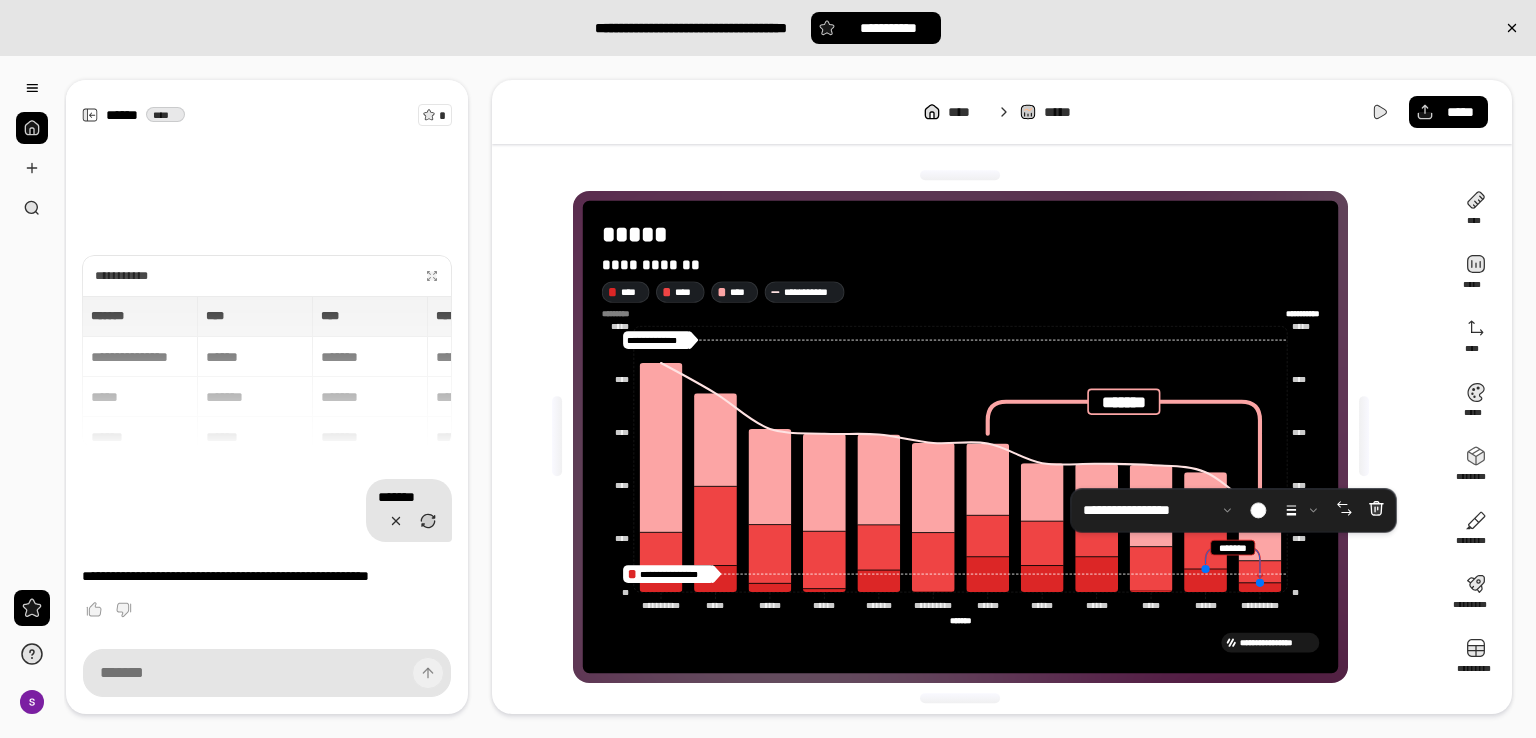 click 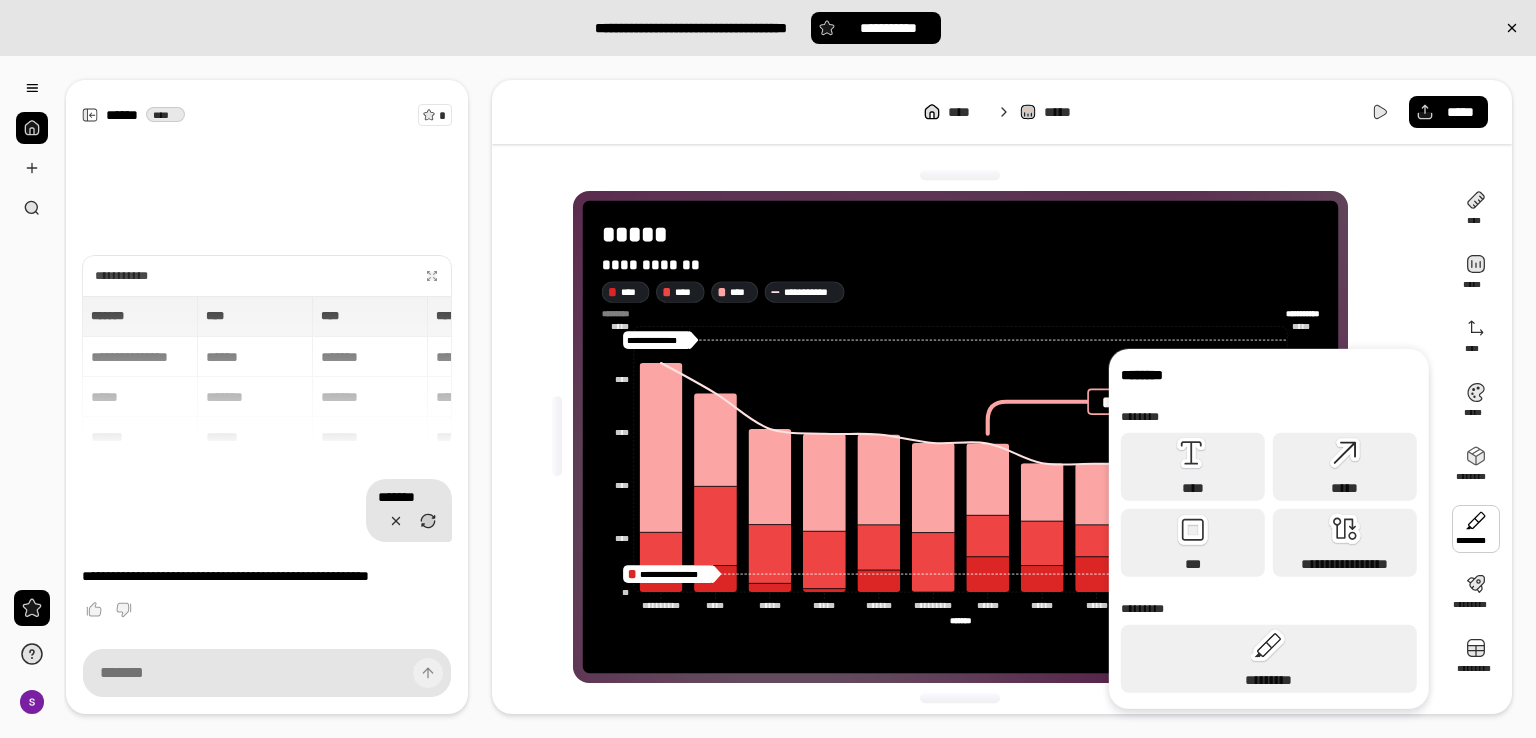 click on "**********" at bounding box center [968, 437] 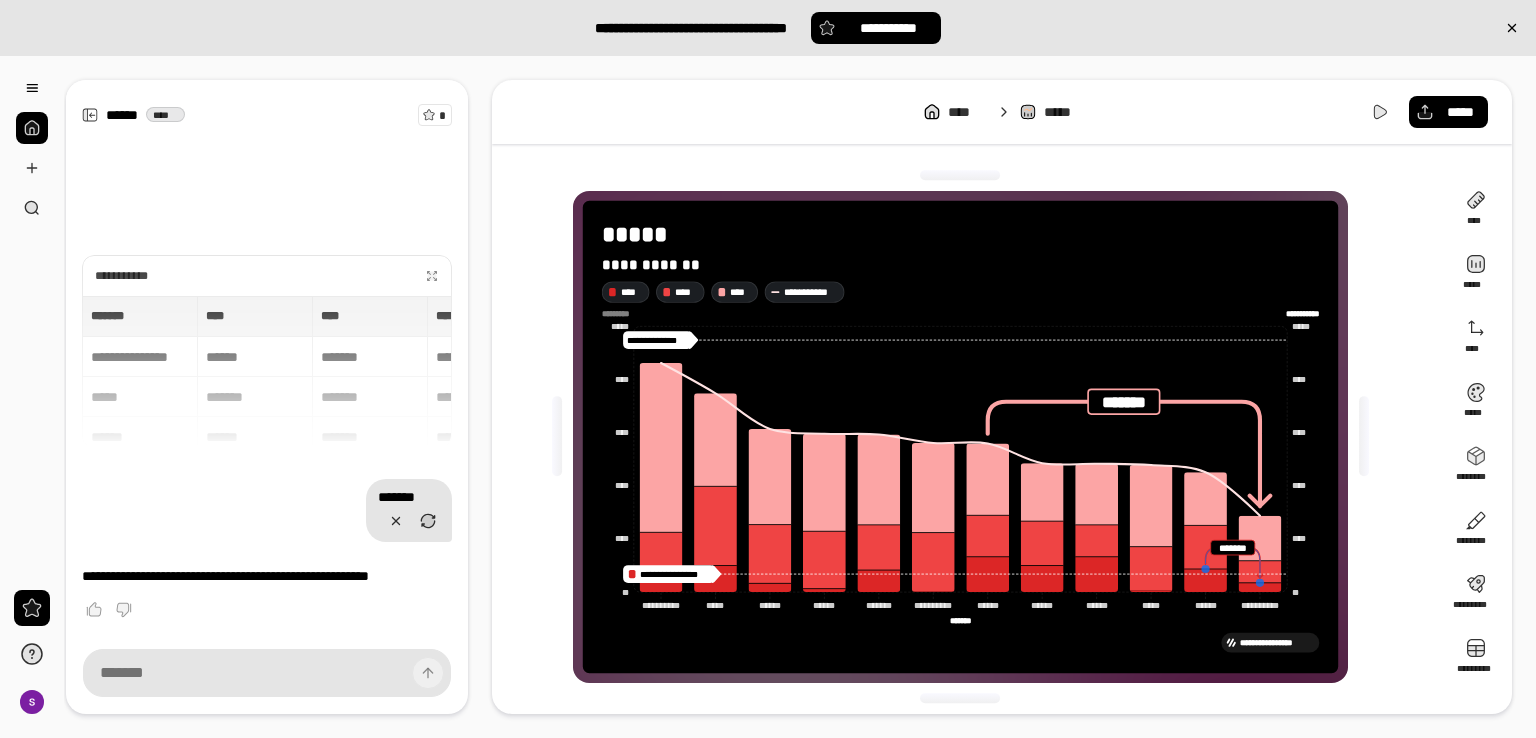 scroll, scrollTop: 0, scrollLeft: 0, axis: both 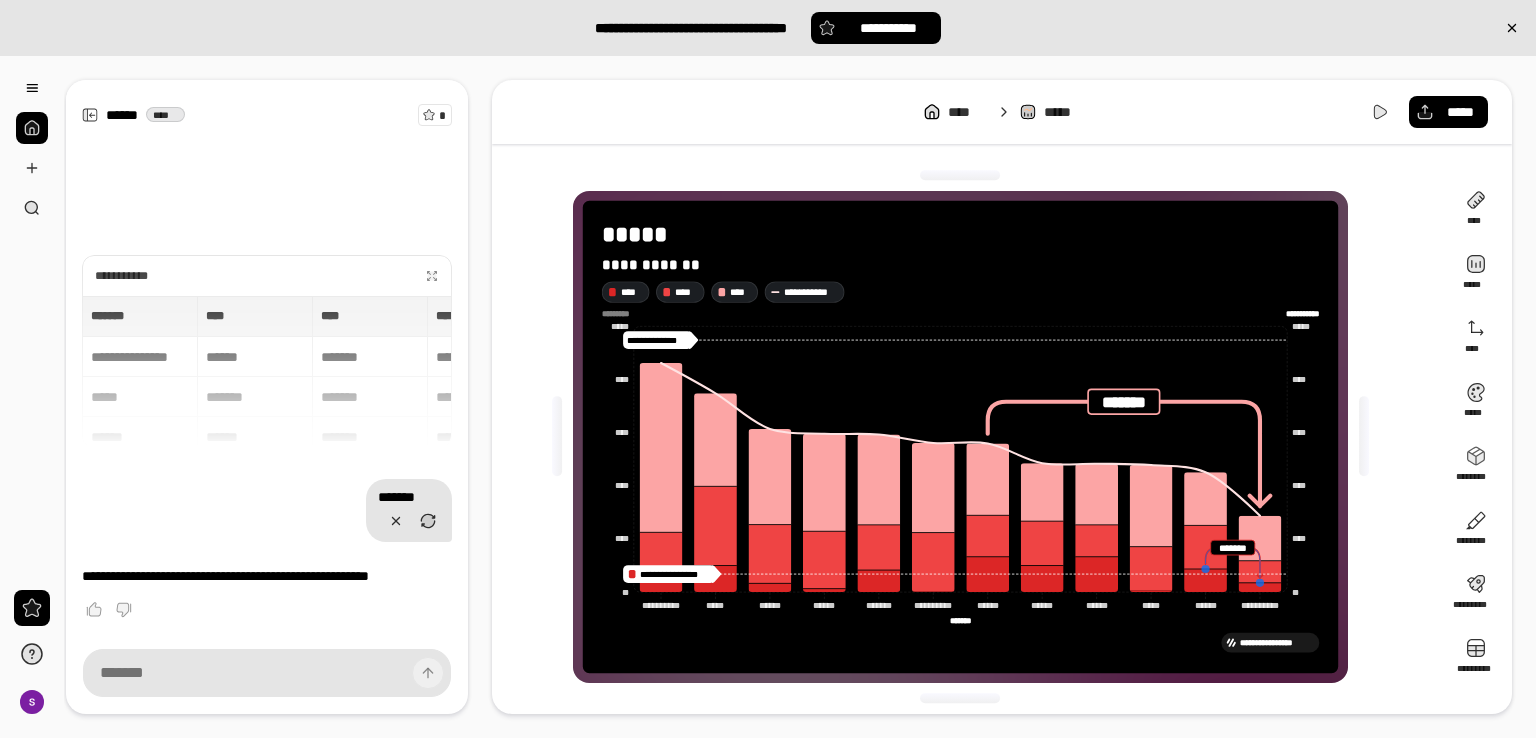 click 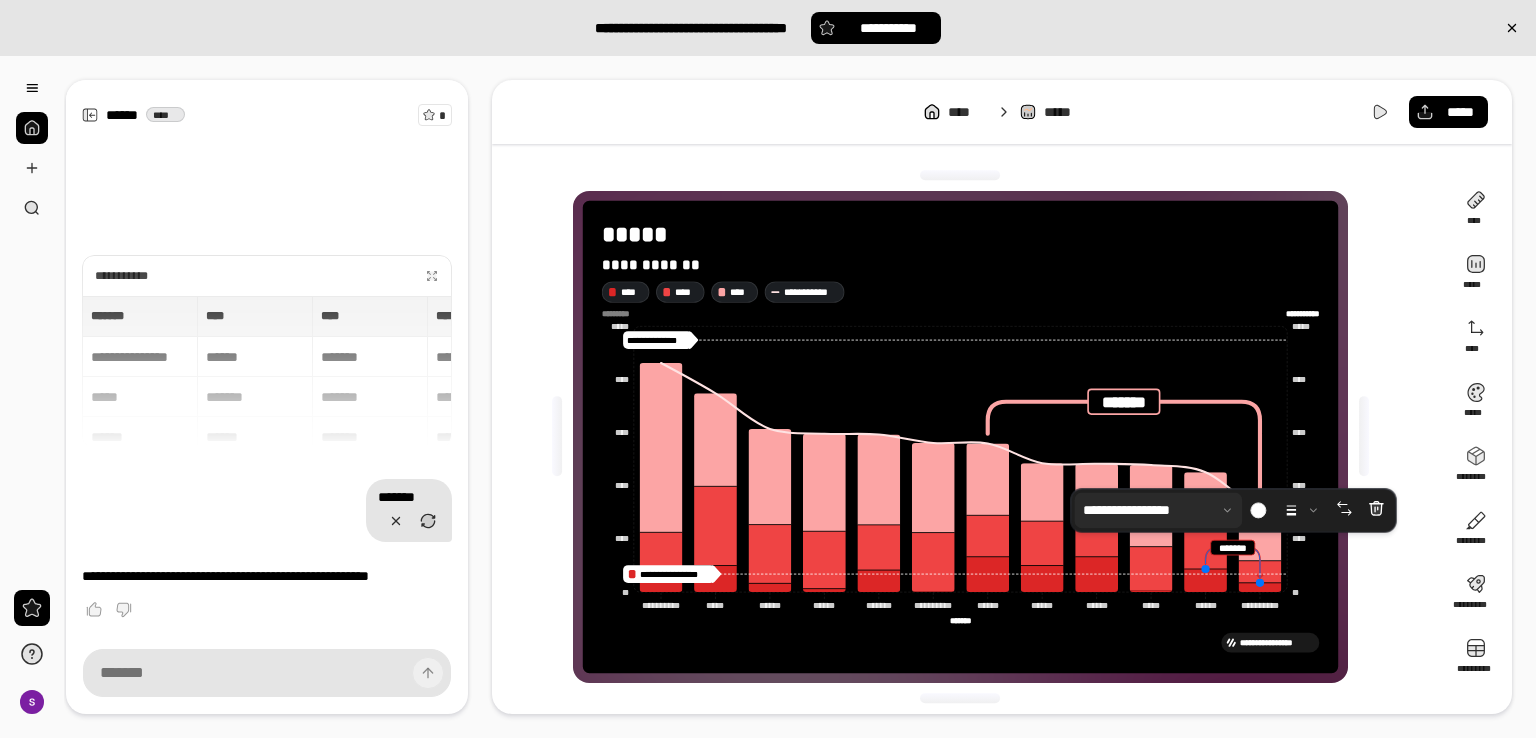 drag, startPoint x: 1255, startPoint y: 553, endPoint x: 1195, endPoint y: 512, distance: 72.67049 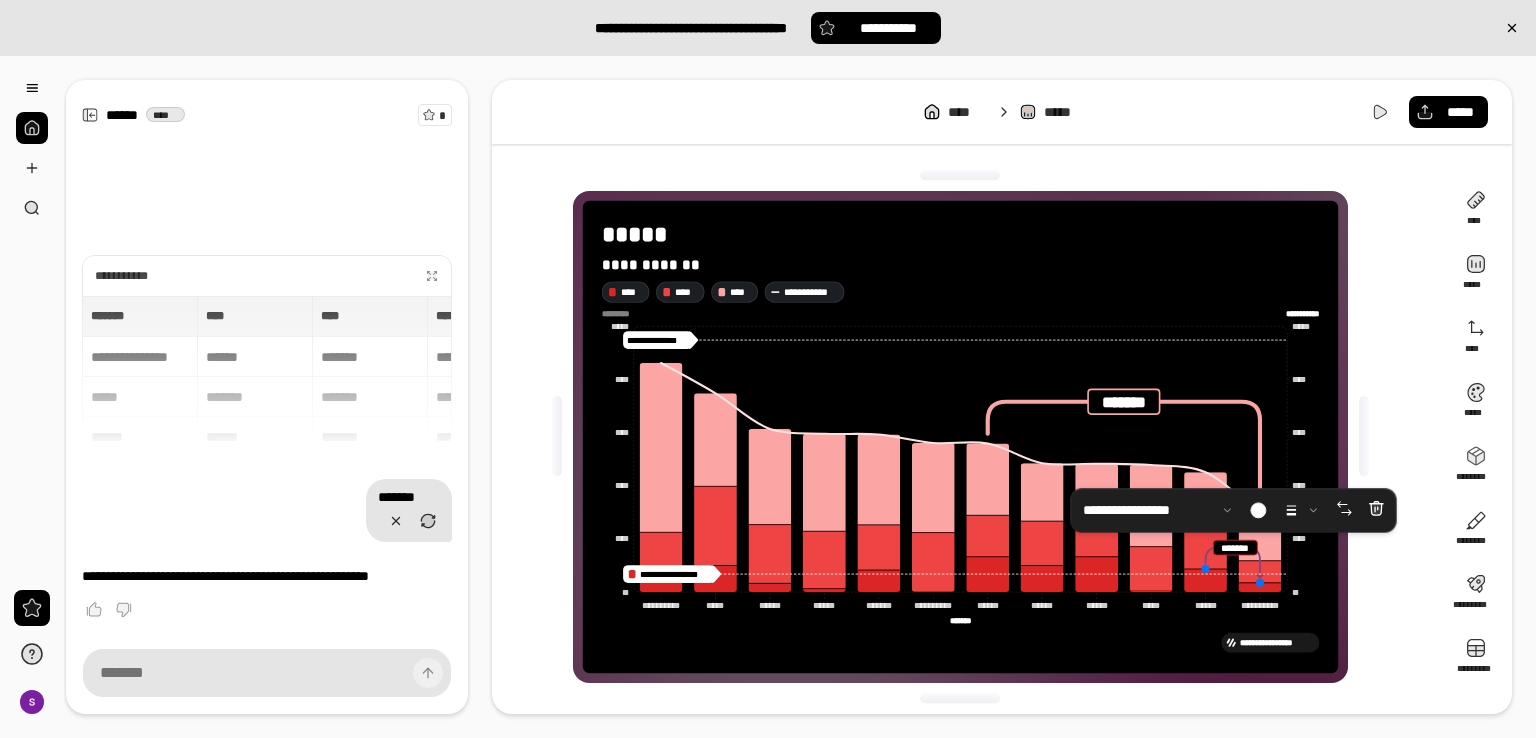 click on "**********" at bounding box center (768, 369) 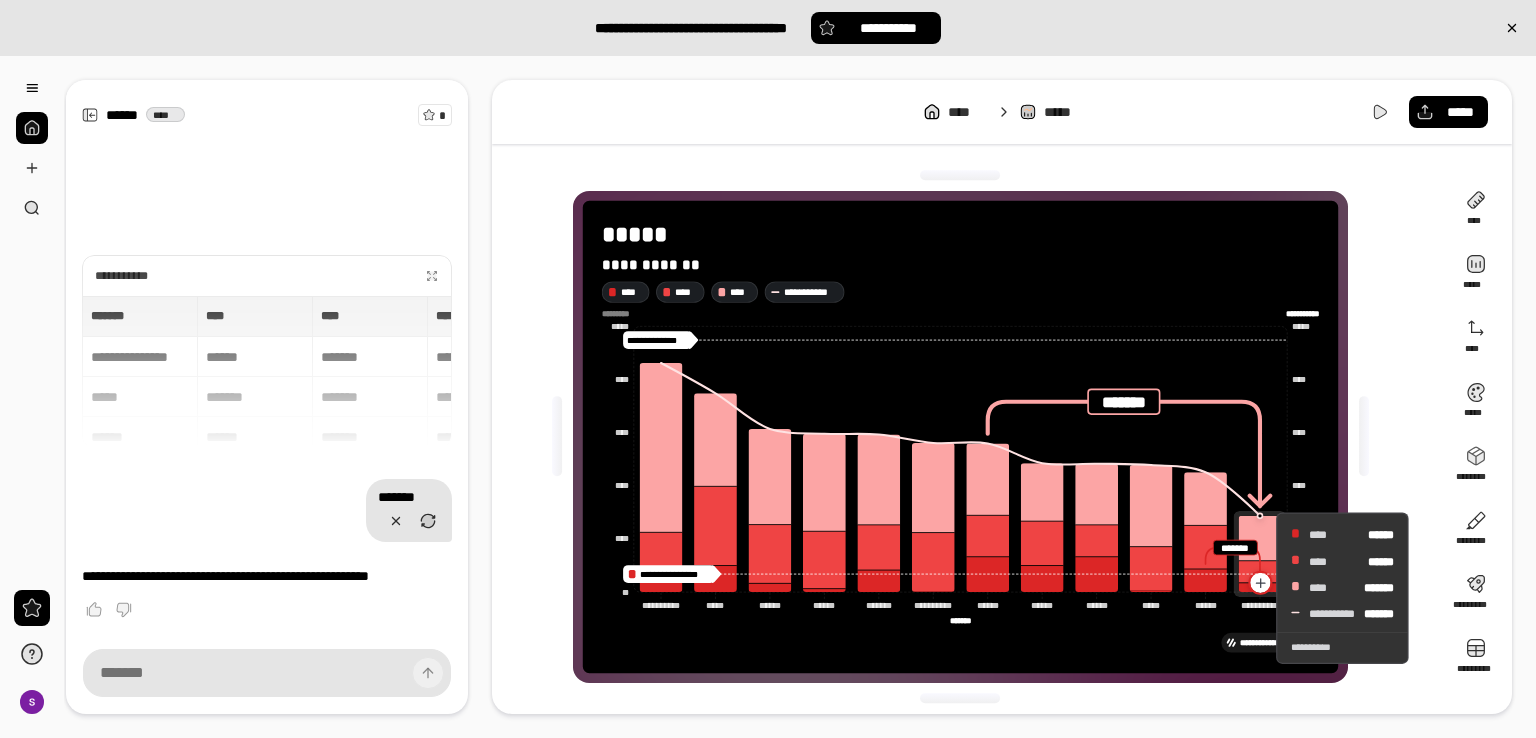 click 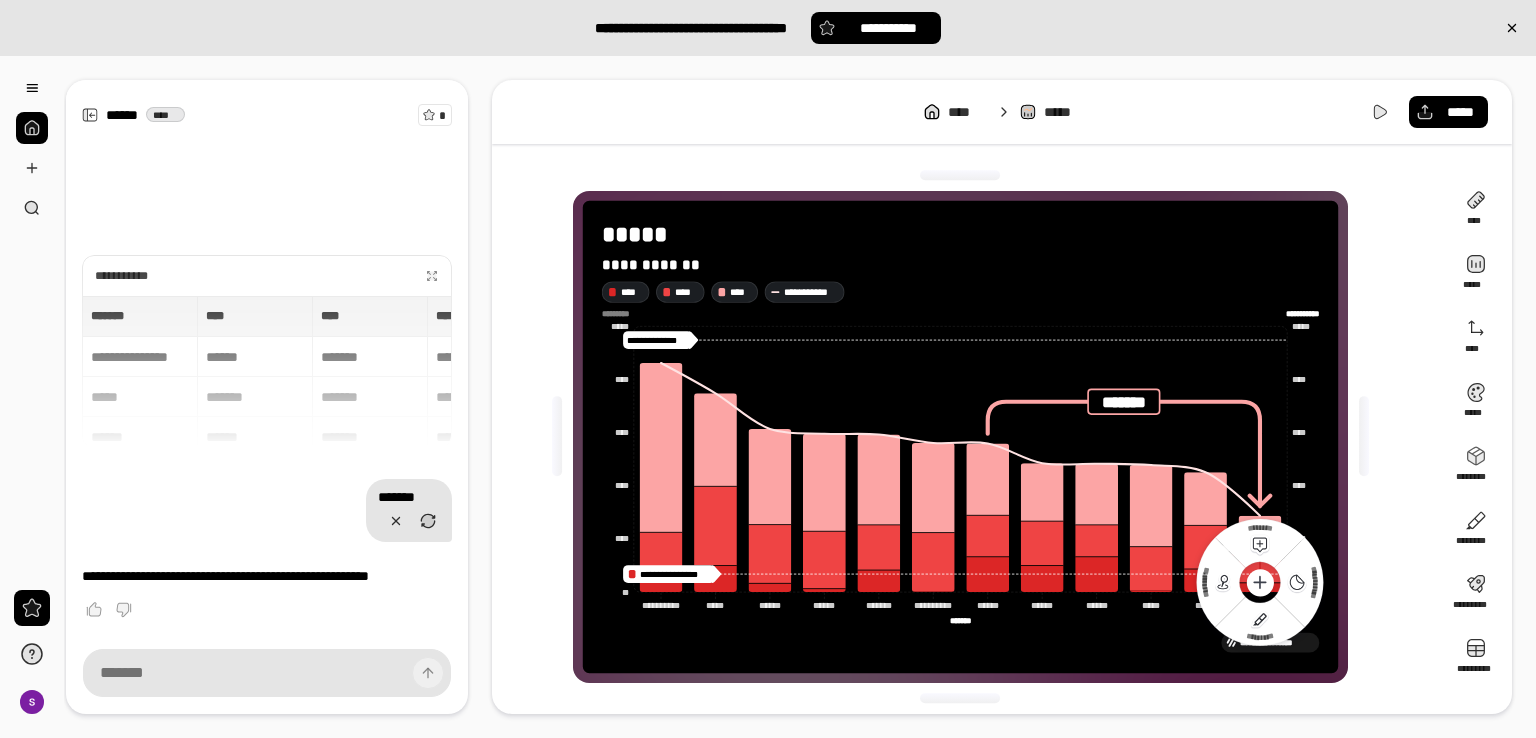 click at bounding box center (1364, 437) 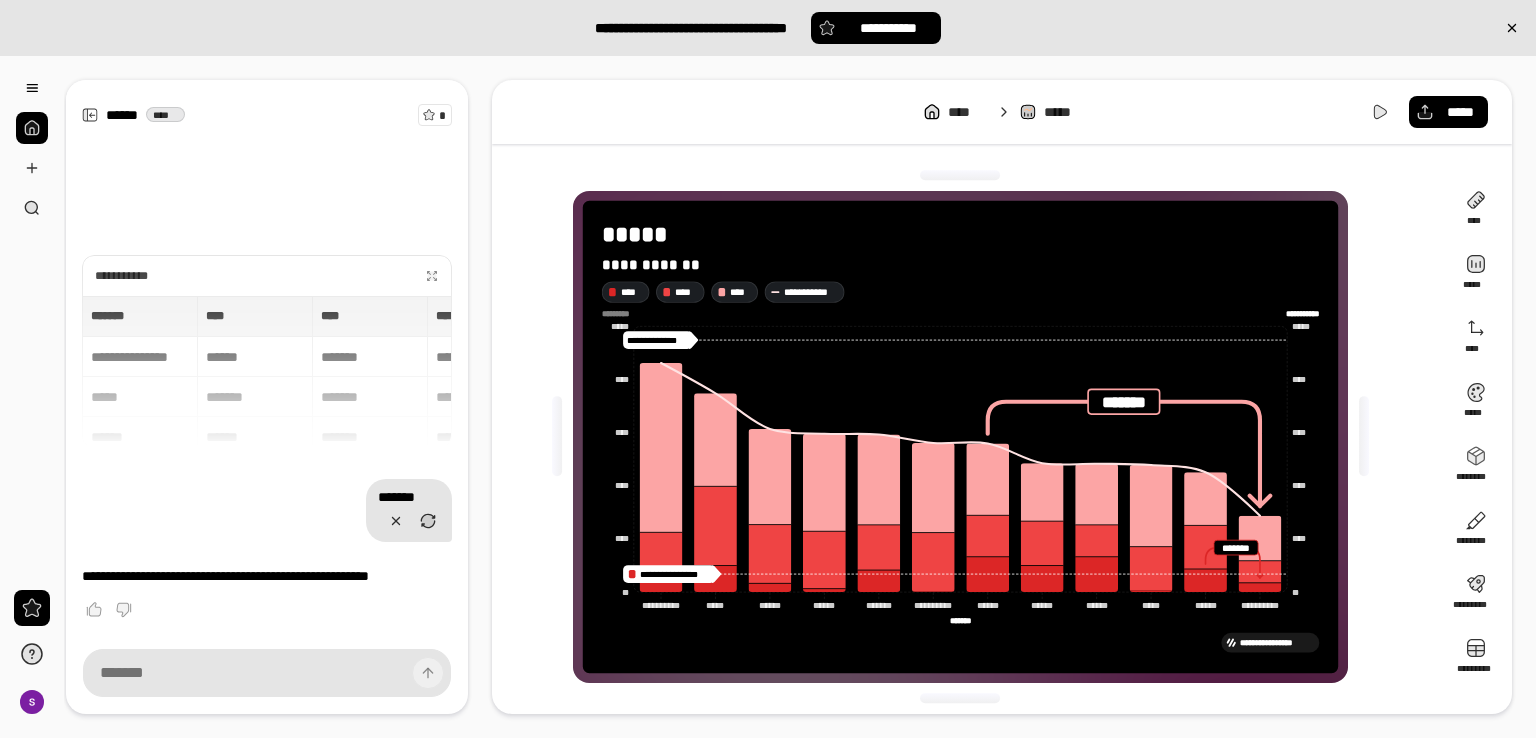 click on "**********" at bounding box center (768, 369) 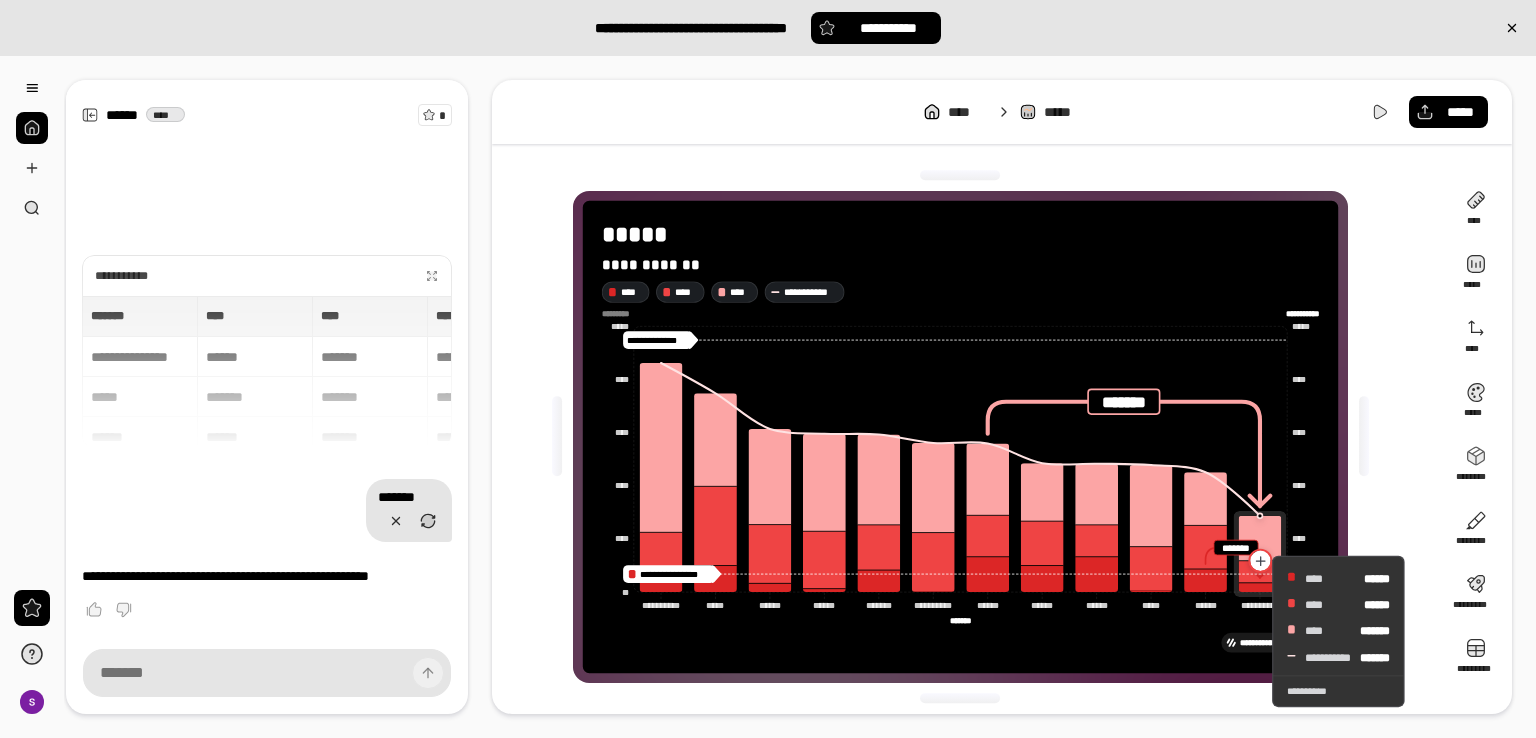 click 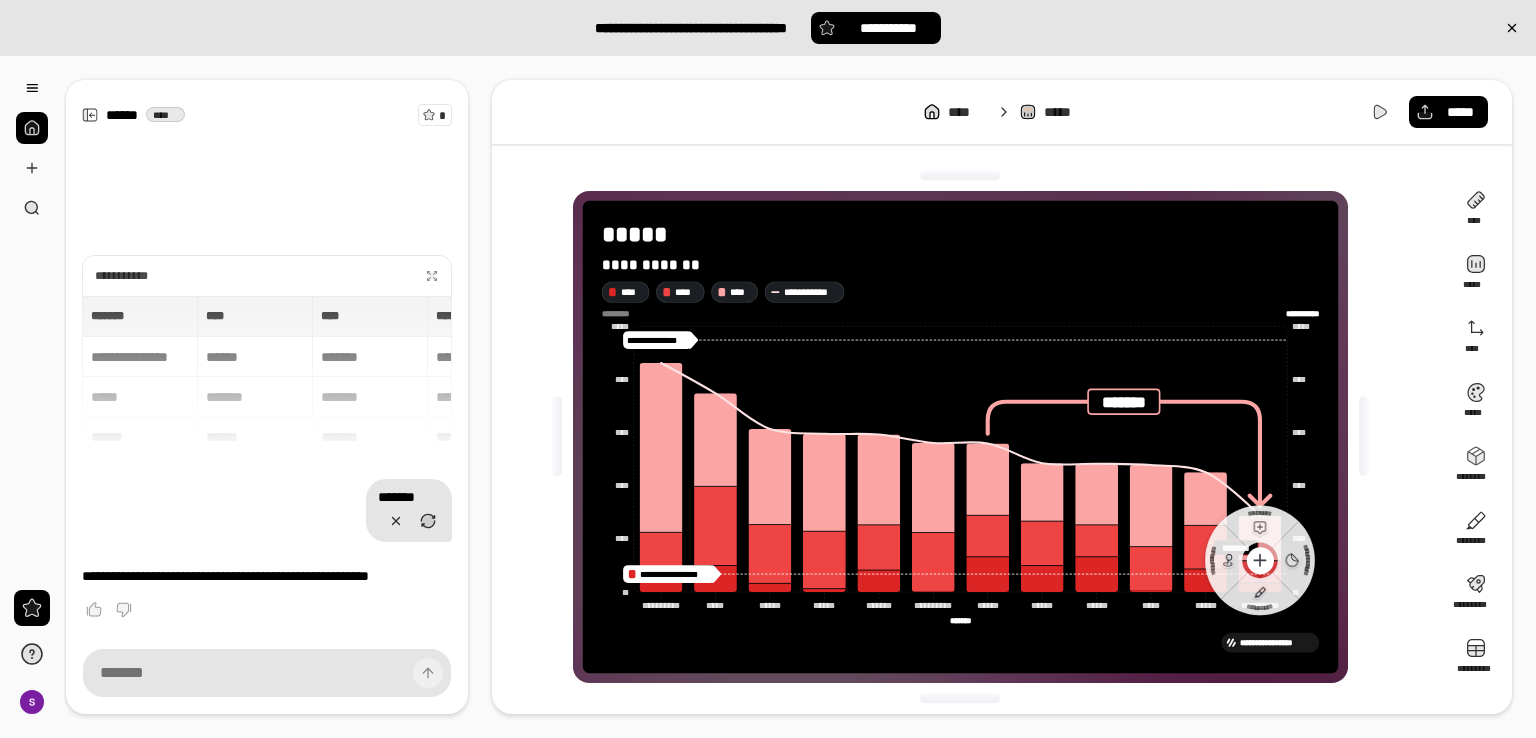 click 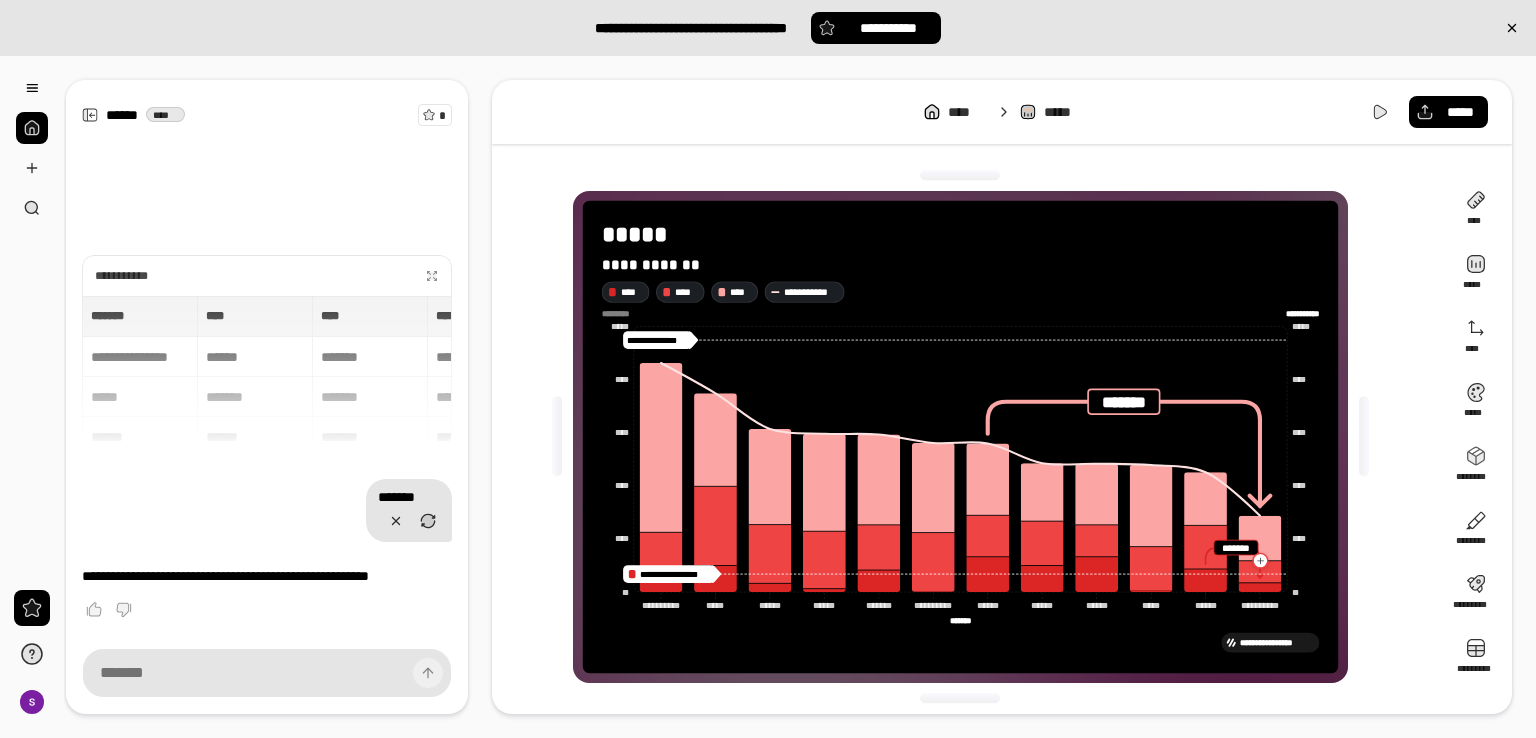 click 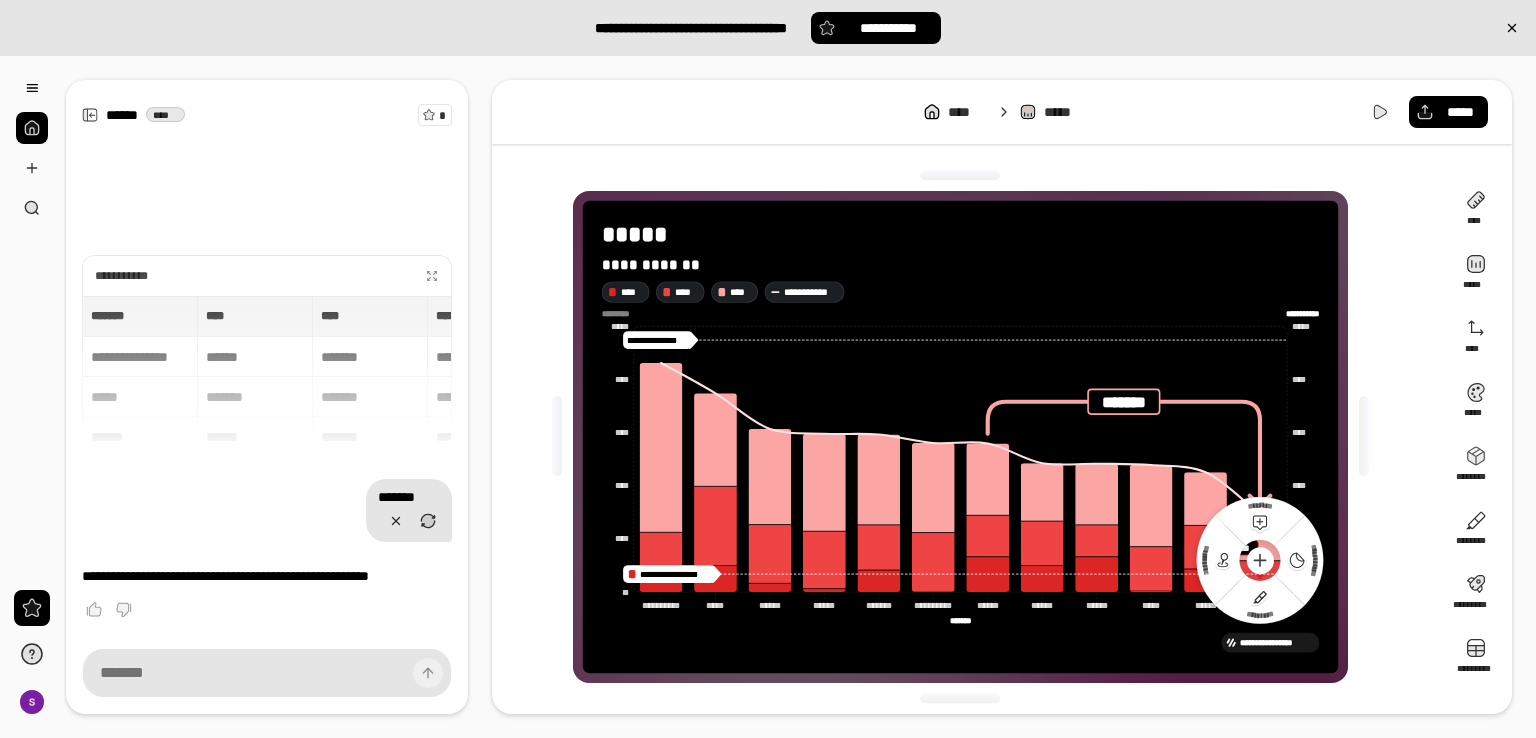 click on "**********" at bounding box center [968, 437] 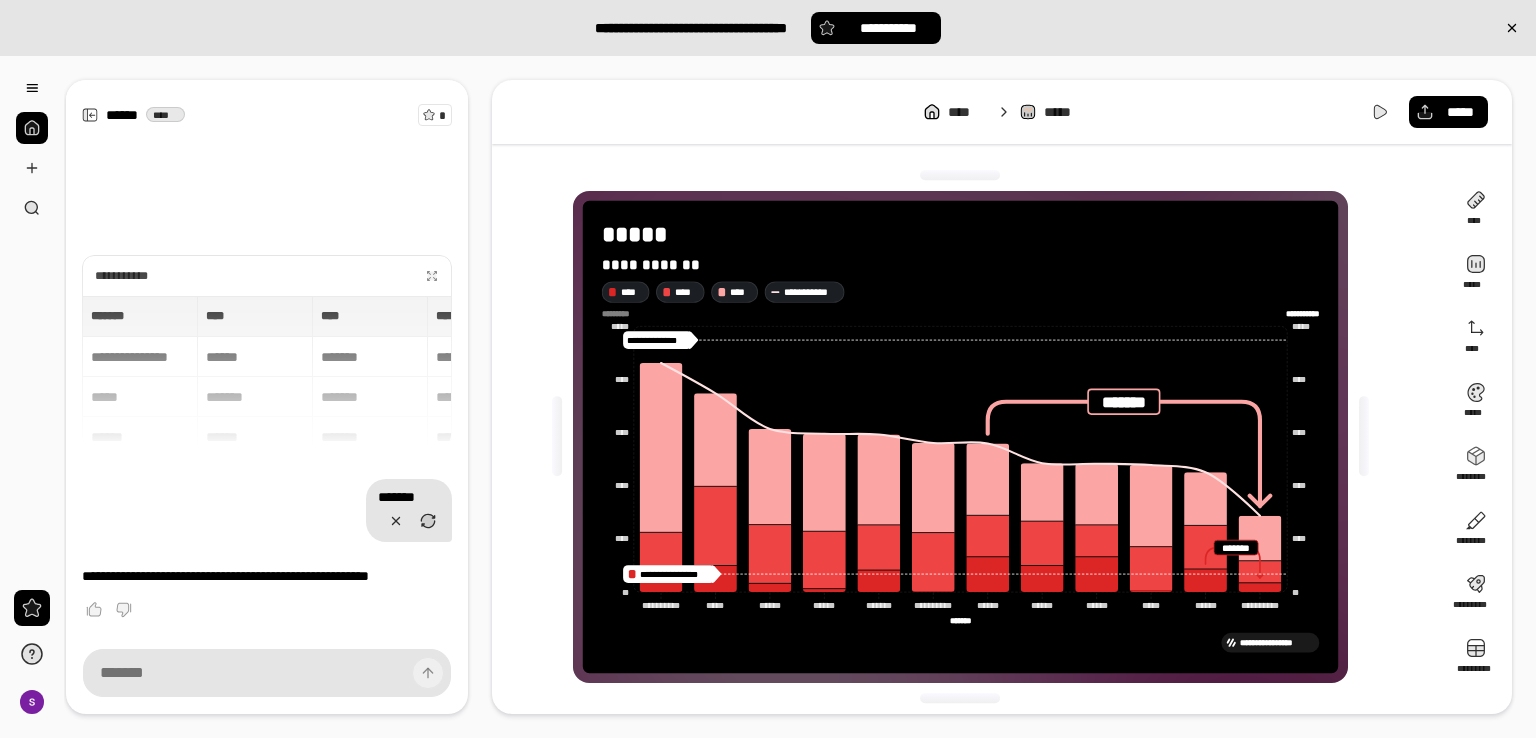 click on "**********" at bounding box center (768, 369) 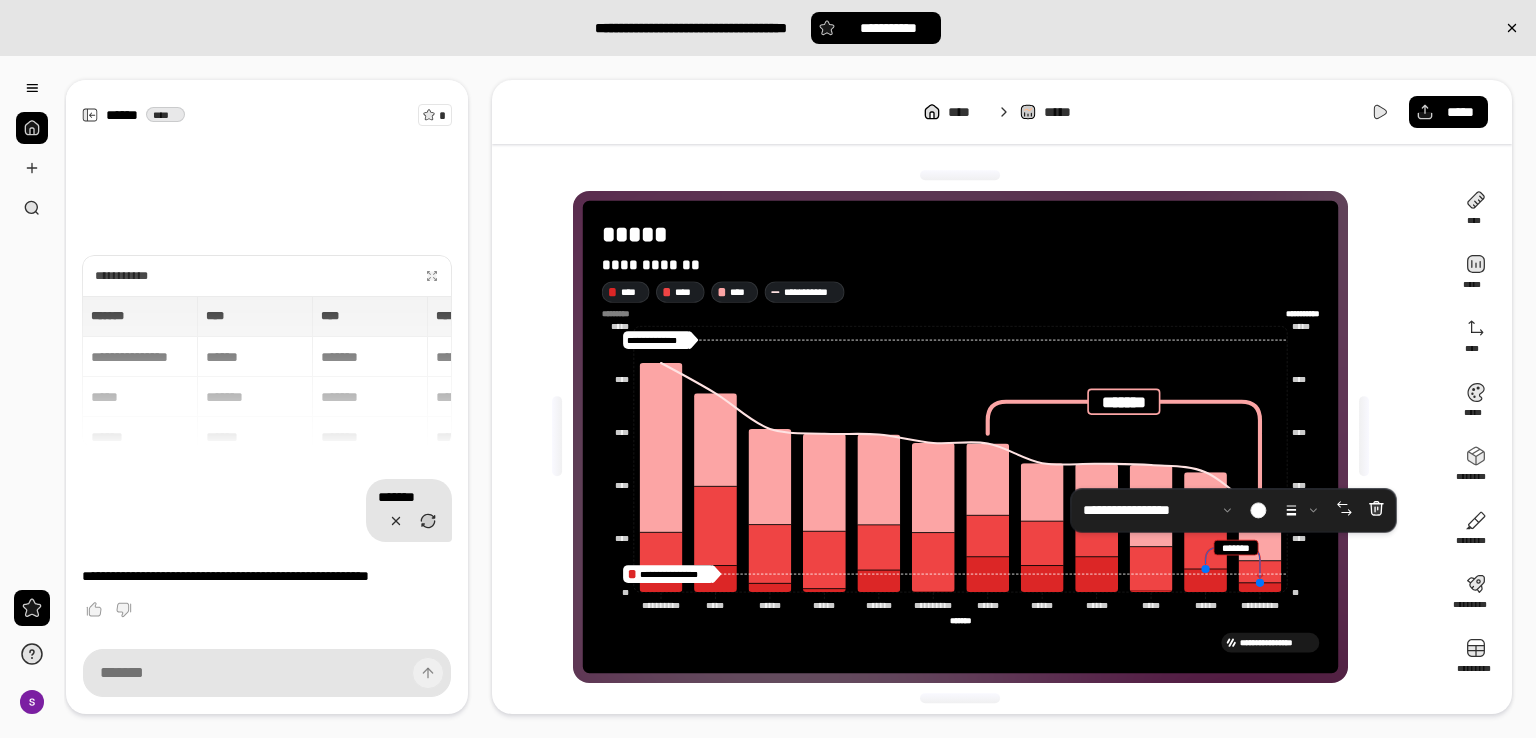 drag, startPoint x: 1206, startPoint y: 551, endPoint x: 1196, endPoint y: 543, distance: 12.806249 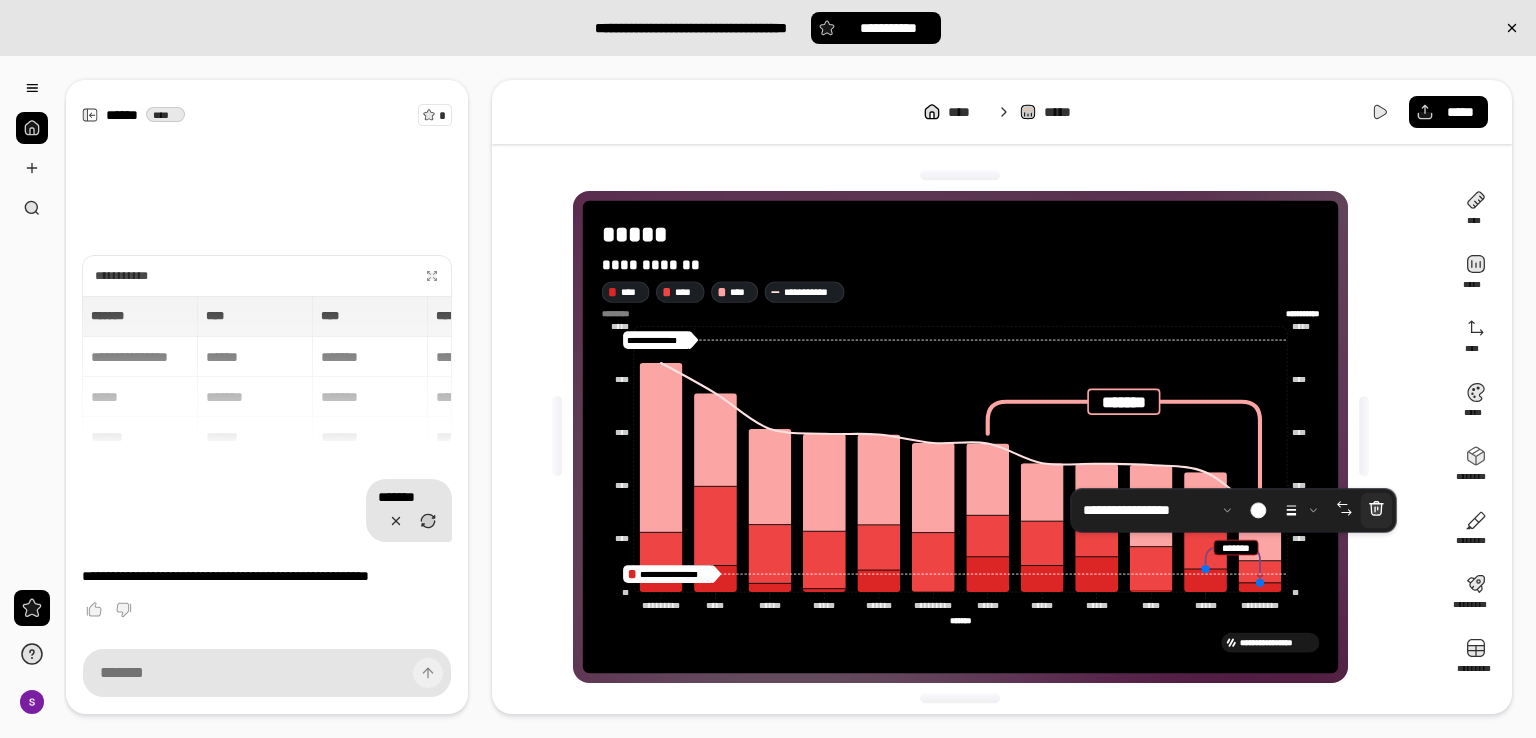 click 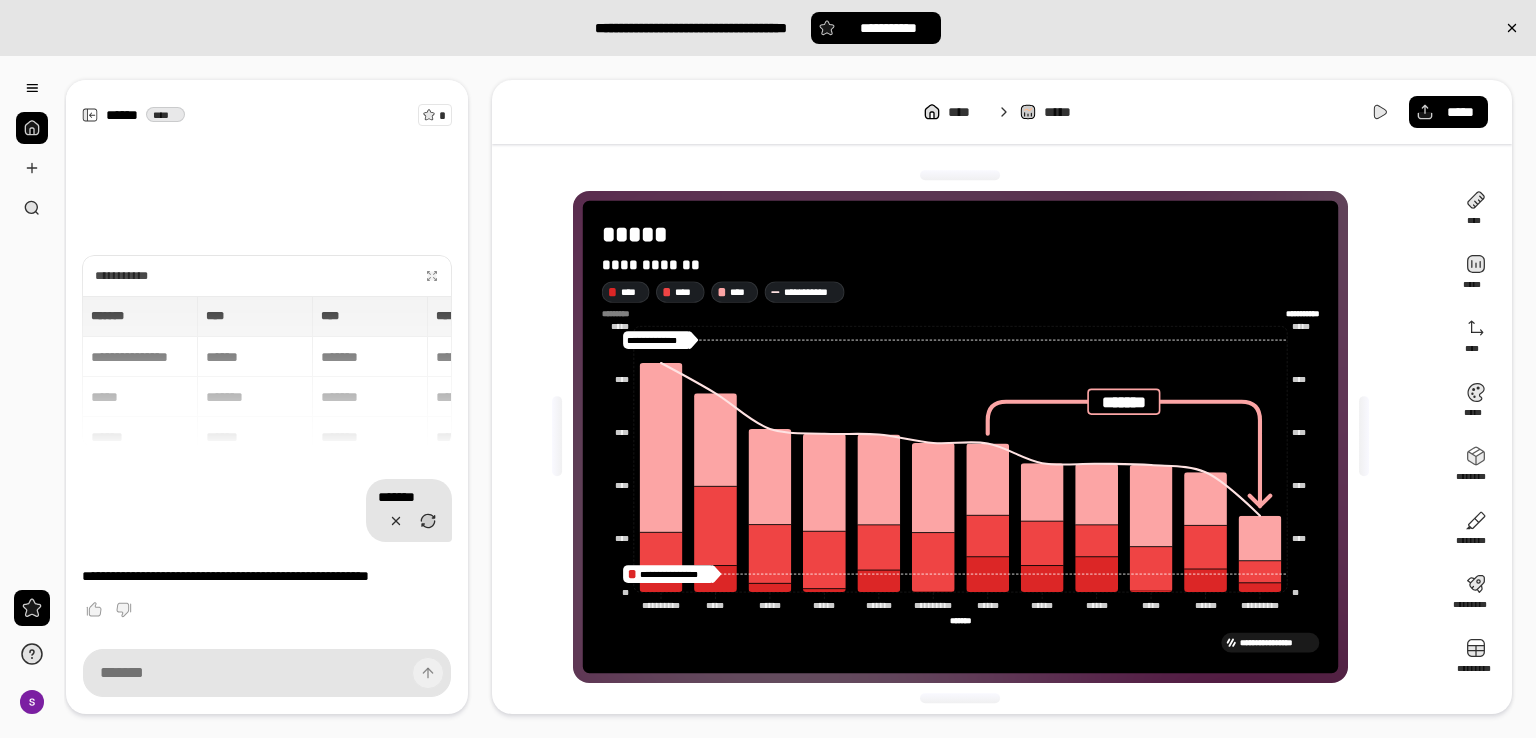 click on "**********" at bounding box center (968, 437) 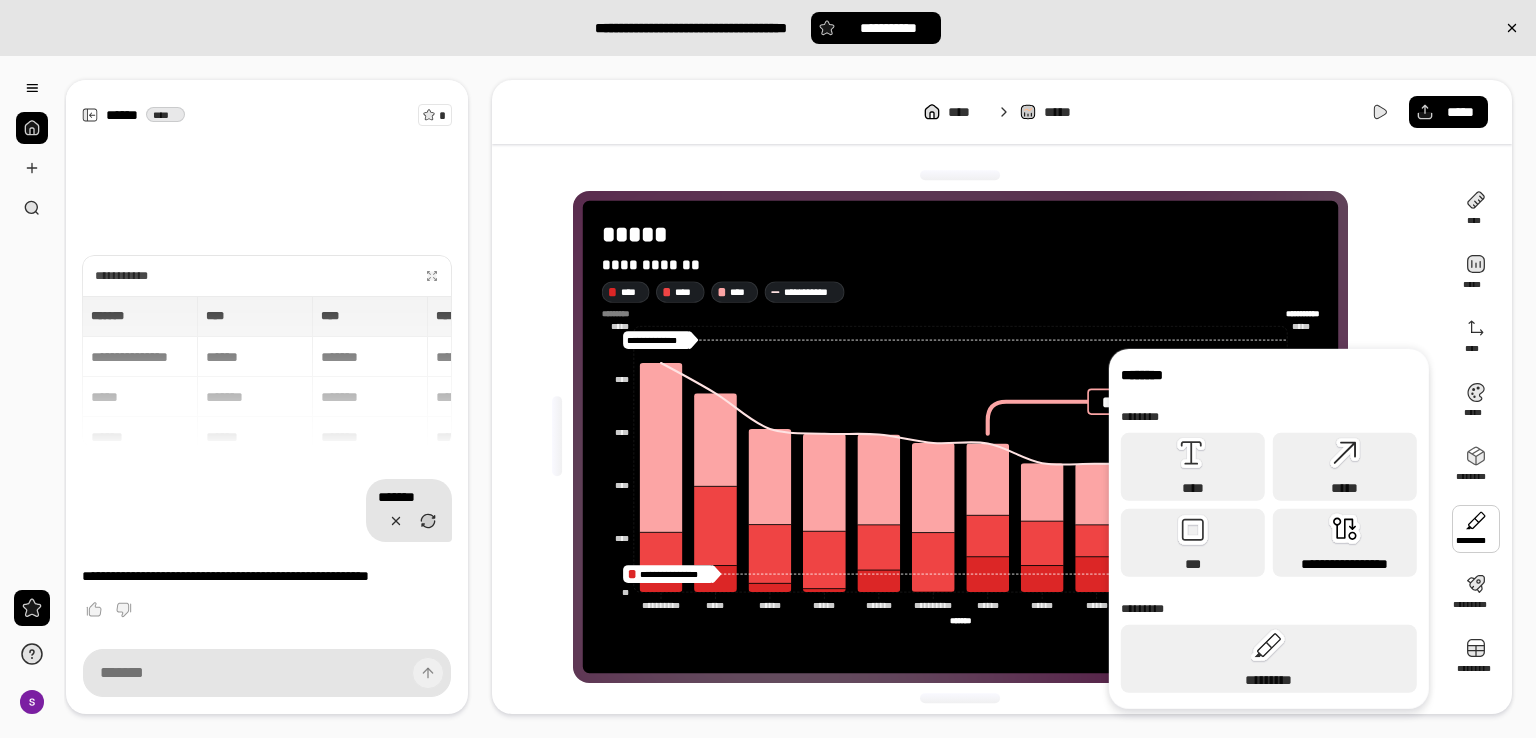 click on "**********" at bounding box center [1345, 543] 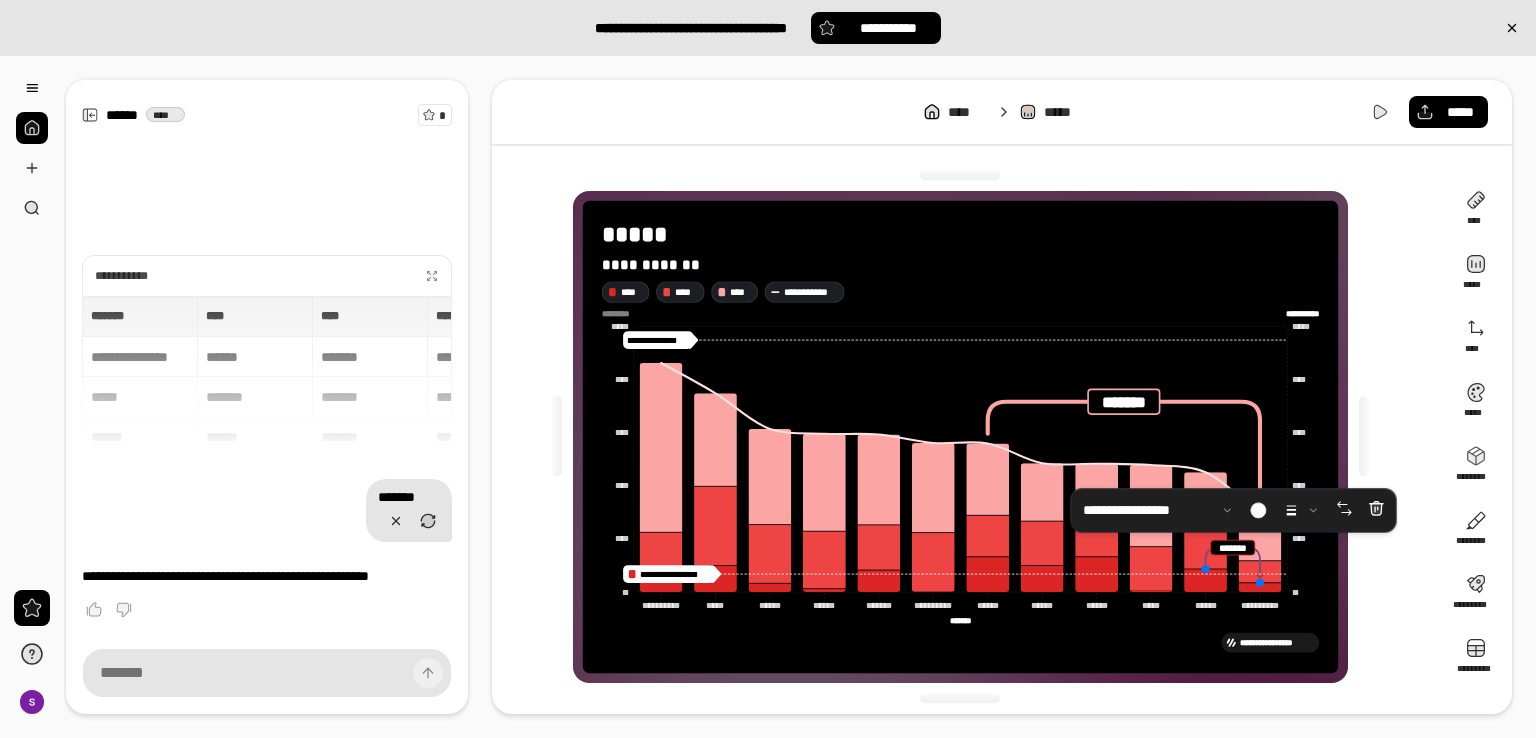click 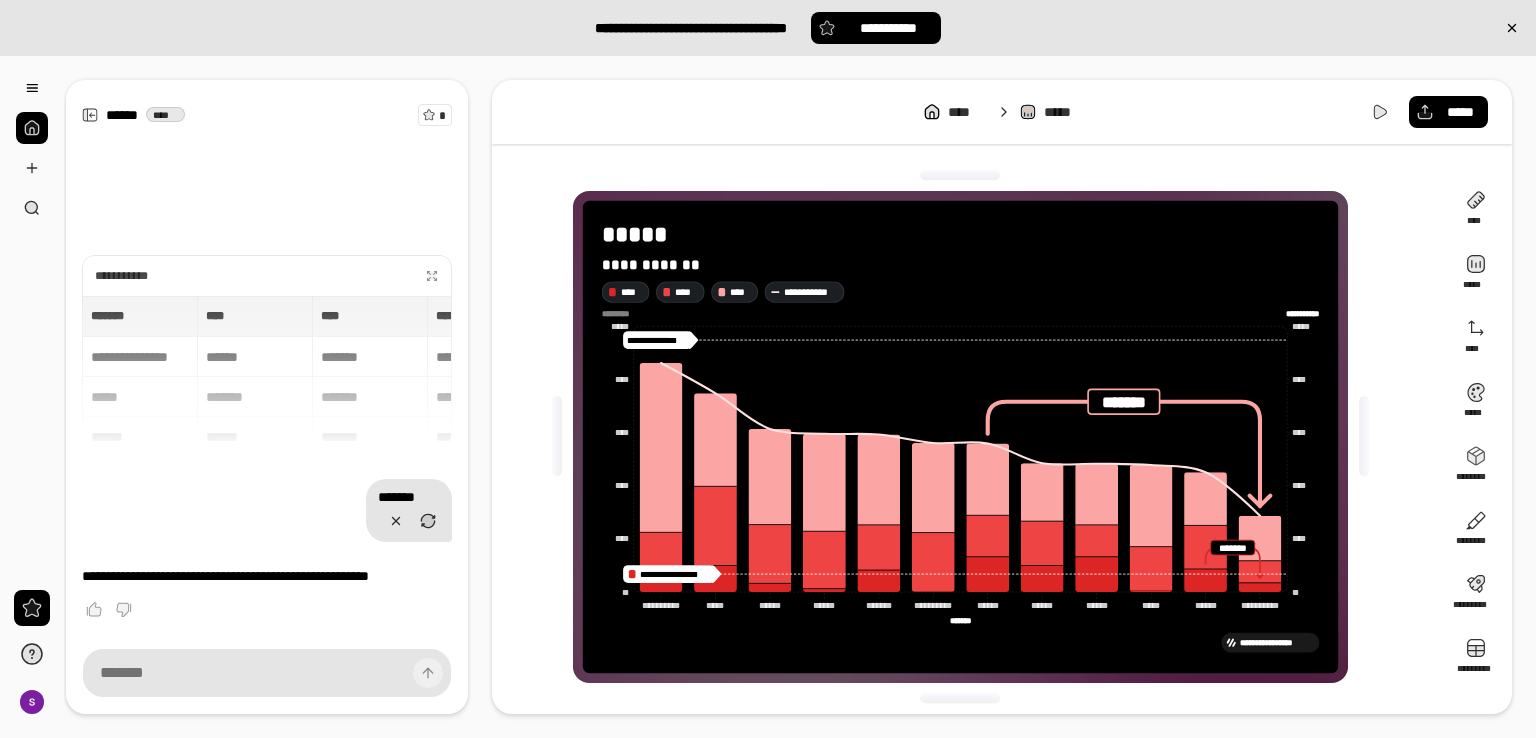 drag, startPoint x: 1255, startPoint y: 581, endPoint x: 1327, endPoint y: 549, distance: 78.79086 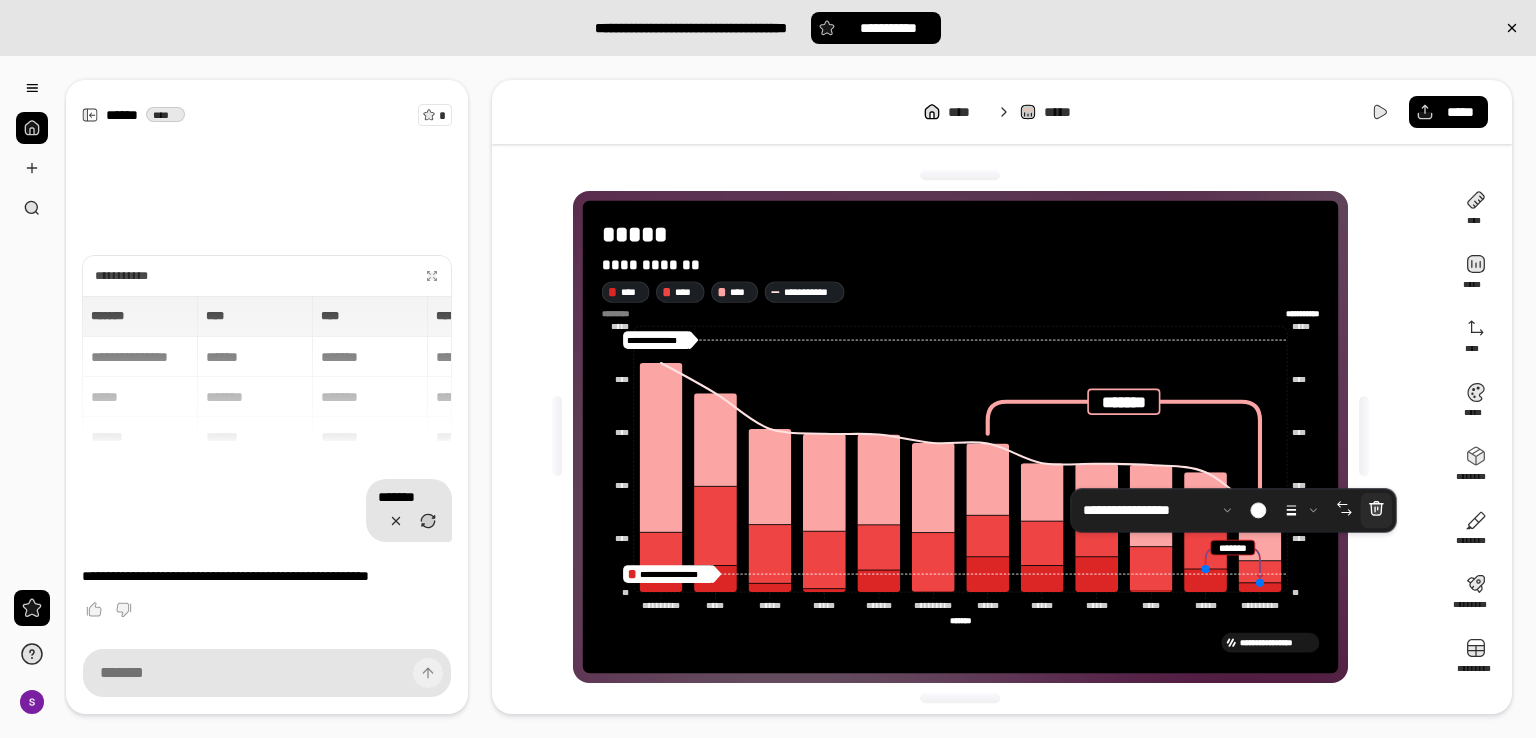 click at bounding box center [1376, 510] 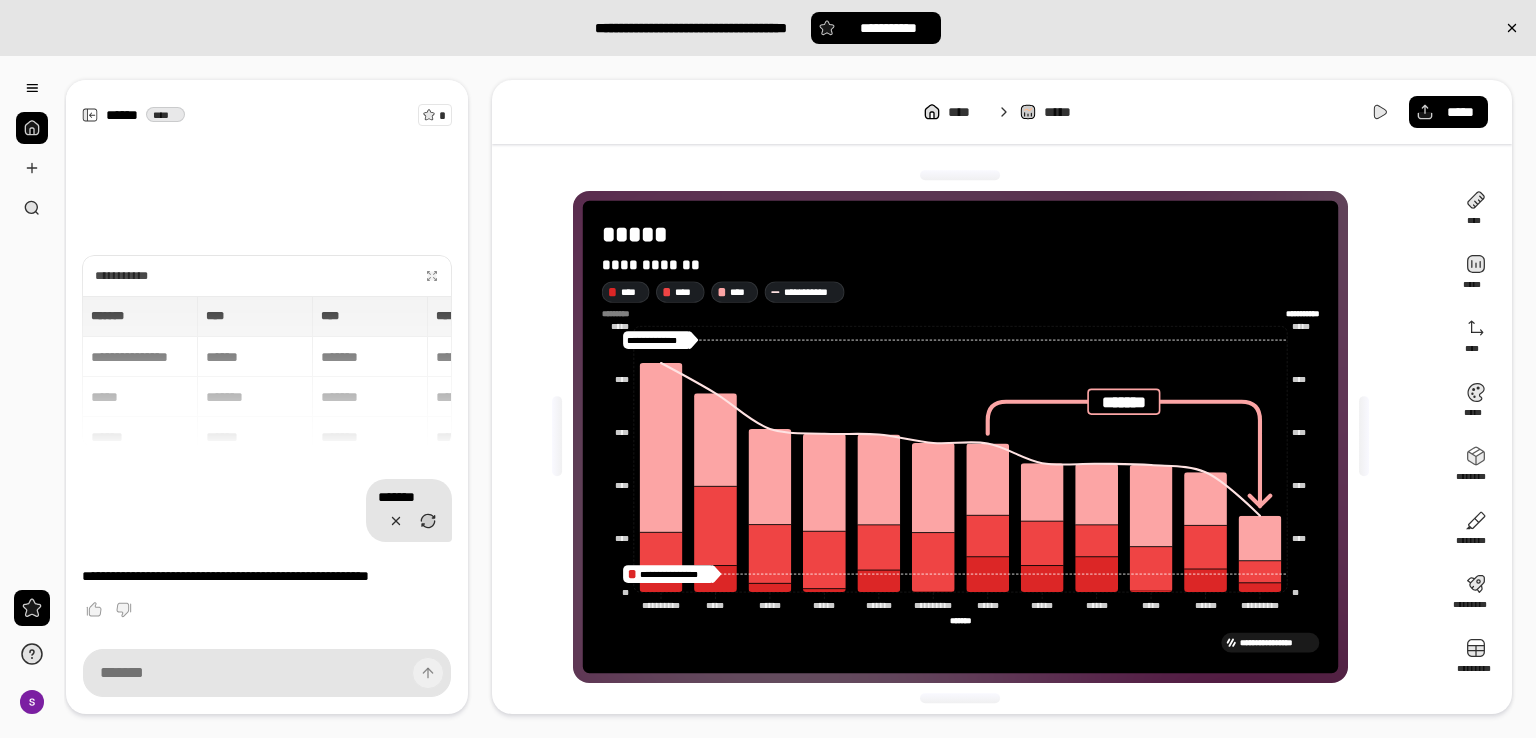 click on "**********" at bounding box center (968, 437) 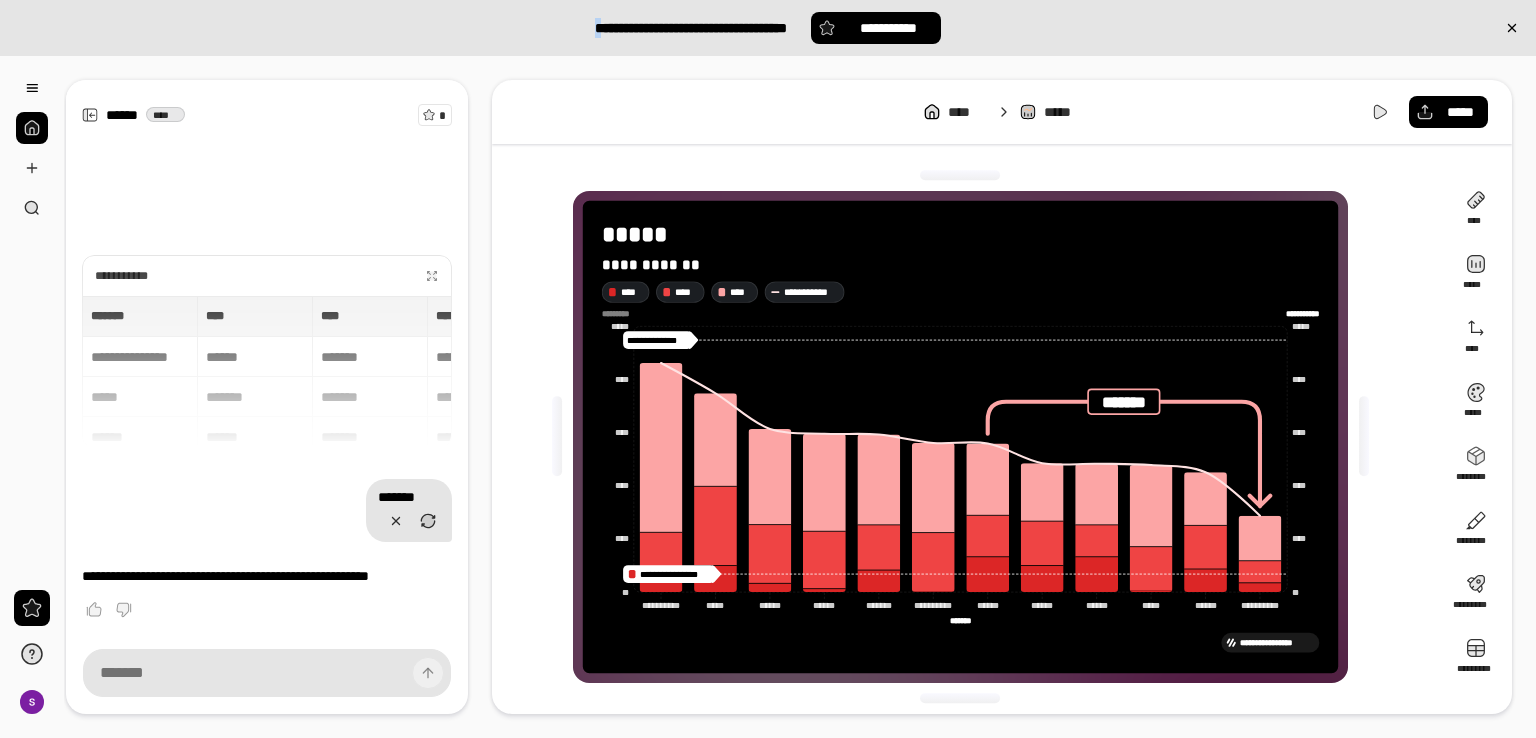 drag, startPoint x: 23, startPoint y: 5, endPoint x: 569, endPoint y: 52, distance: 548.01917 